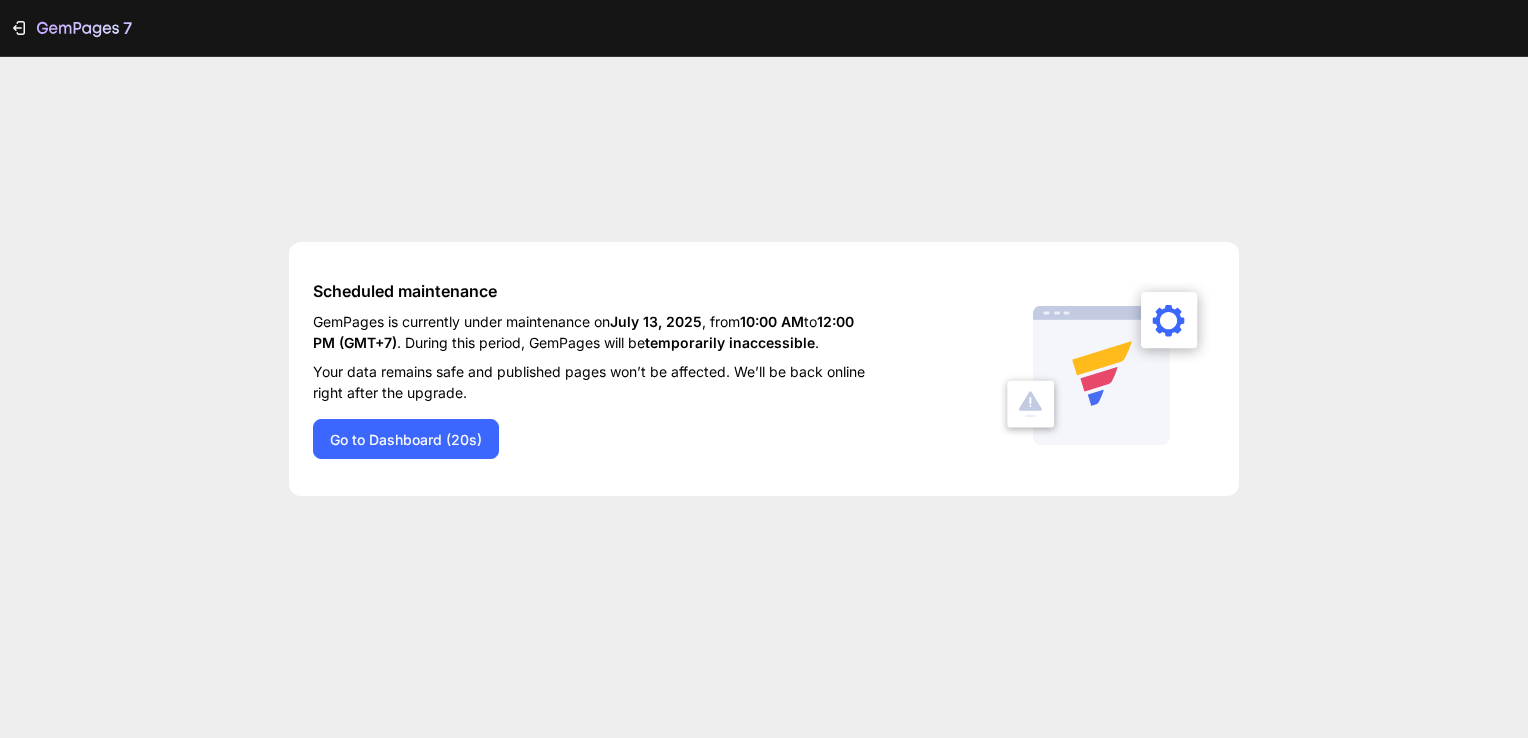 scroll, scrollTop: 0, scrollLeft: 0, axis: both 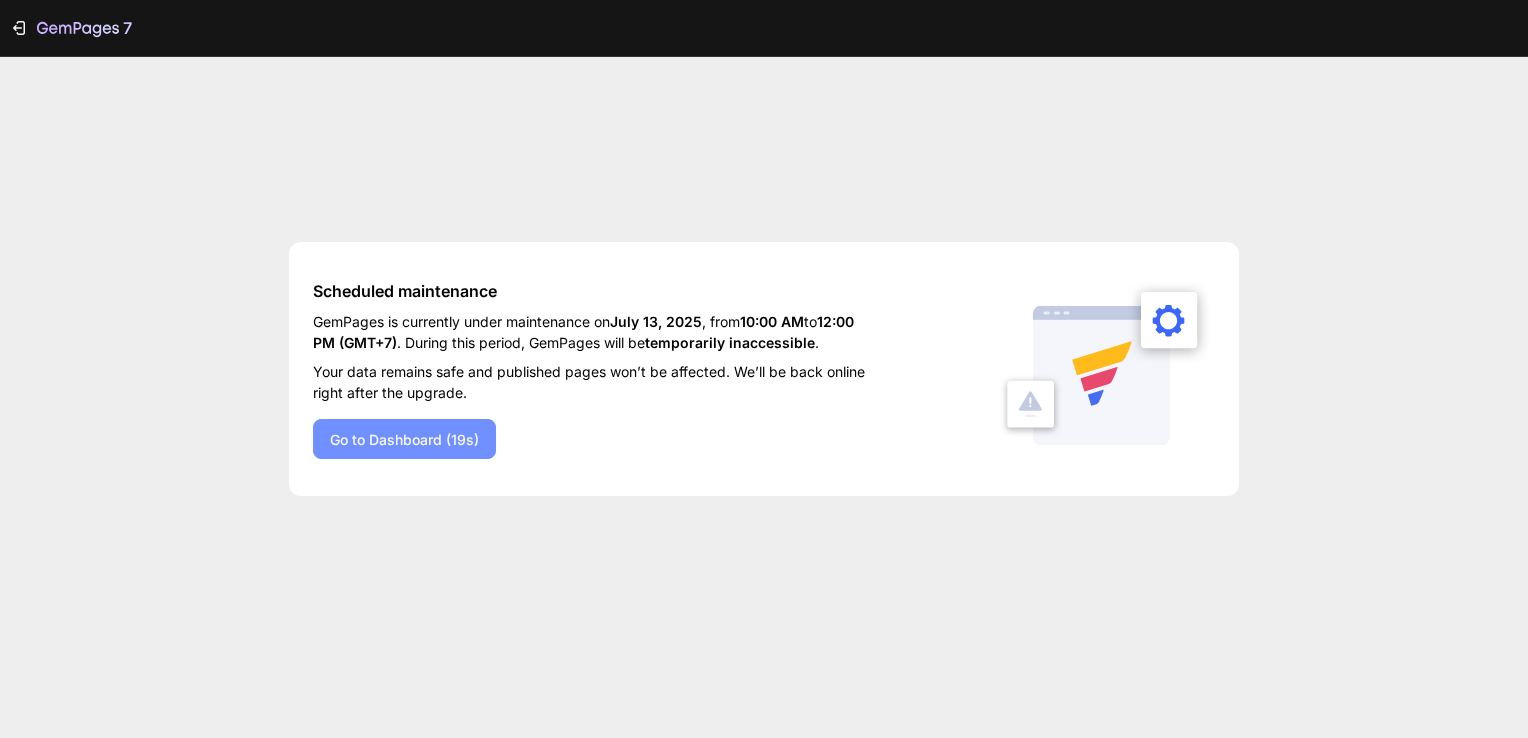 click on "Go to Dashboard (19s)" at bounding box center (404, 439) 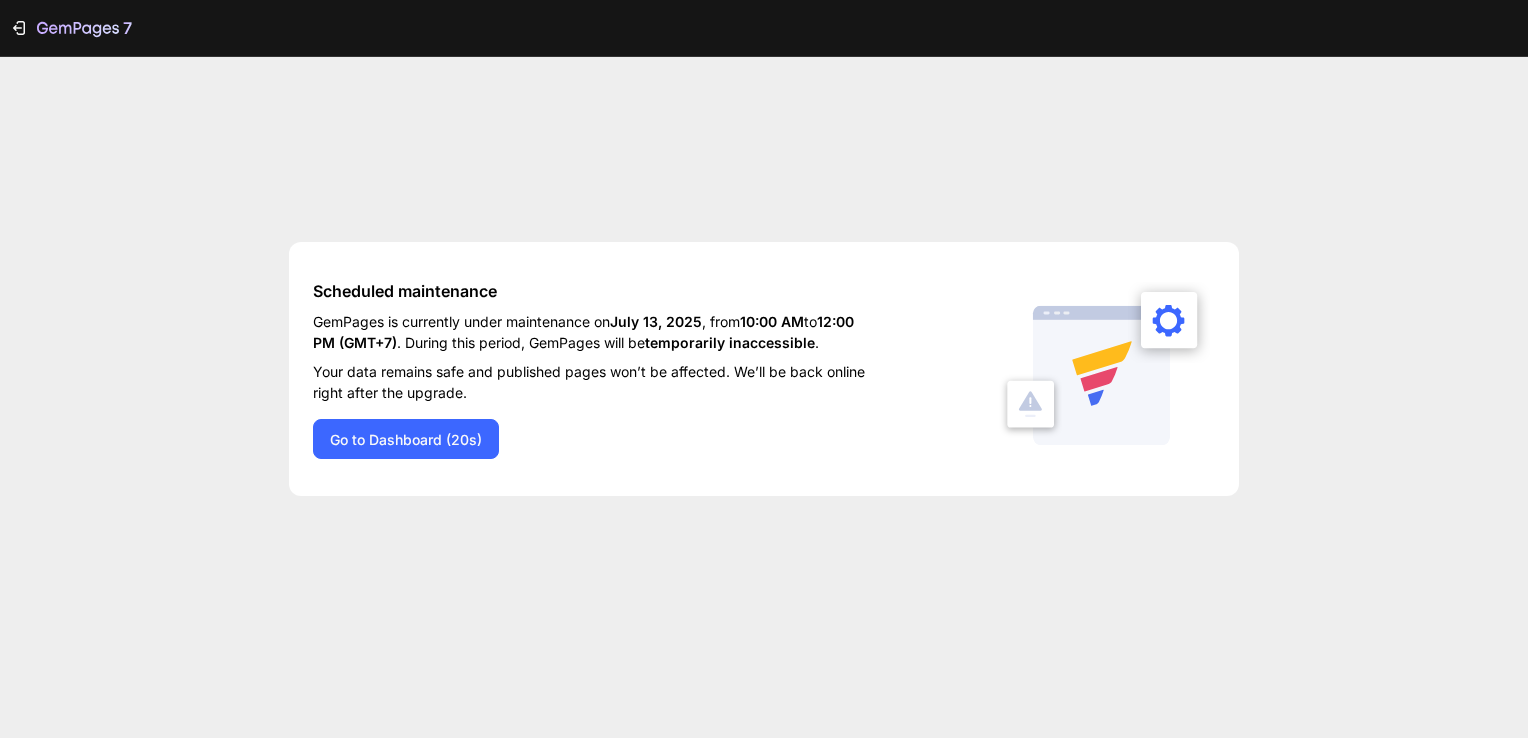 scroll, scrollTop: 0, scrollLeft: 0, axis: both 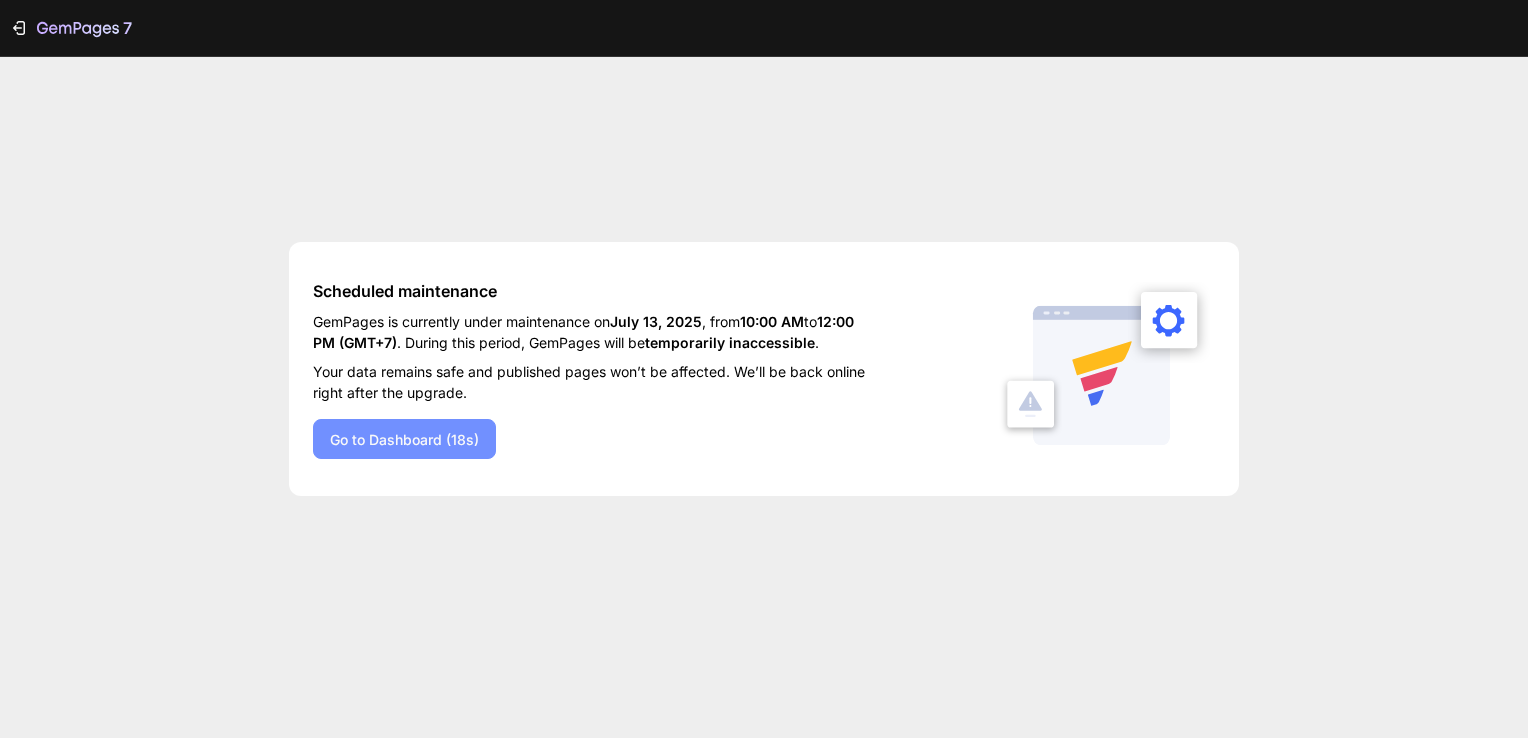 click on "Go to Dashboard (18s)" at bounding box center (404, 439) 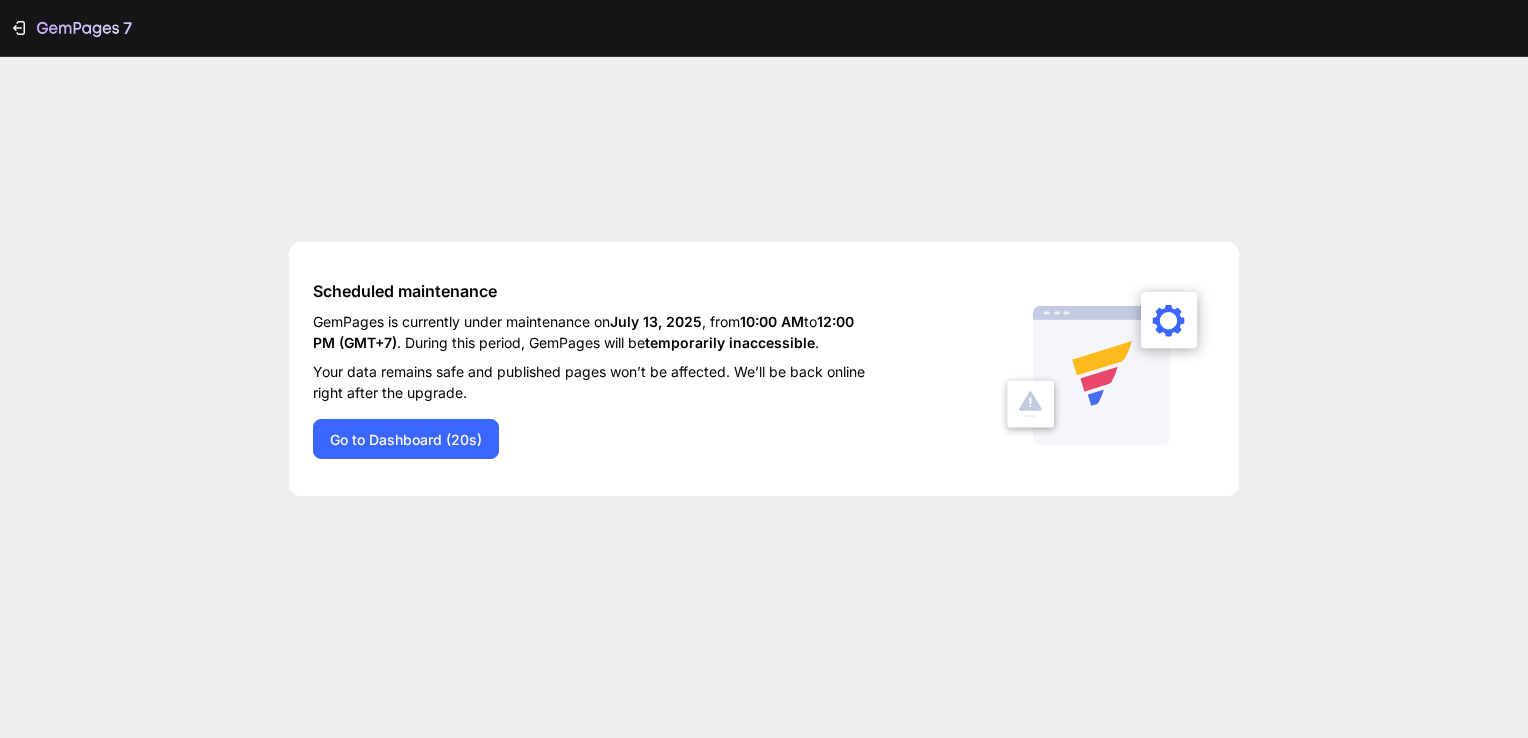 scroll, scrollTop: 0, scrollLeft: 0, axis: both 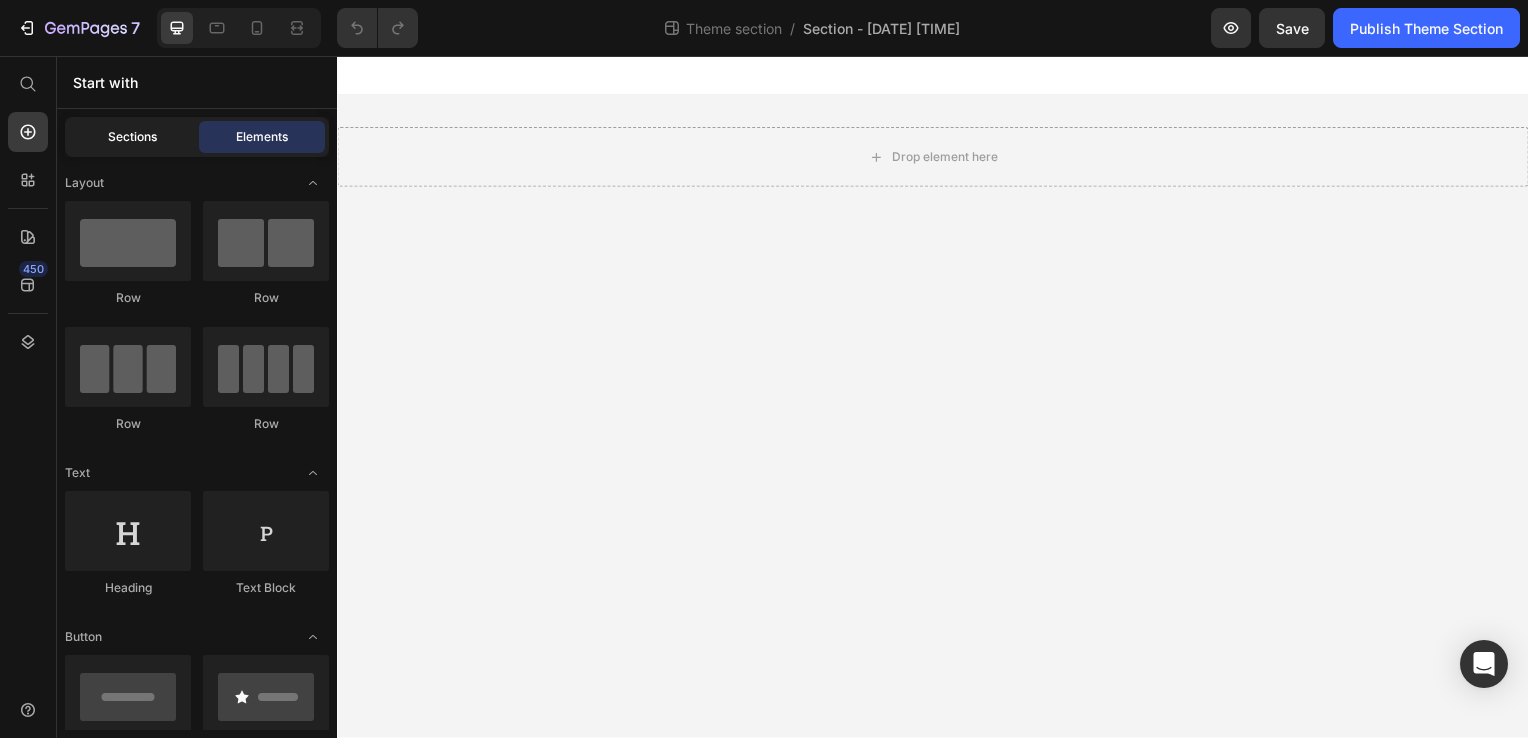 click on "Sections" at bounding box center [132, 137] 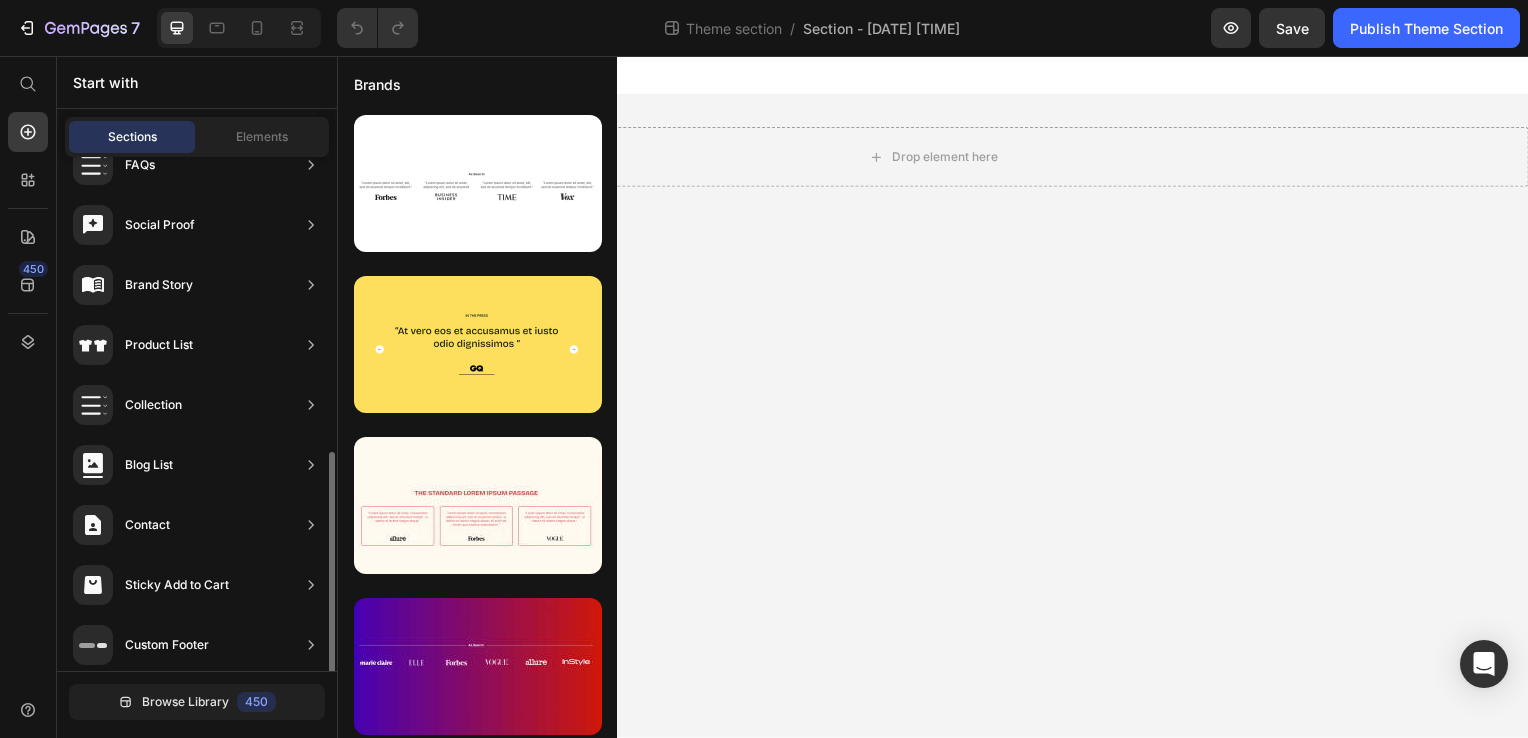 scroll, scrollTop: 645, scrollLeft: 0, axis: vertical 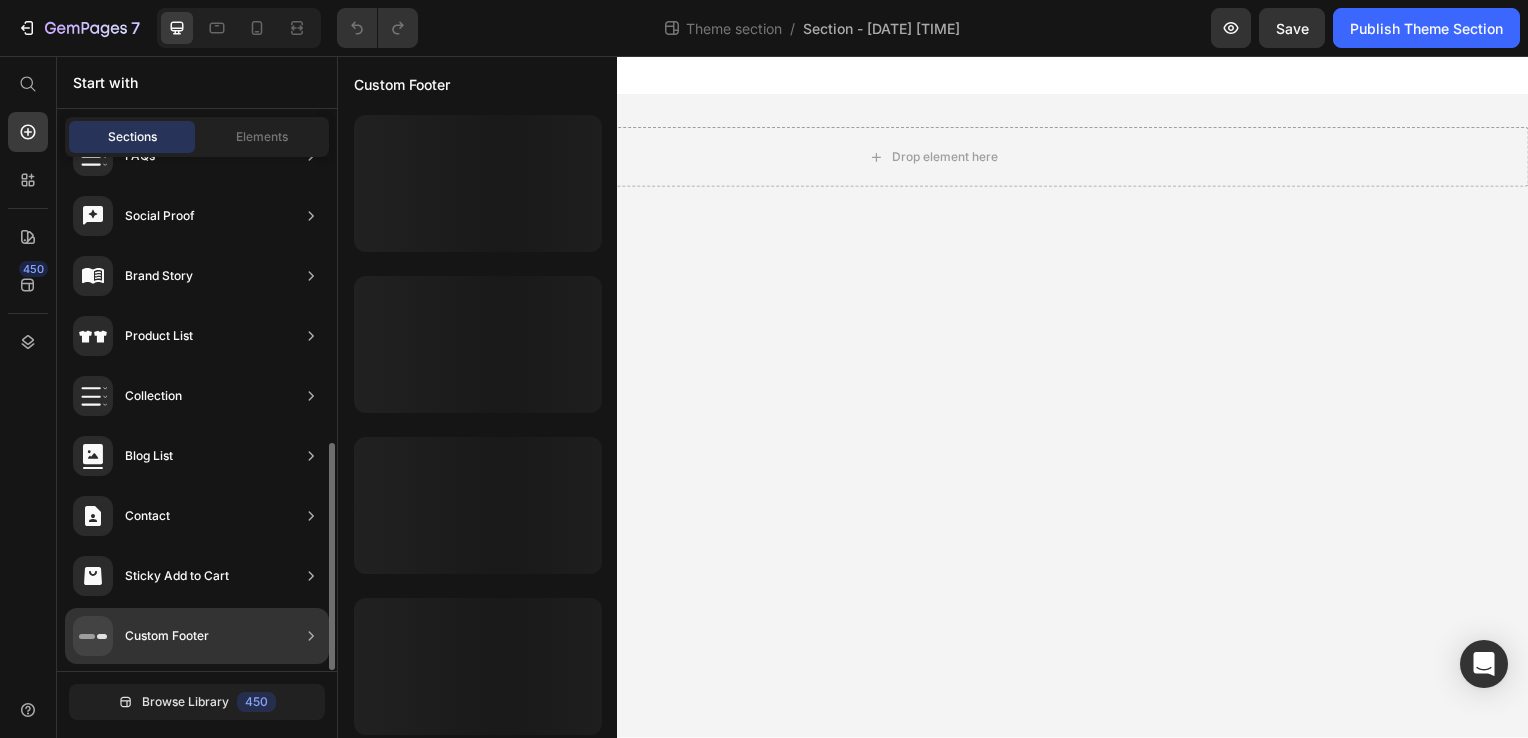 click on "Custom Footer" at bounding box center (167, 636) 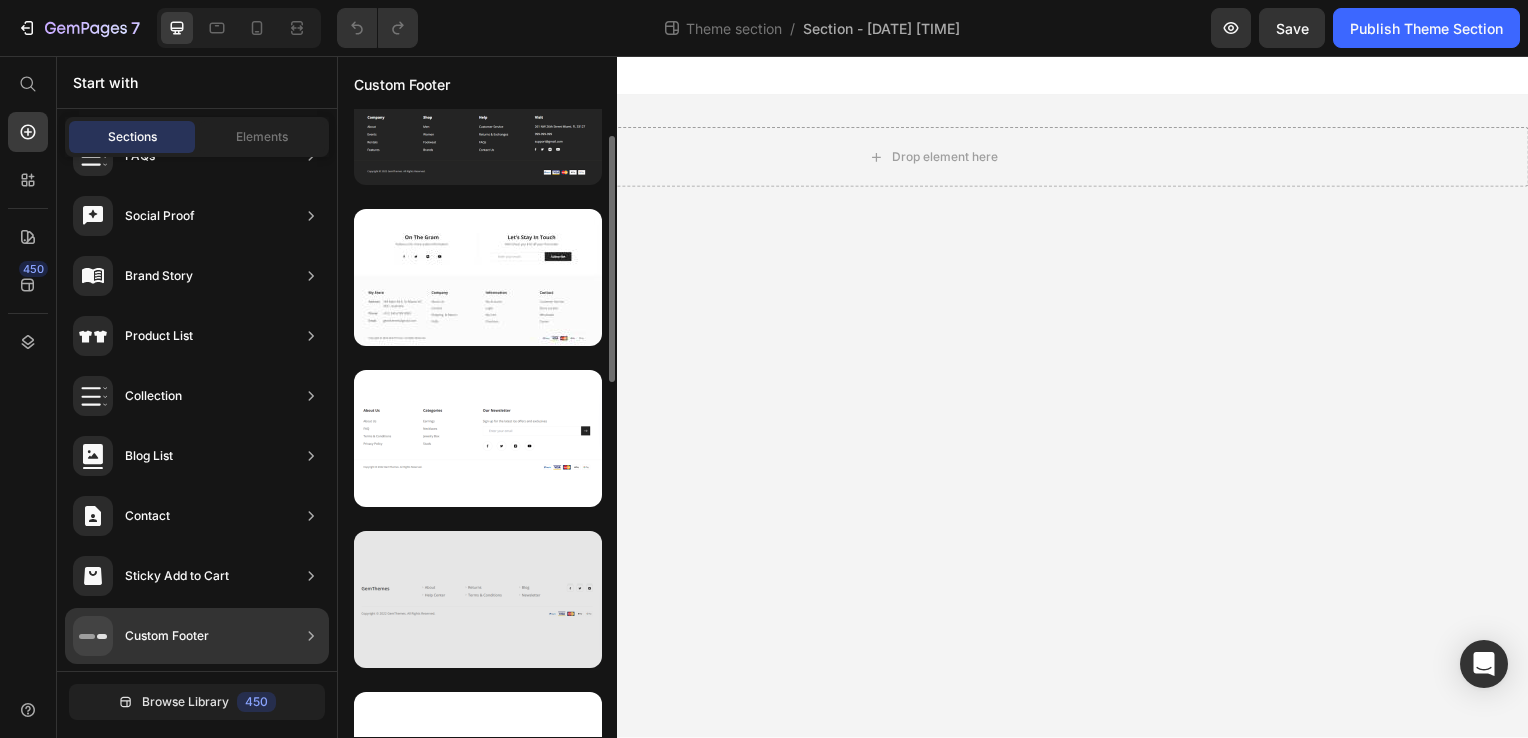 scroll, scrollTop: 81, scrollLeft: 0, axis: vertical 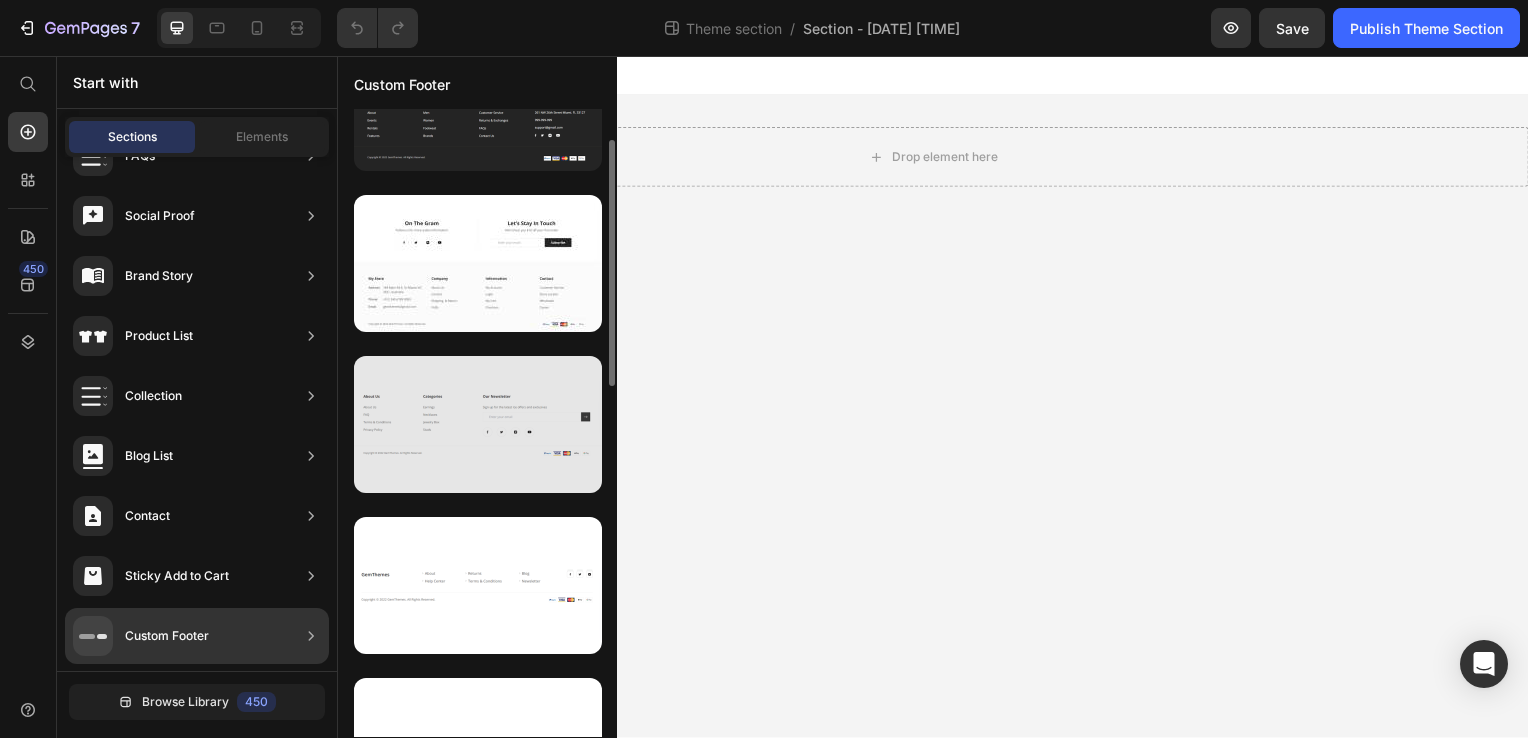 click at bounding box center [478, 424] 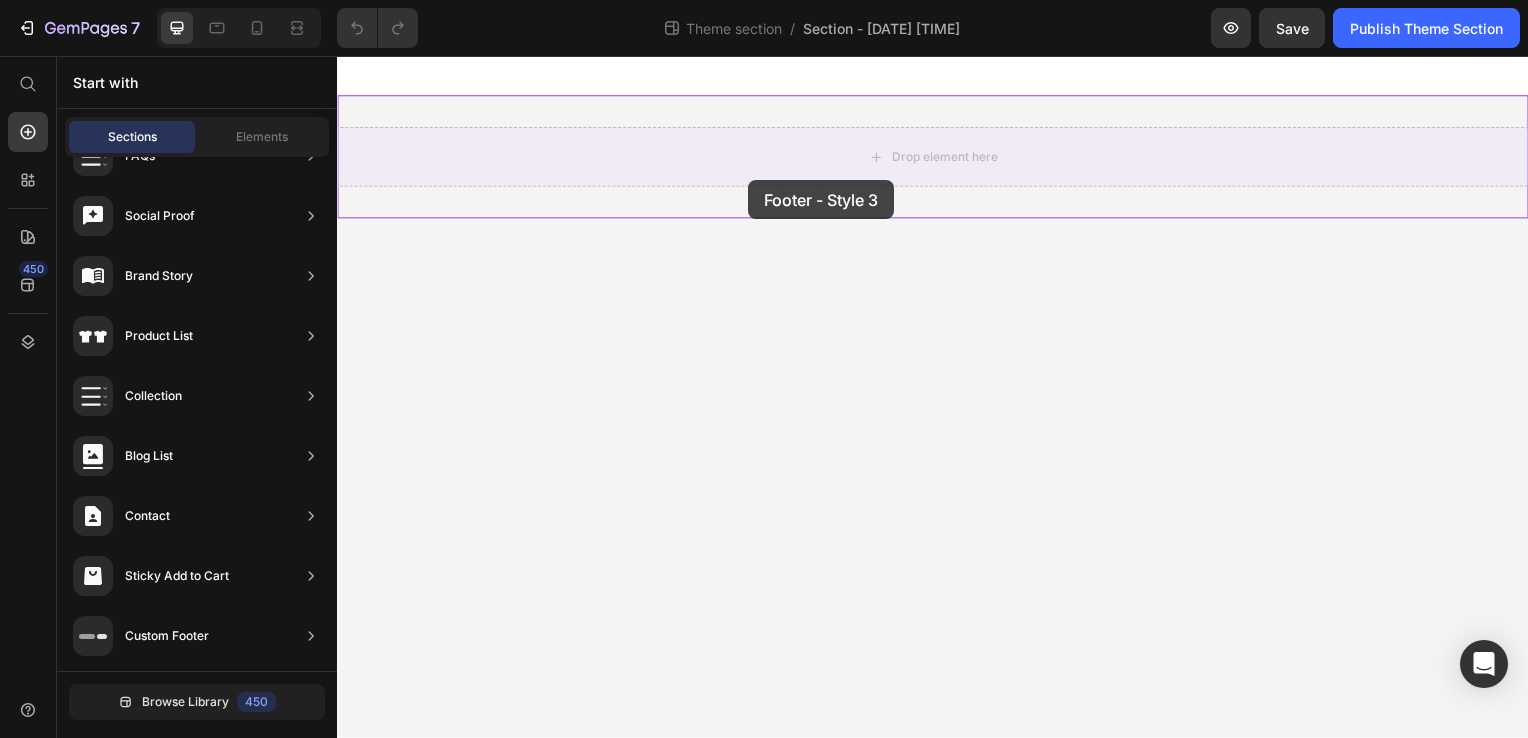 drag, startPoint x: 779, startPoint y: 475, endPoint x: 751, endPoint y: 181, distance: 295.33032 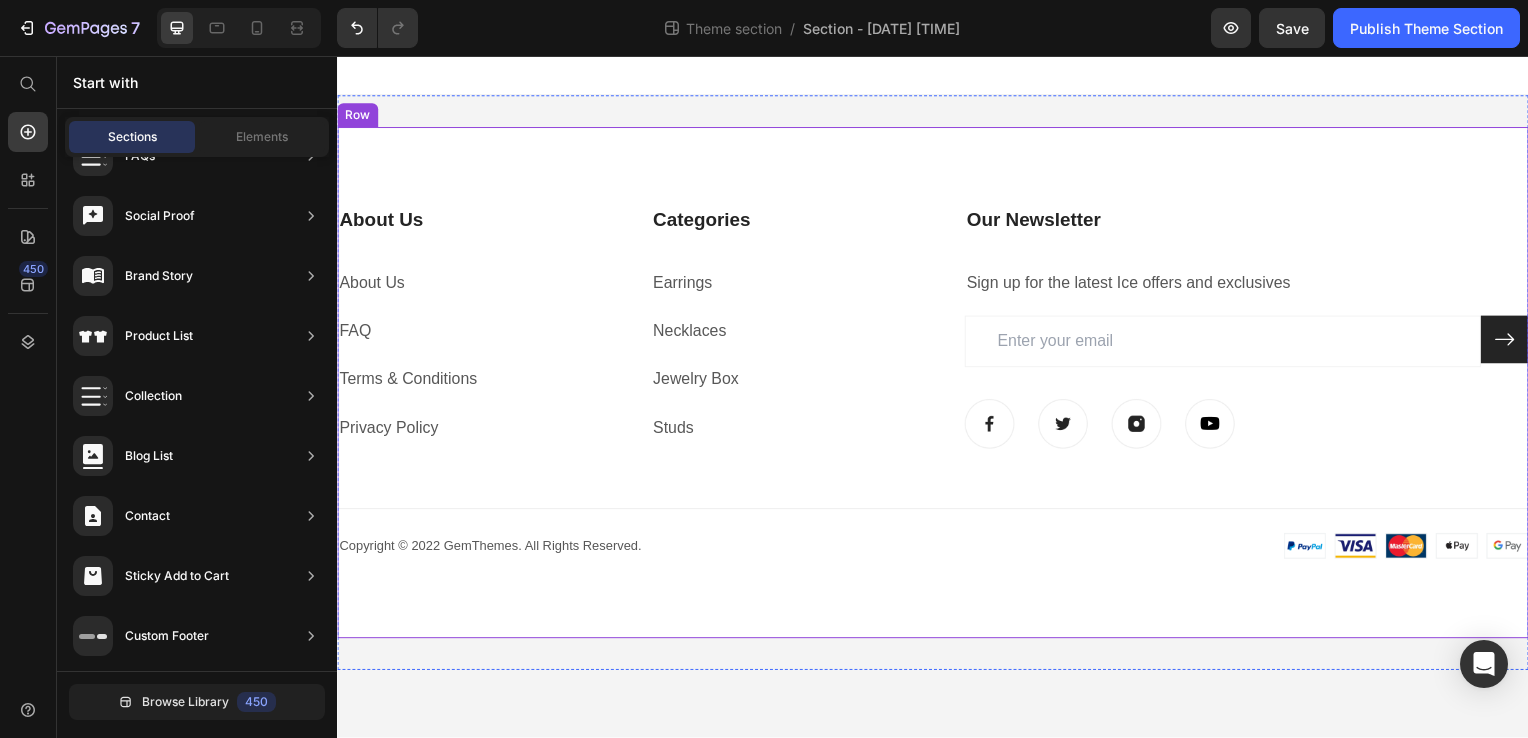 click on "About Us  Heading About Us Text block FAQ Text block Terms & Conditions Text block Privacy Policy Text block Categories Heading Earrings Text block Necklaces Text block Jewelry Box Text block Studs Text block Our Newsletter Heading Sign up for the latest Ice offers and exclusives Text block Email Field
Submit Button Row Newsletter Image Image Image Image Row Row                Title Line Image Copyright © 2022 GemThemes. All Rights Reserved. Text block Row Copyright © 2022 GemThemes. All Rights Reserved. Text block Image Row Row" at bounding box center [937, 385] 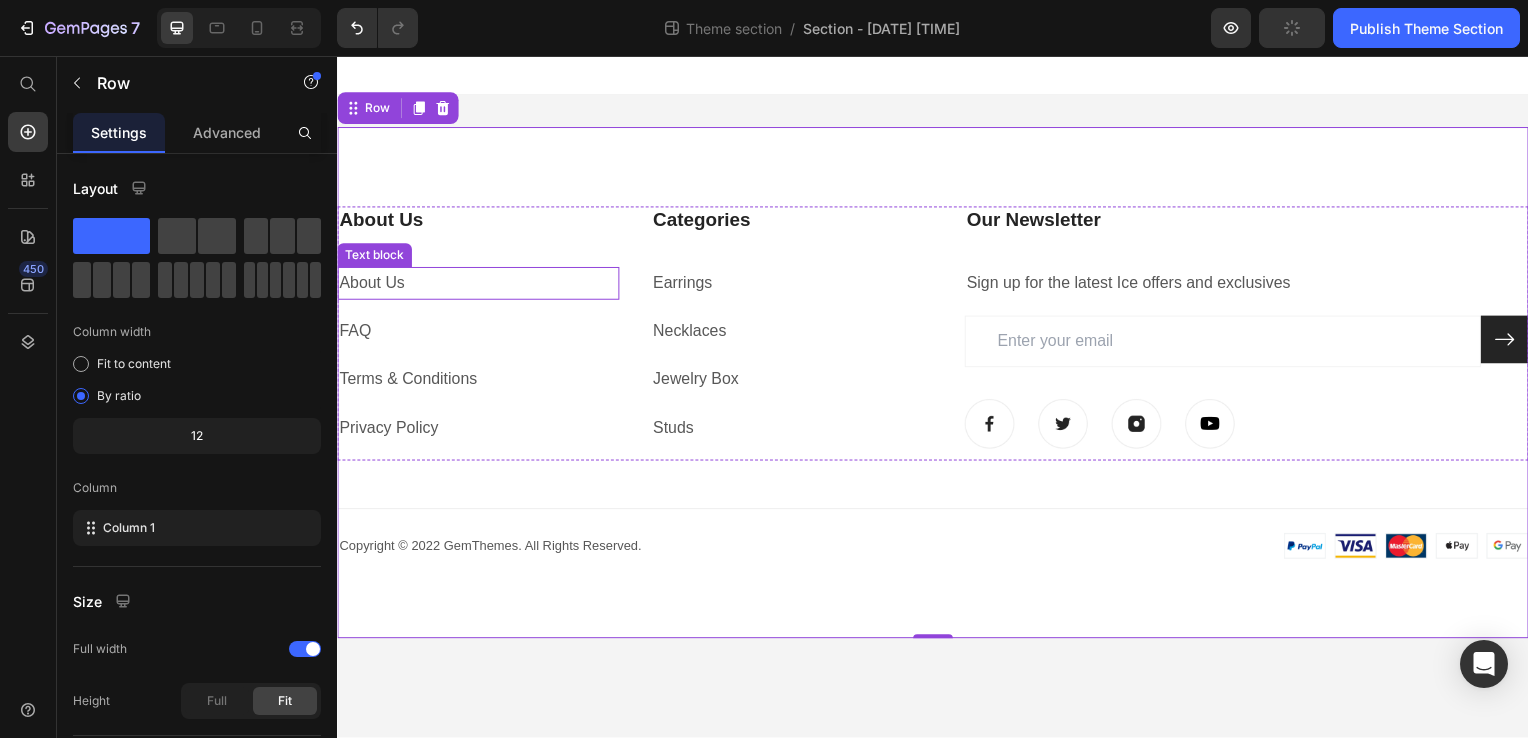click on "About Us" at bounding box center (479, 285) 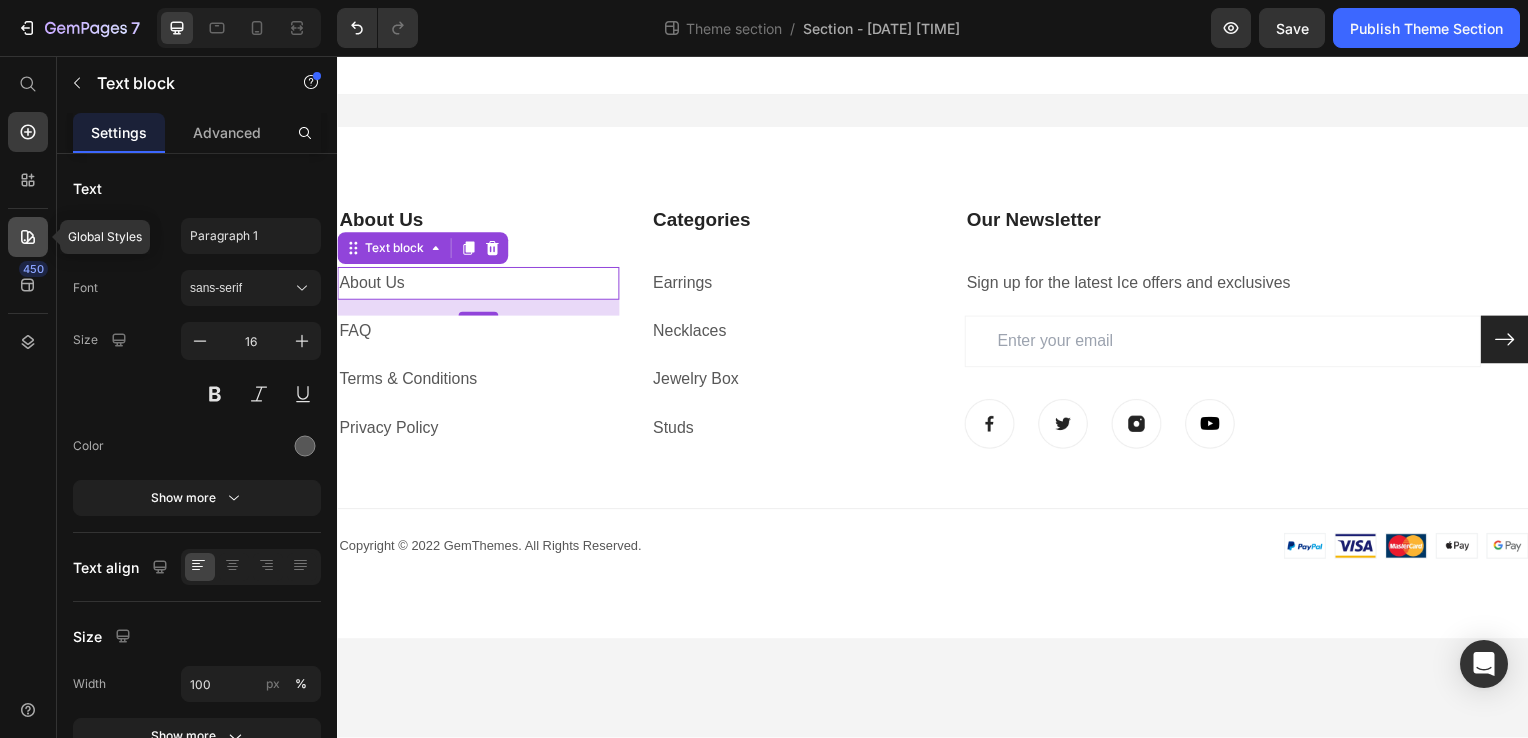 click 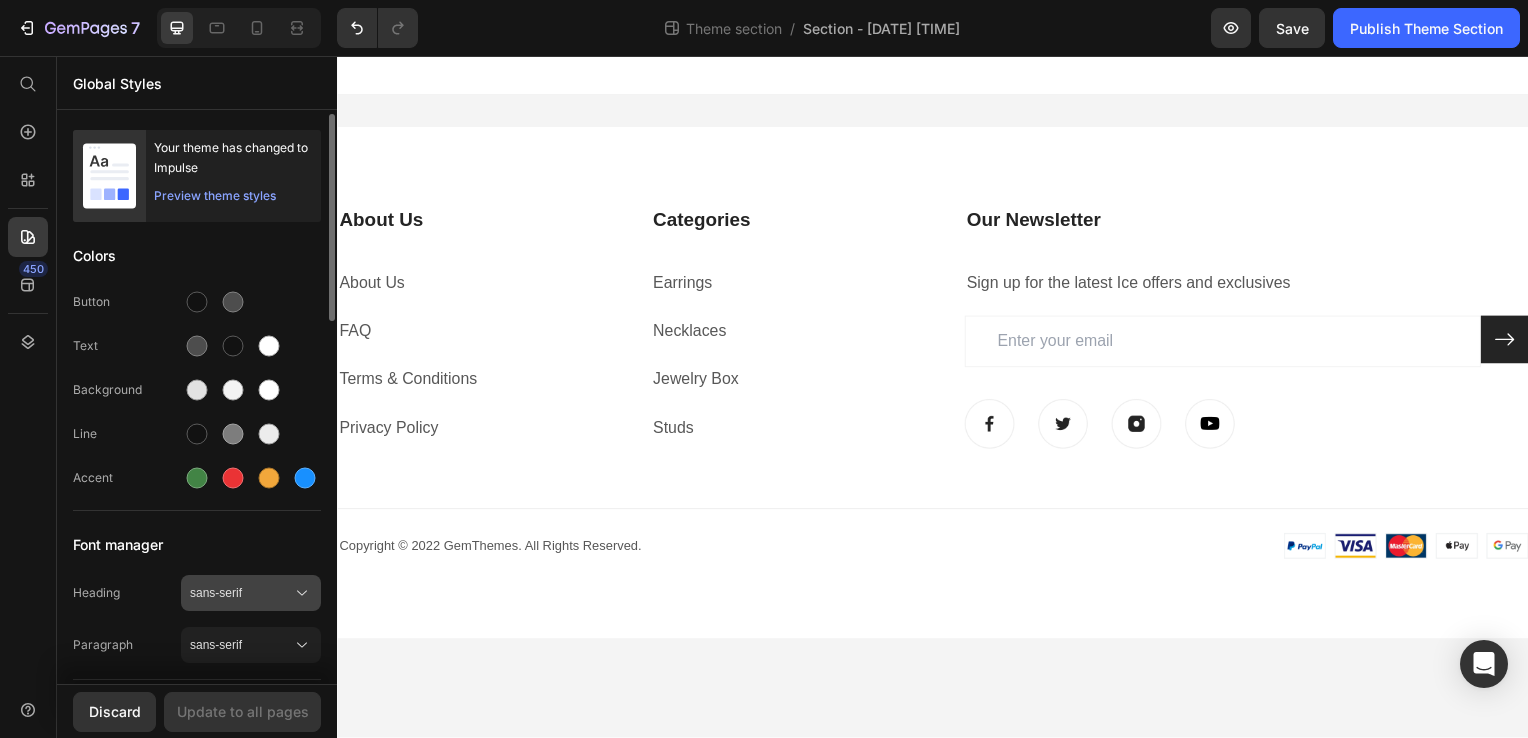 click on "sans-serif" at bounding box center [251, 593] 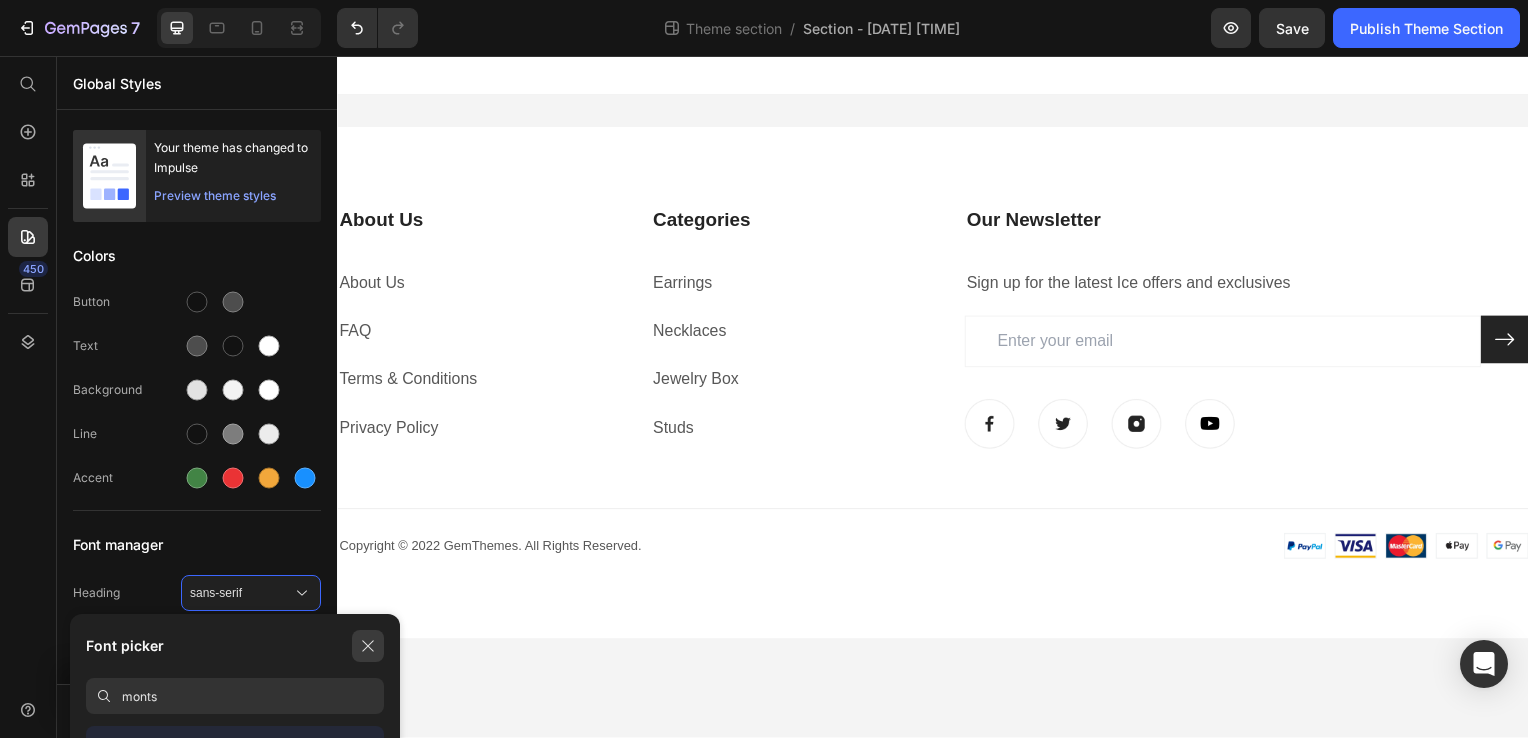 type on "monts" 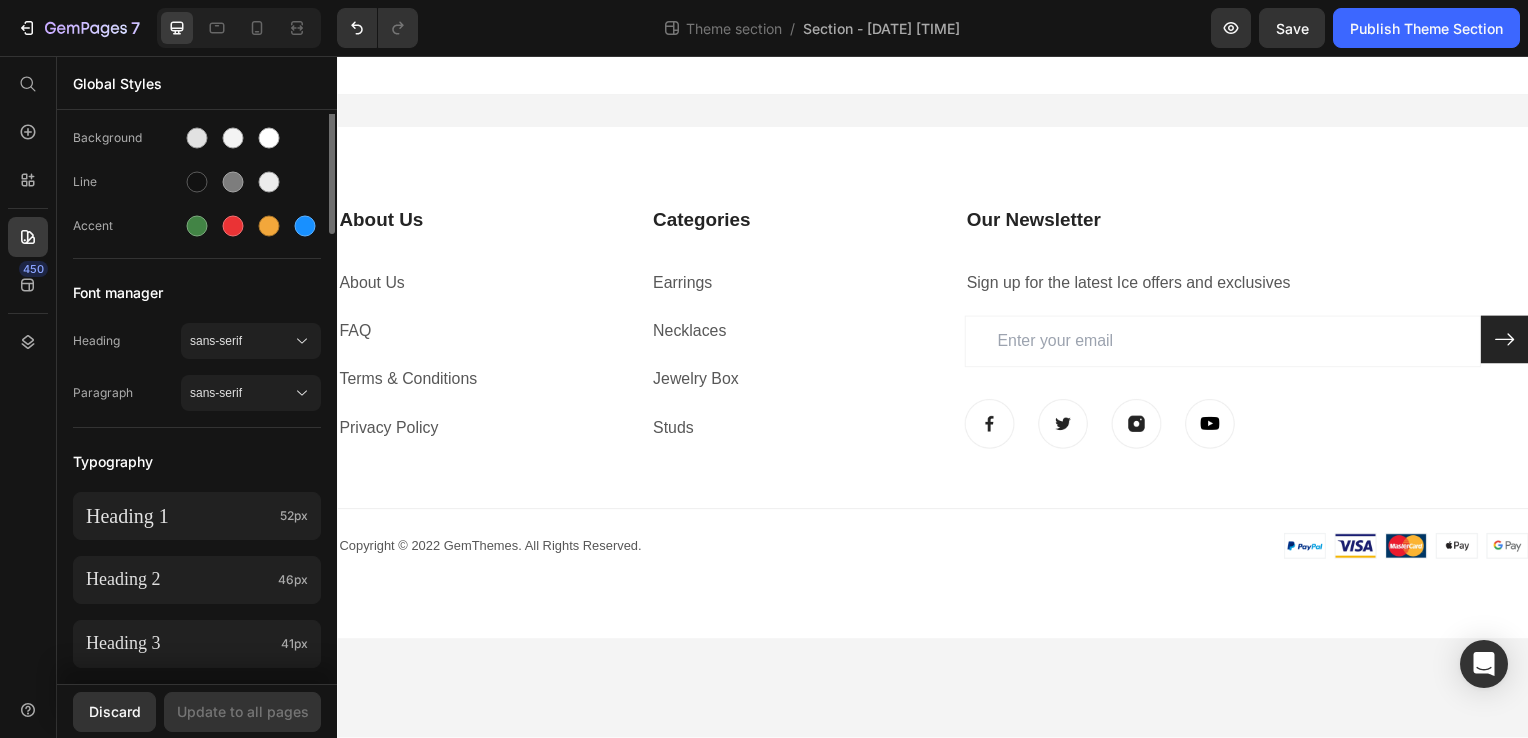 scroll, scrollTop: 253, scrollLeft: 0, axis: vertical 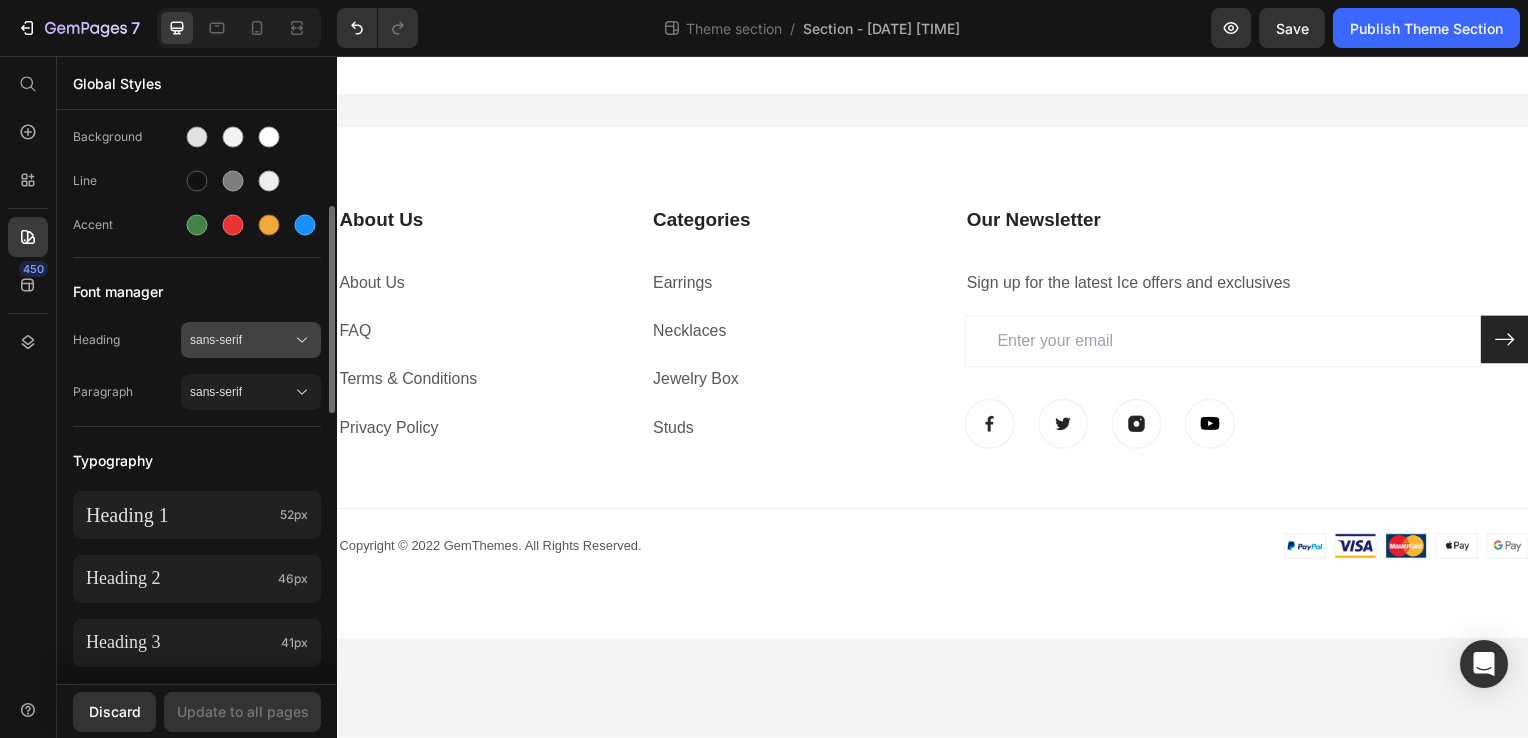 click on "sans-serif" at bounding box center [241, 340] 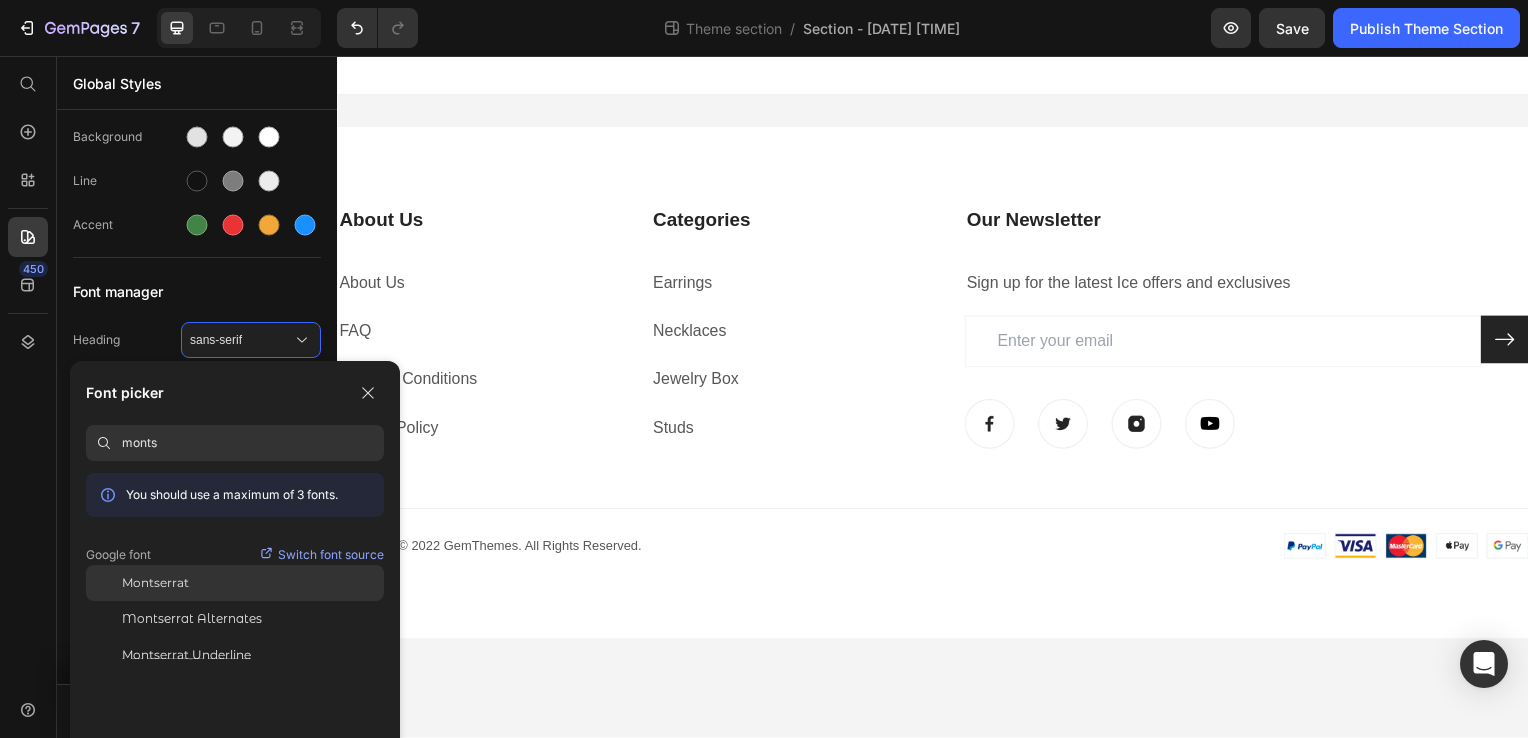 click on "Montserrat" 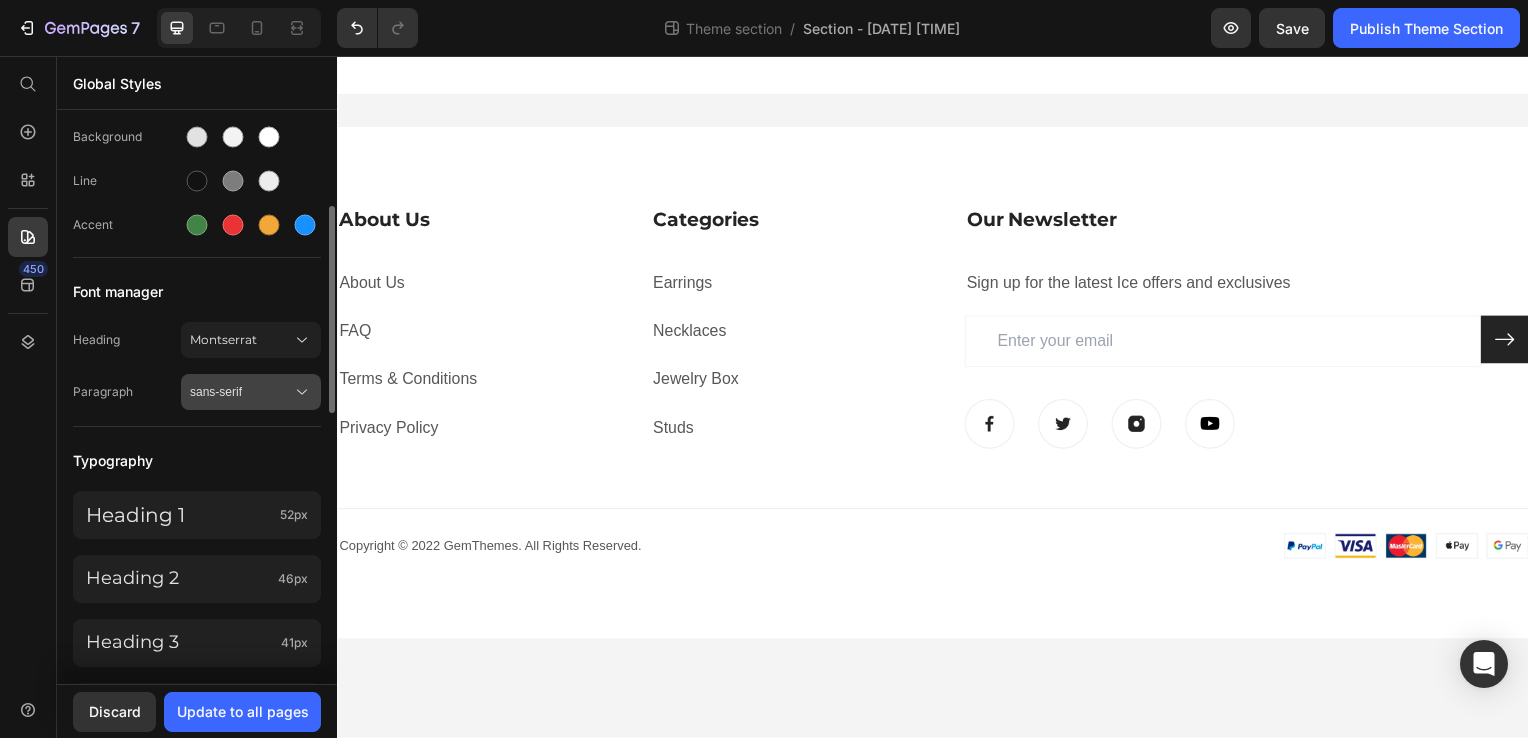click on "sans-serif" at bounding box center [241, 392] 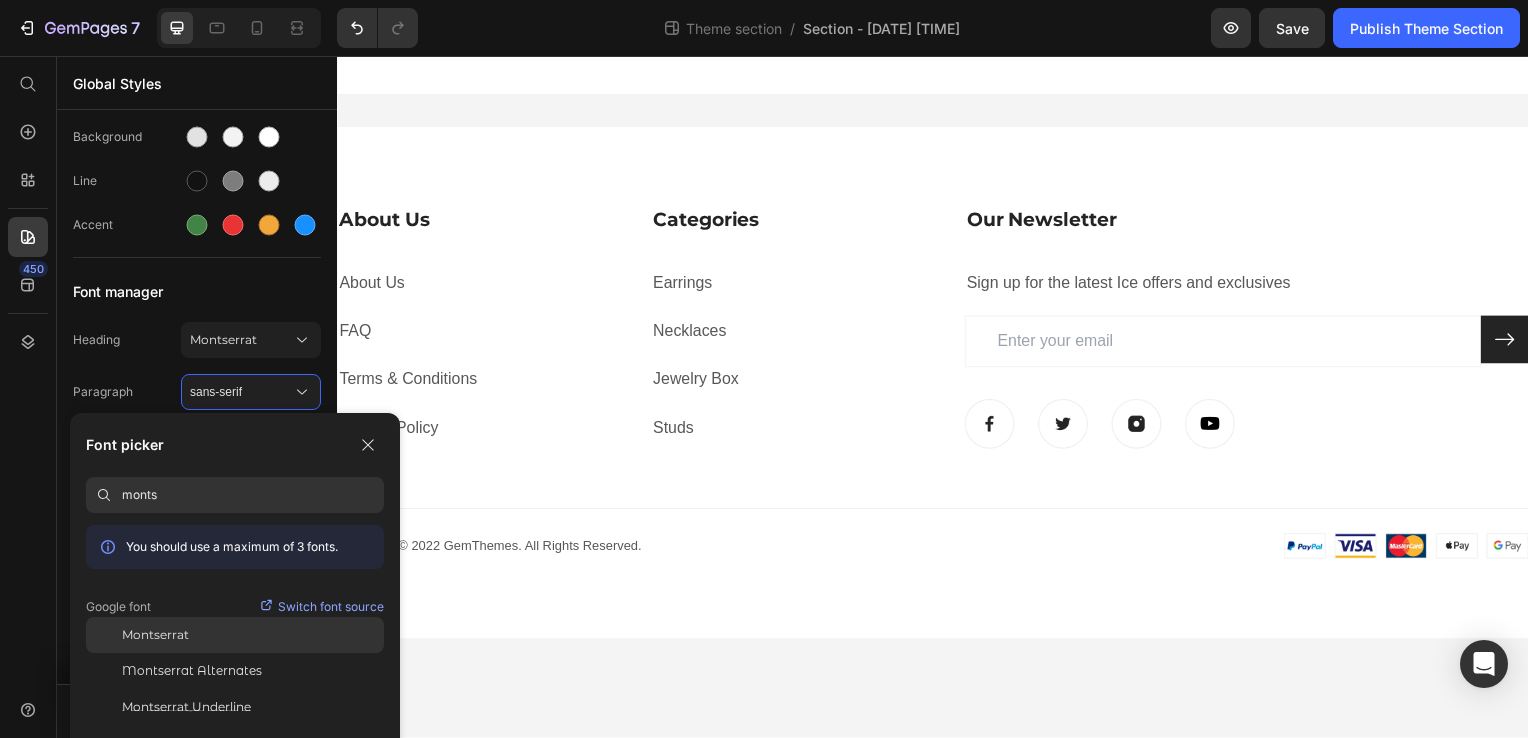 type on "monts" 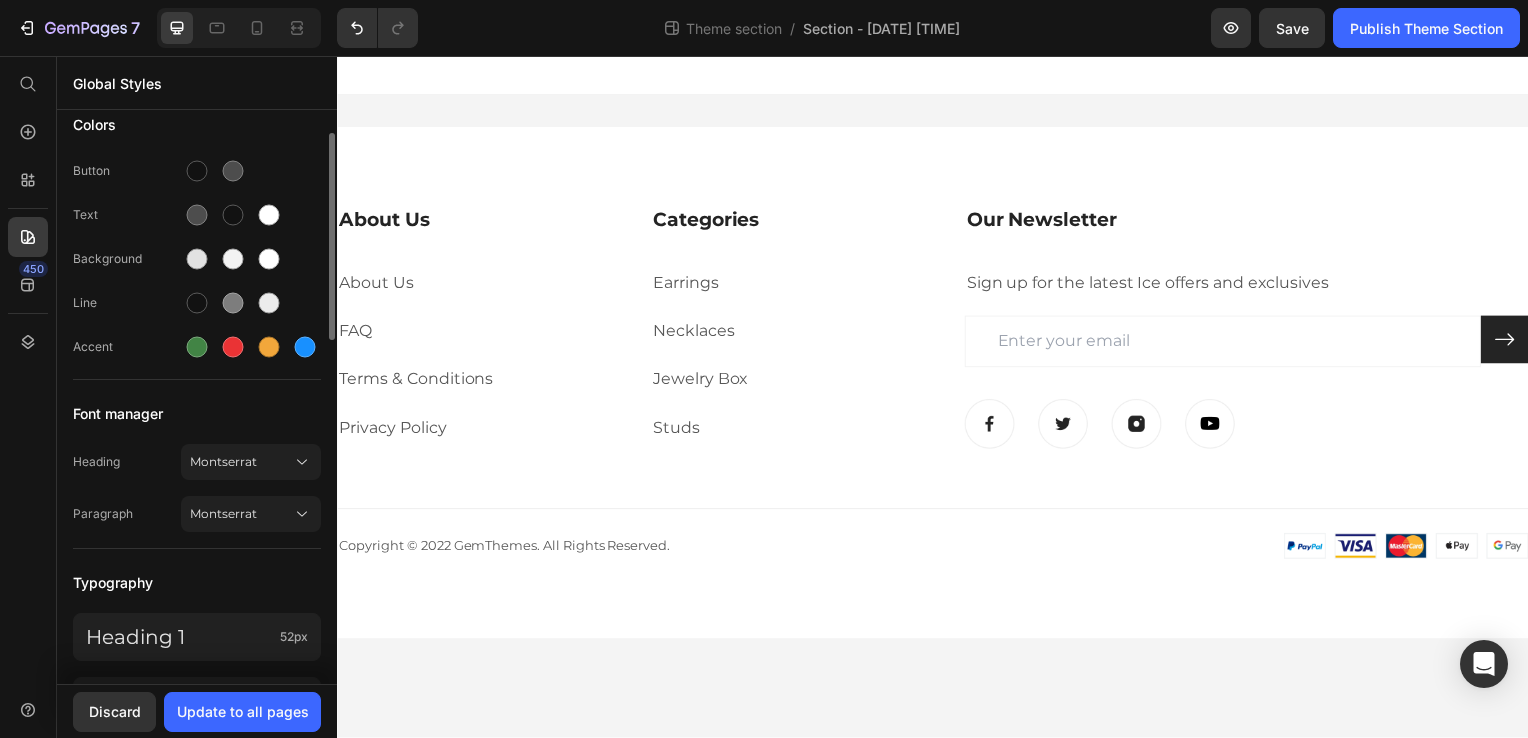 scroll, scrollTop: 105, scrollLeft: 0, axis: vertical 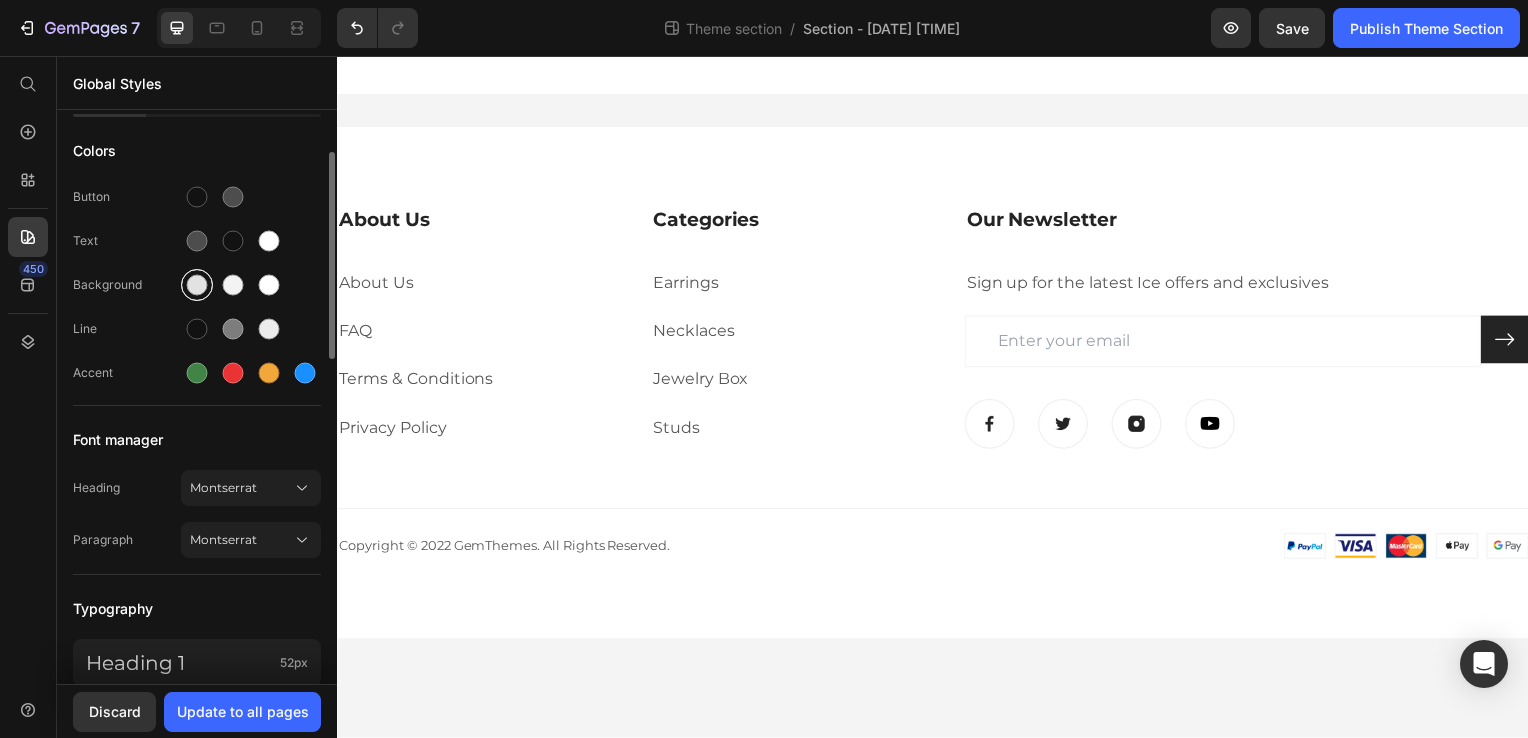 click at bounding box center (197, 285) 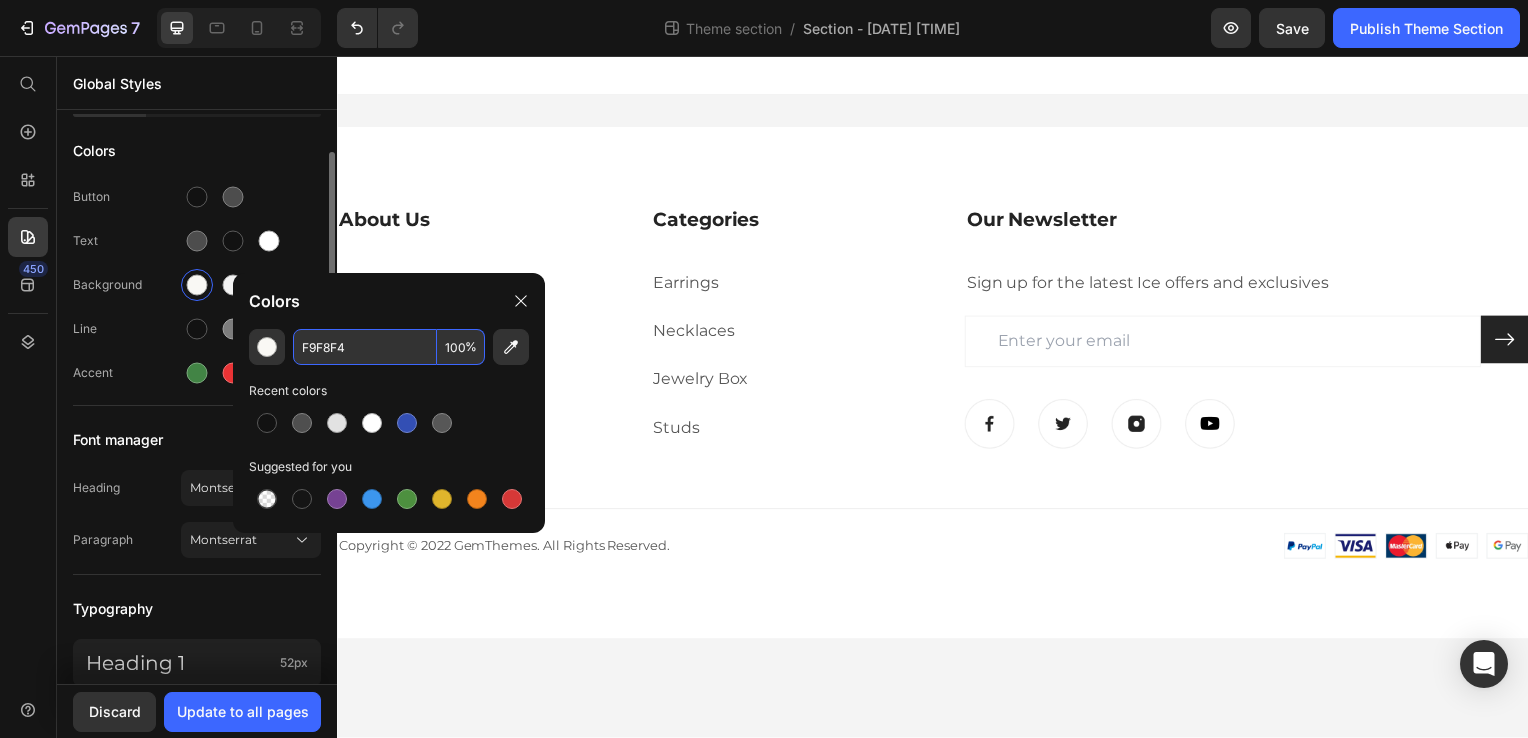 type on "F9F8F4" 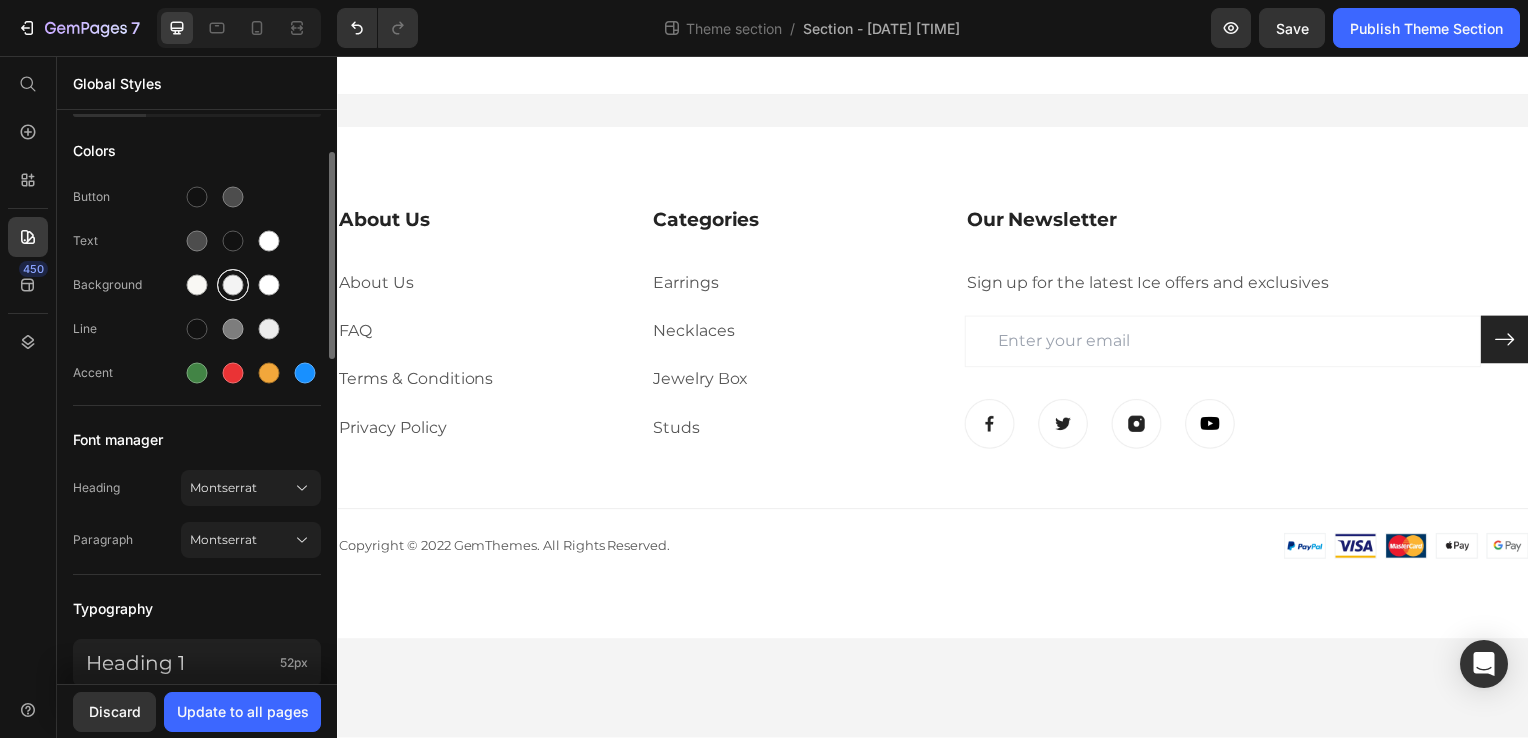click at bounding box center [233, 285] 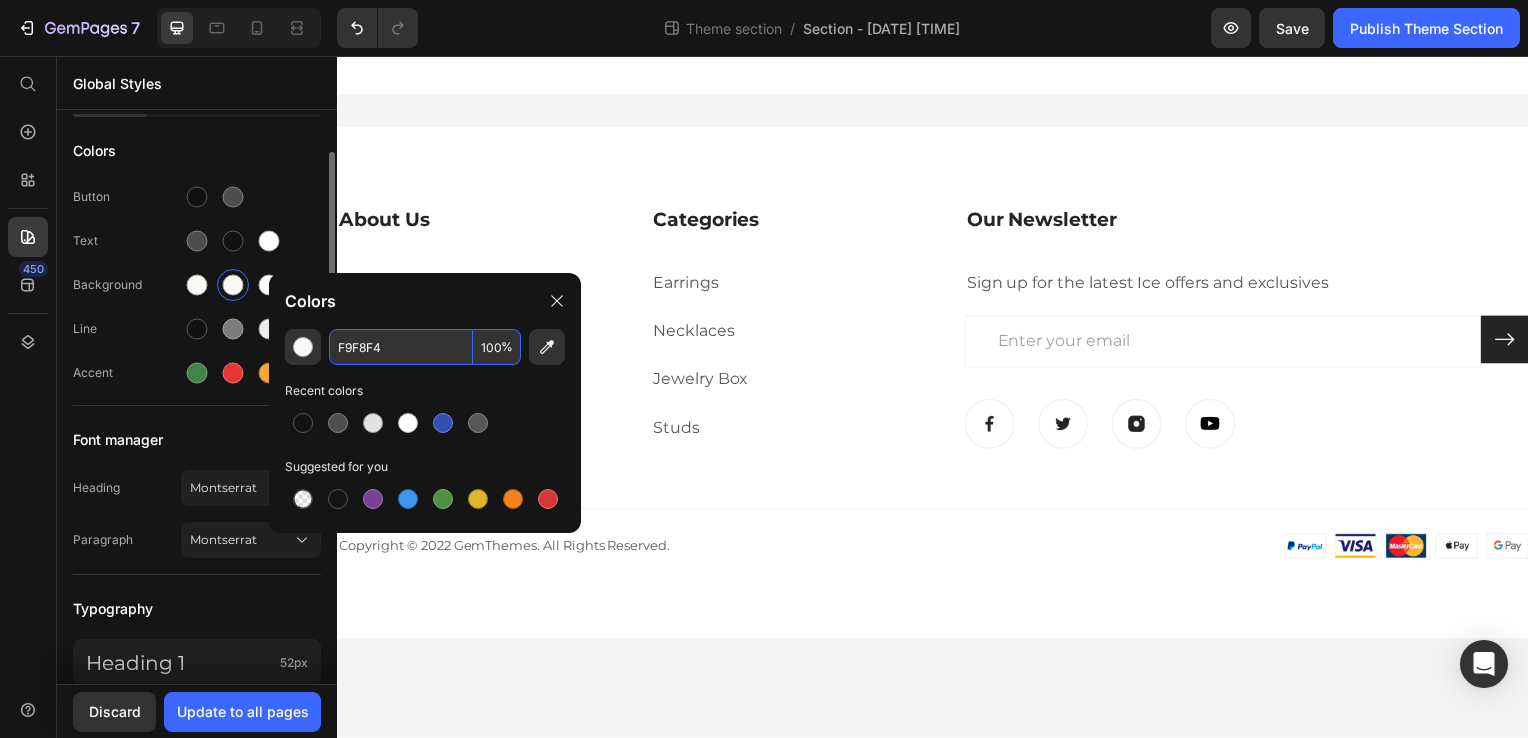 type on "F9F8F4" 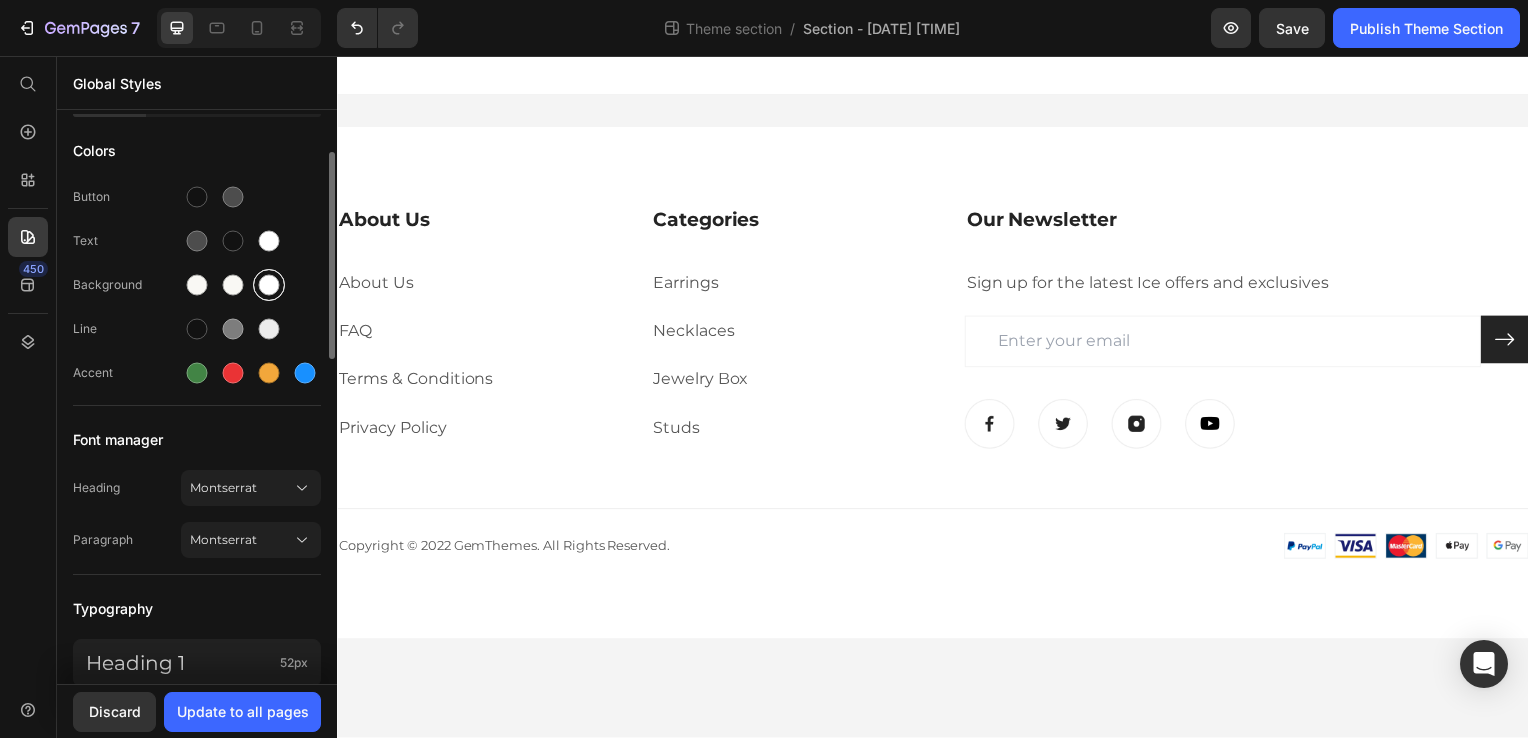 click at bounding box center (269, 285) 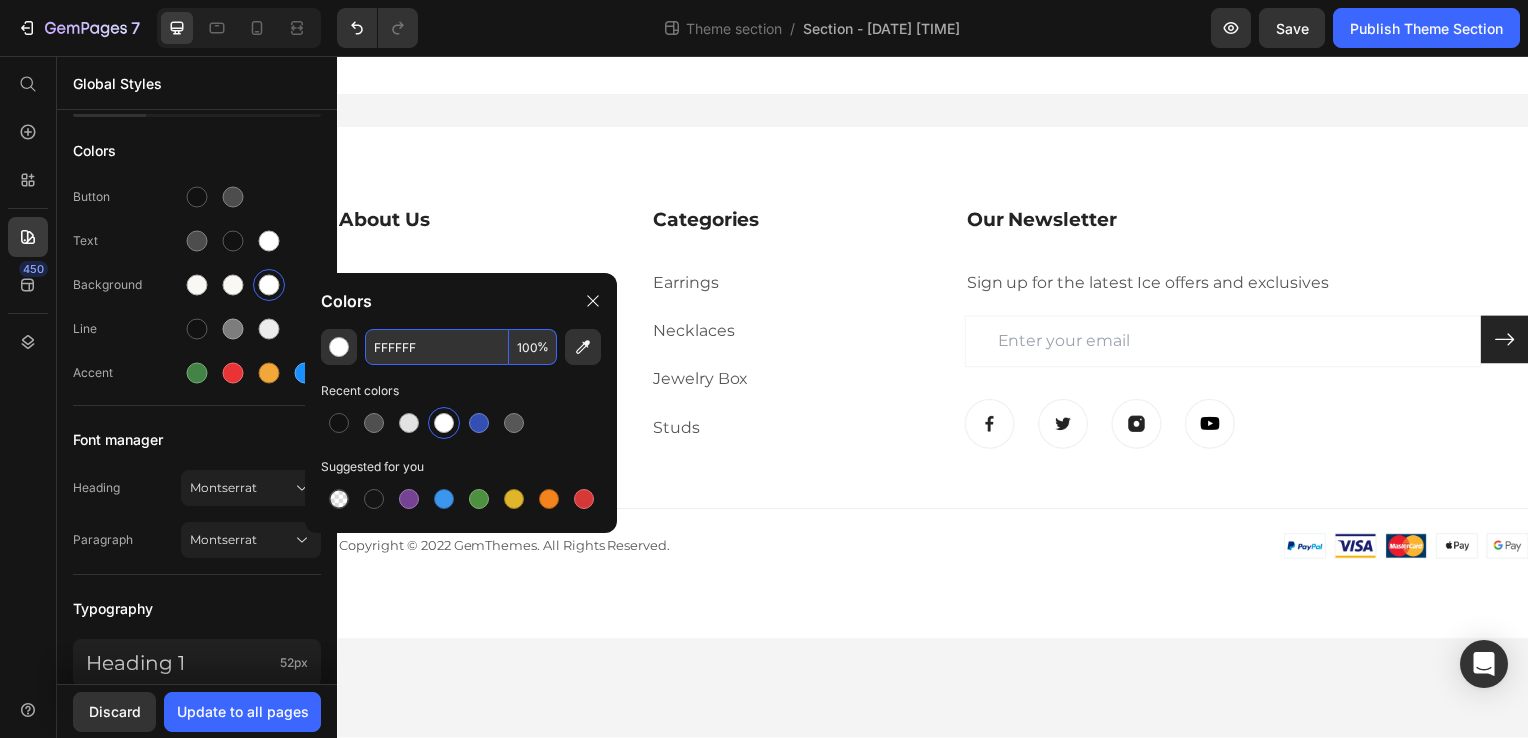 click on "FFFFFF" at bounding box center (437, 347) 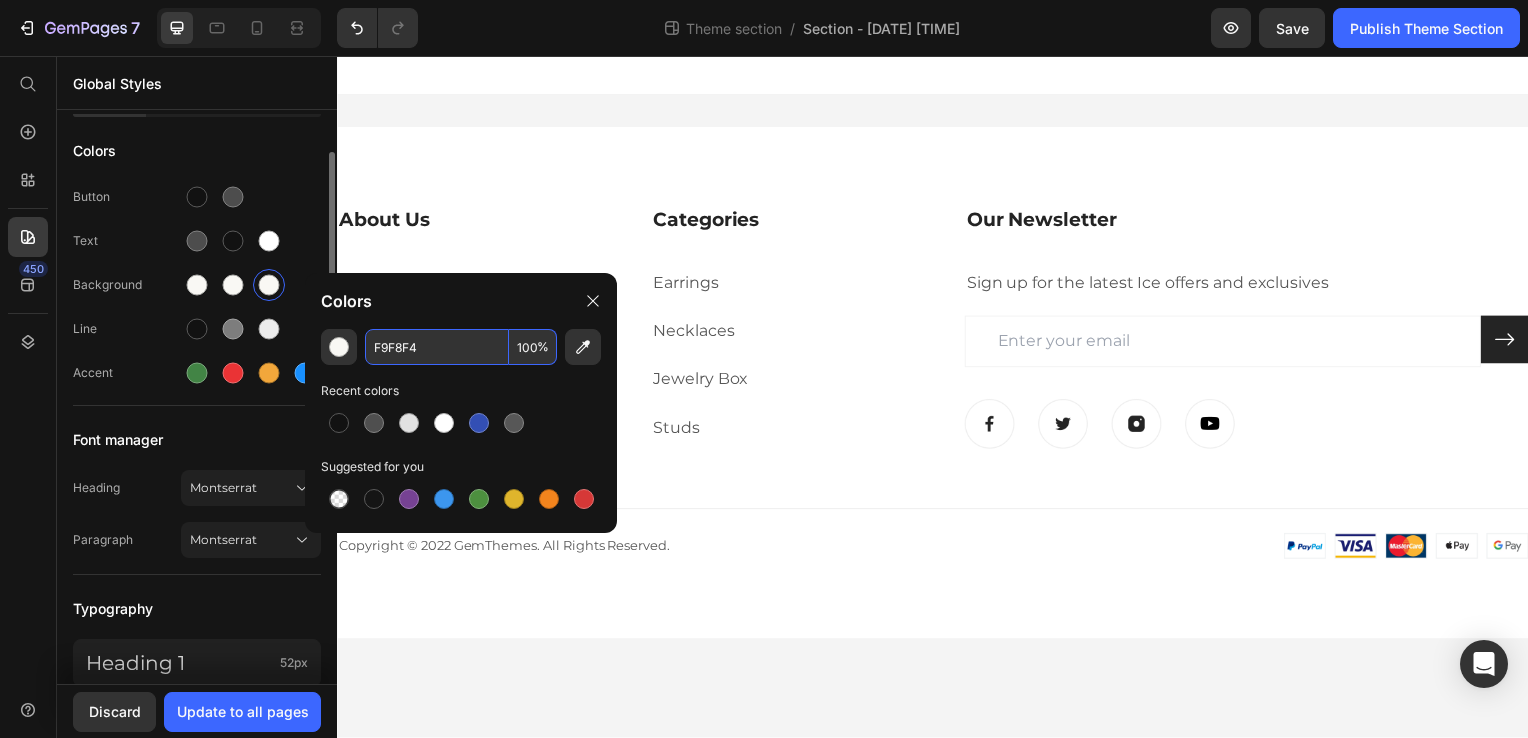 type on "F9F8F4" 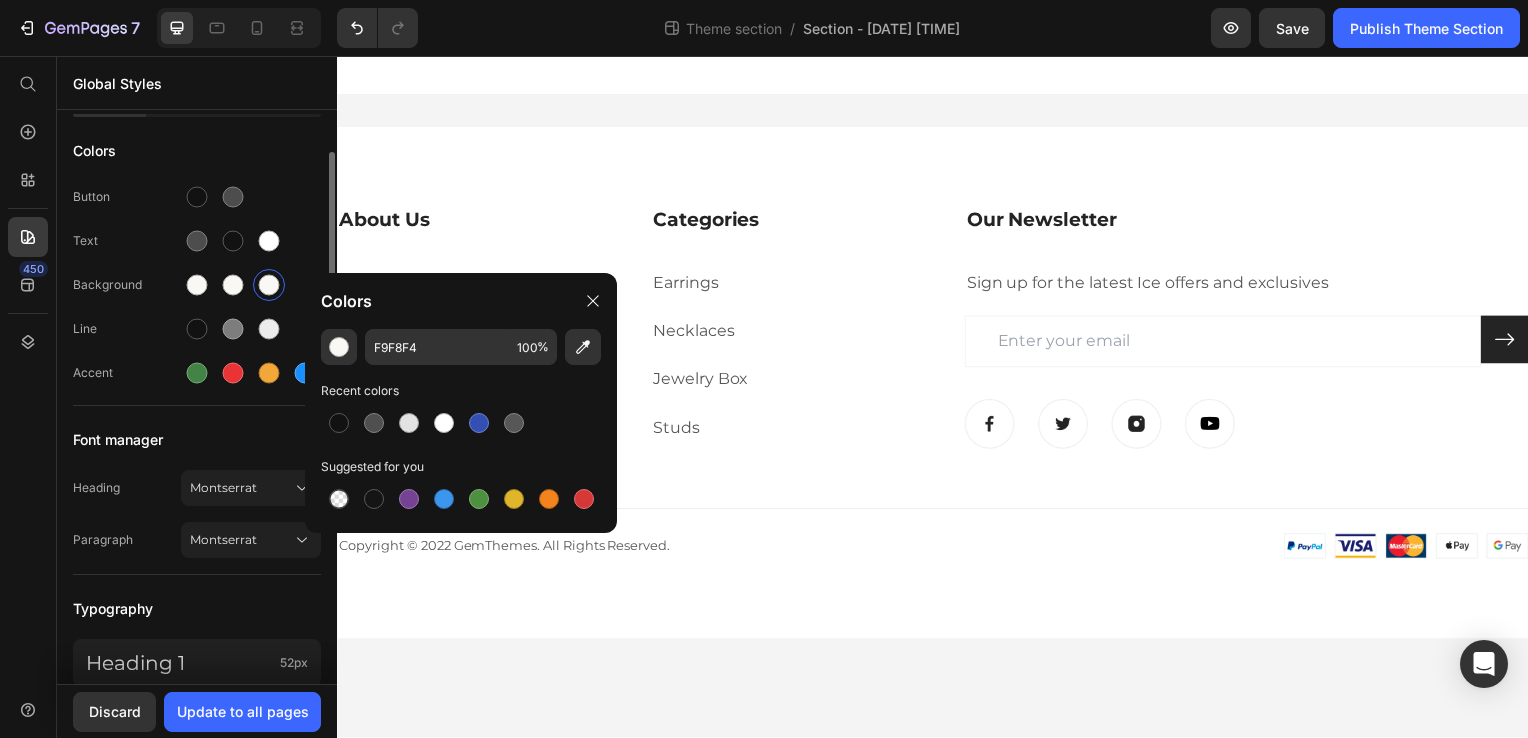 click on "Font manager" at bounding box center (197, 440) 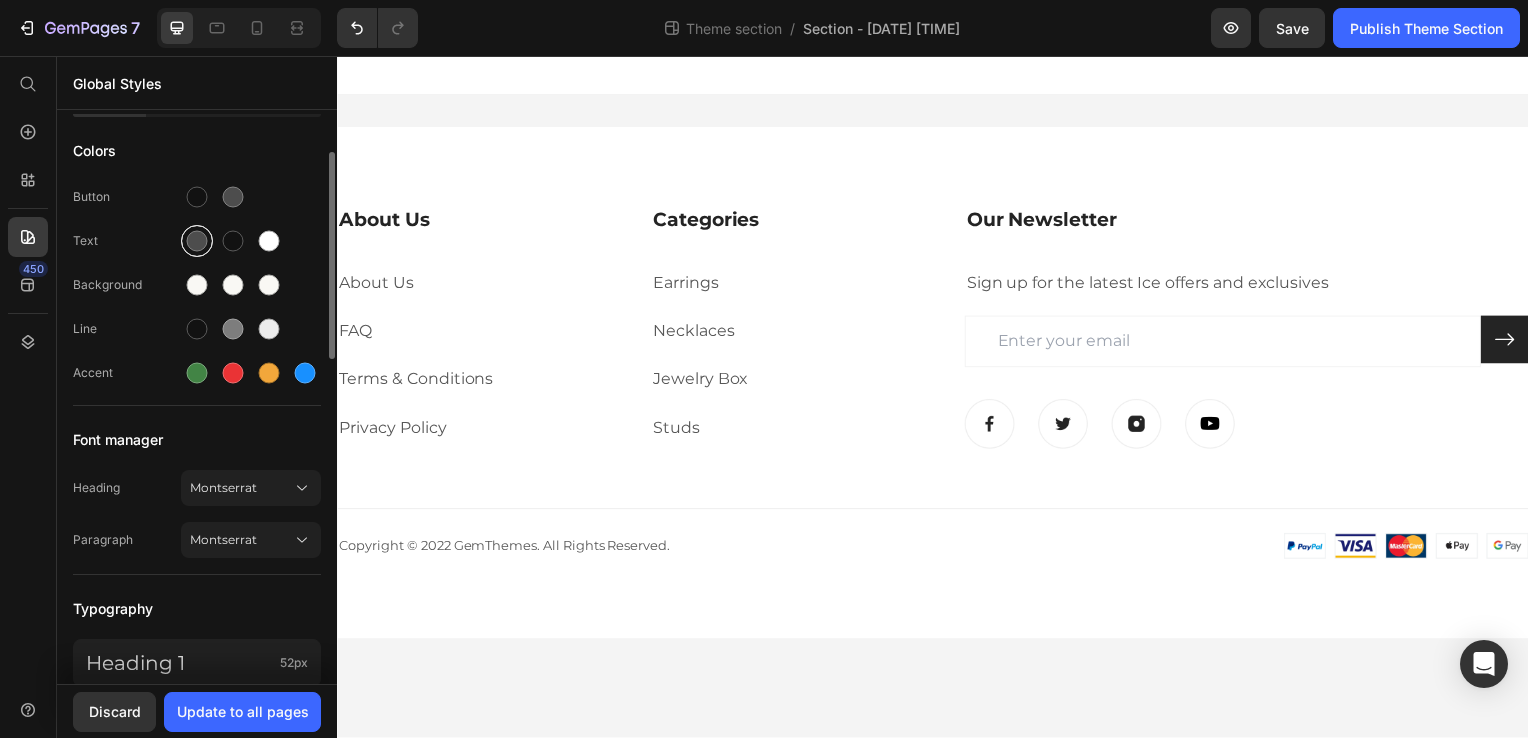click at bounding box center (197, 241) 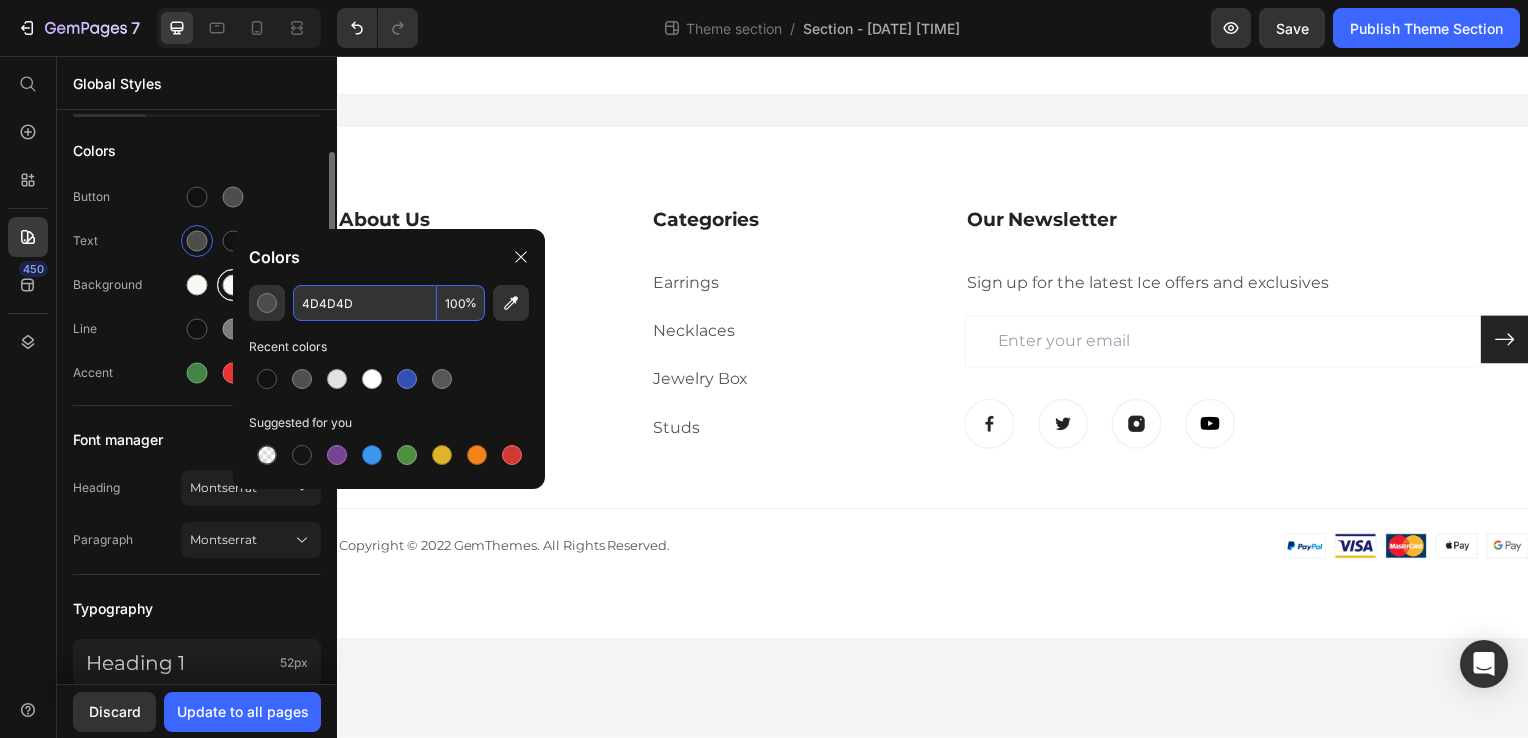 paste on "35B66" 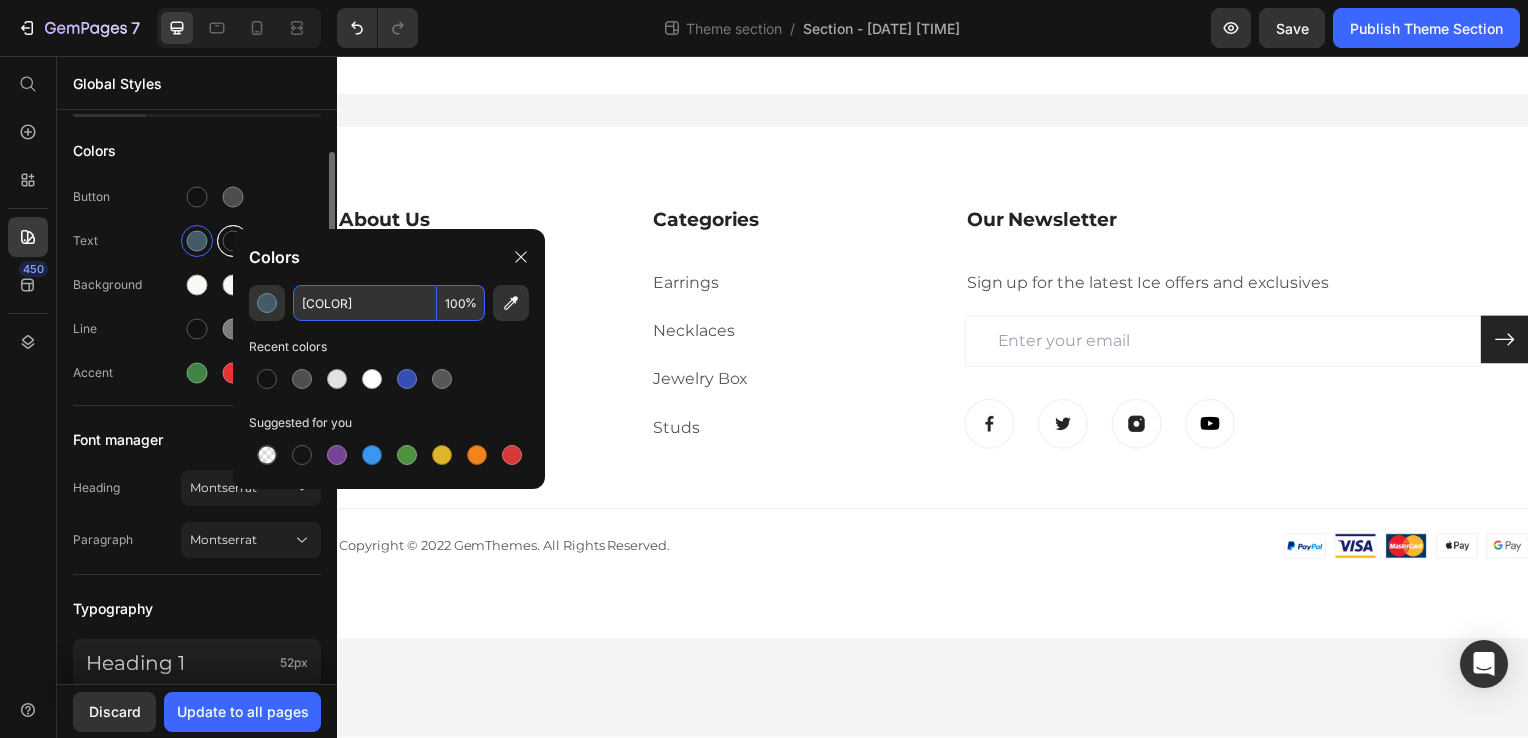type on "435B66" 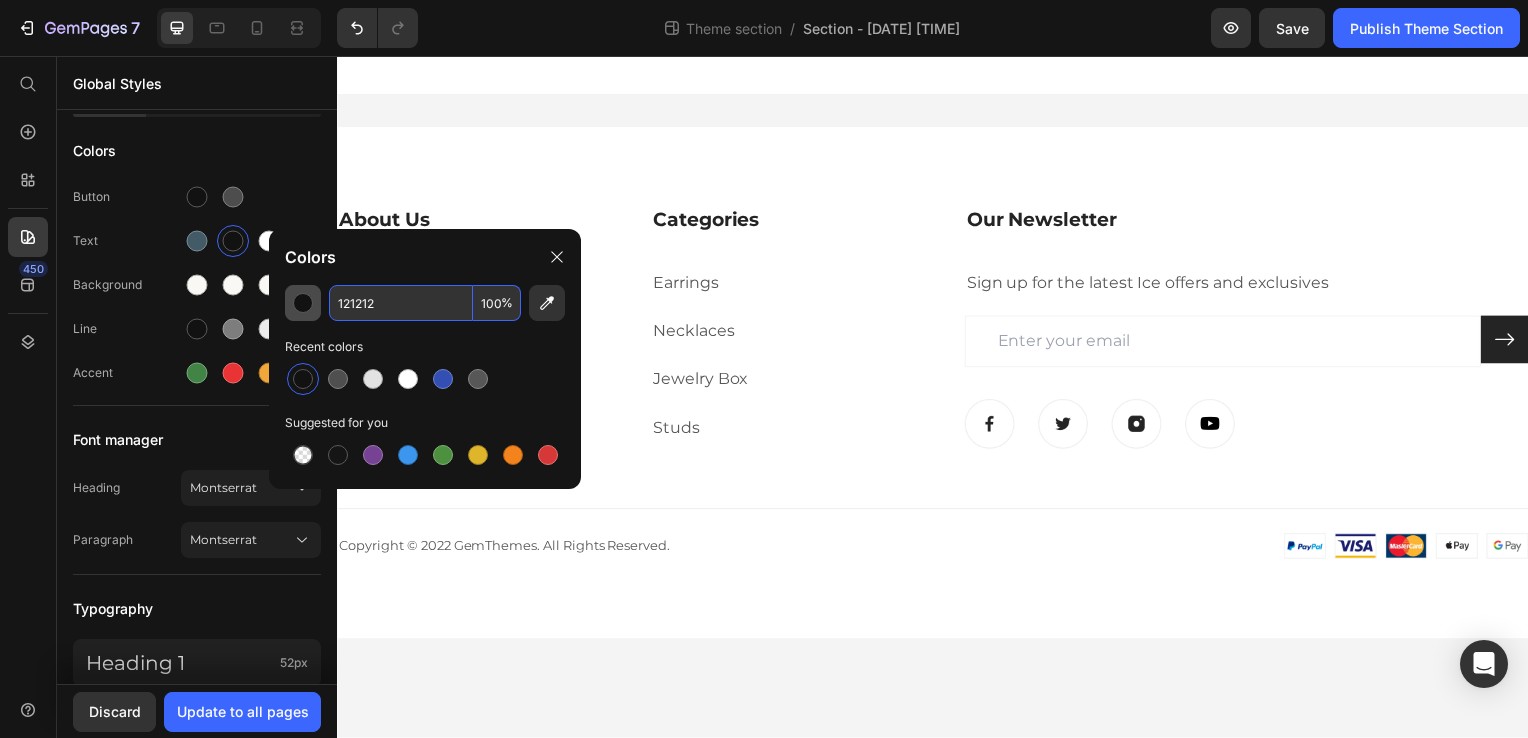 paste on "435B66" 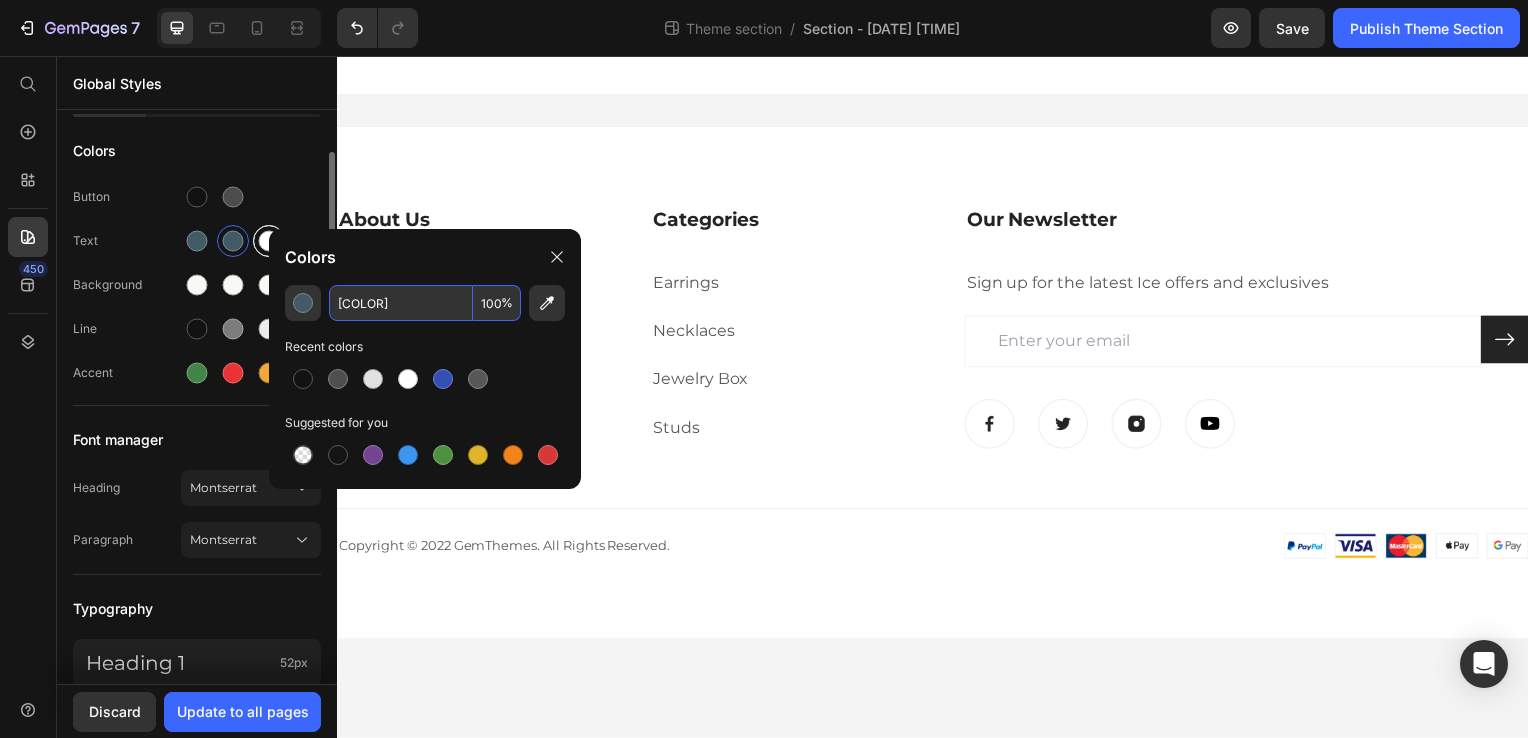 type on "435B66" 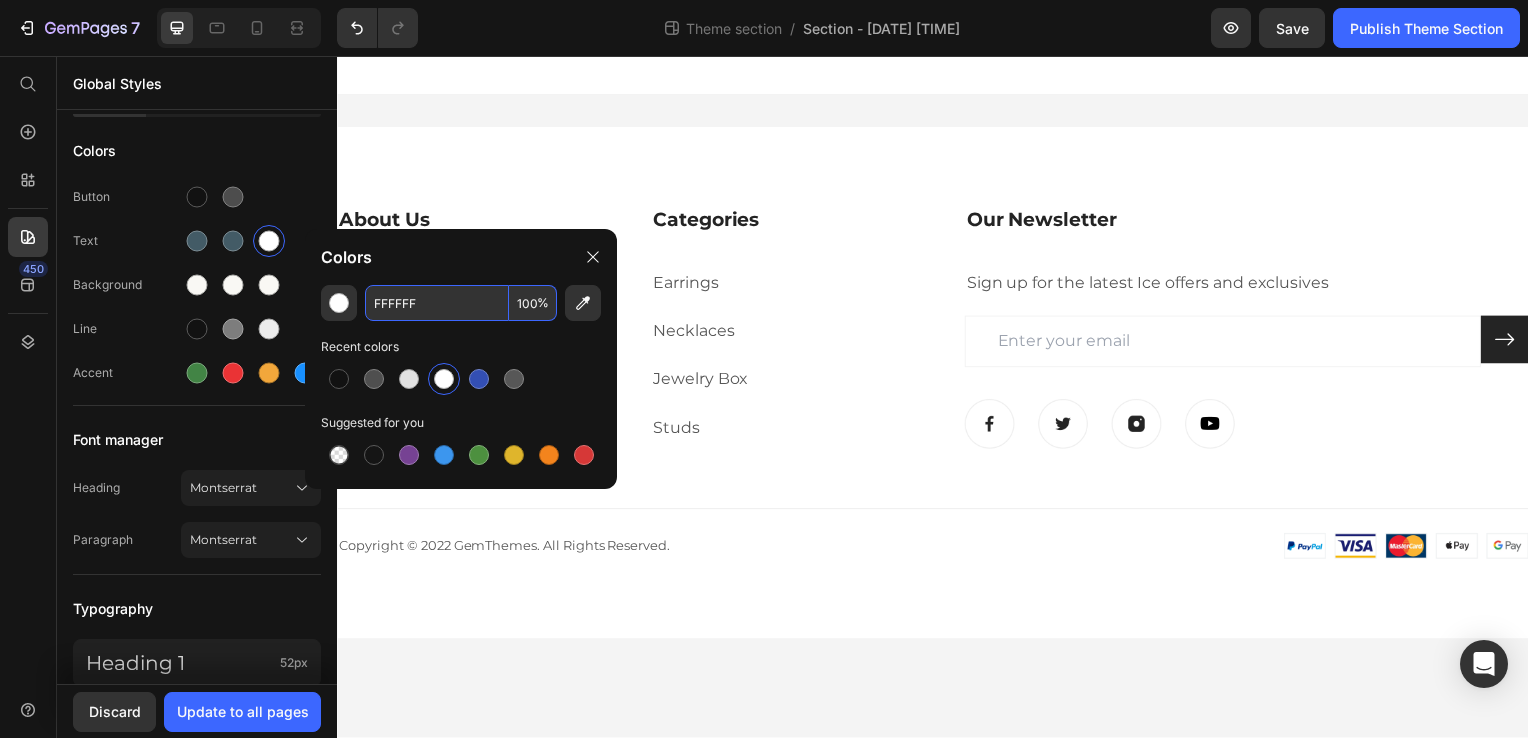 paste on "435B66" 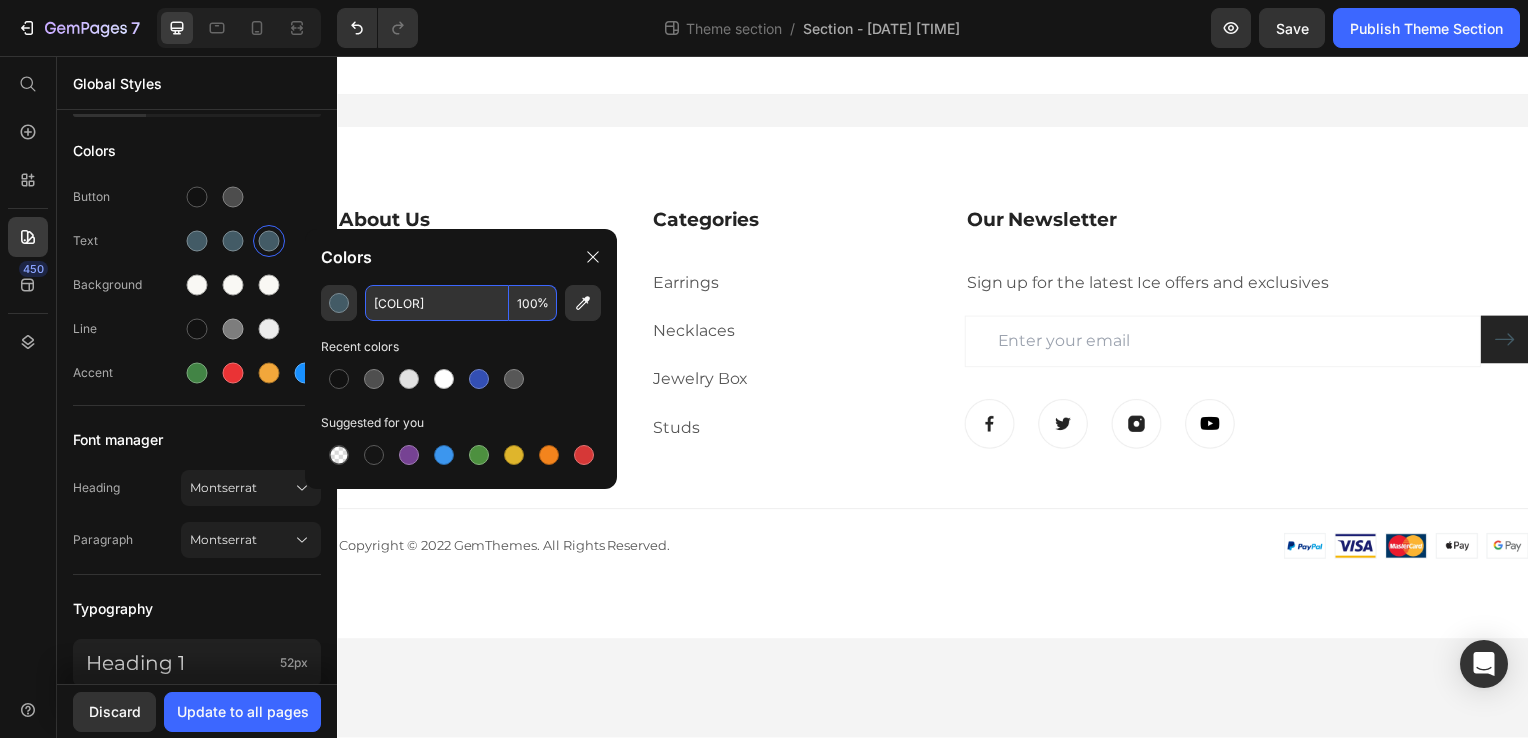 type on "435B66" 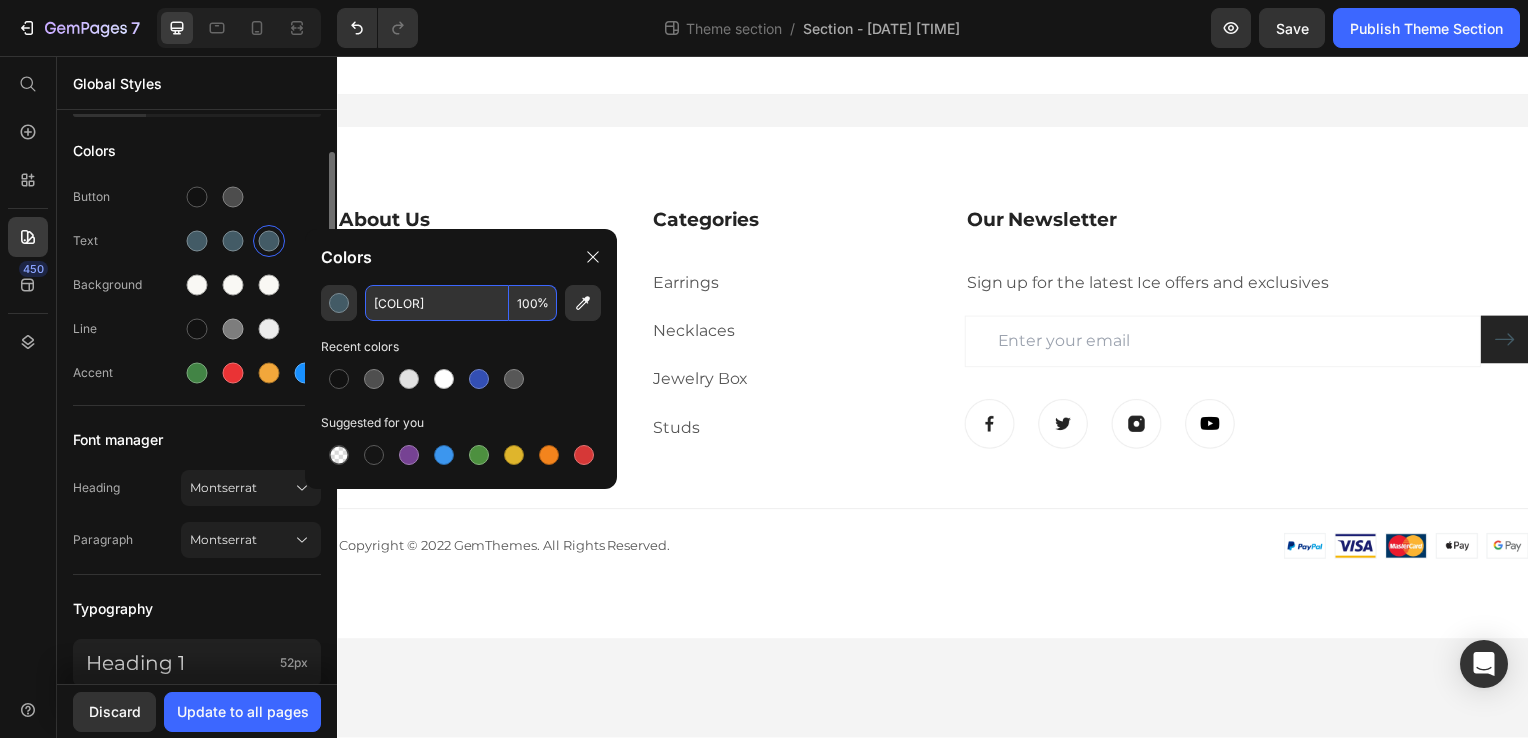 click on "Line" at bounding box center [197, 329] 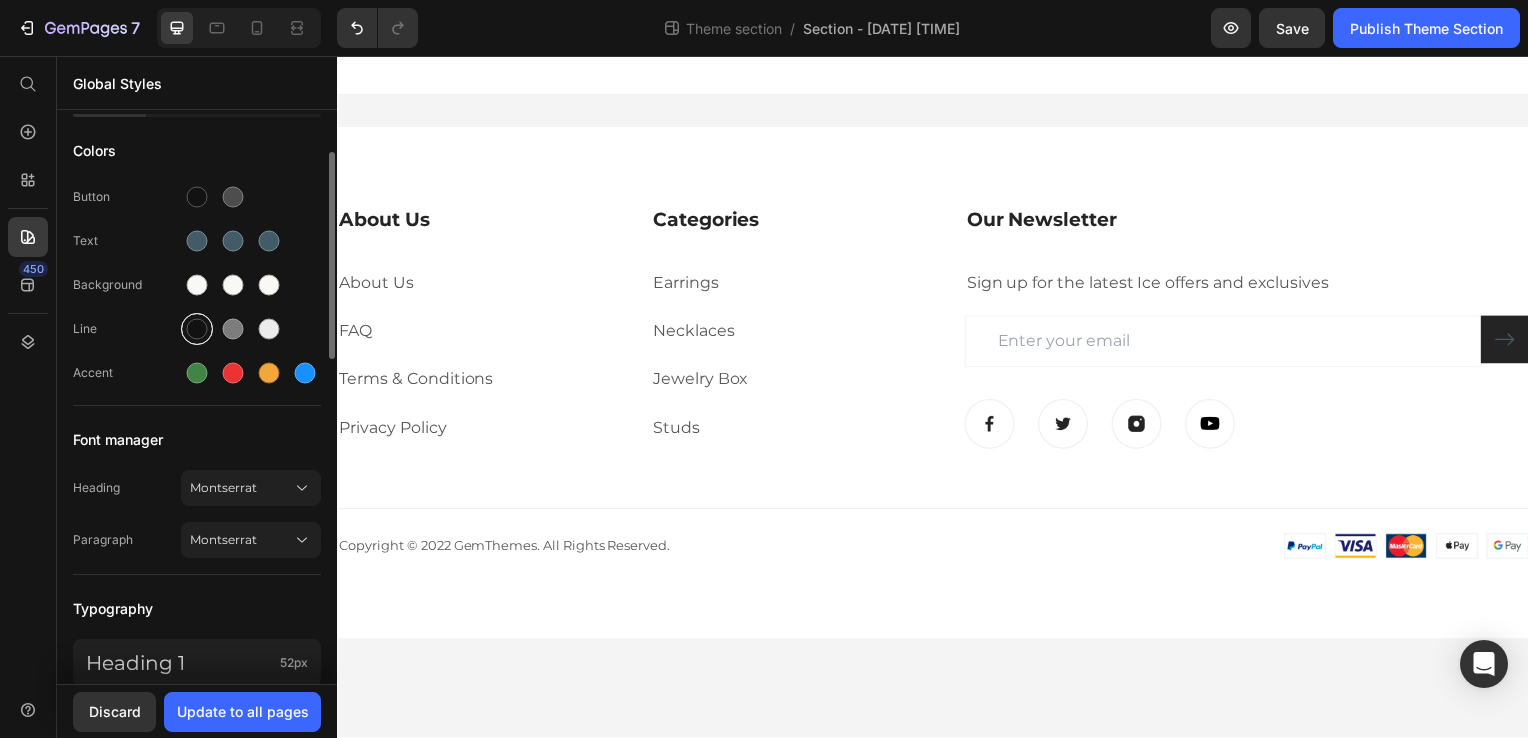 click at bounding box center [197, 329] 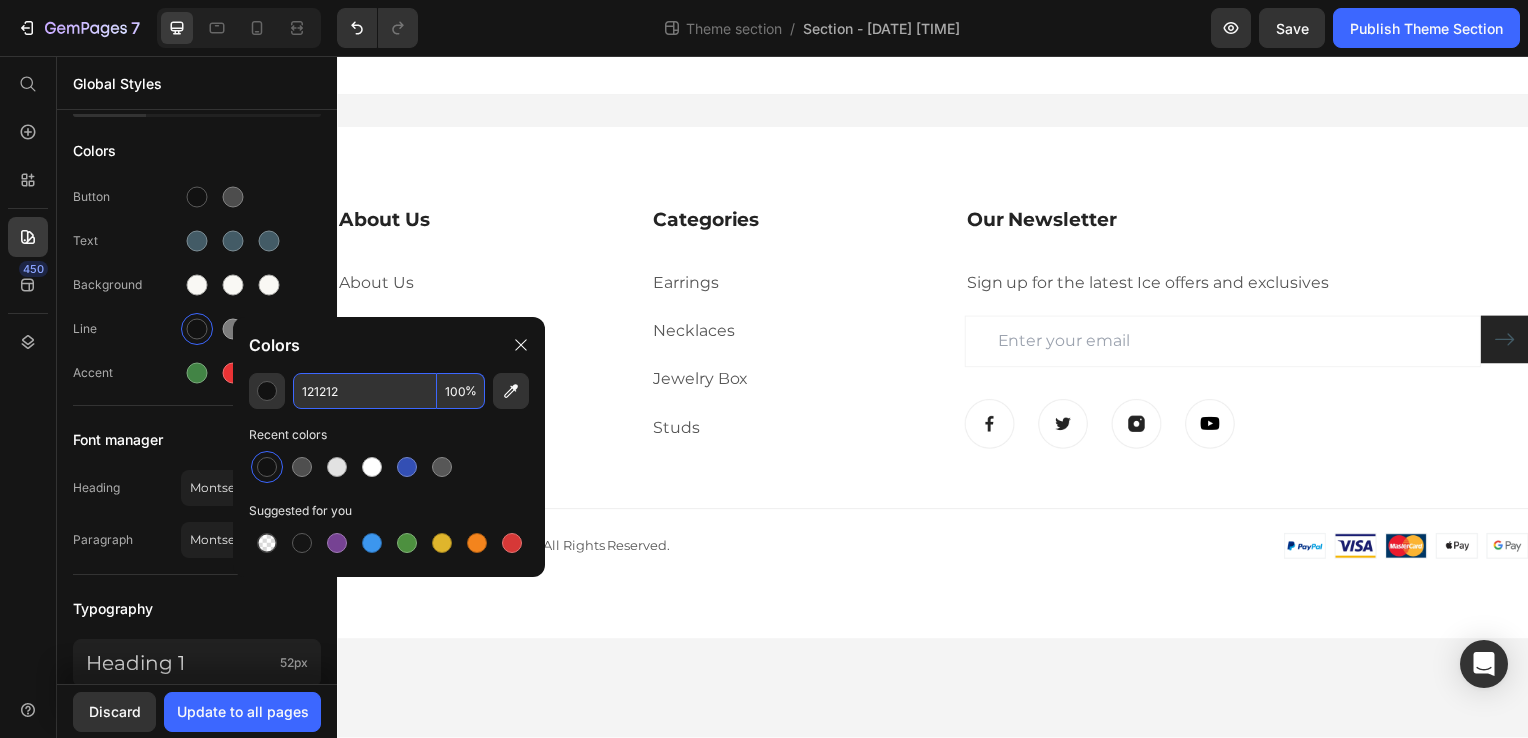 paste on "A898B8" 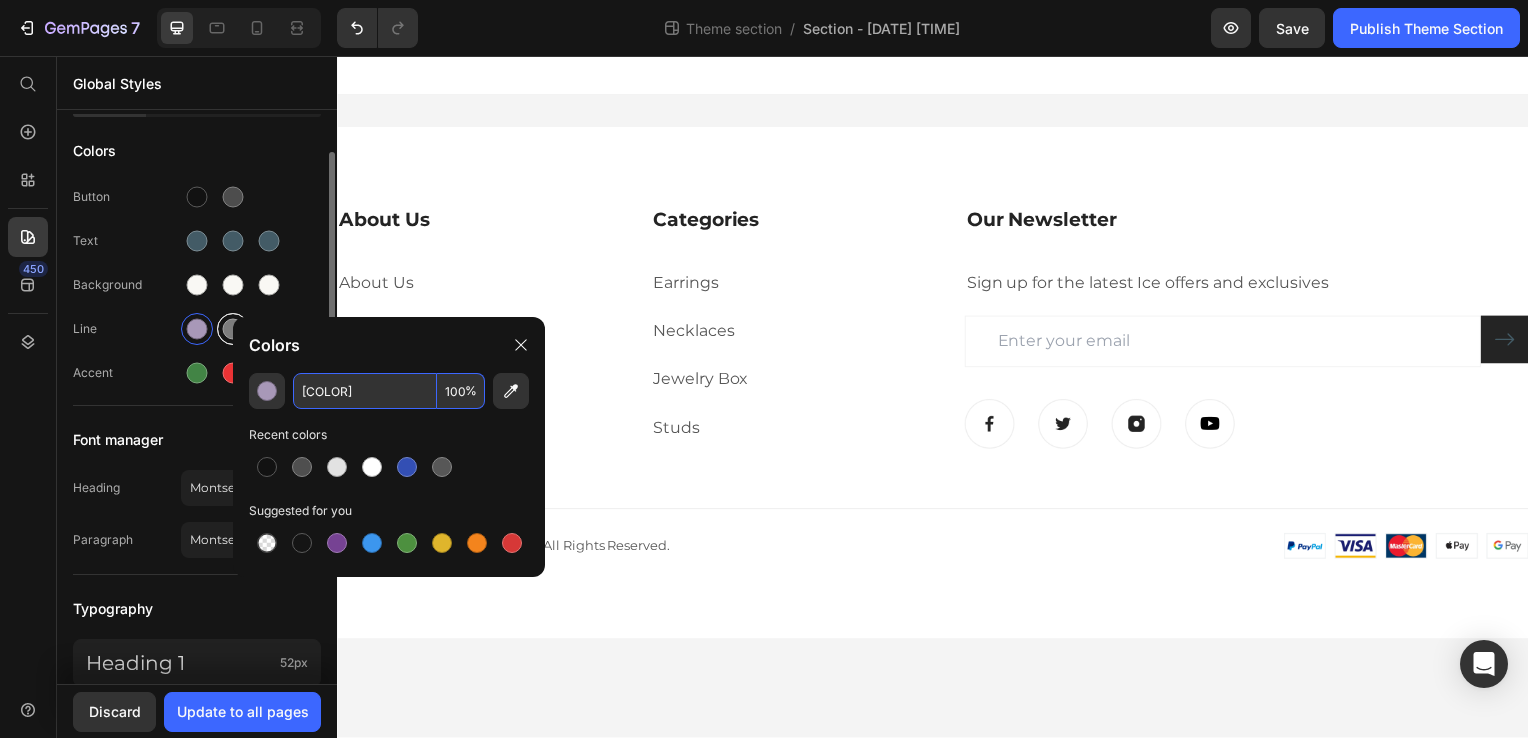 type on "A898B8" 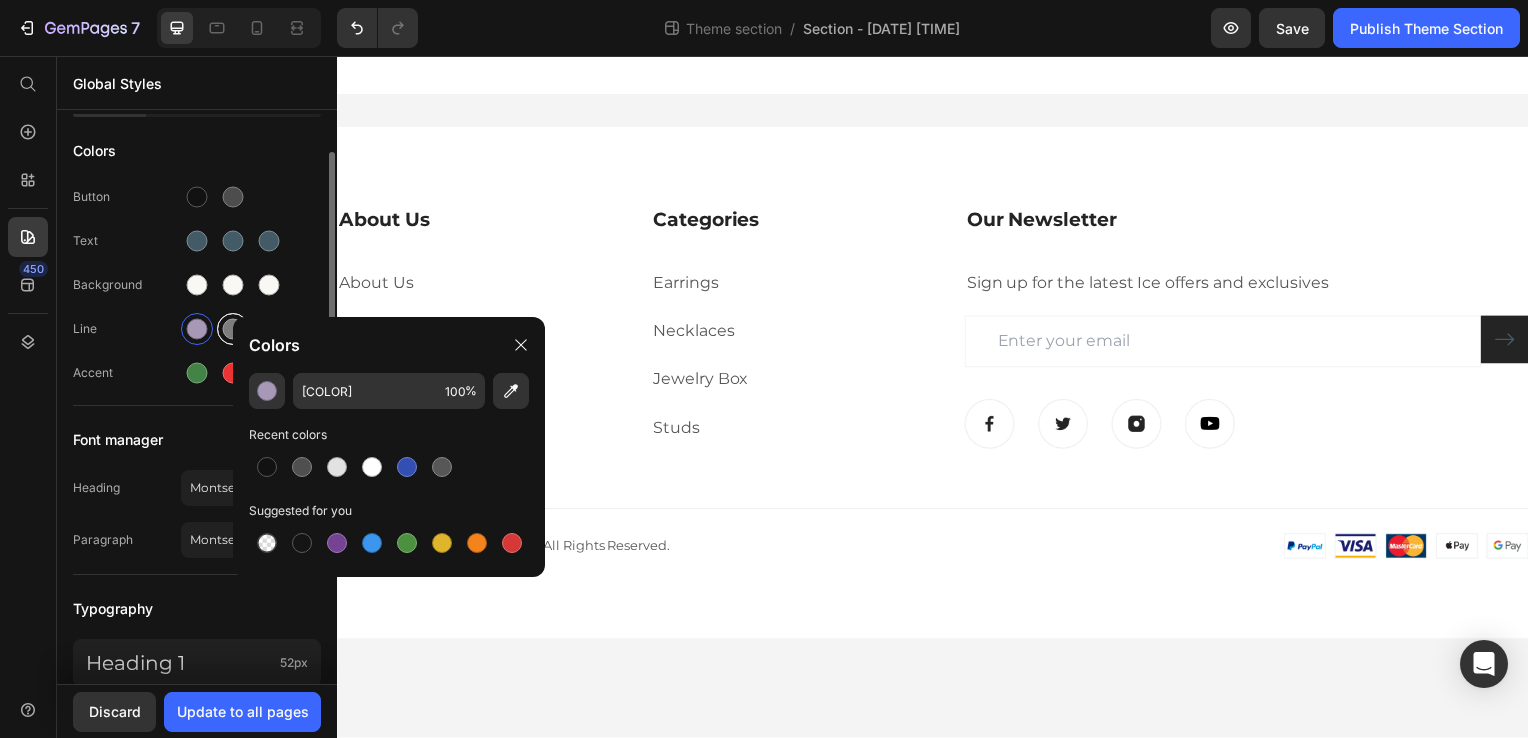 click at bounding box center [233, 329] 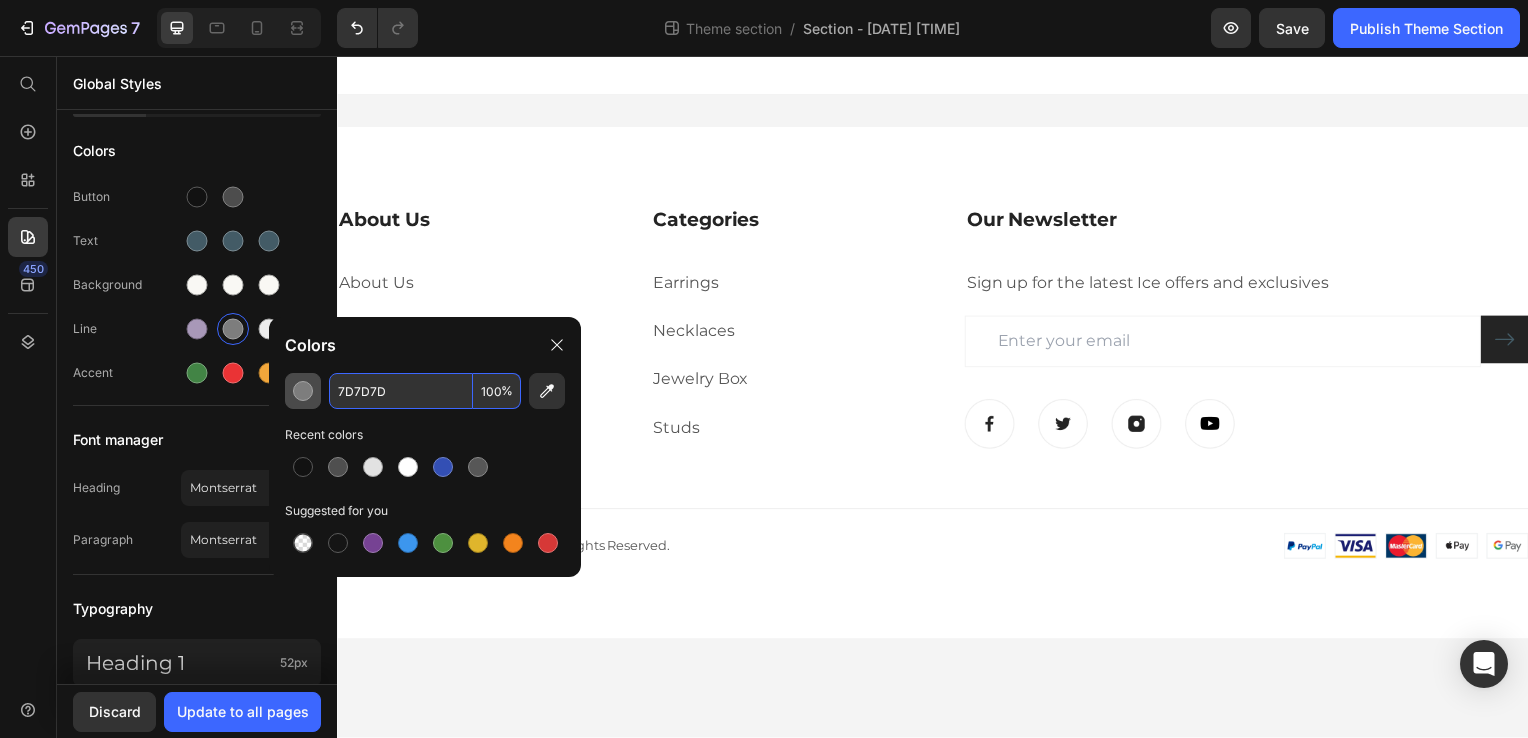 paste on "A898B8" 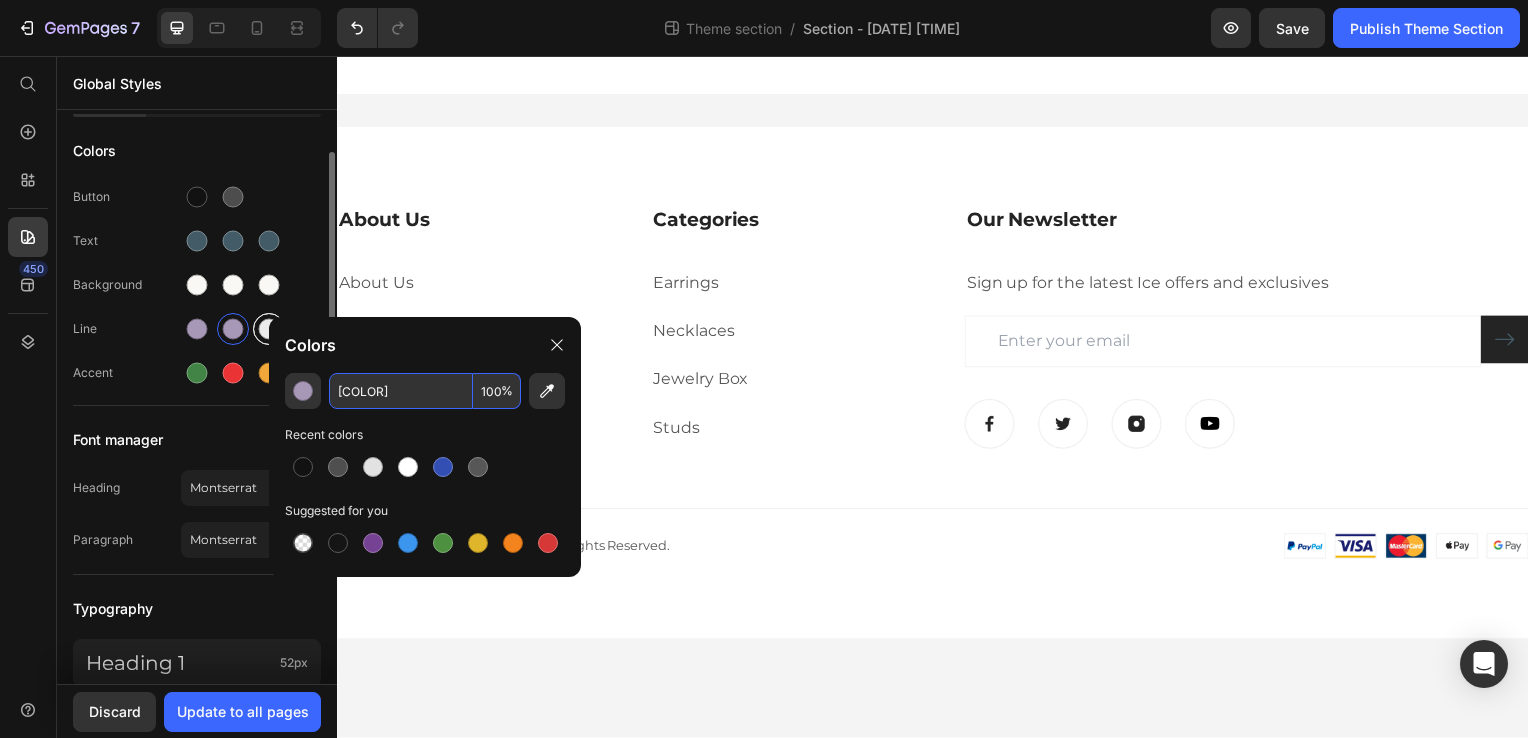 type on "A898B8" 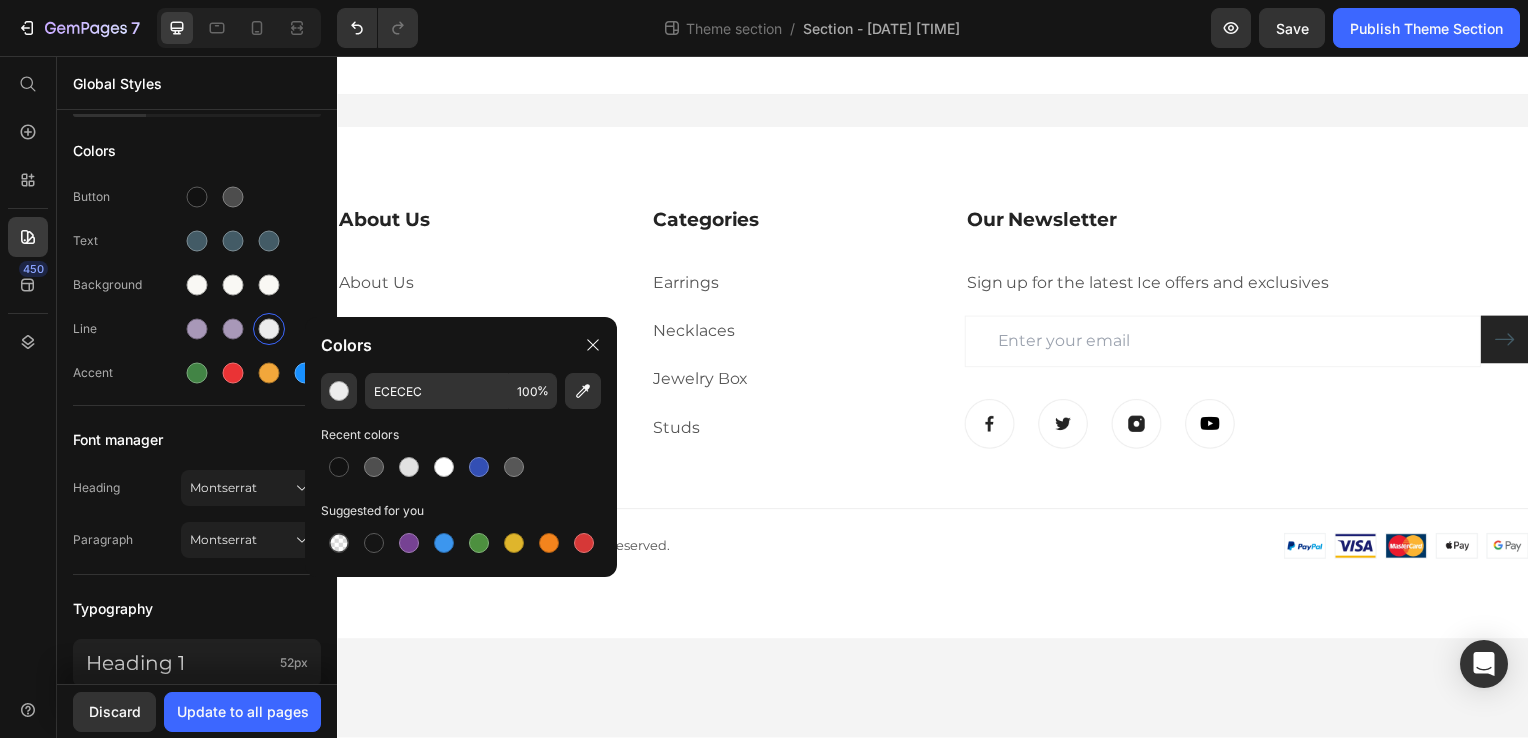 click on "ECECEC 100 % Recent colors Suggested for you" 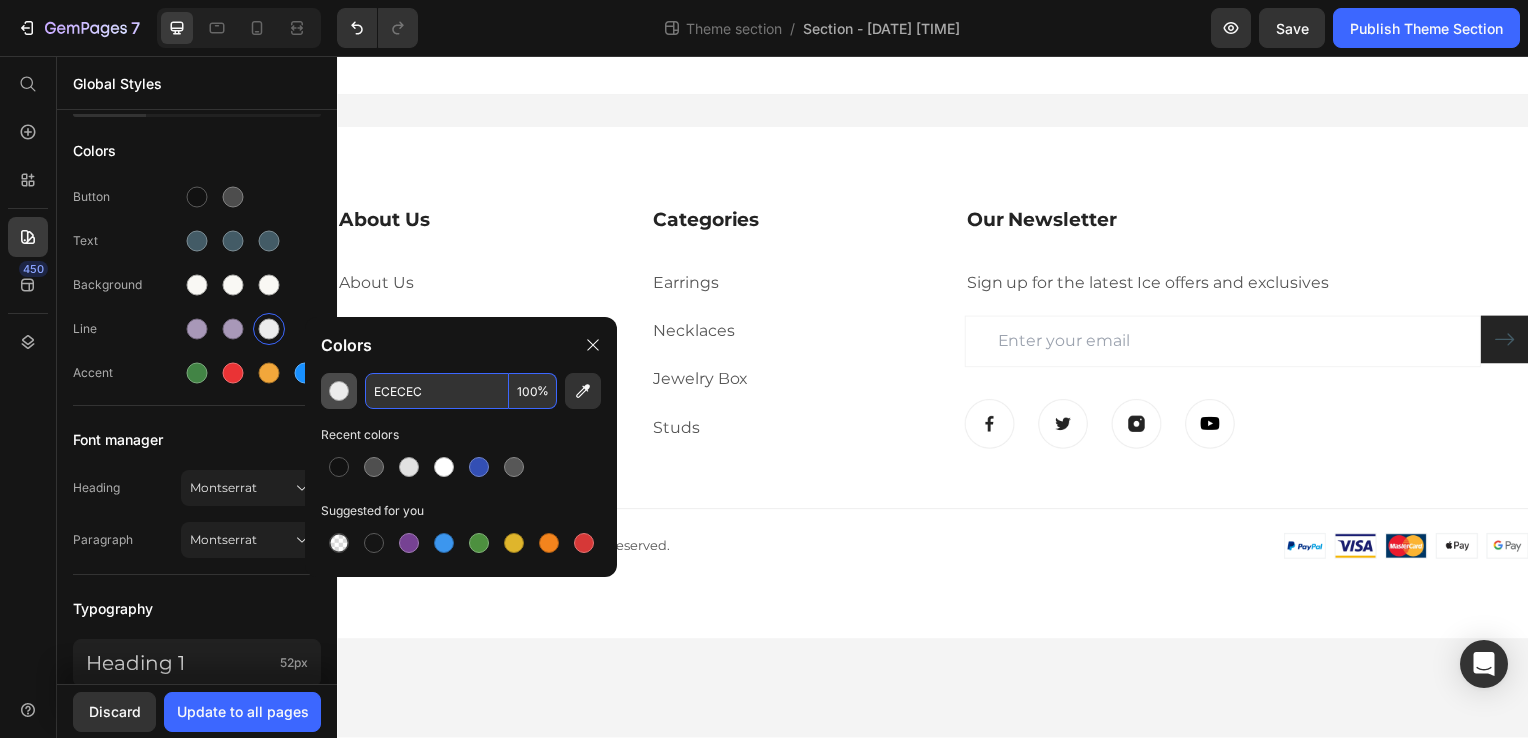 paste on "A898B8" 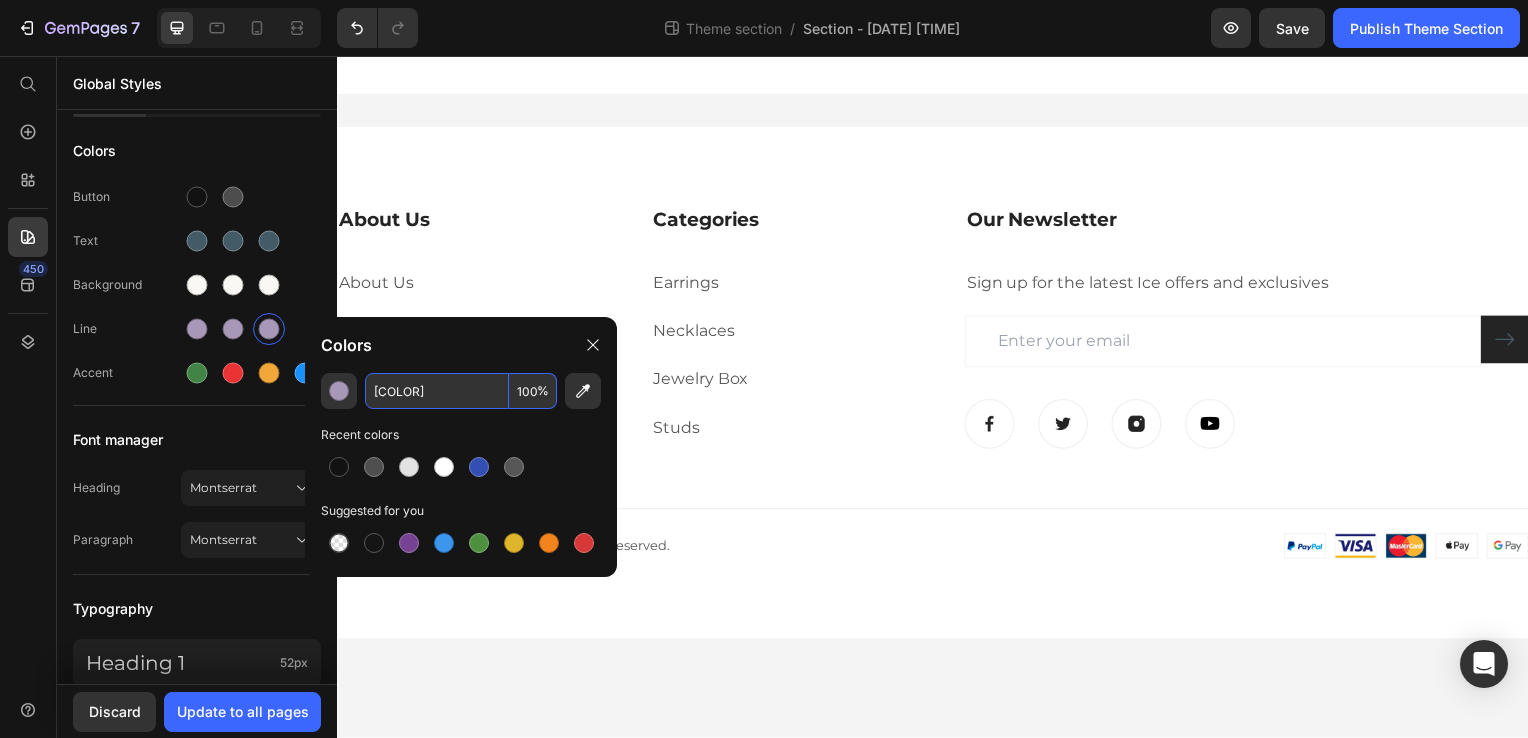 paste on "7C9C8" 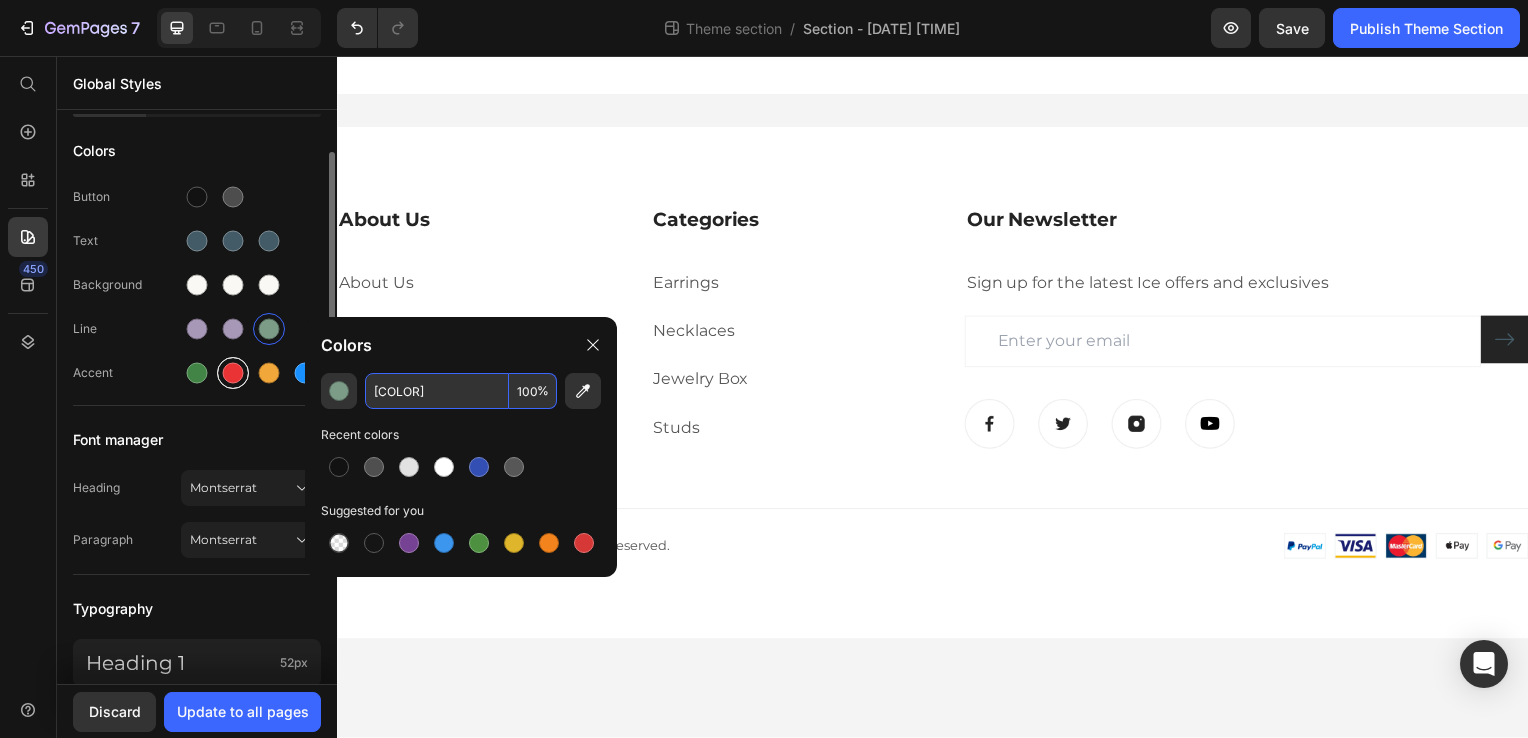 type on "7C9C88" 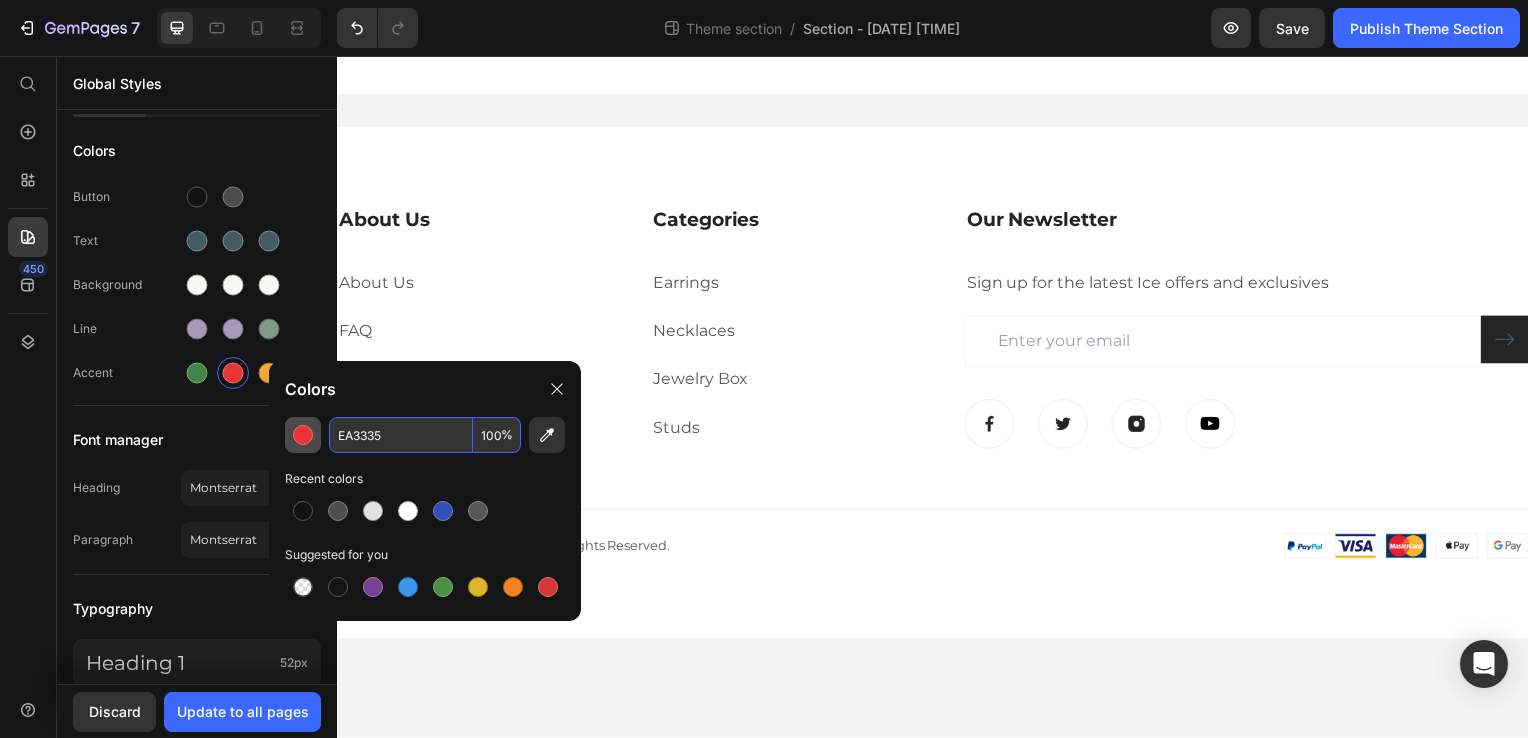 paste on "7C9C88" 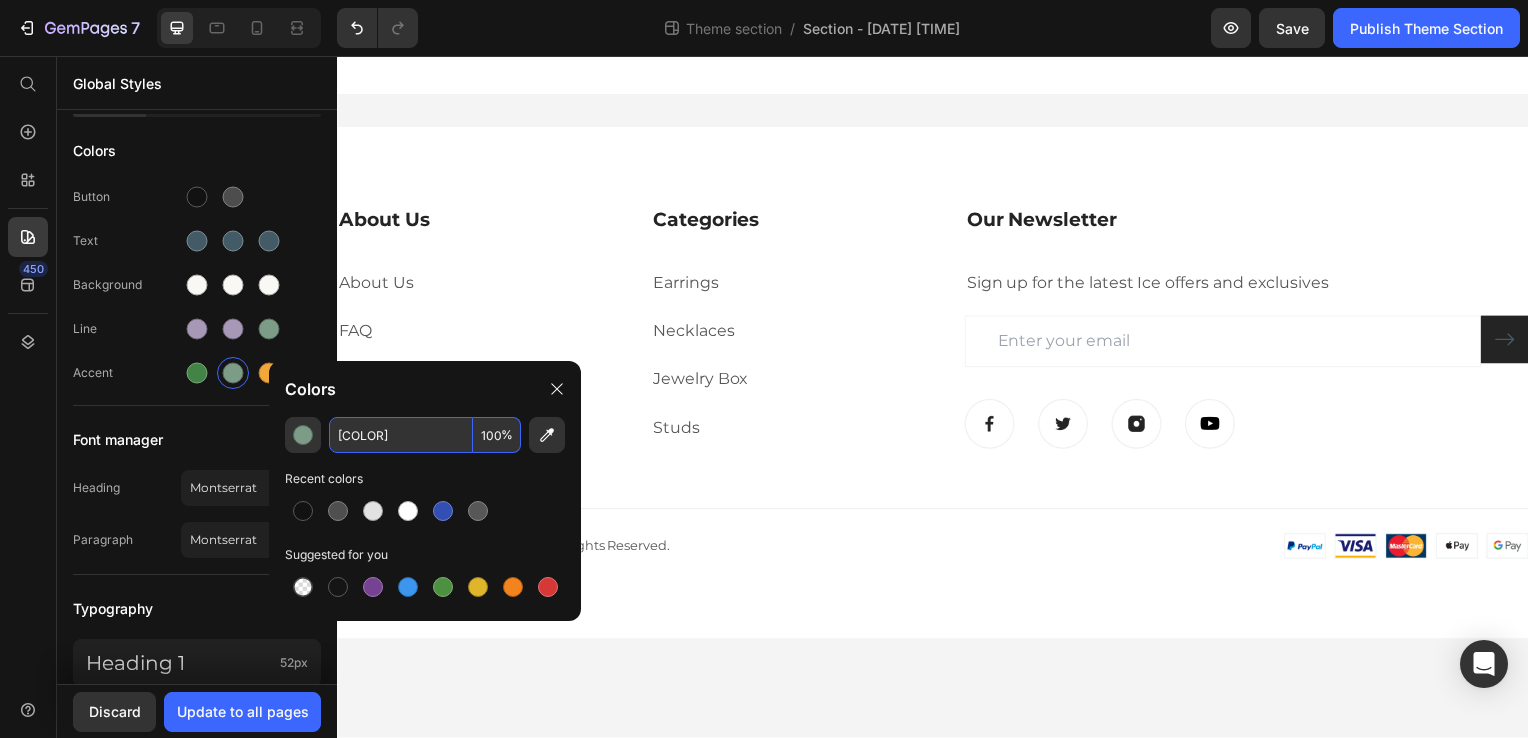 type on "7C9C88" 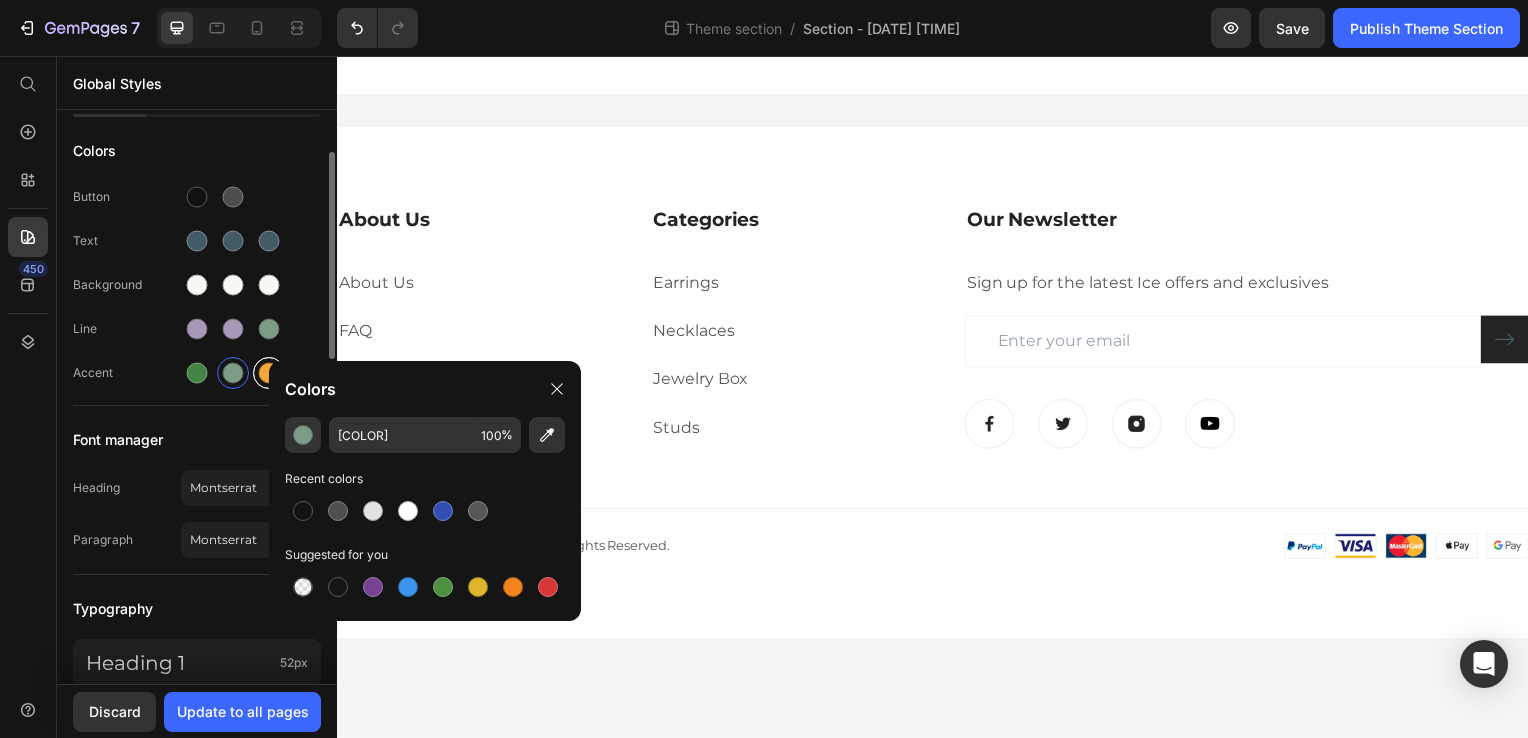 click at bounding box center (269, 373) 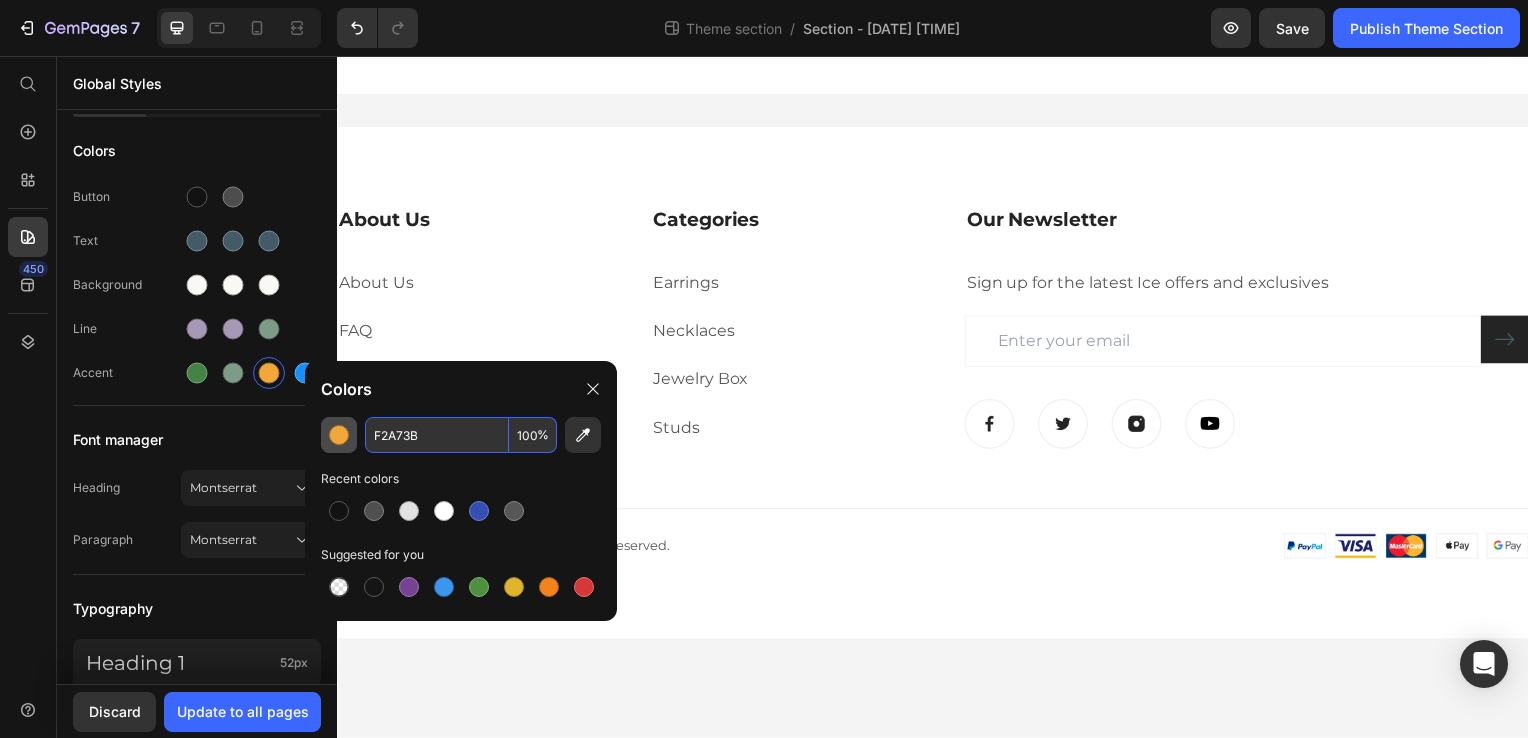 paste on "7C9C88" 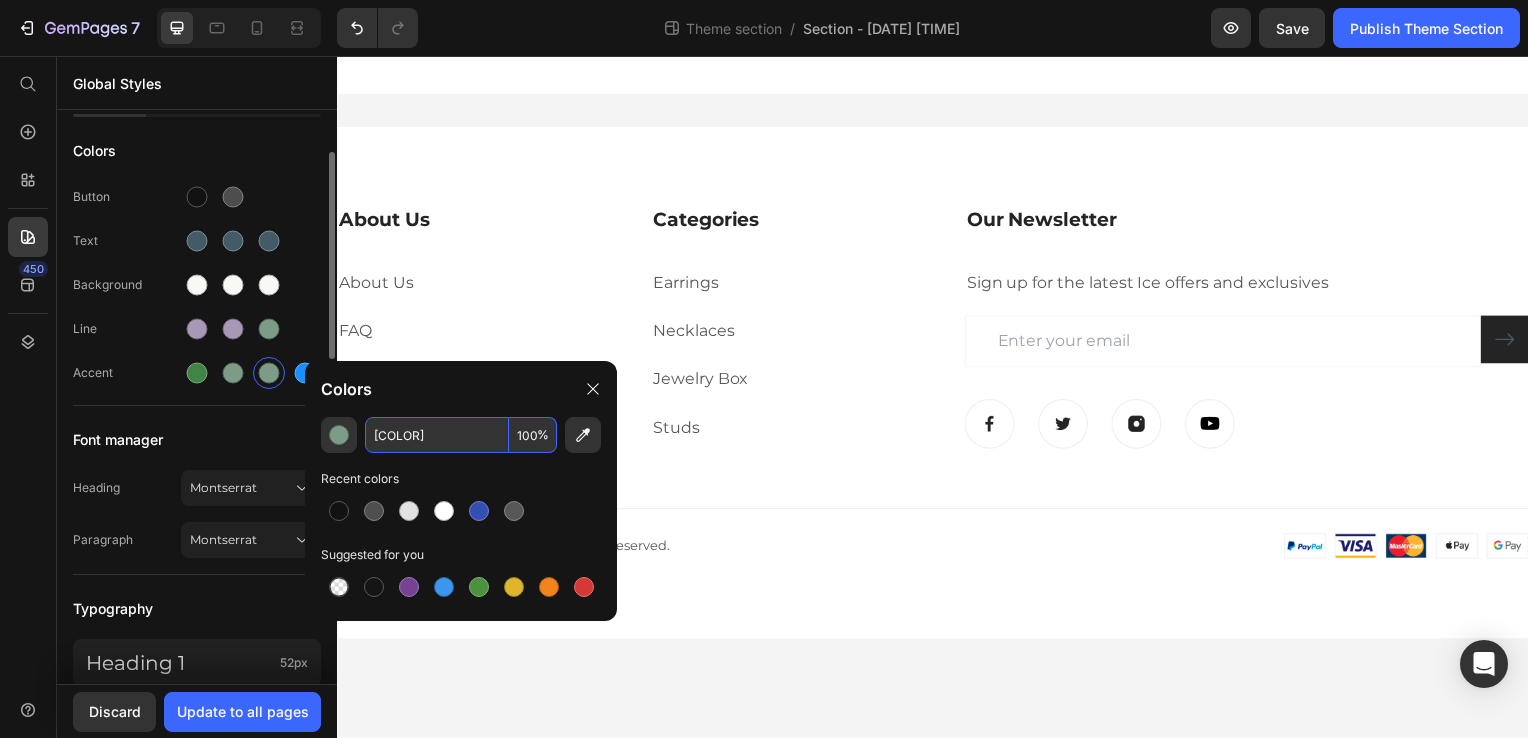 type on "7C9C88" 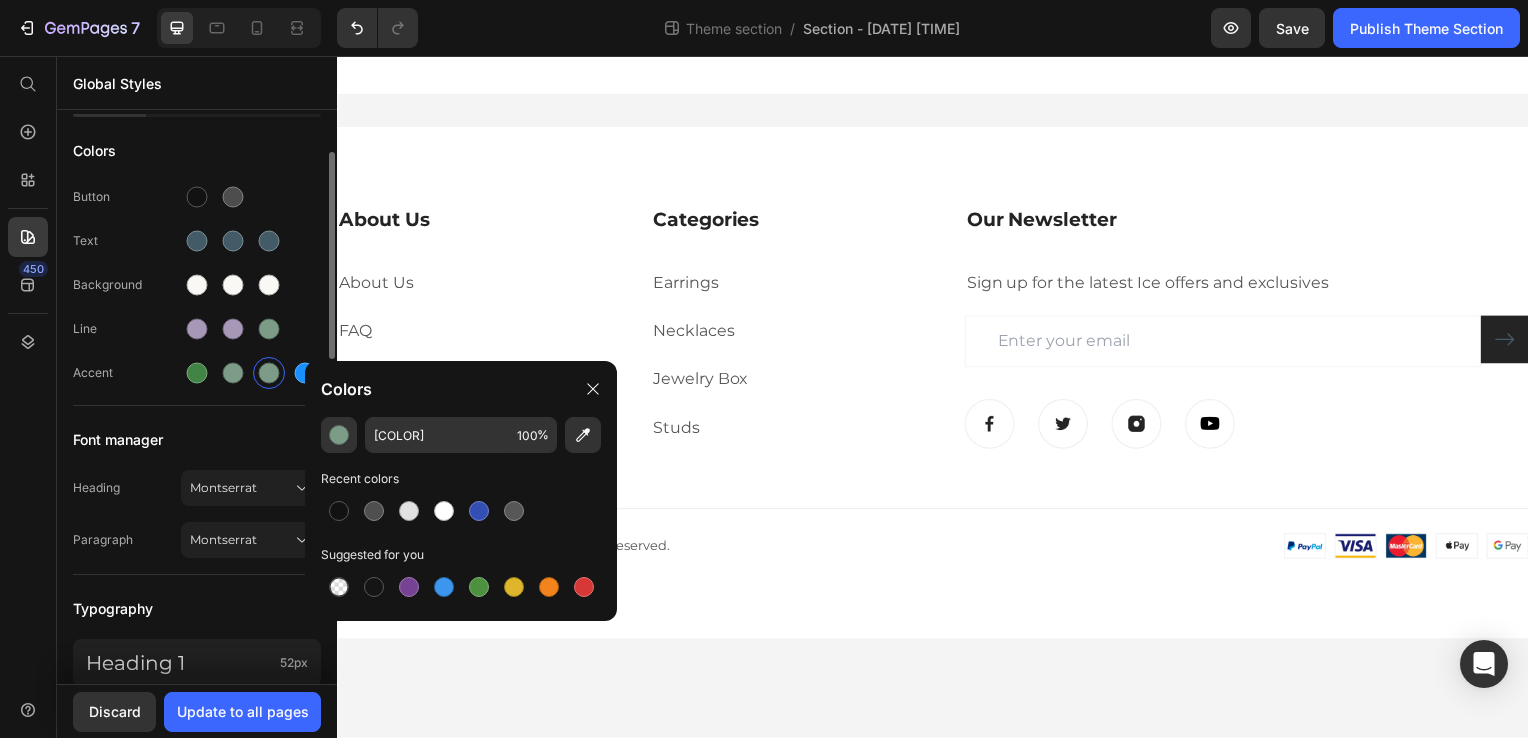 click on "Your theme has changed to Impulse  Preview theme styles  Colors Button Text Background Line Accent Font manager Heading Montserrat Paragraph Montserrat Typography Heading 1 52px Heading 2 46px Heading 3 41px Show more Spacing Spacing 1  (xxs) 2px Spacing 2  (xs) 4px Spacing 3  (s) 8px Show more Default row width Row width  1200px Page padding  16px Corners Small 3 px Medium 6 px Large 16 px" at bounding box center (197, 795) 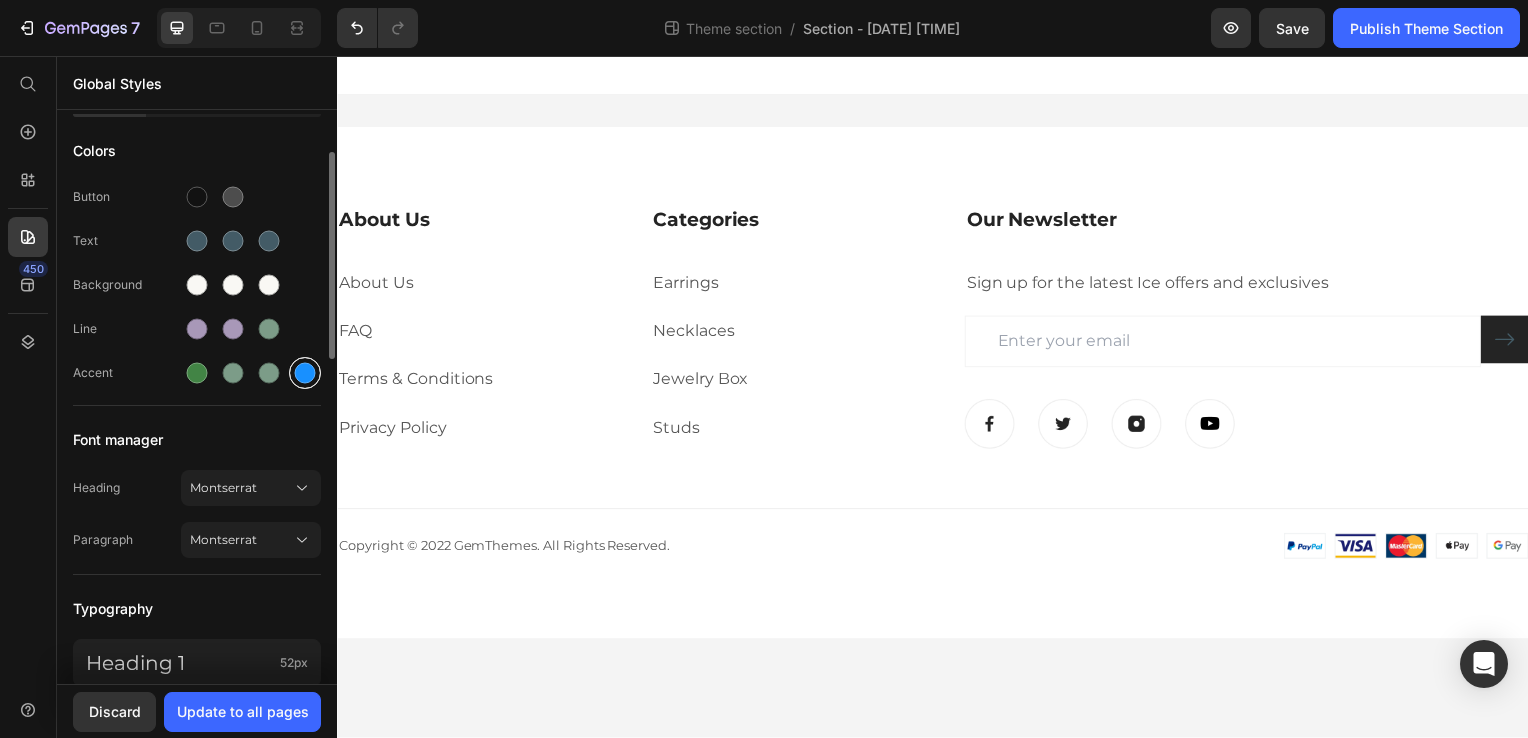 click at bounding box center (305, 373) 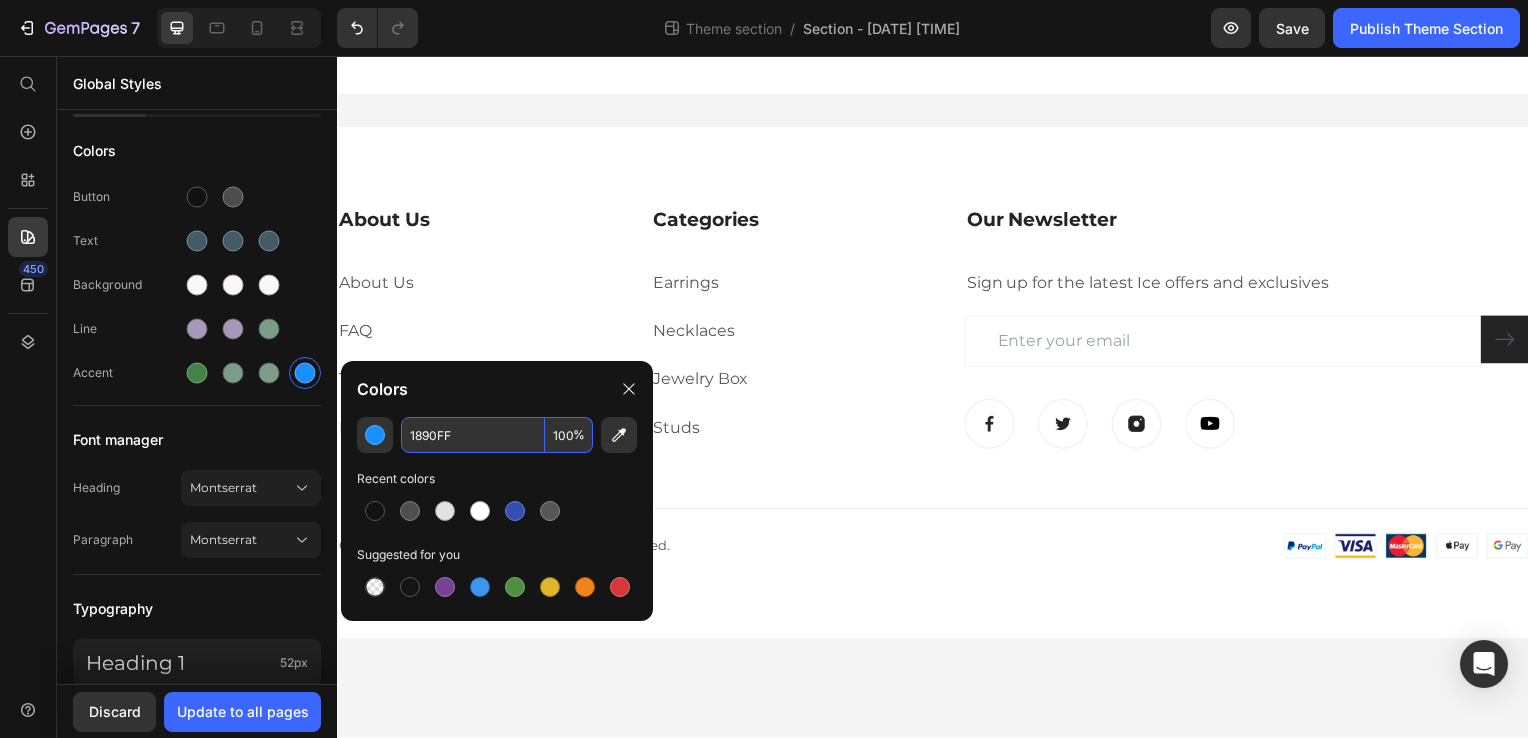 paste on "7C9C88" 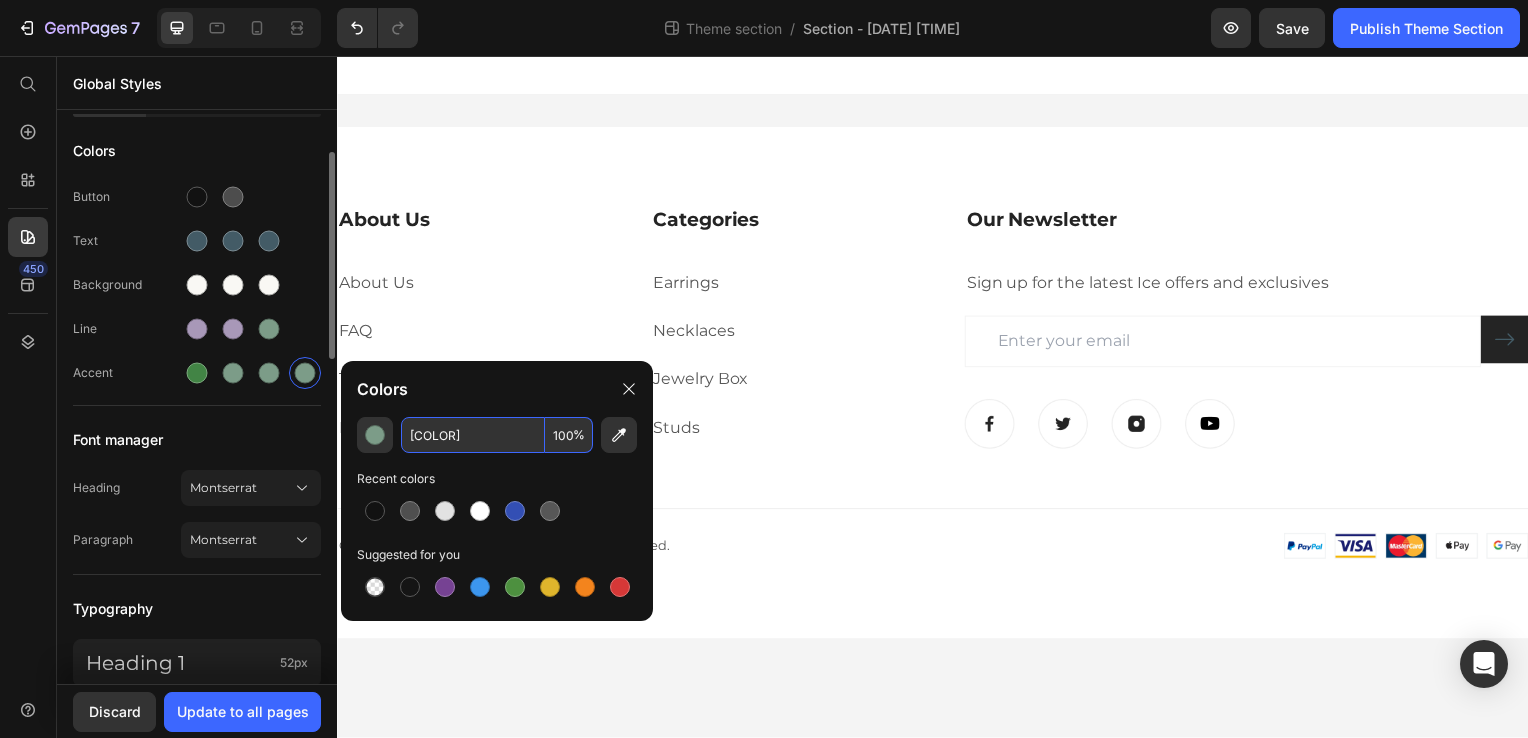 type on "7C9C88" 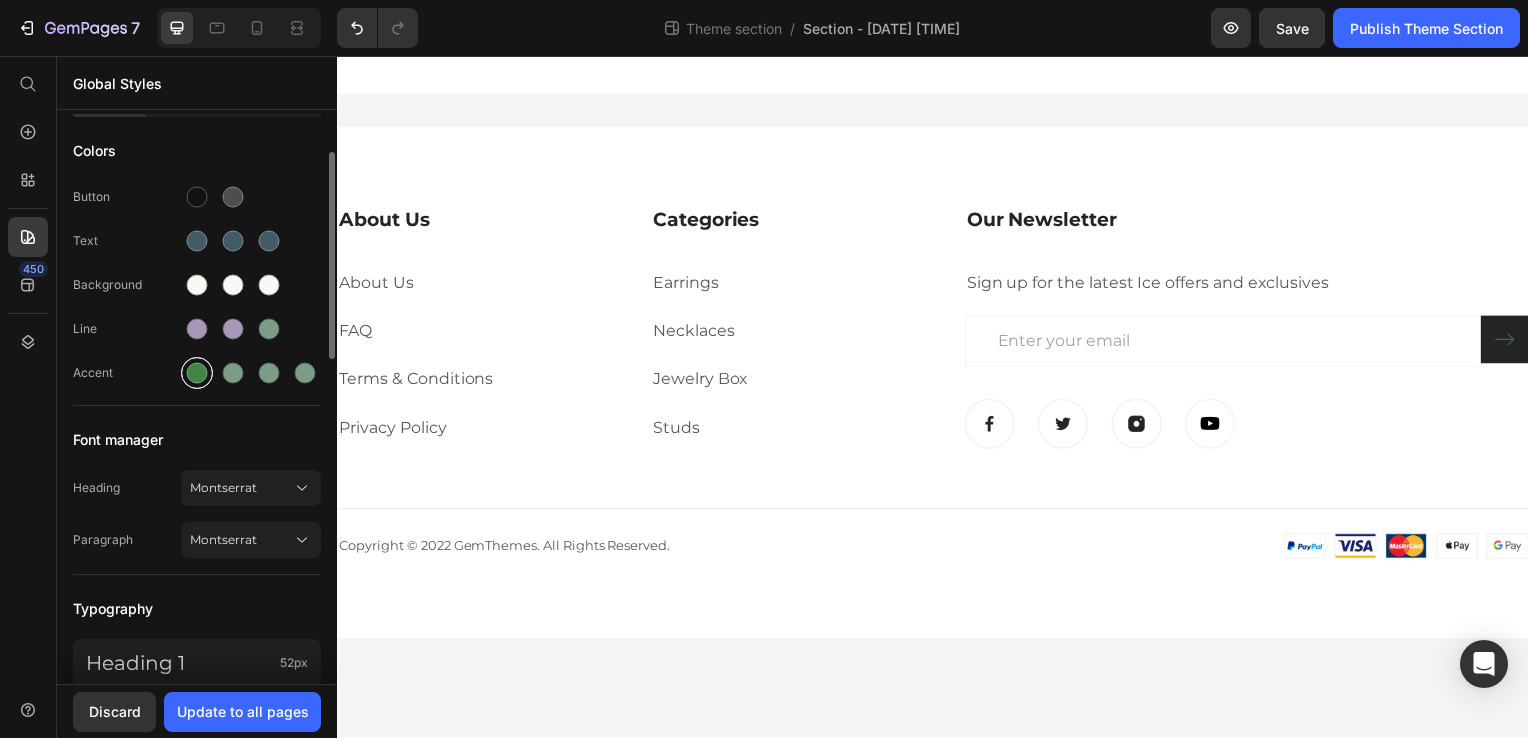 click at bounding box center [197, 373] 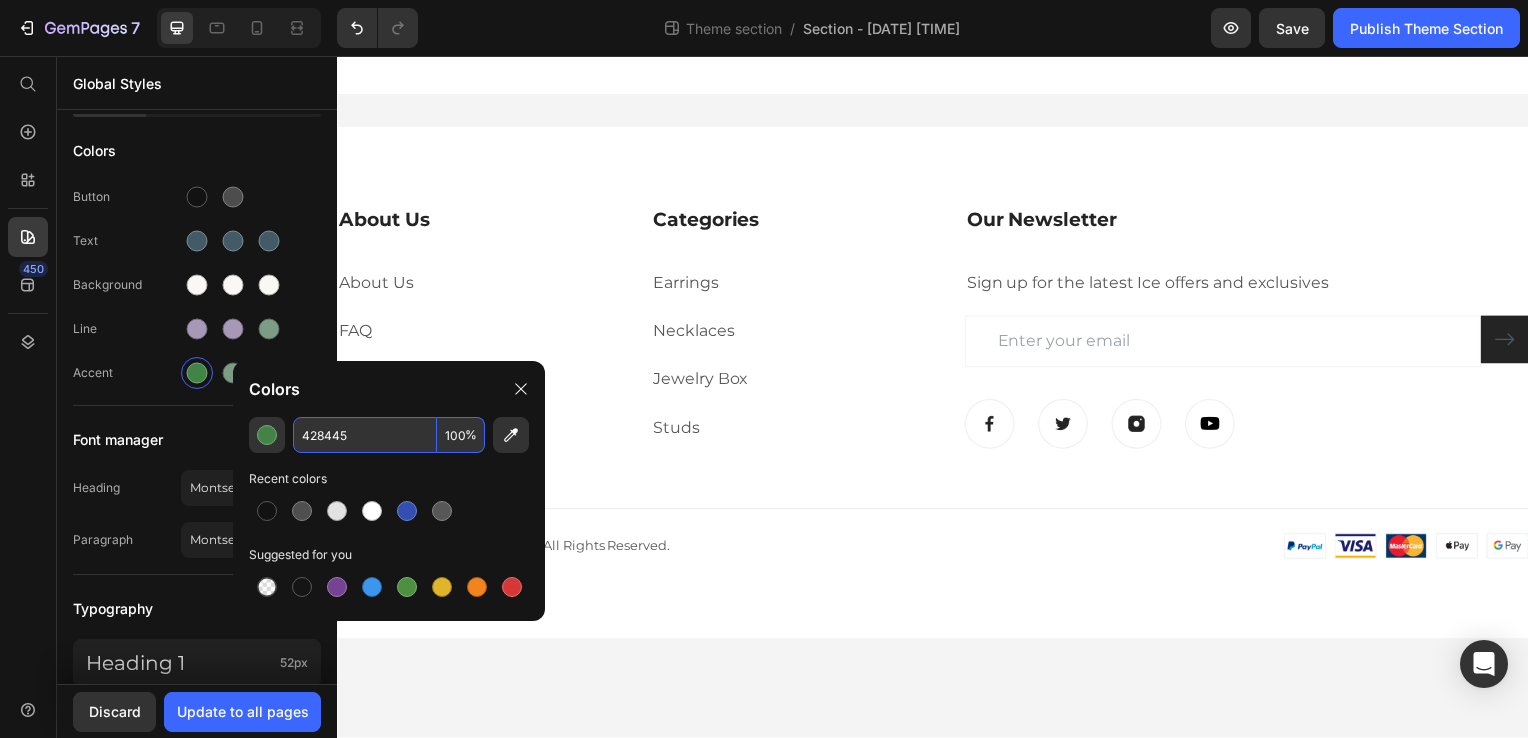 paste on "7C9C88" 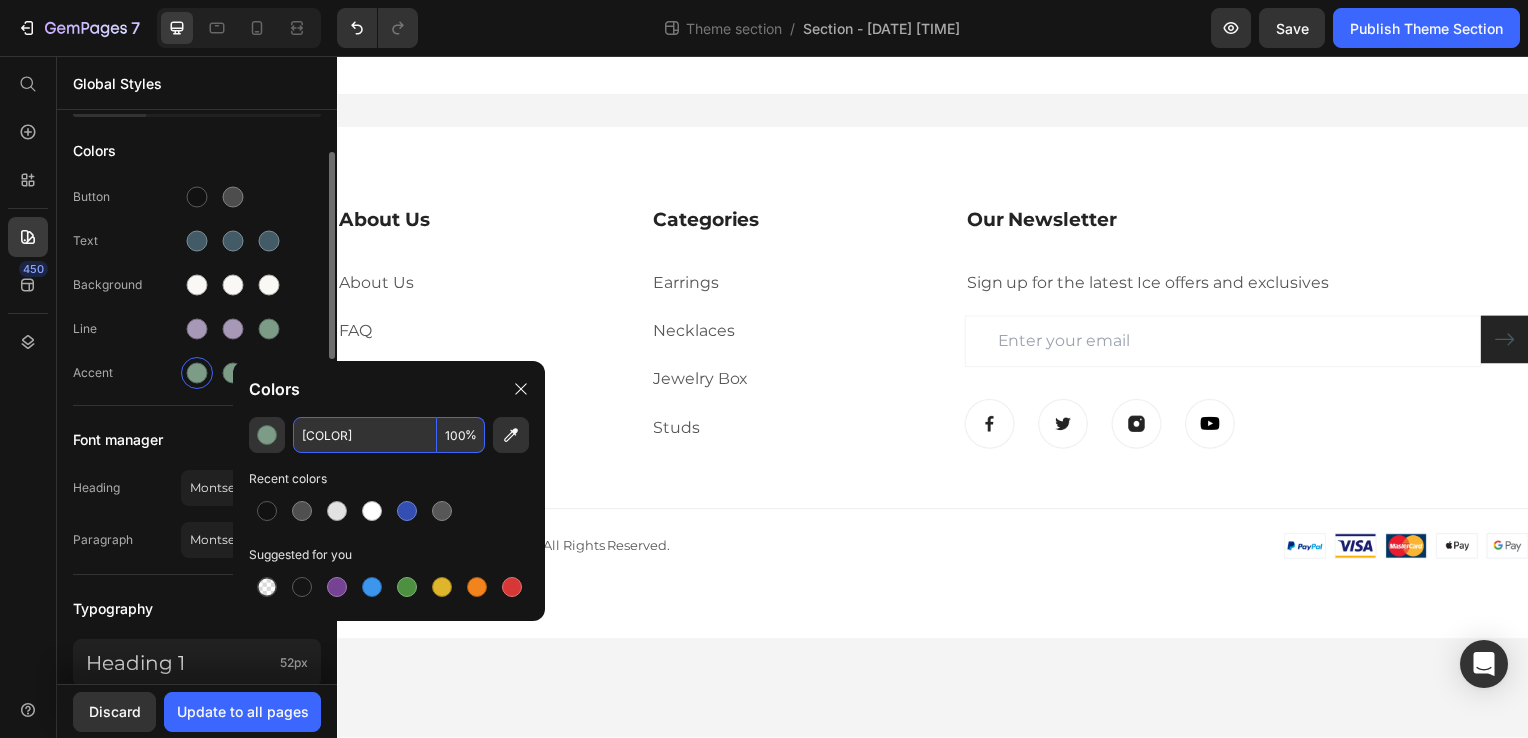 type on "7C9C88" 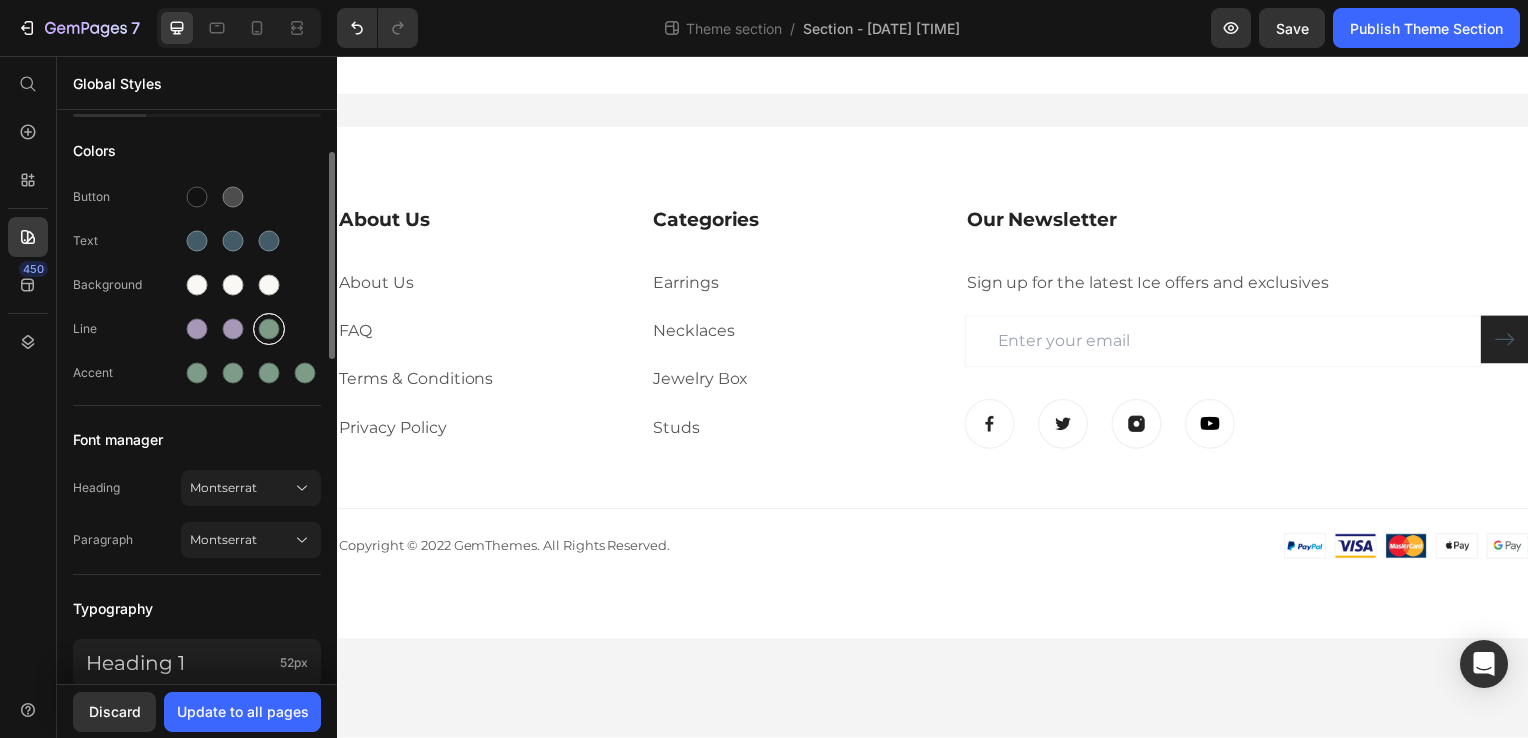 click at bounding box center [269, 329] 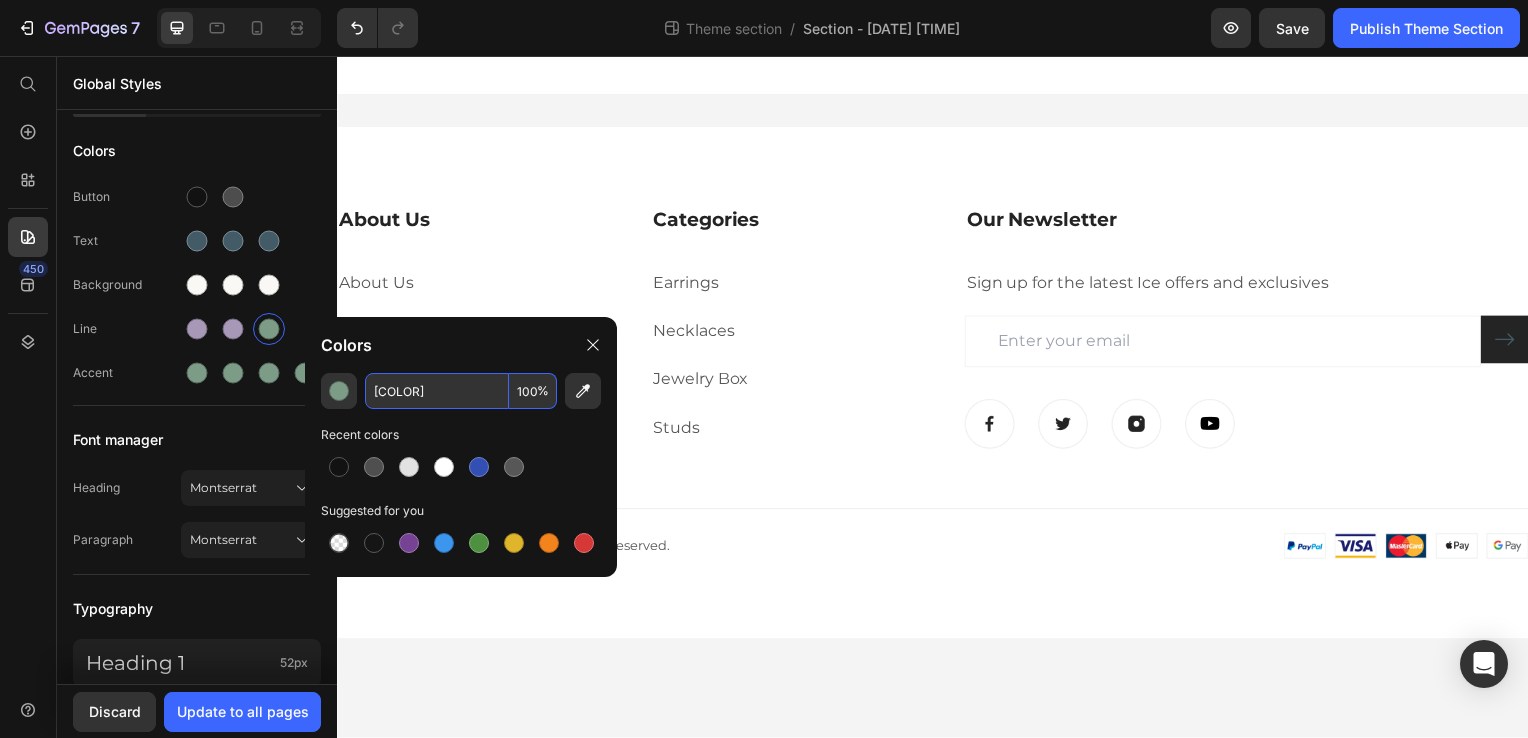 paste on "A898B" 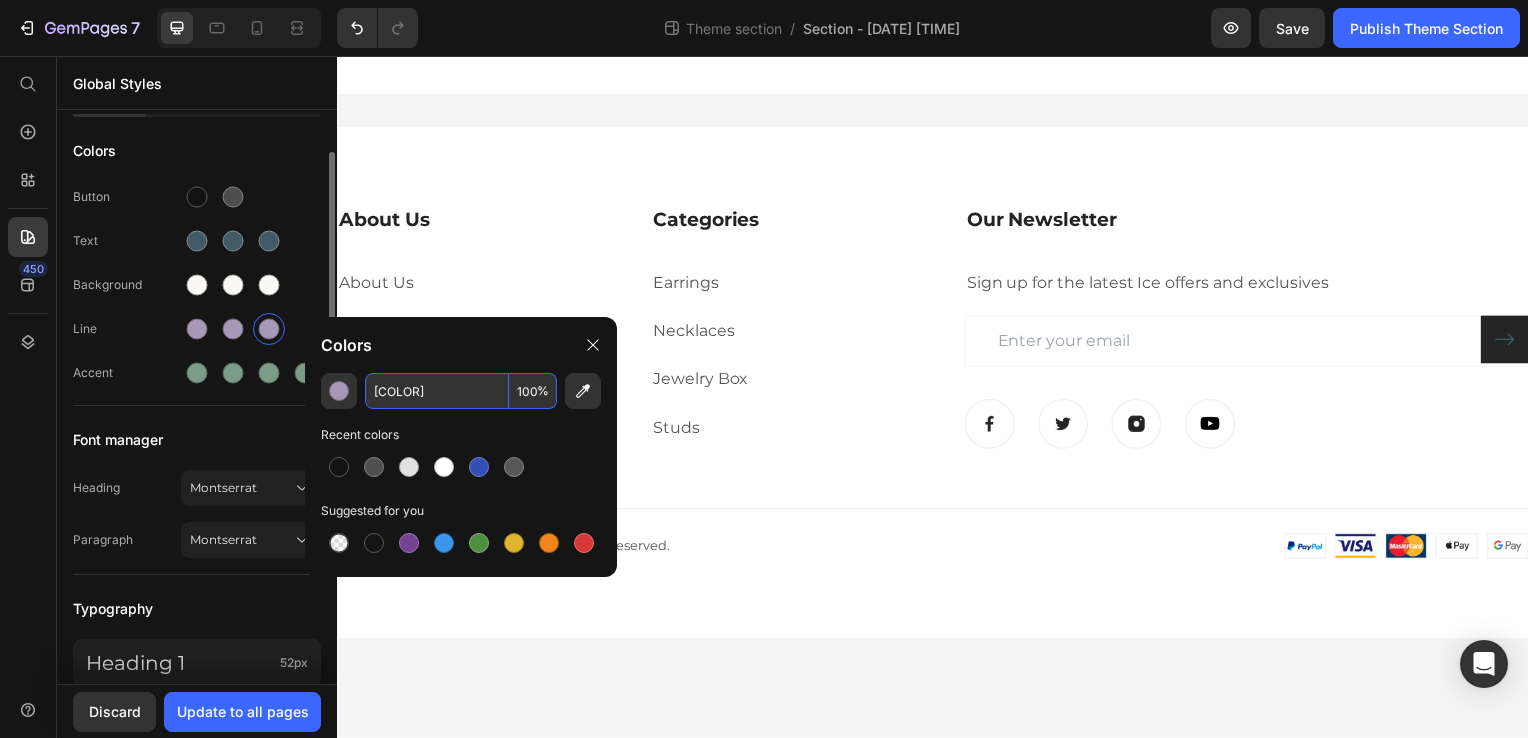 type on "A898B8" 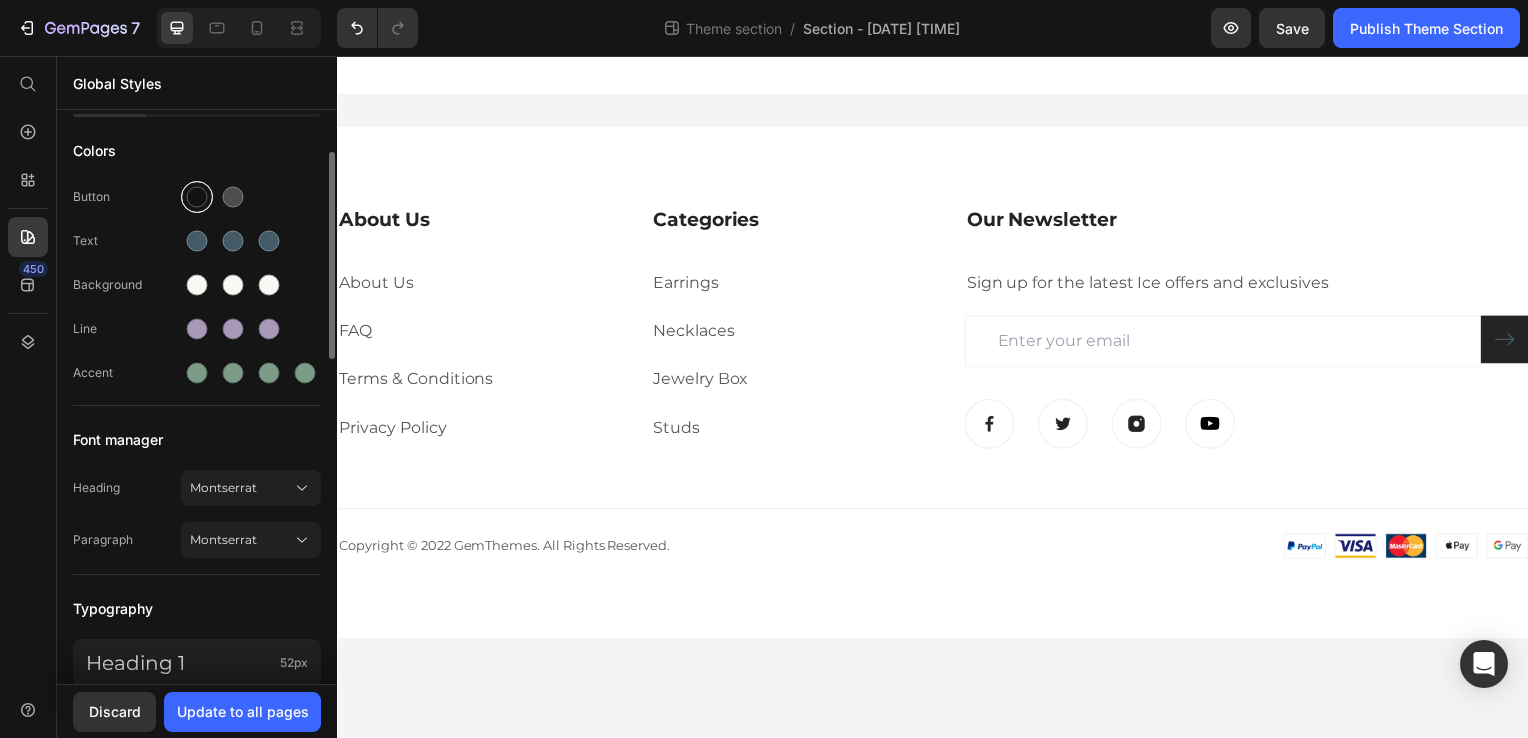 click at bounding box center (197, 197) 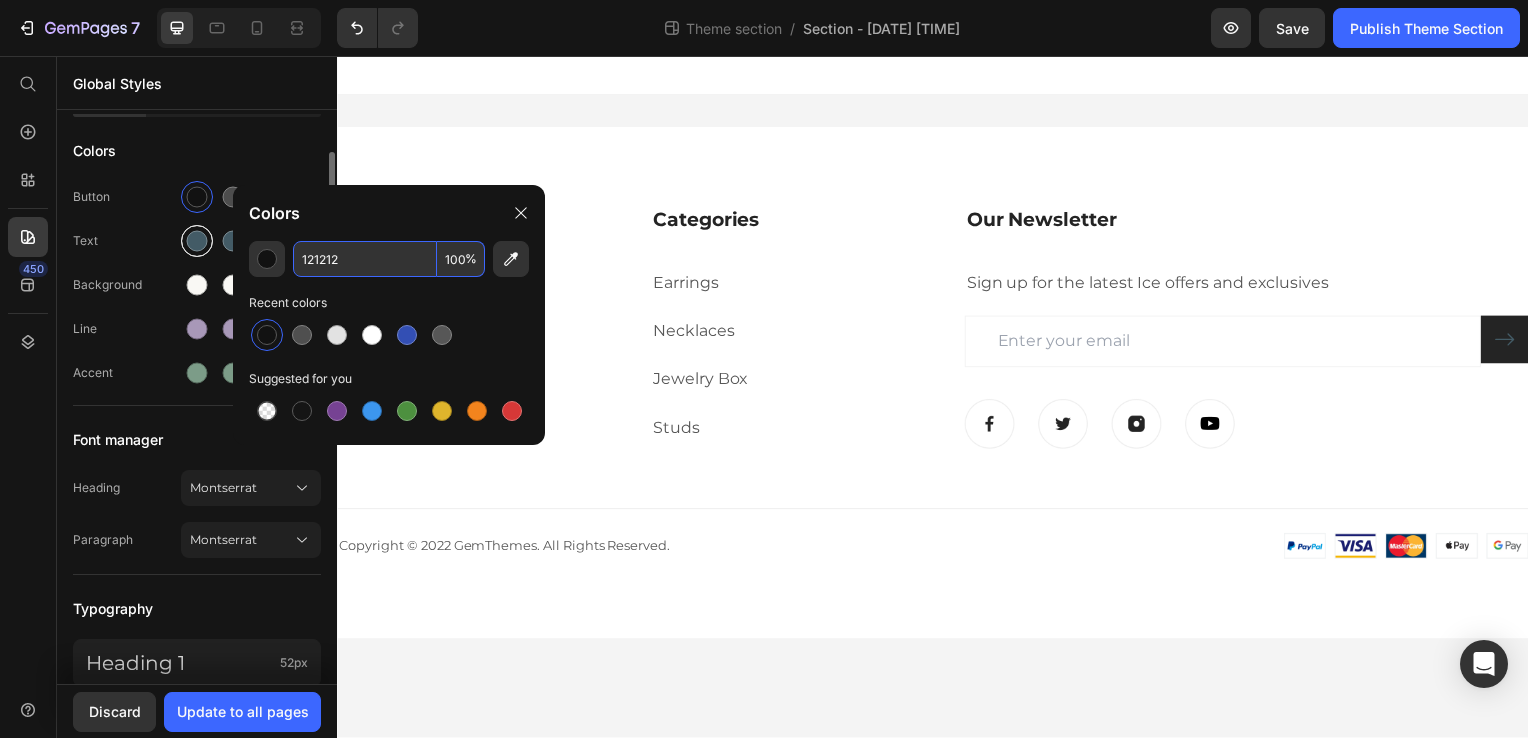 paste on "E7C3A1" 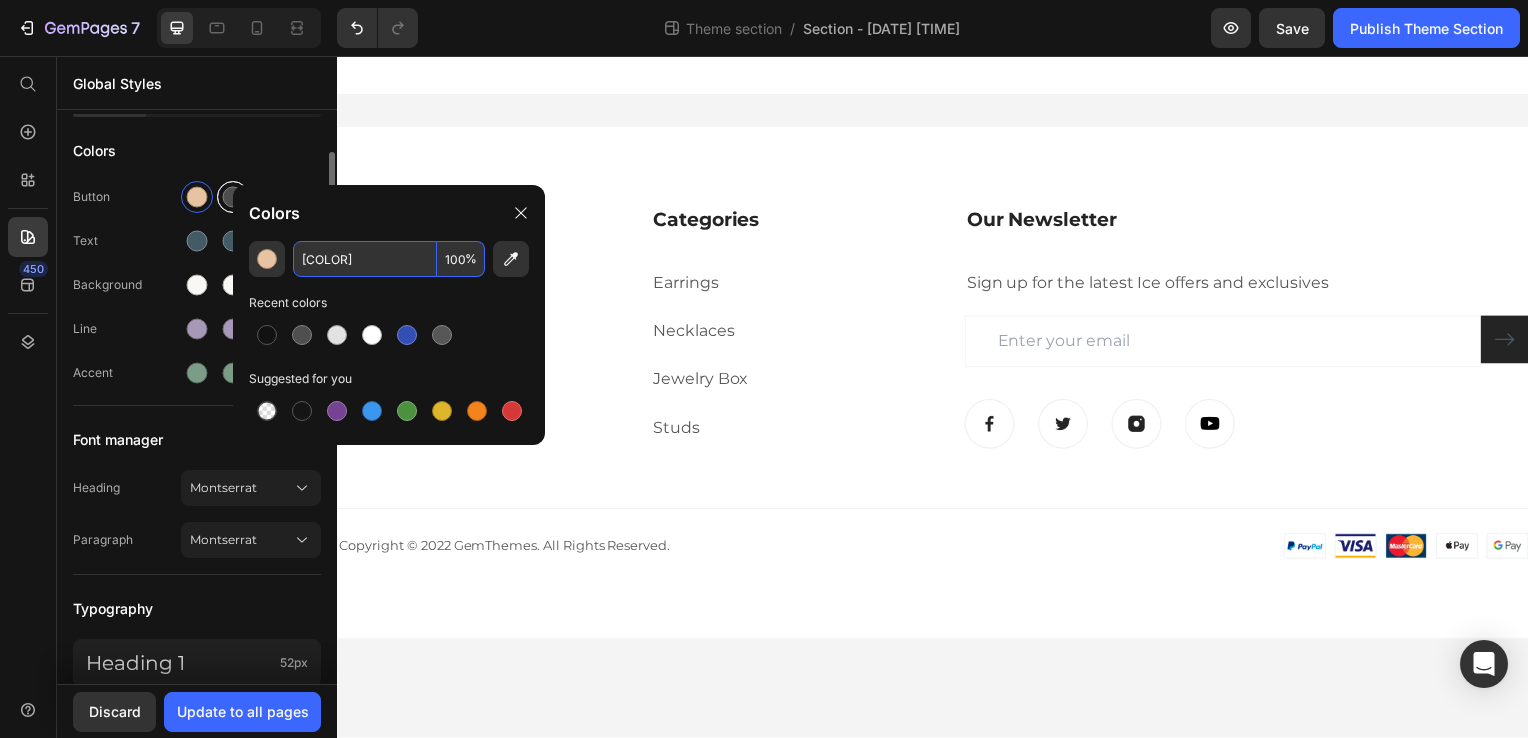 type on "E7C3A1" 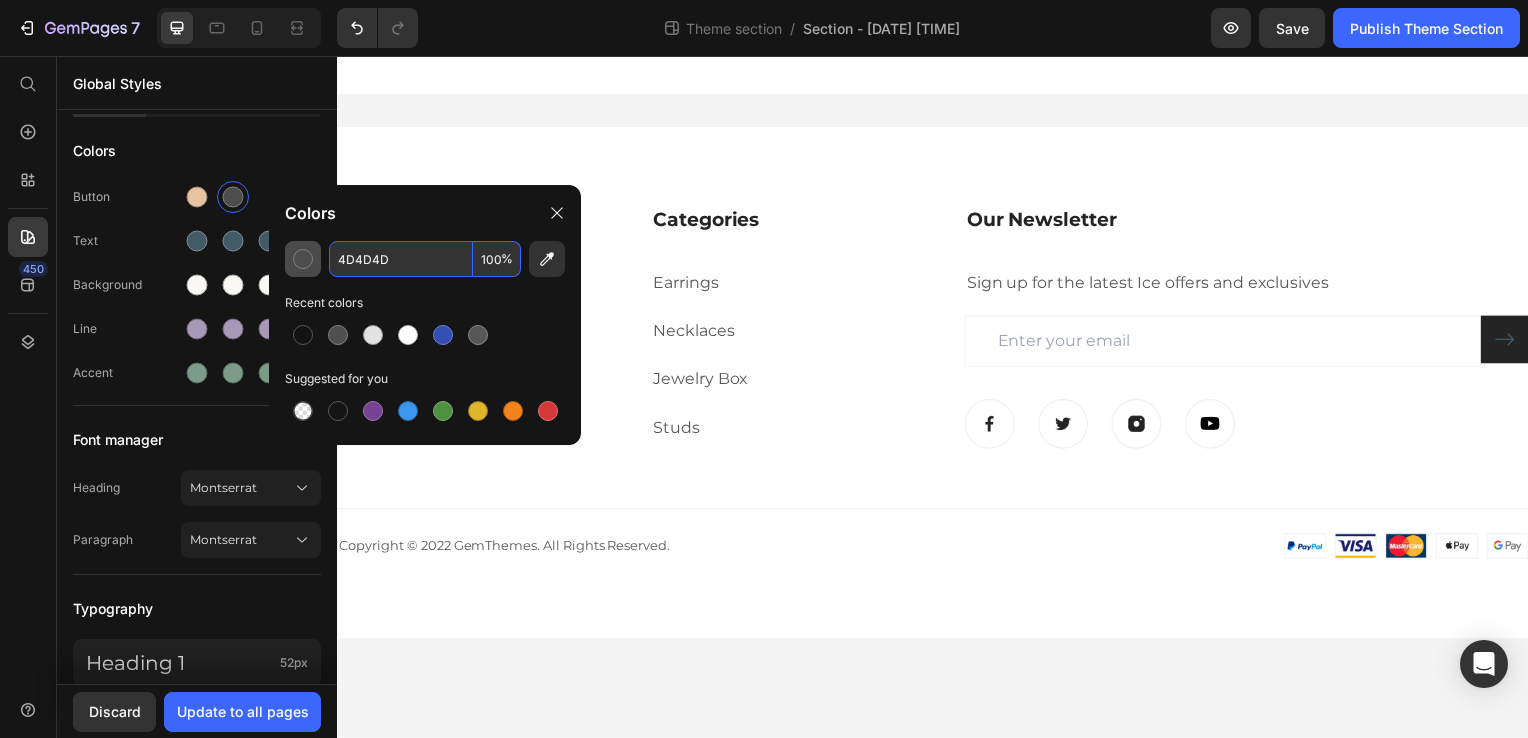 paste on "E7C3A1" 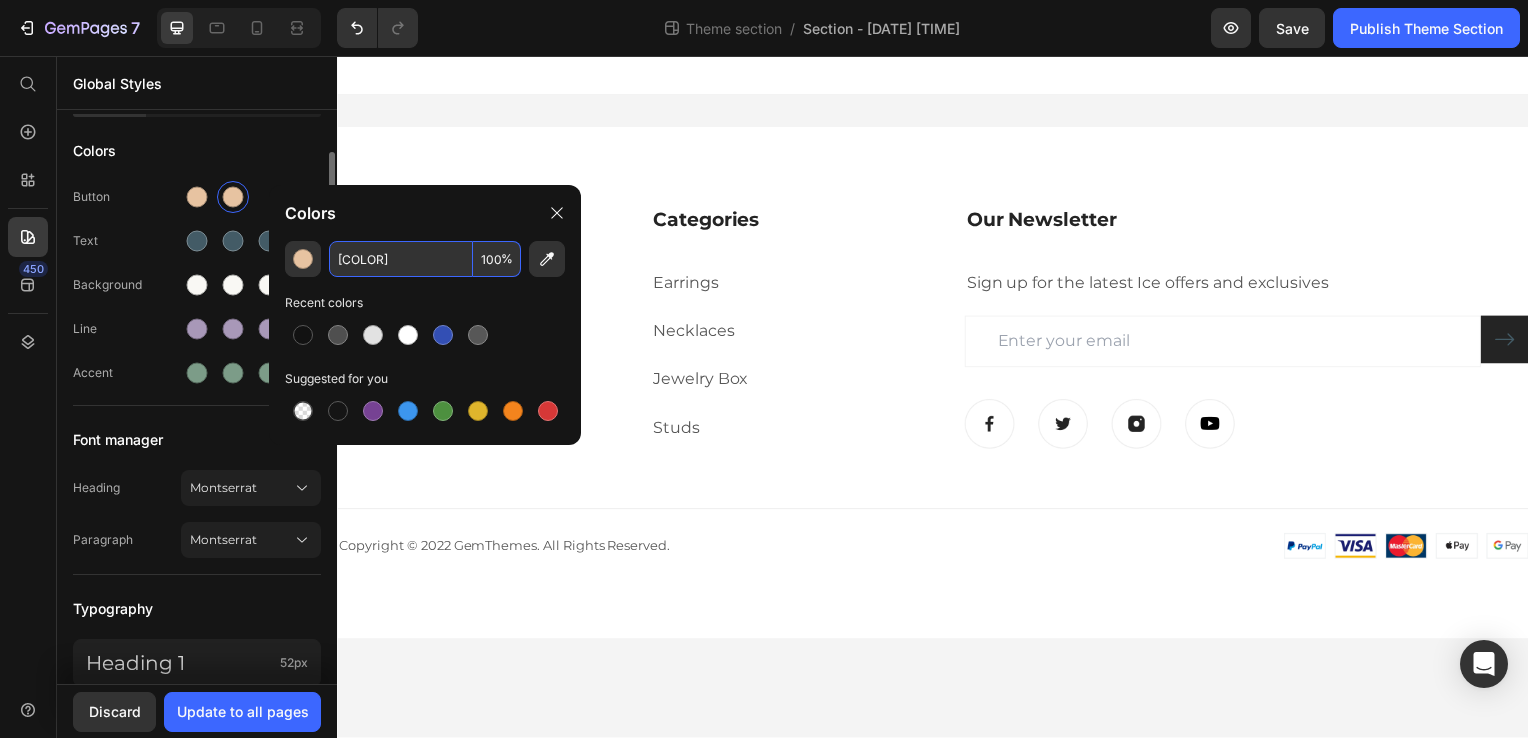 type on "E7C3A1" 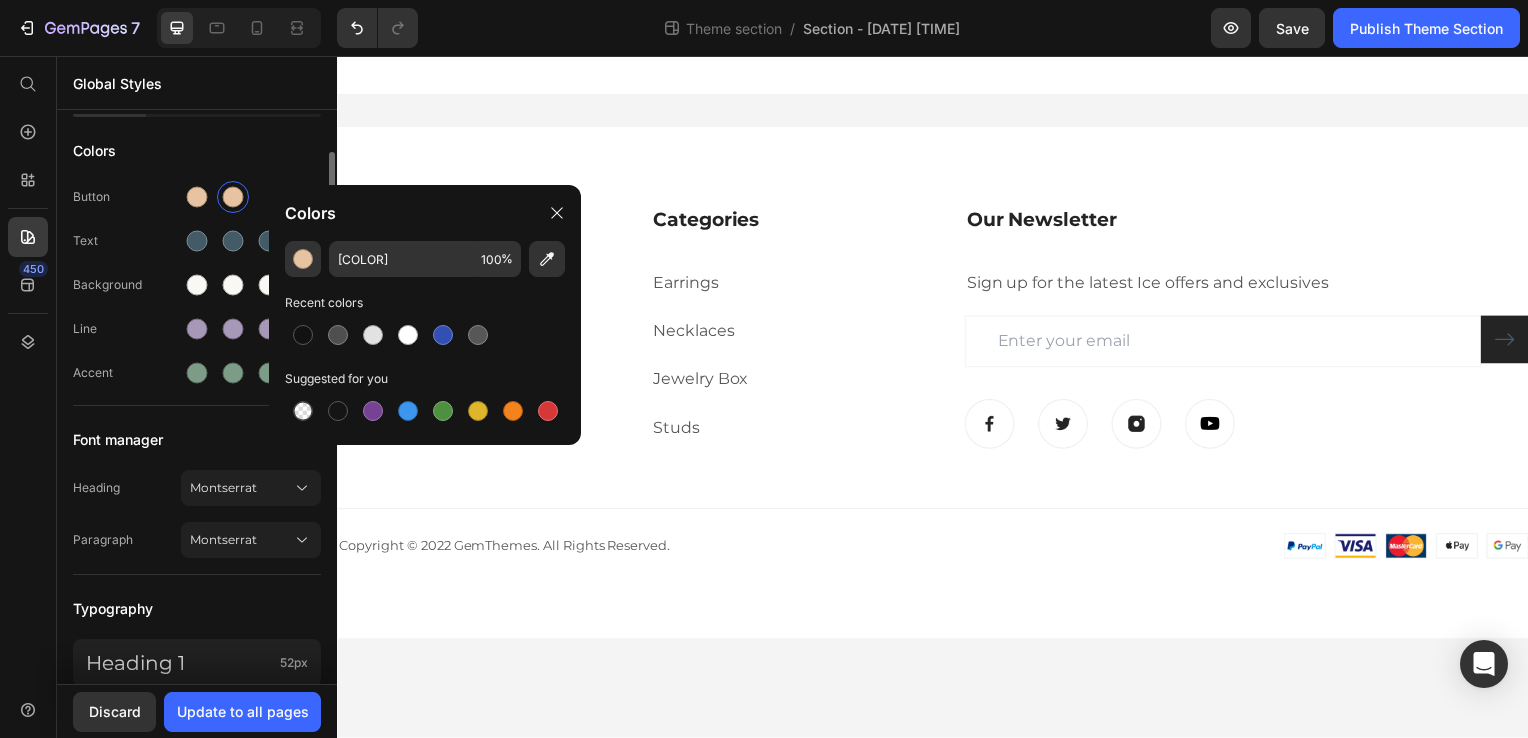 click on "Accent" at bounding box center (197, 373) 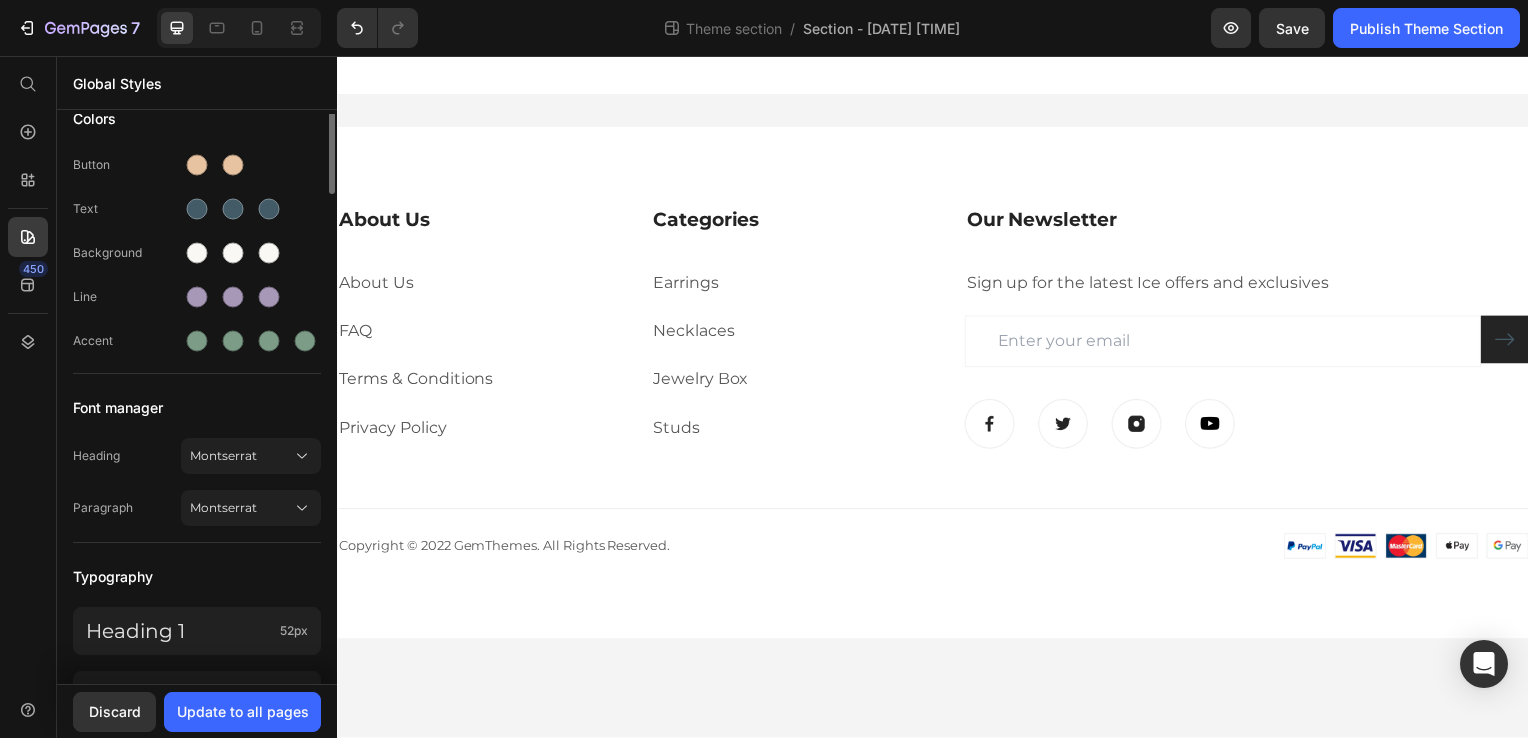 scroll, scrollTop: 0, scrollLeft: 0, axis: both 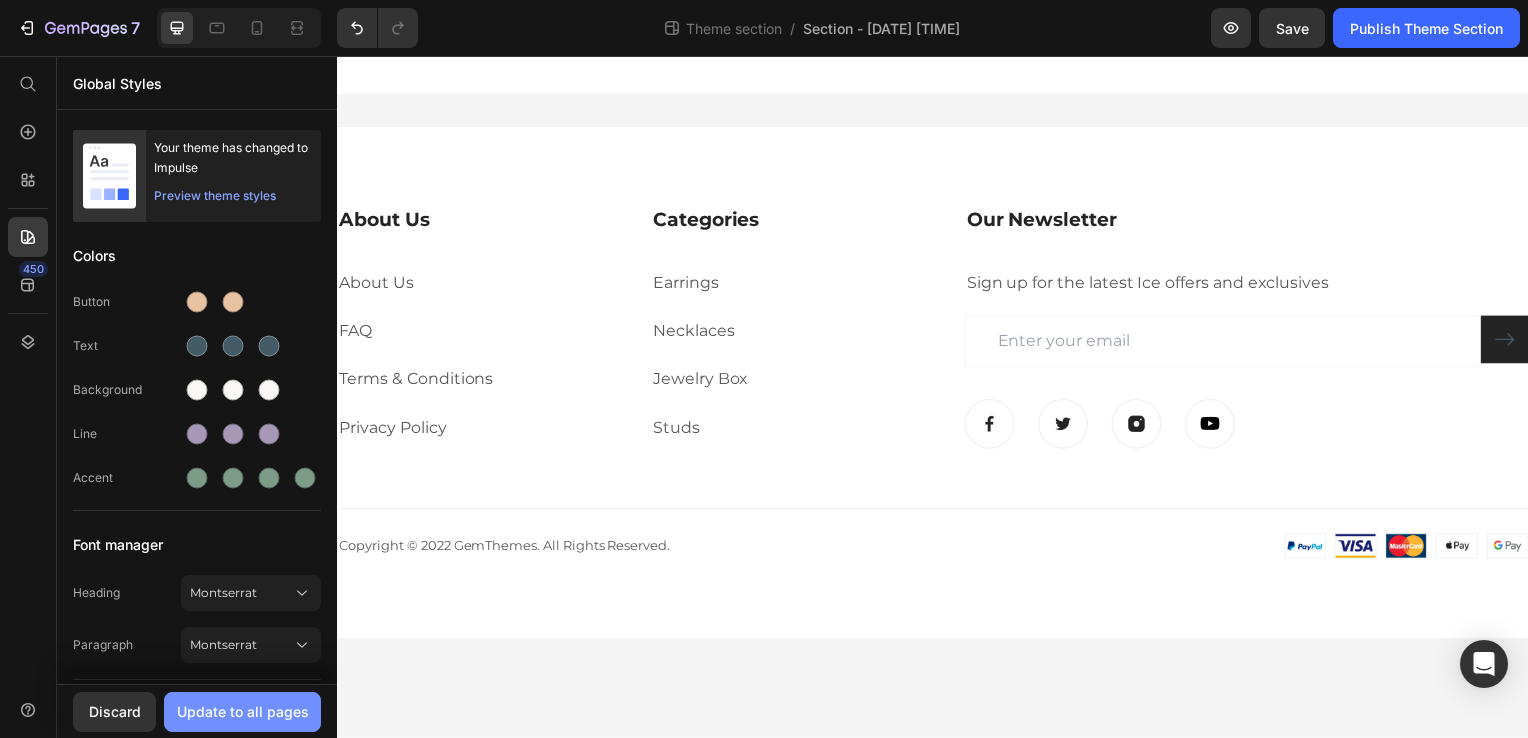 click on "Update to all pages" at bounding box center [243, 711] 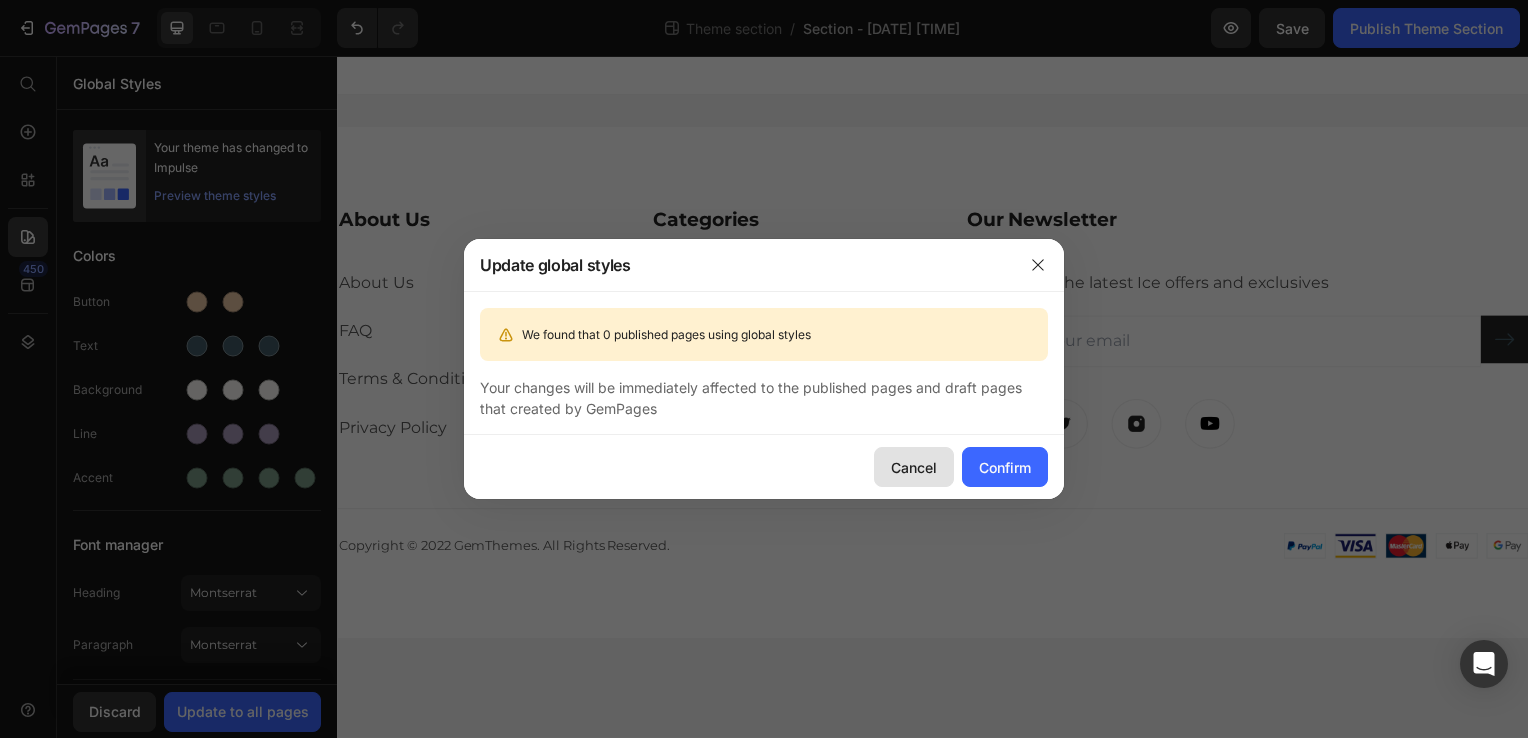click on "Cancel" at bounding box center (914, 467) 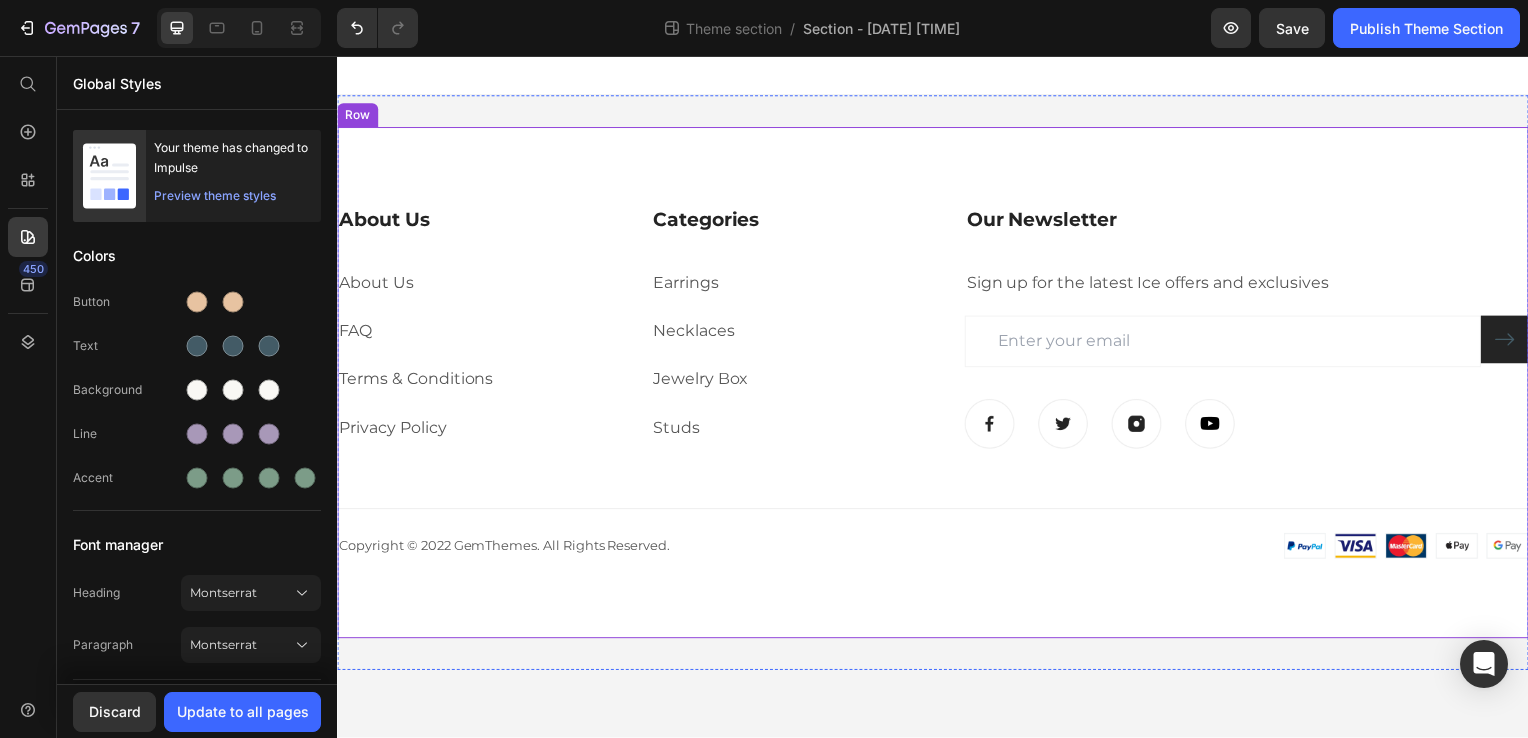 click on "About Us  Heading About Us Text block FAQ Text block Terms & Conditions Text block Privacy Policy Text block Categories Heading Earrings Text block Necklaces Text block Jewelry Box Text block Studs Text block Our Newsletter Heading Sign up for the latest Ice offers and exclusives Text block Email Field
Submit Button Row Newsletter Image Image Image Image Row Row                Title Line Image Copyright © 2022 GemThemes. All Rights Reserved. Text block Row Copyright © 2022 GemThemes. All Rights Reserved. Text block Image Row Row" at bounding box center (937, 385) 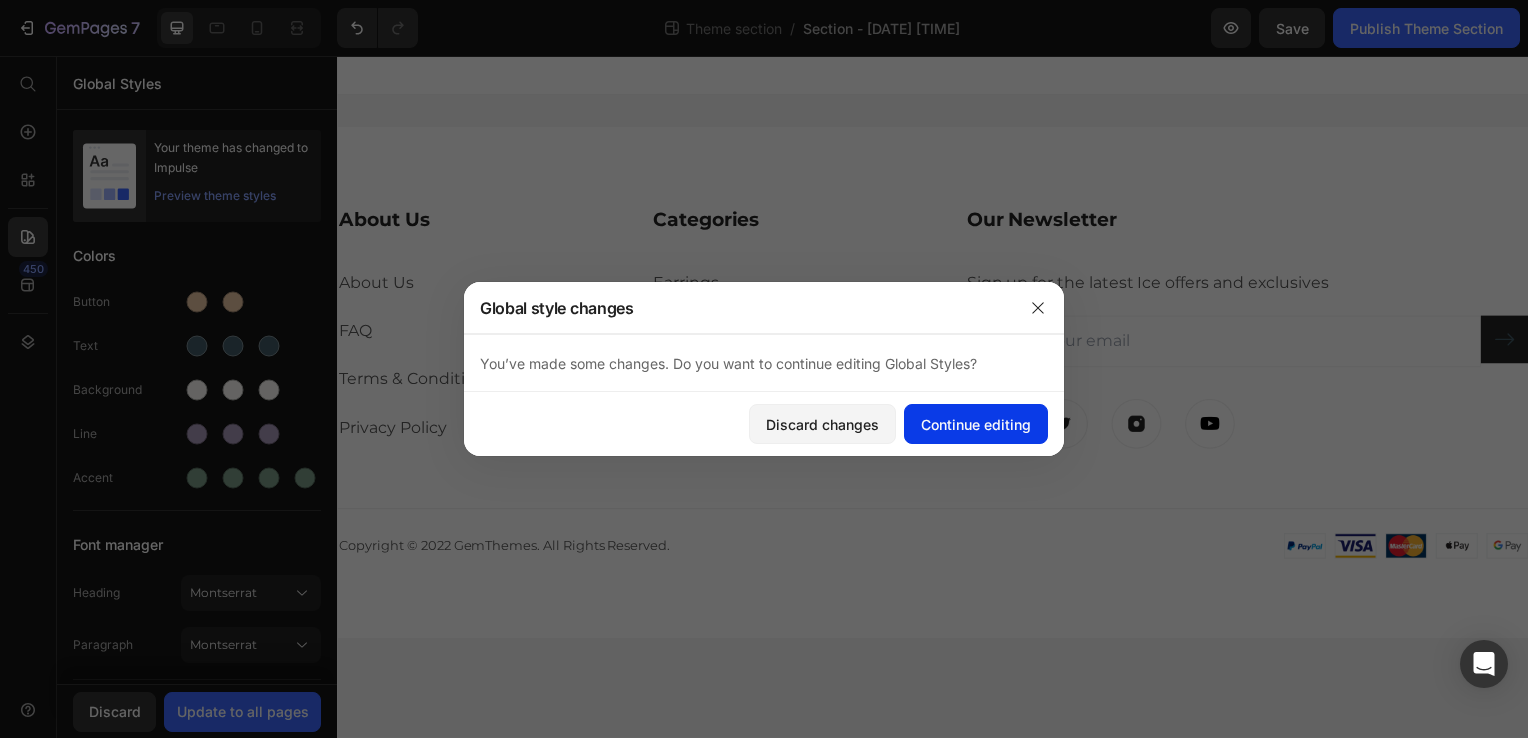 click on "Continue editing" at bounding box center (976, 424) 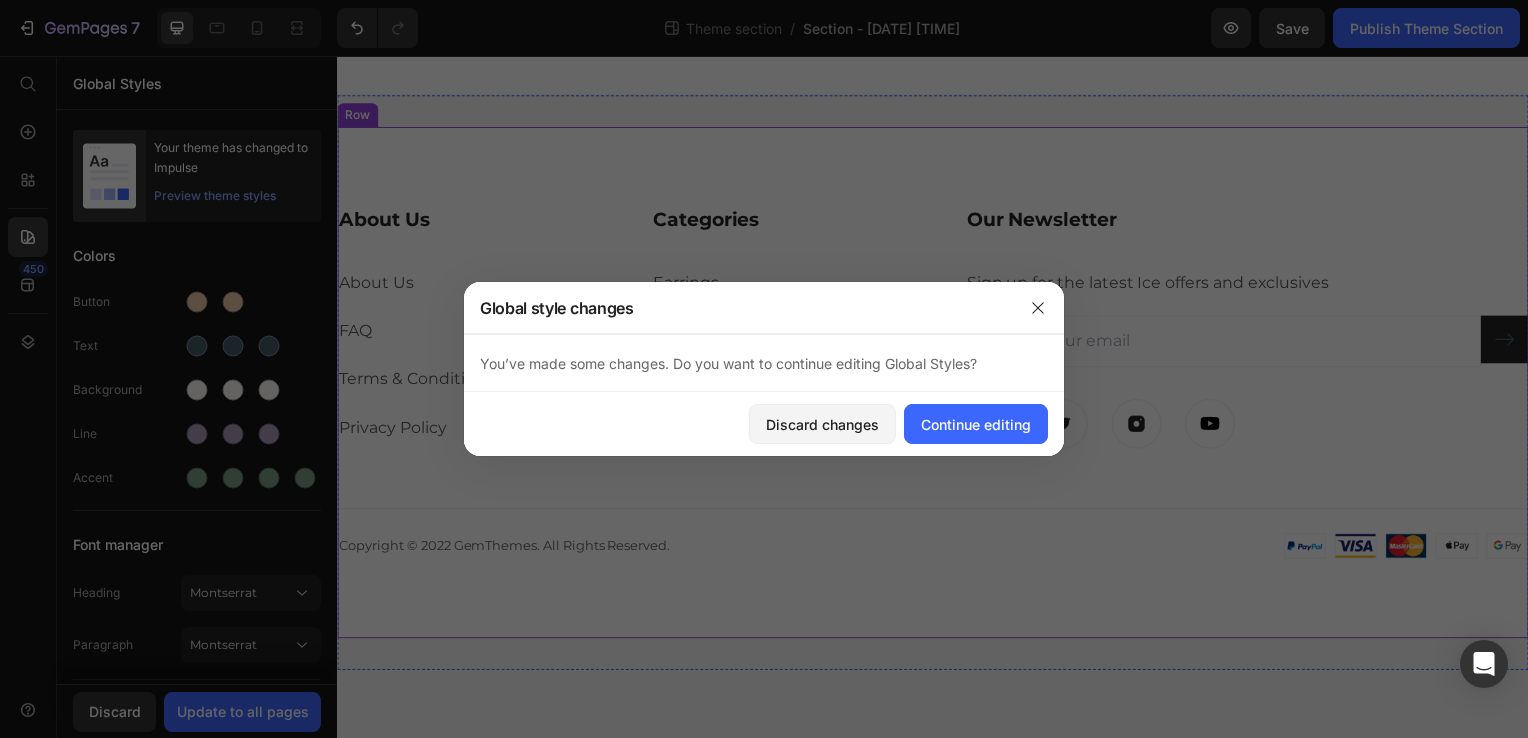 click on "About Us  Heading About Us Text block FAQ Text block Terms & Conditions Text block Privacy Policy Text block Categories Heading Earrings Text block Necklaces Text block Jewelry Box Text block Studs Text block Our Newsletter Heading Sign up for the latest Ice offers and exclusives Text block Email Field
Submit Button Row Newsletter Image Image Image Image Row Row                Title Line Image Copyright © 2022 GemThemes. All Rights Reserved. Text block Row Copyright © 2022 GemThemes. All Rights Reserved. Text block Image Row Row" at bounding box center [937, 385] 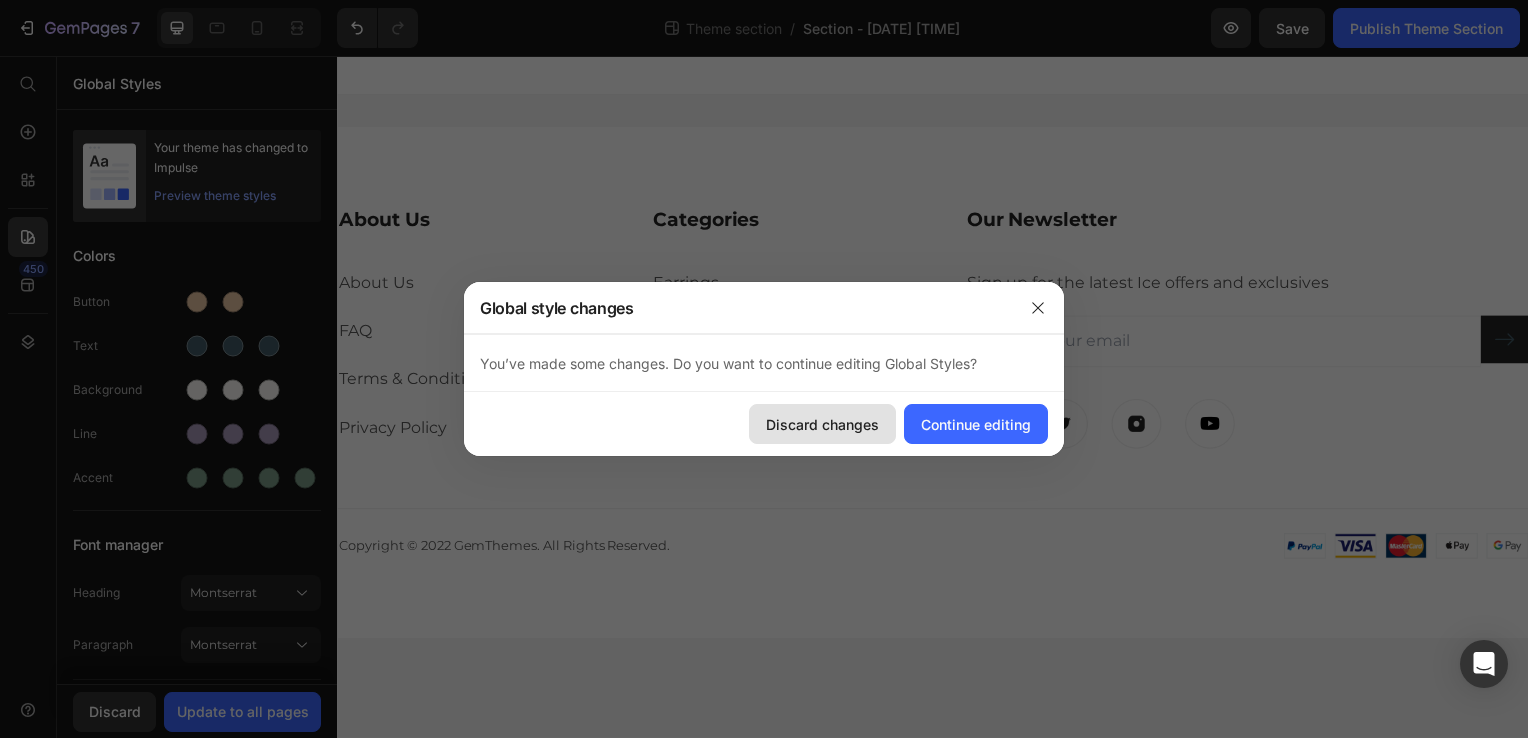 click on "Discard changes" 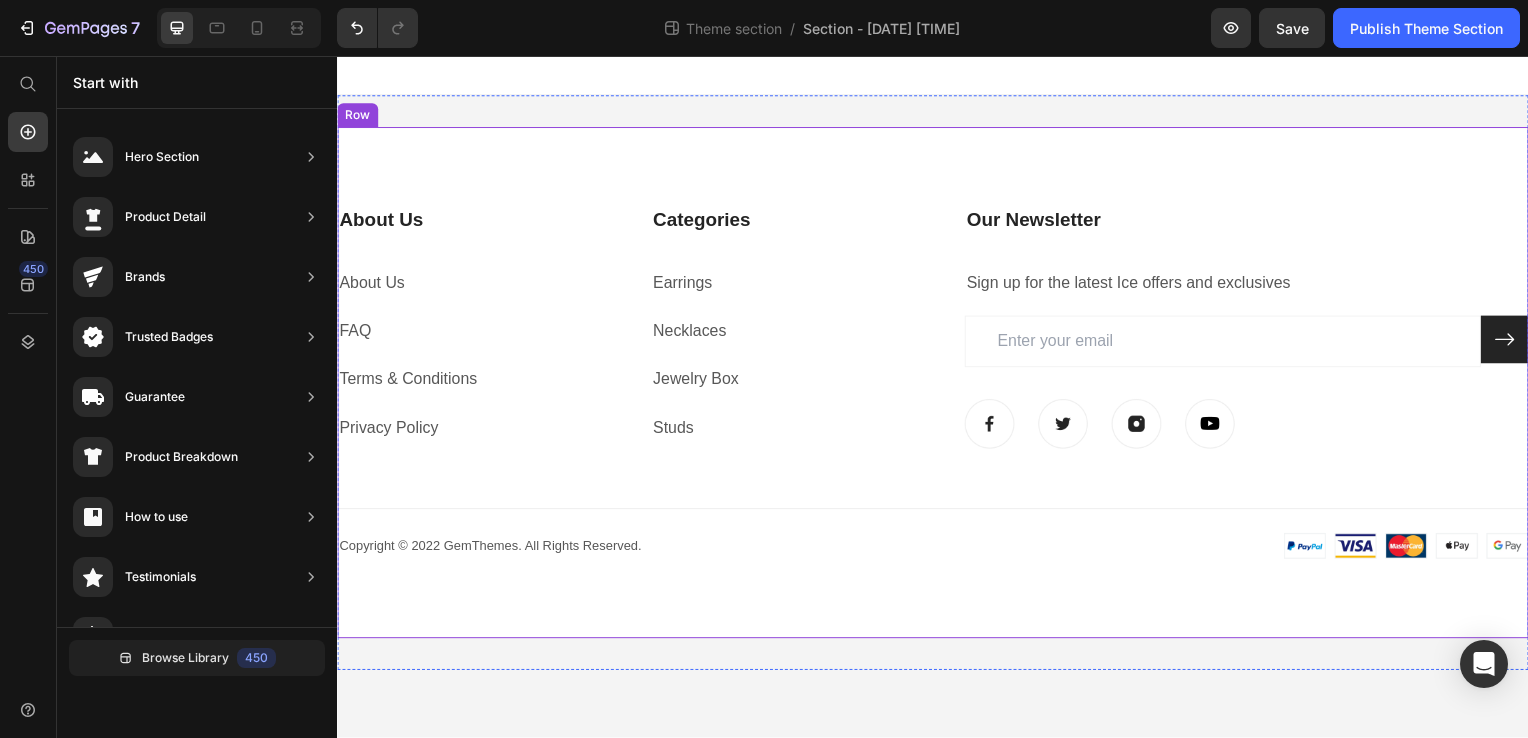 click on "About Us  Heading About Us Text block FAQ Text block Terms & Conditions Text block Privacy Policy Text block Categories Heading Earrings Text block Necklaces Text block Jewelry Box Text block Studs Text block Our Newsletter Heading Sign up for the latest Ice offers and exclusives Text block Email Field
Submit Button Row Newsletter Image Image Image Image Row Row                Title Line Image Copyright © 2022 GemThemes. All Rights Reserved. Text block Row Copyright © 2022 GemThemes. All Rights Reserved. Text block Image Row Row" at bounding box center [937, 385] 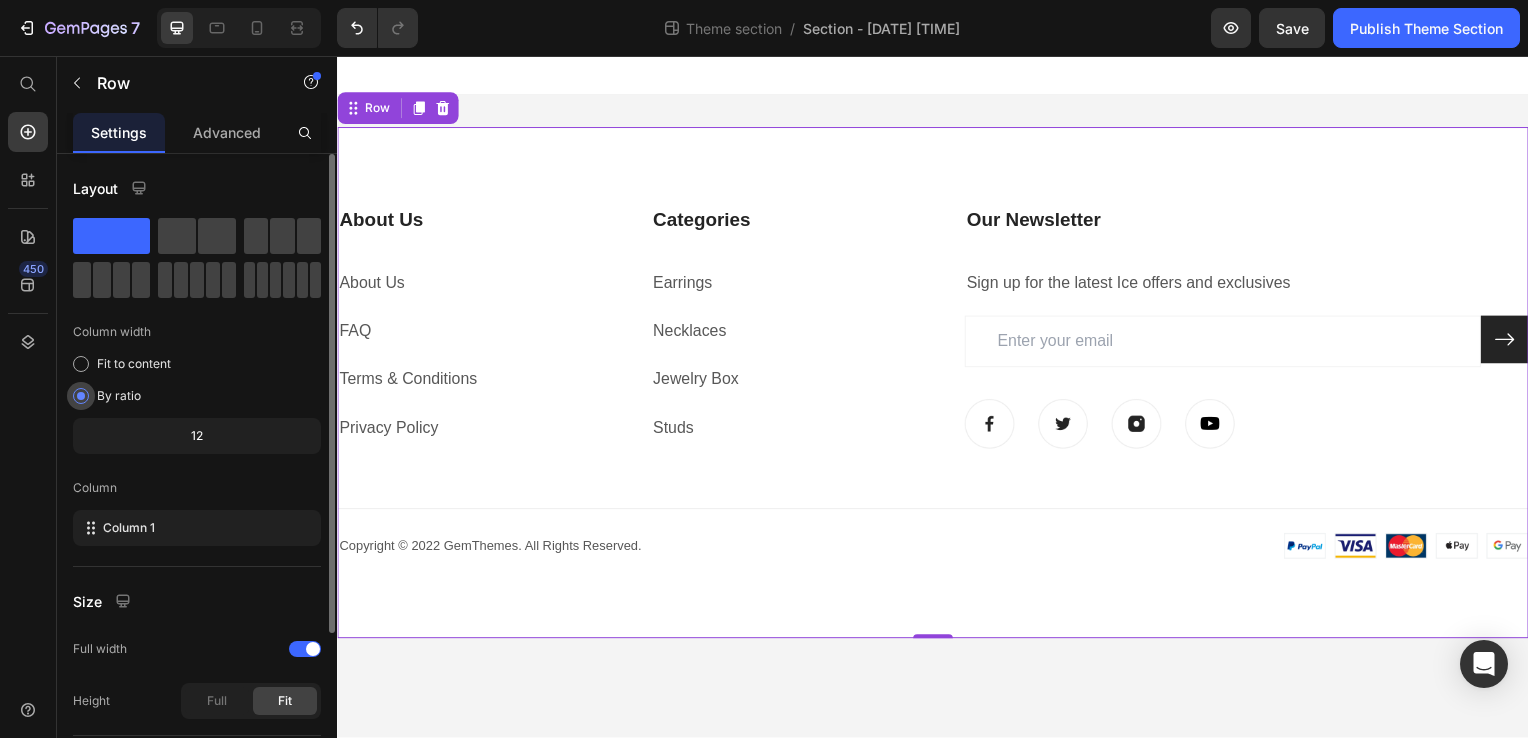 scroll, scrollTop: 216, scrollLeft: 0, axis: vertical 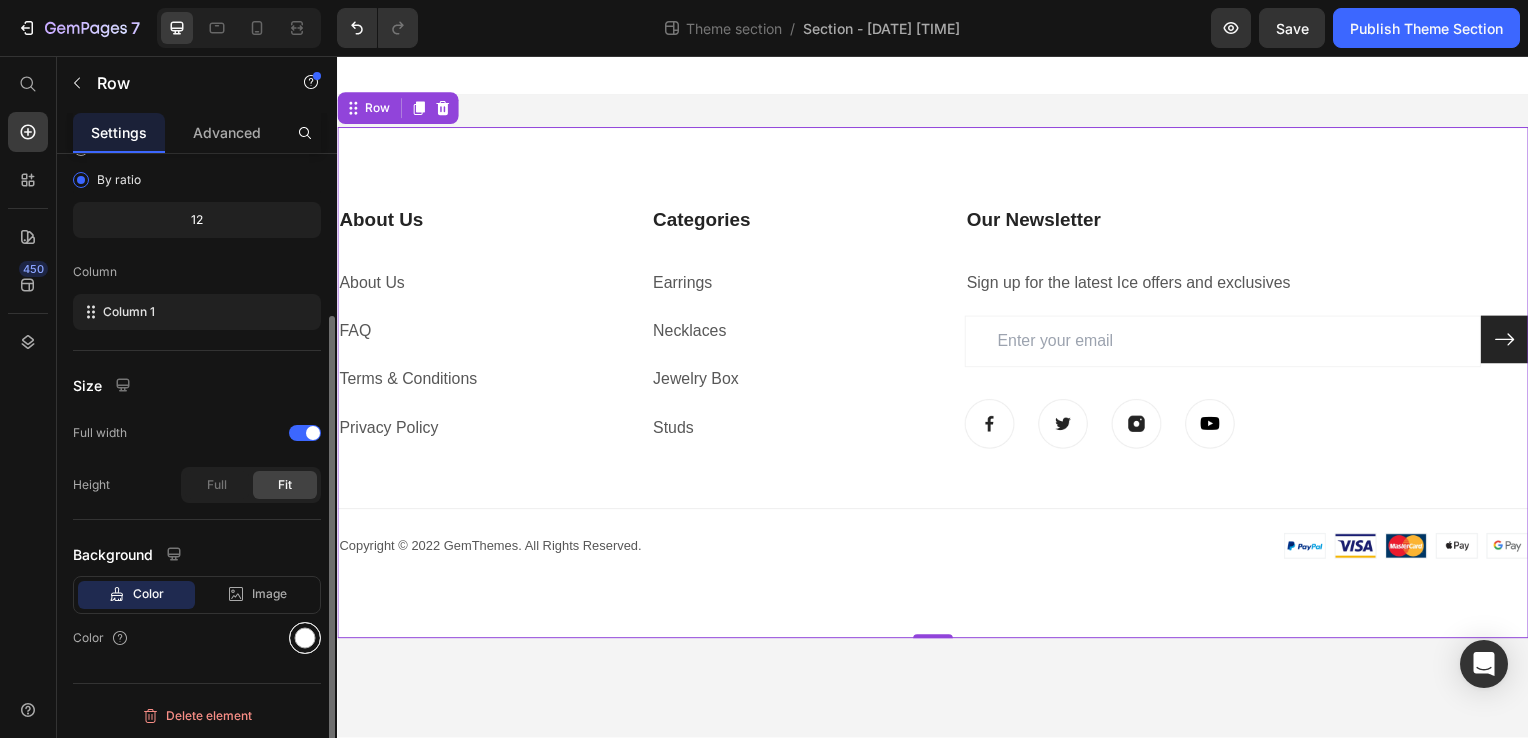 click at bounding box center (305, 638) 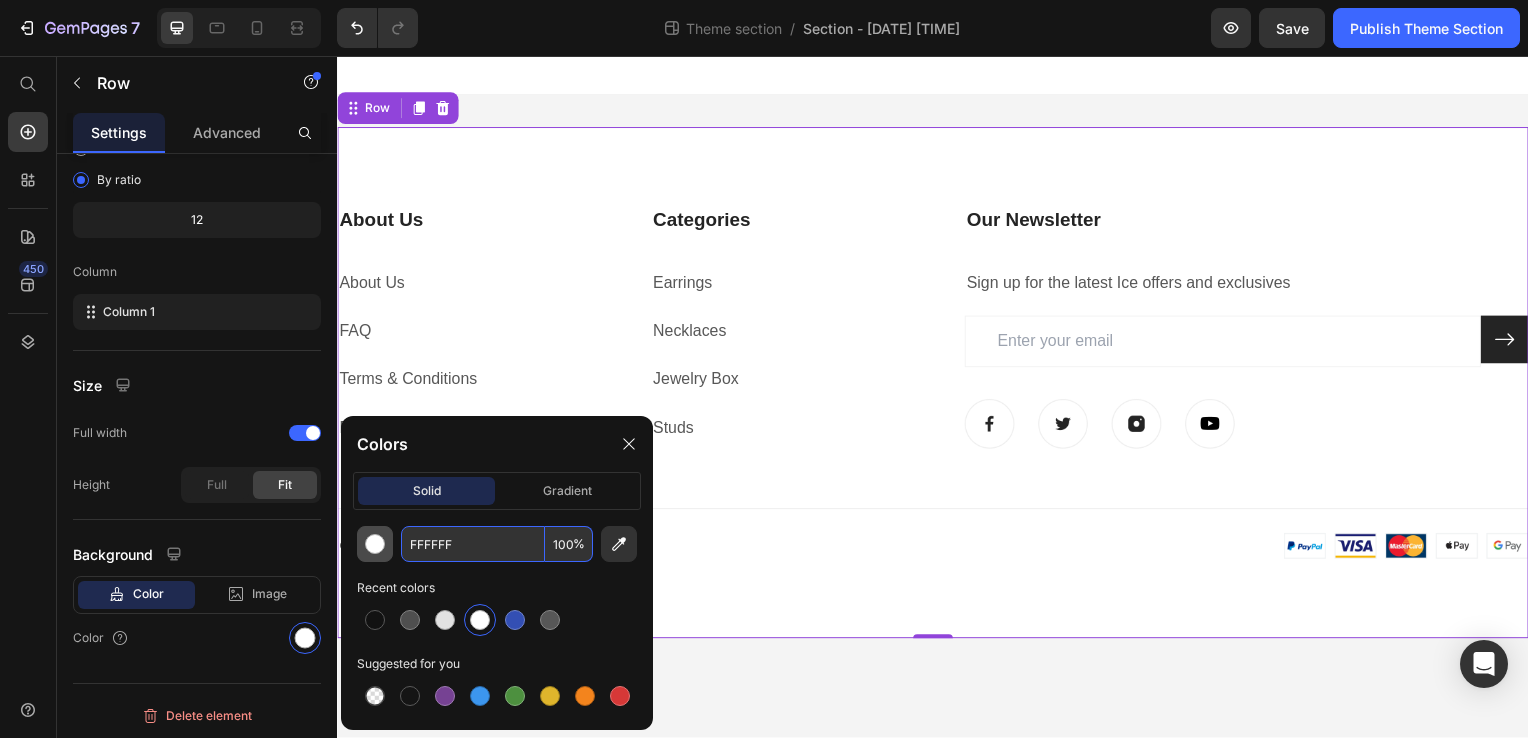 paste on "9F8F4" 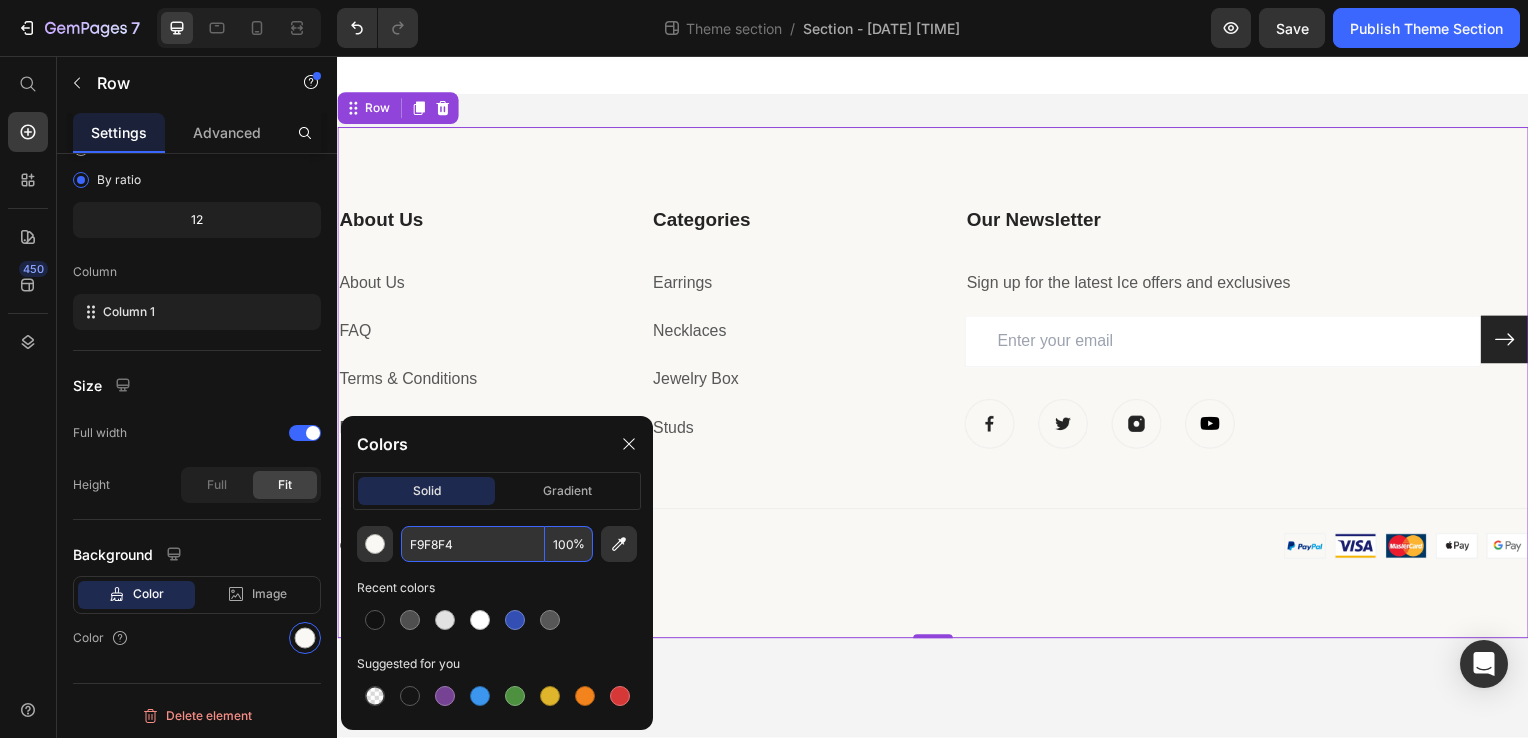 type on "F9F8F4" 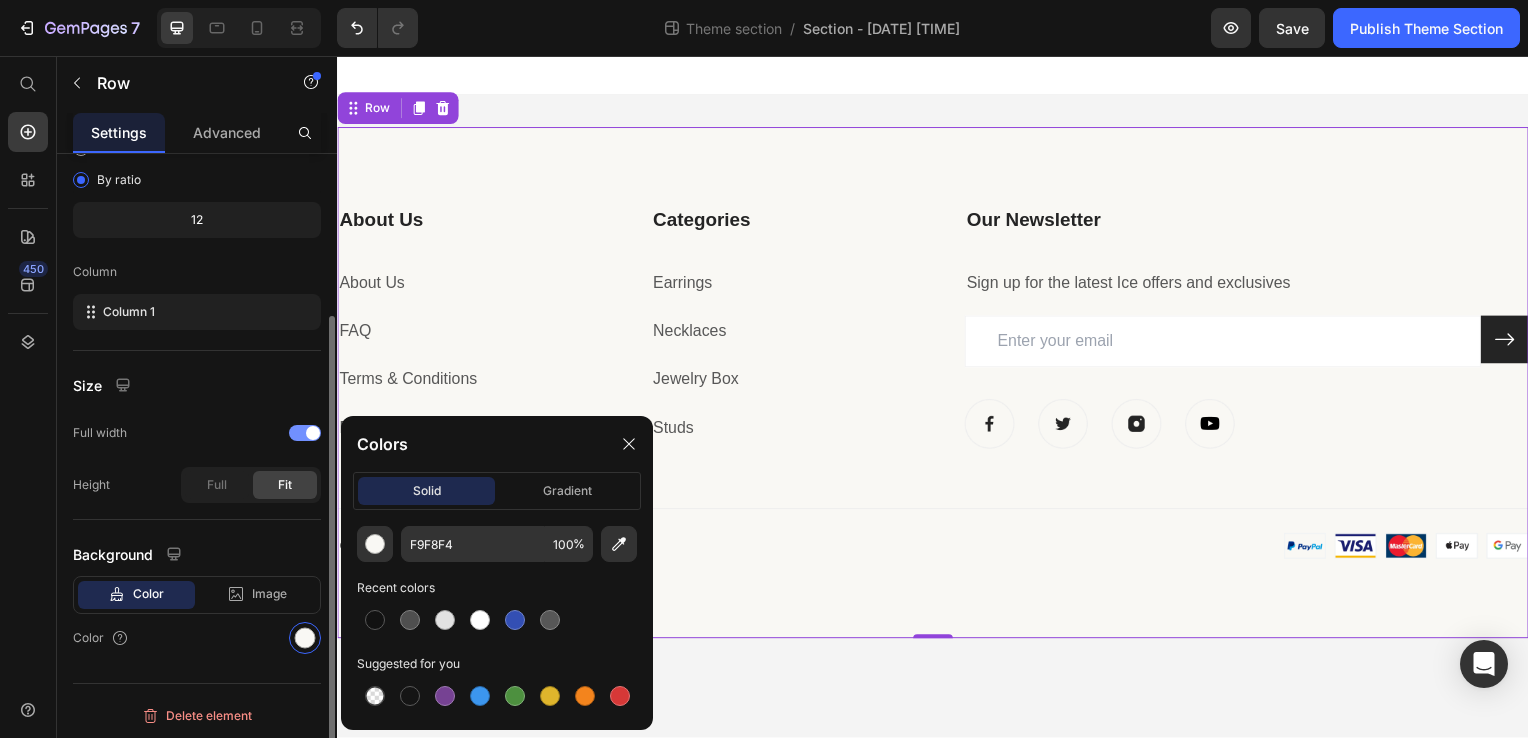 click on "Full width" 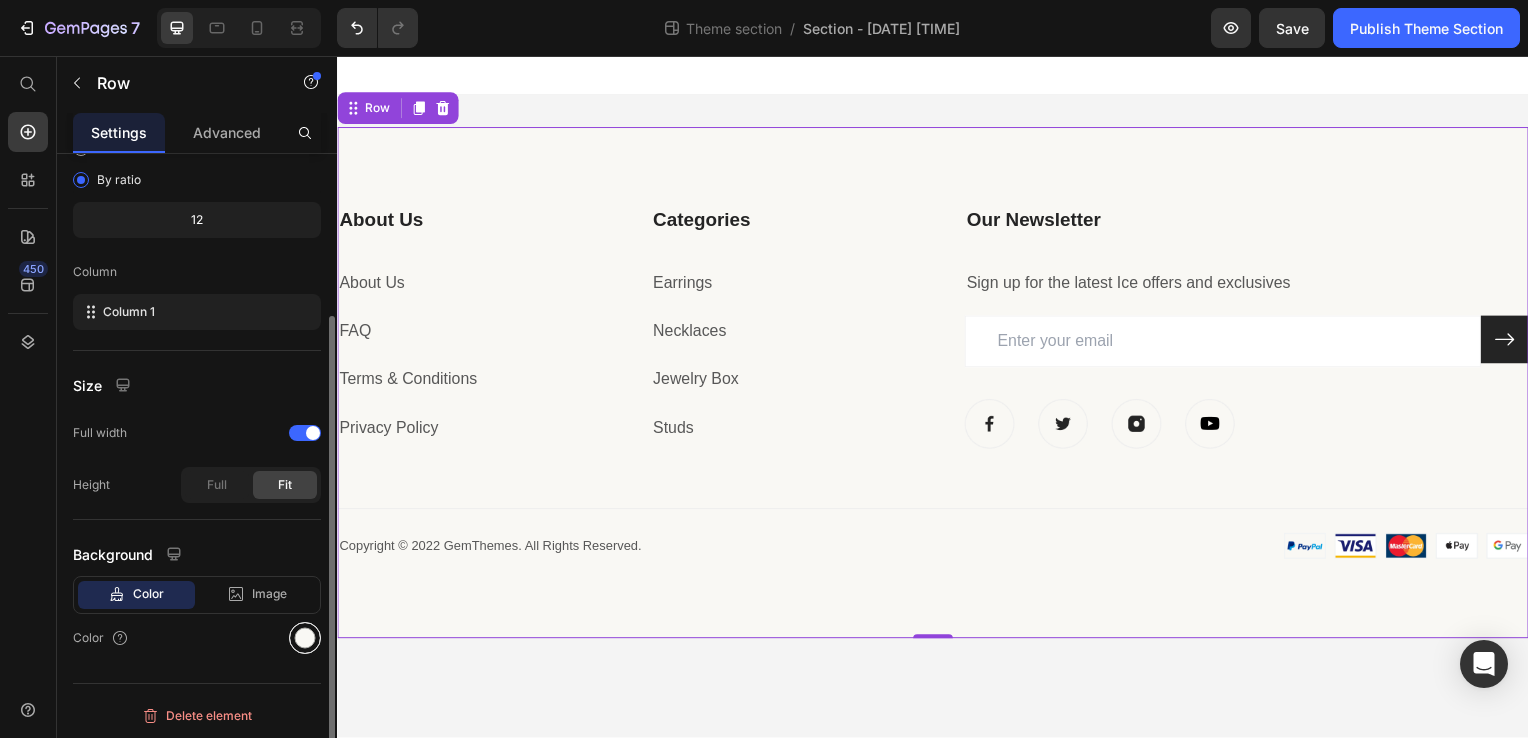 click at bounding box center [305, 638] 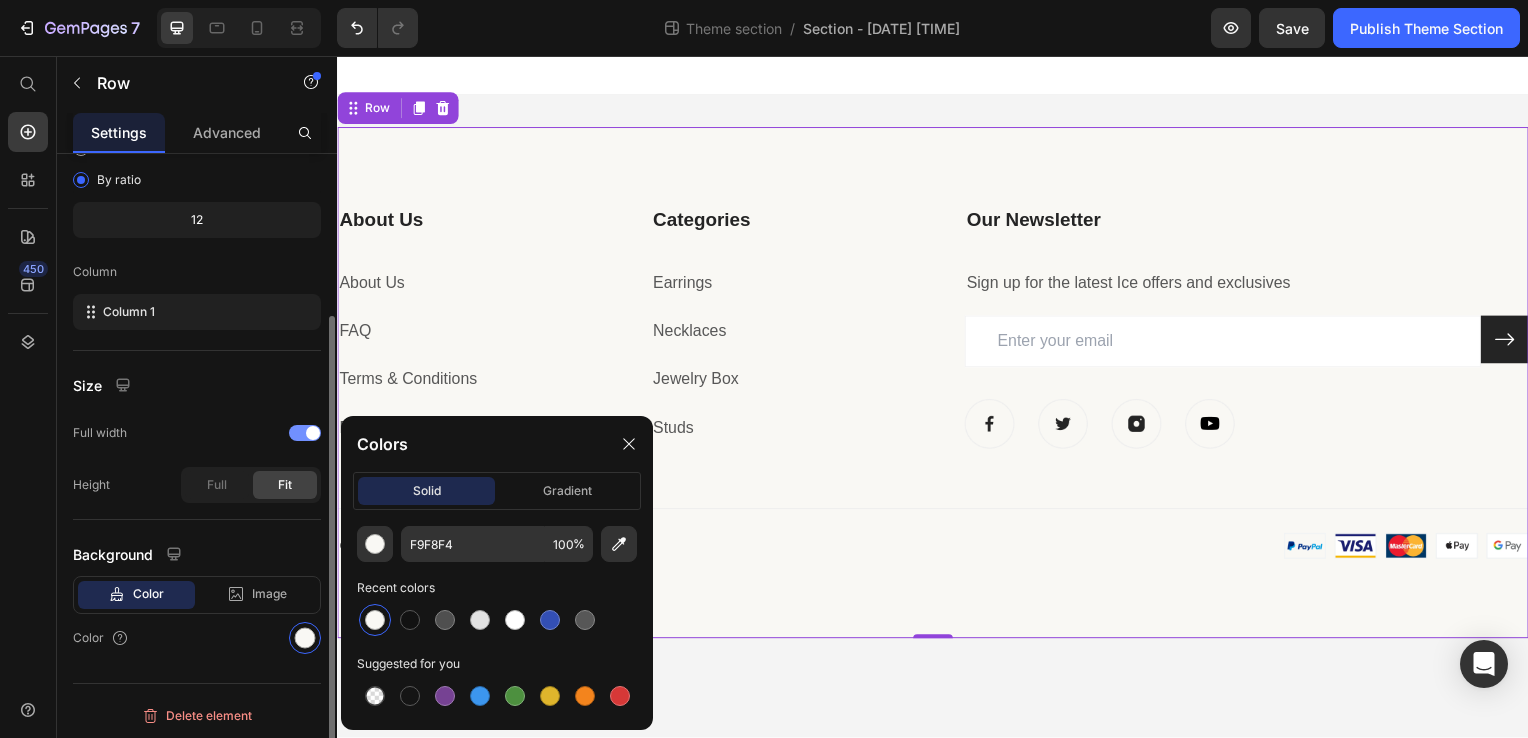 click on "Full width" 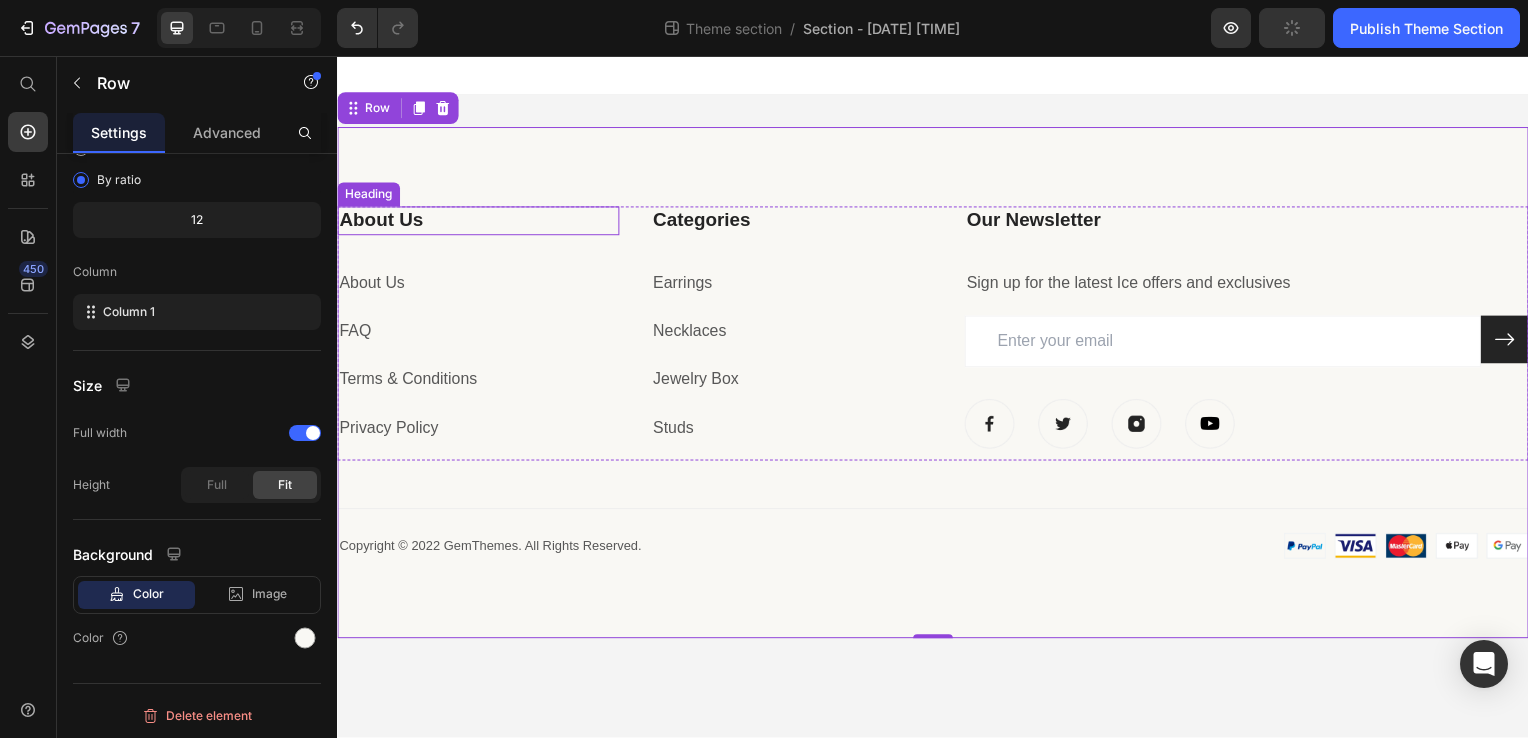 click on "About Us" at bounding box center [479, 222] 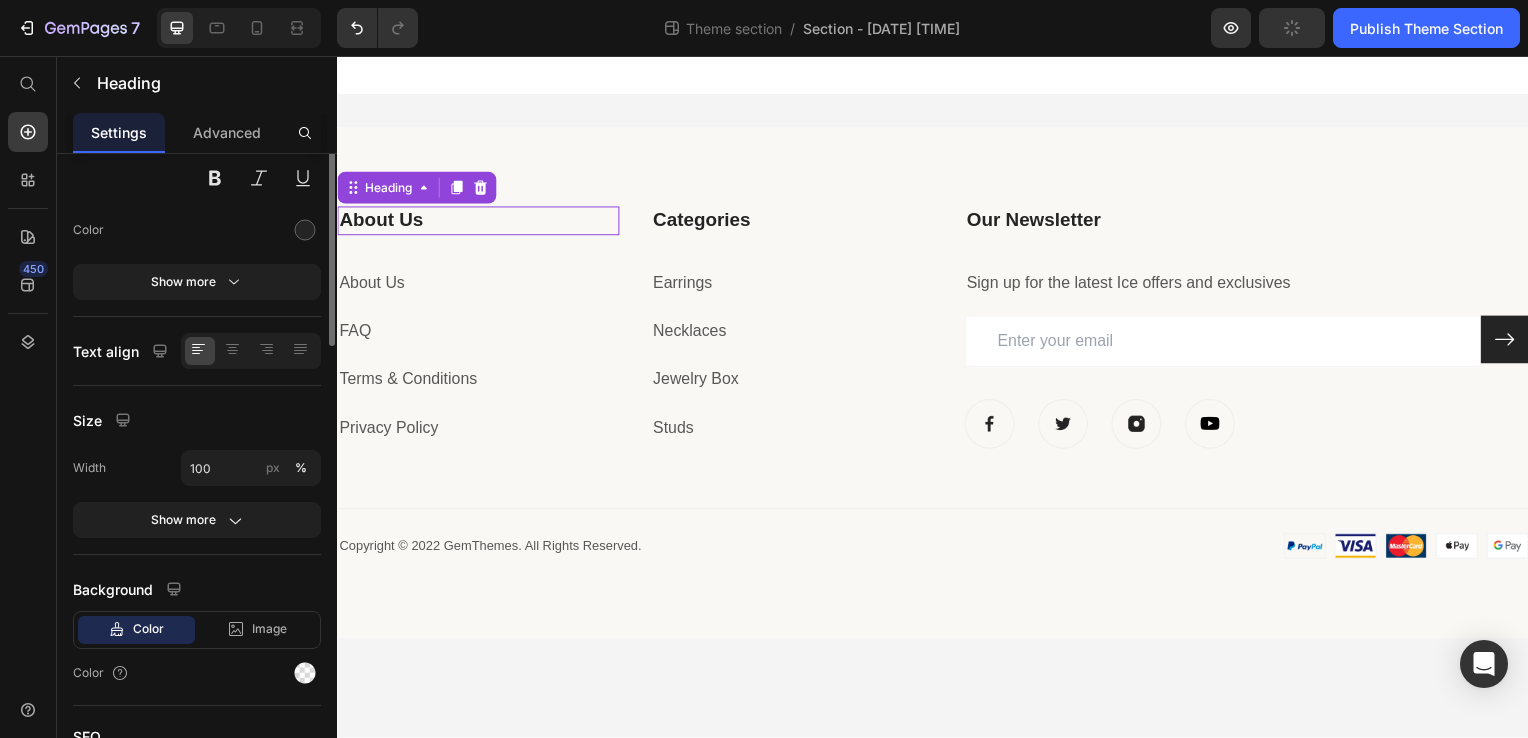 scroll, scrollTop: 0, scrollLeft: 0, axis: both 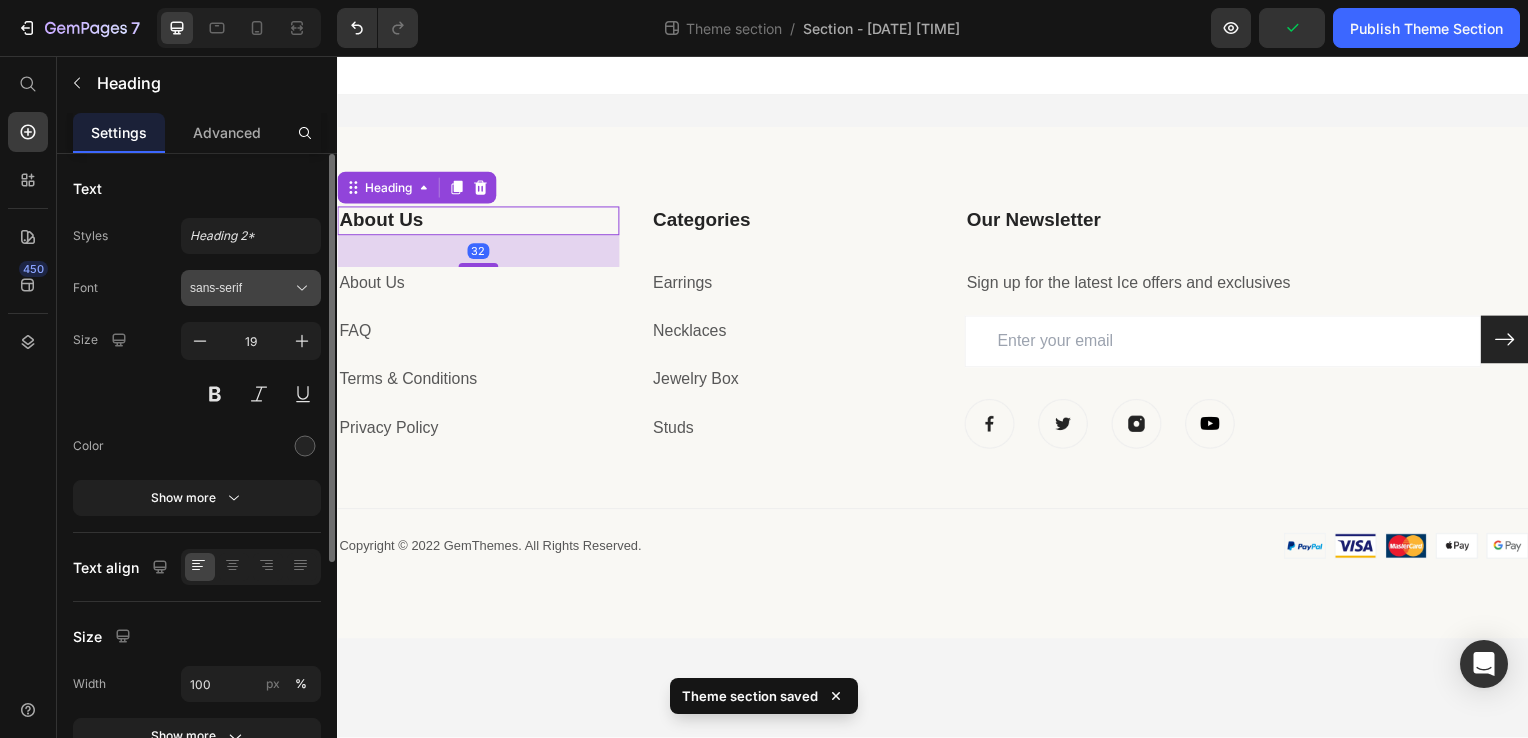 click on "sans-serif" at bounding box center (241, 288) 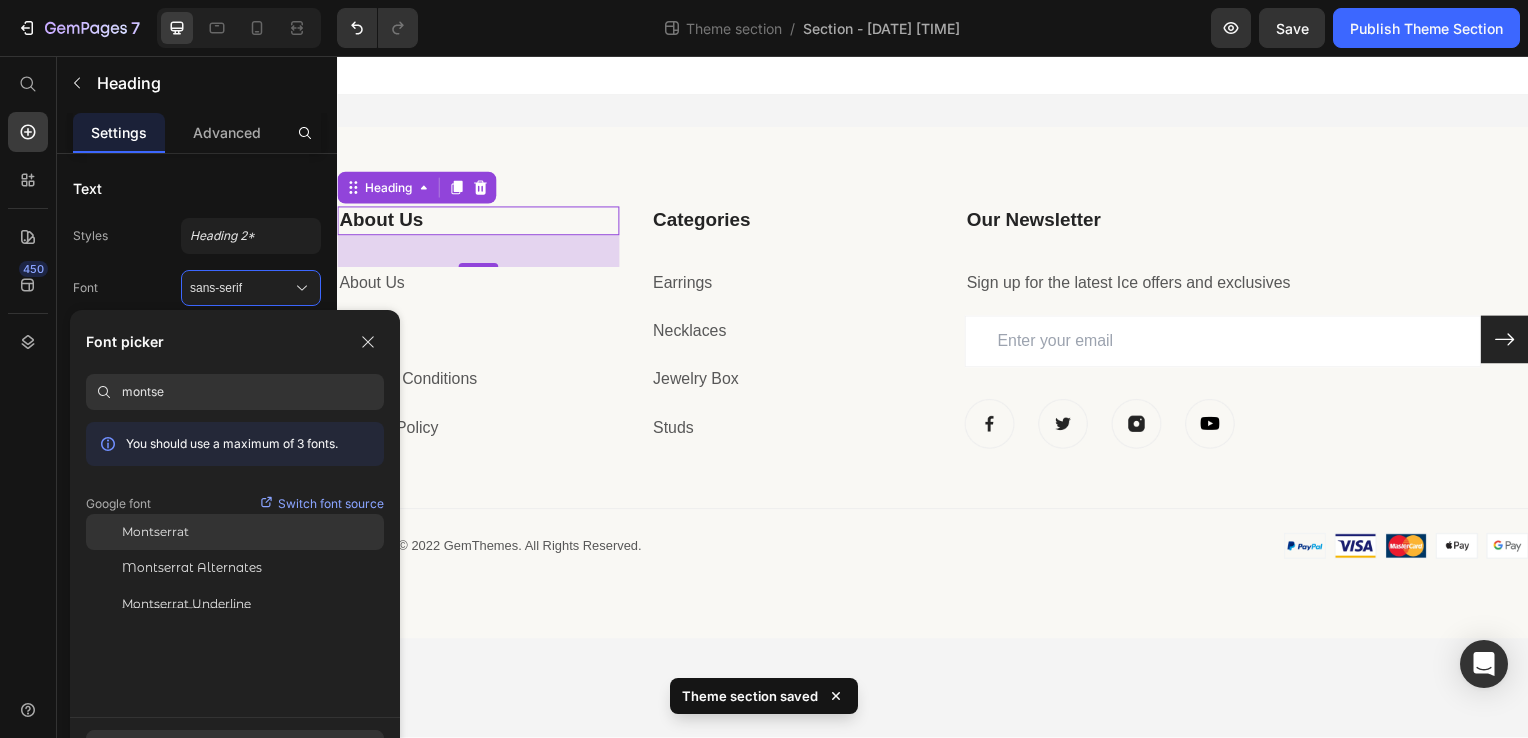 type on "montse" 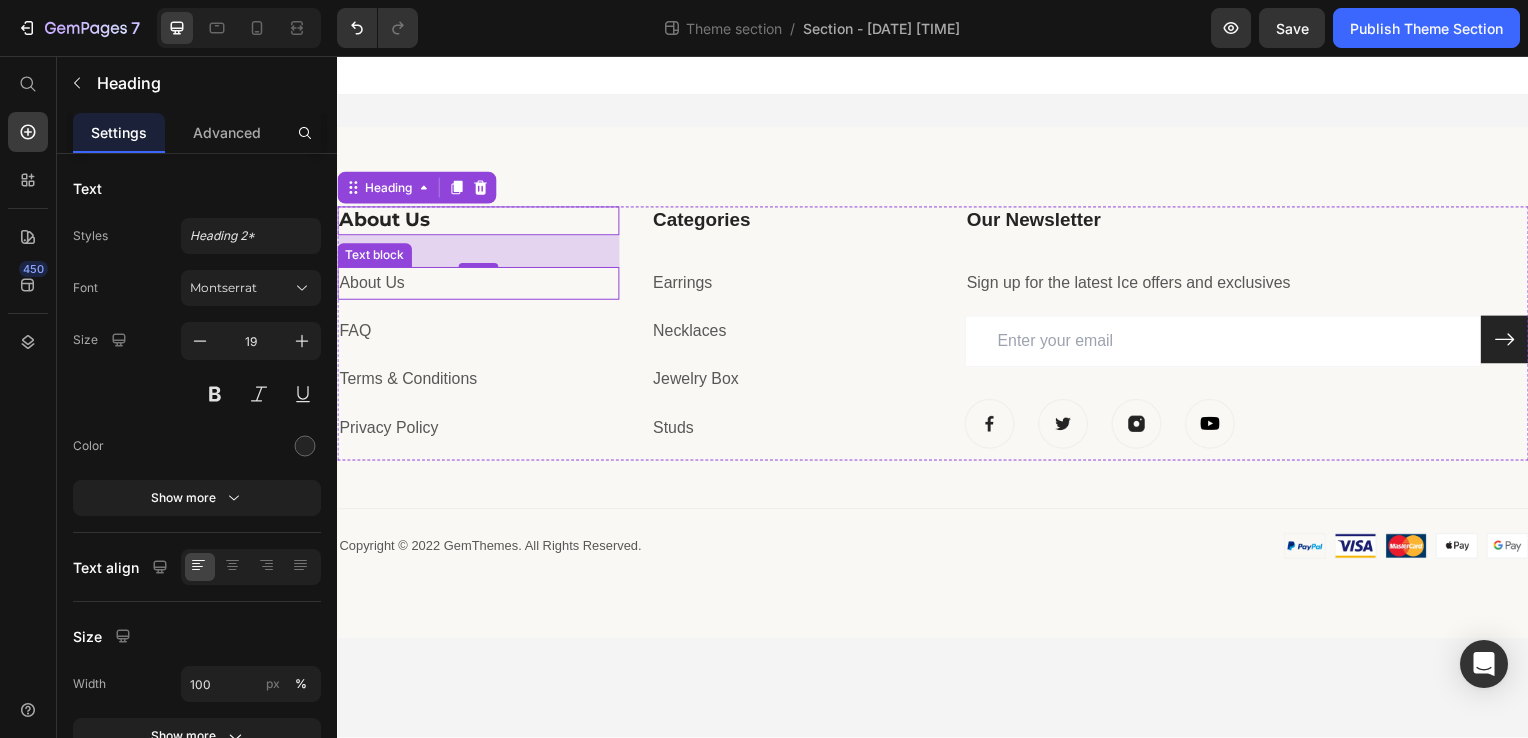 click on "About Us" at bounding box center [479, 285] 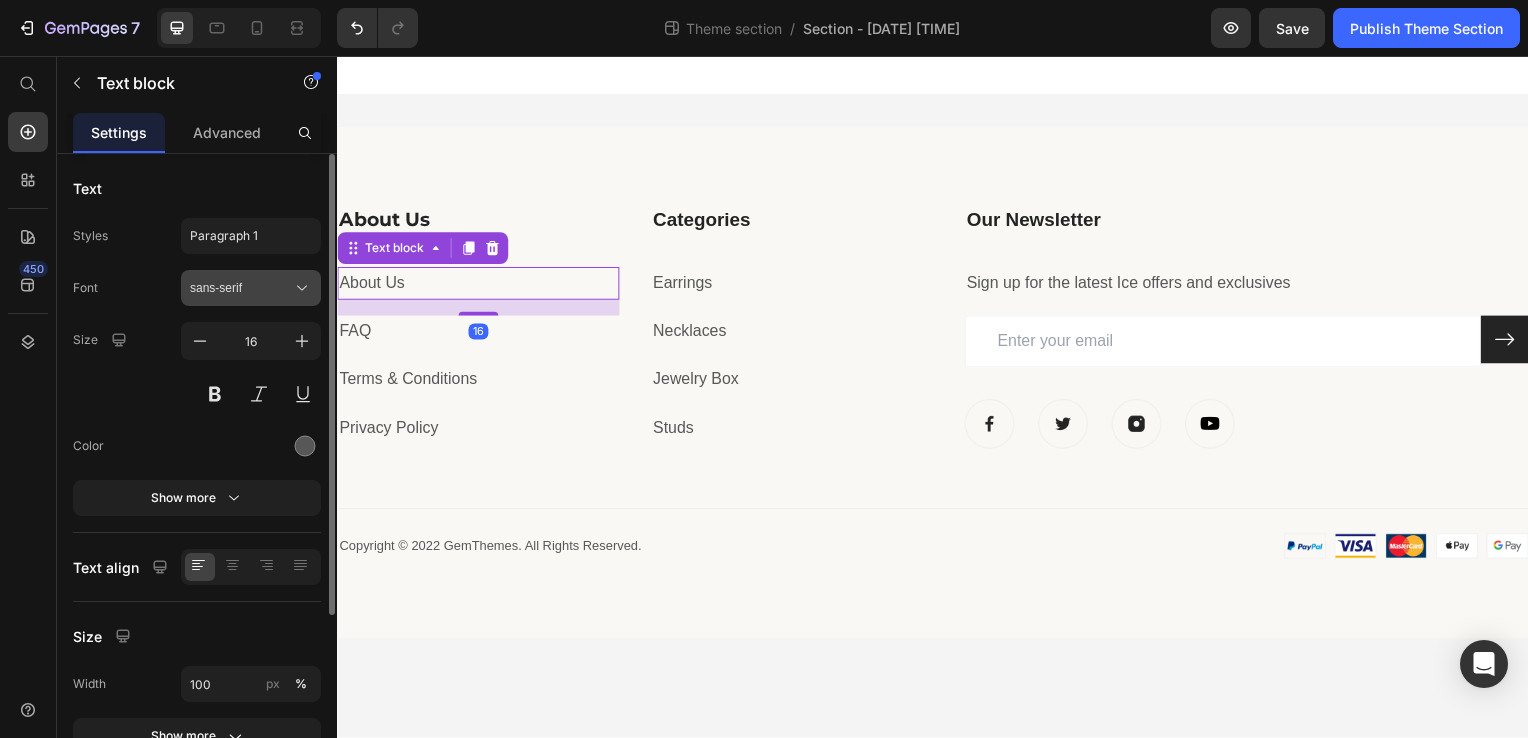 click on "sans-serif" at bounding box center (241, 288) 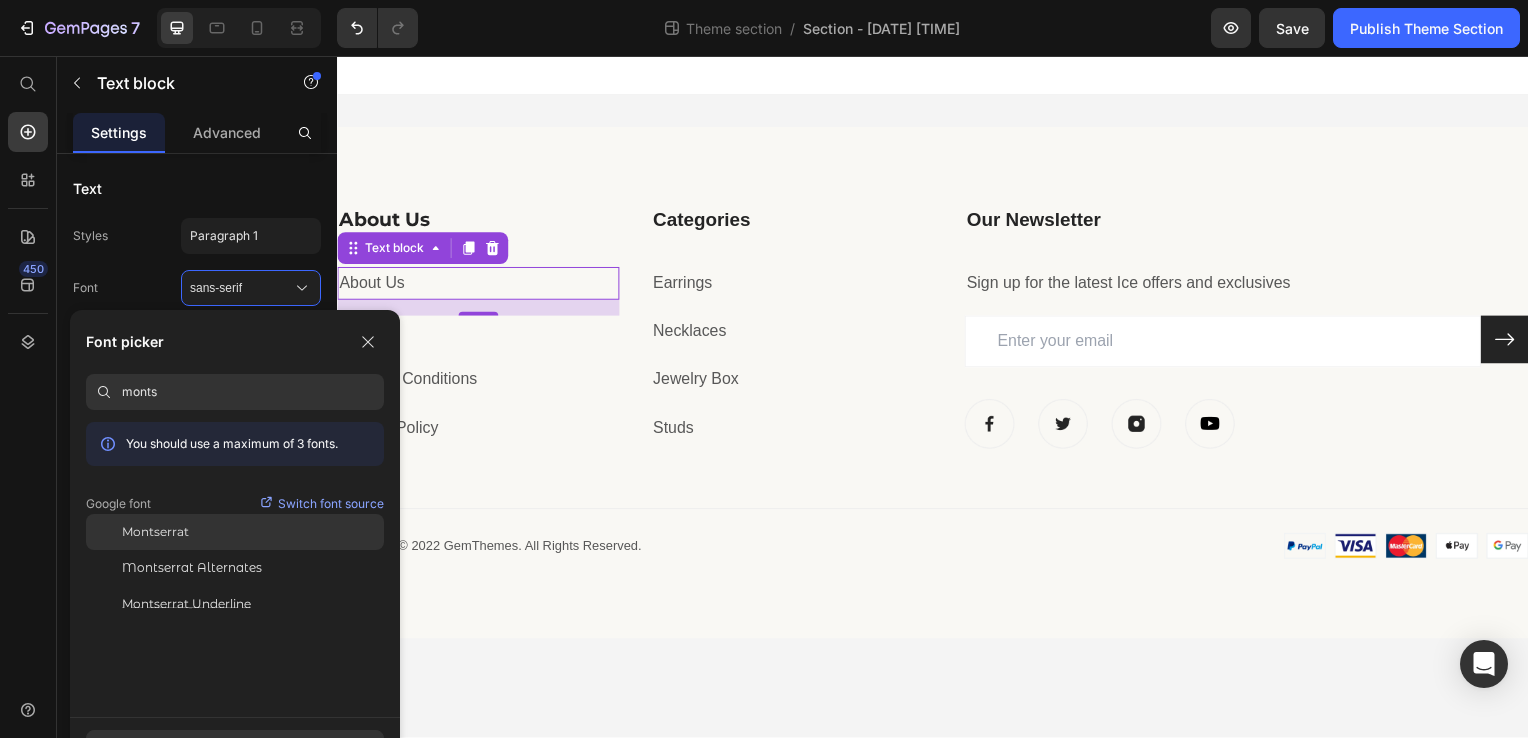 type on "monts" 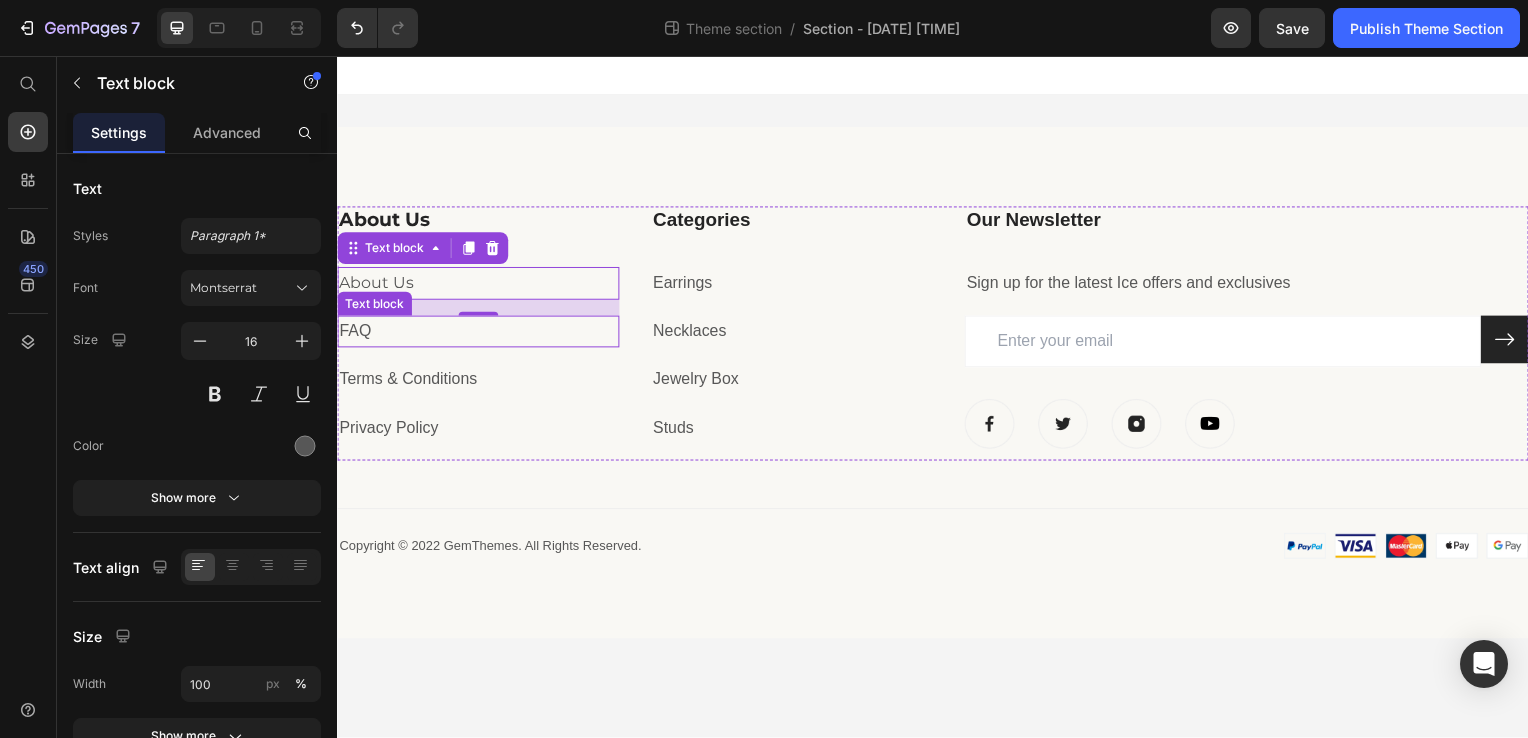 click on "FAQ" at bounding box center [479, 334] 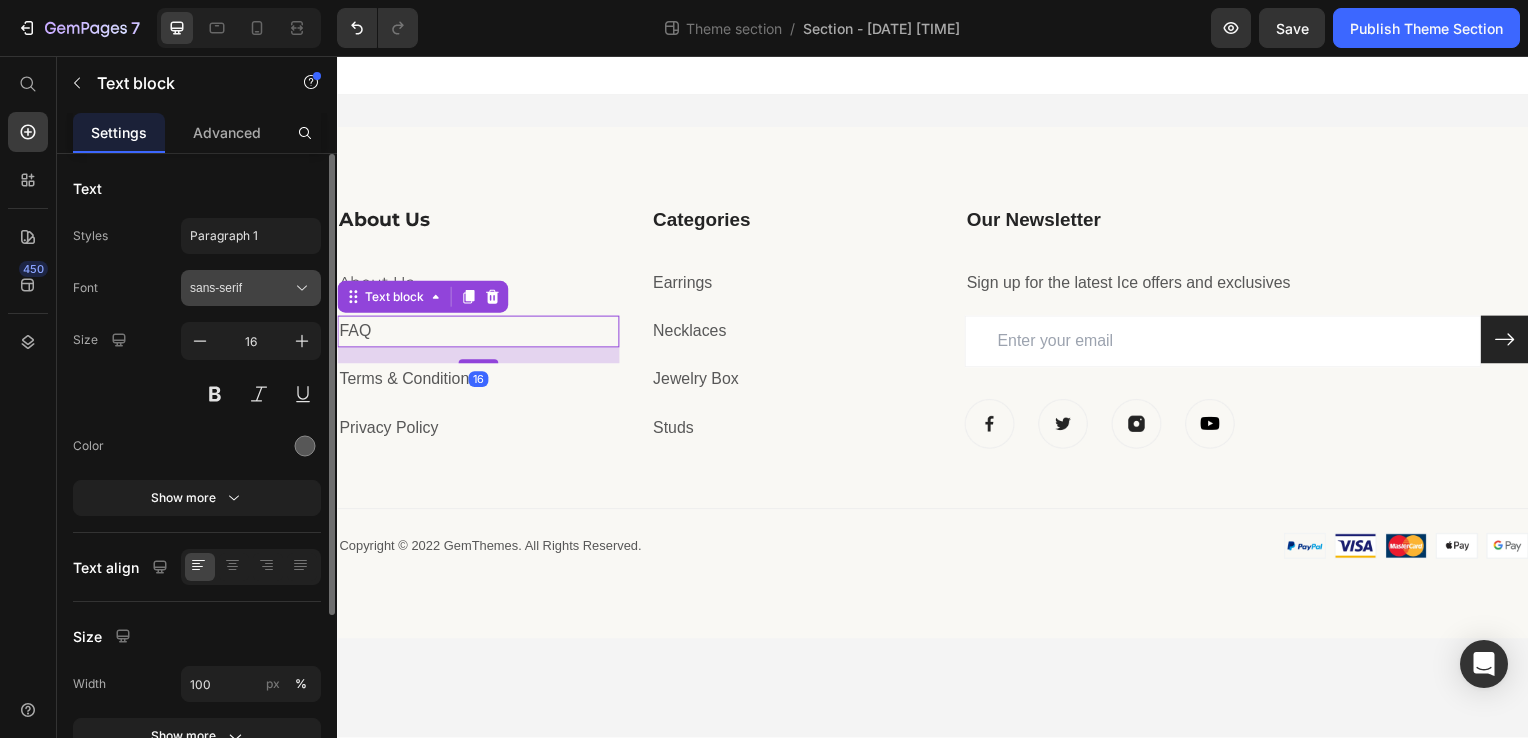 click on "sans-serif" at bounding box center (251, 288) 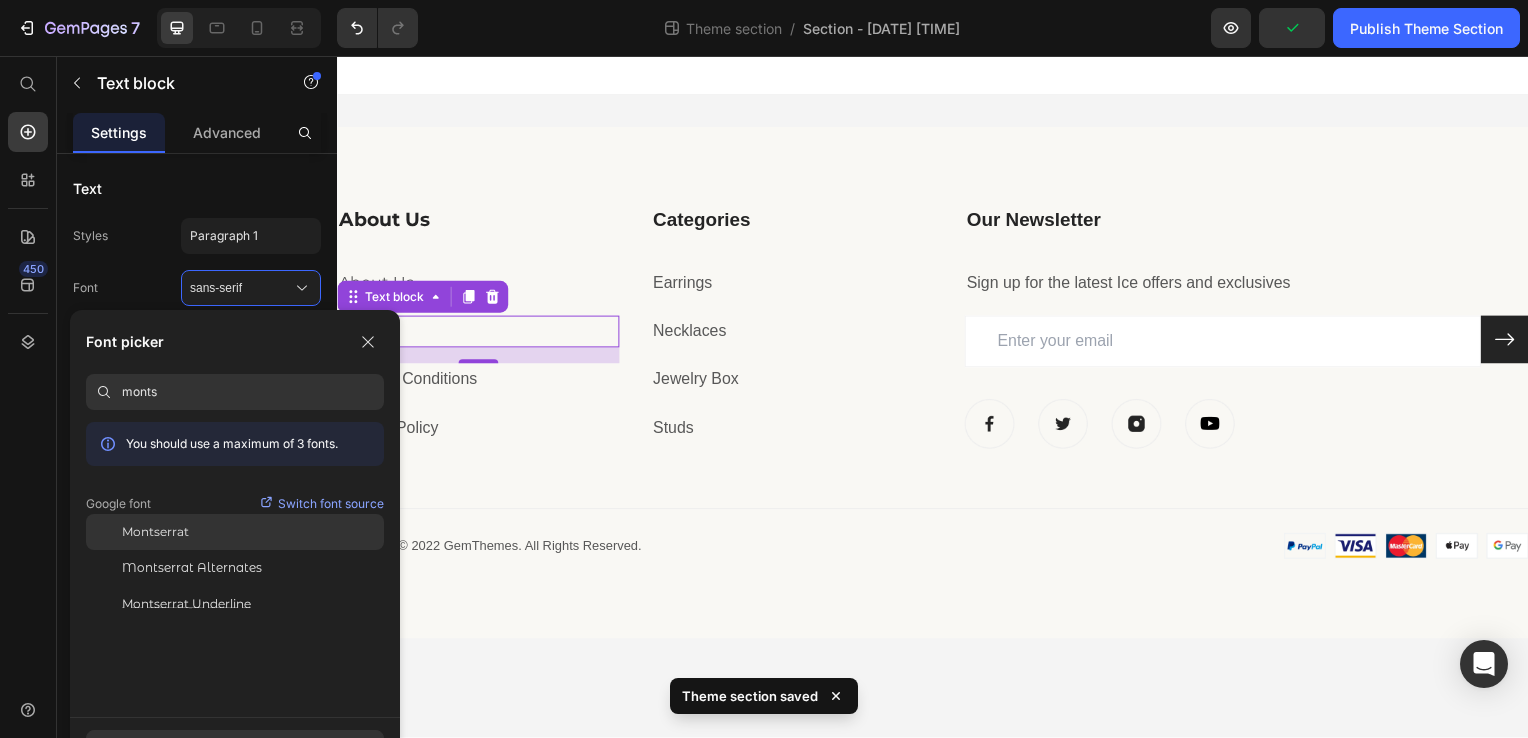 type on "monts" 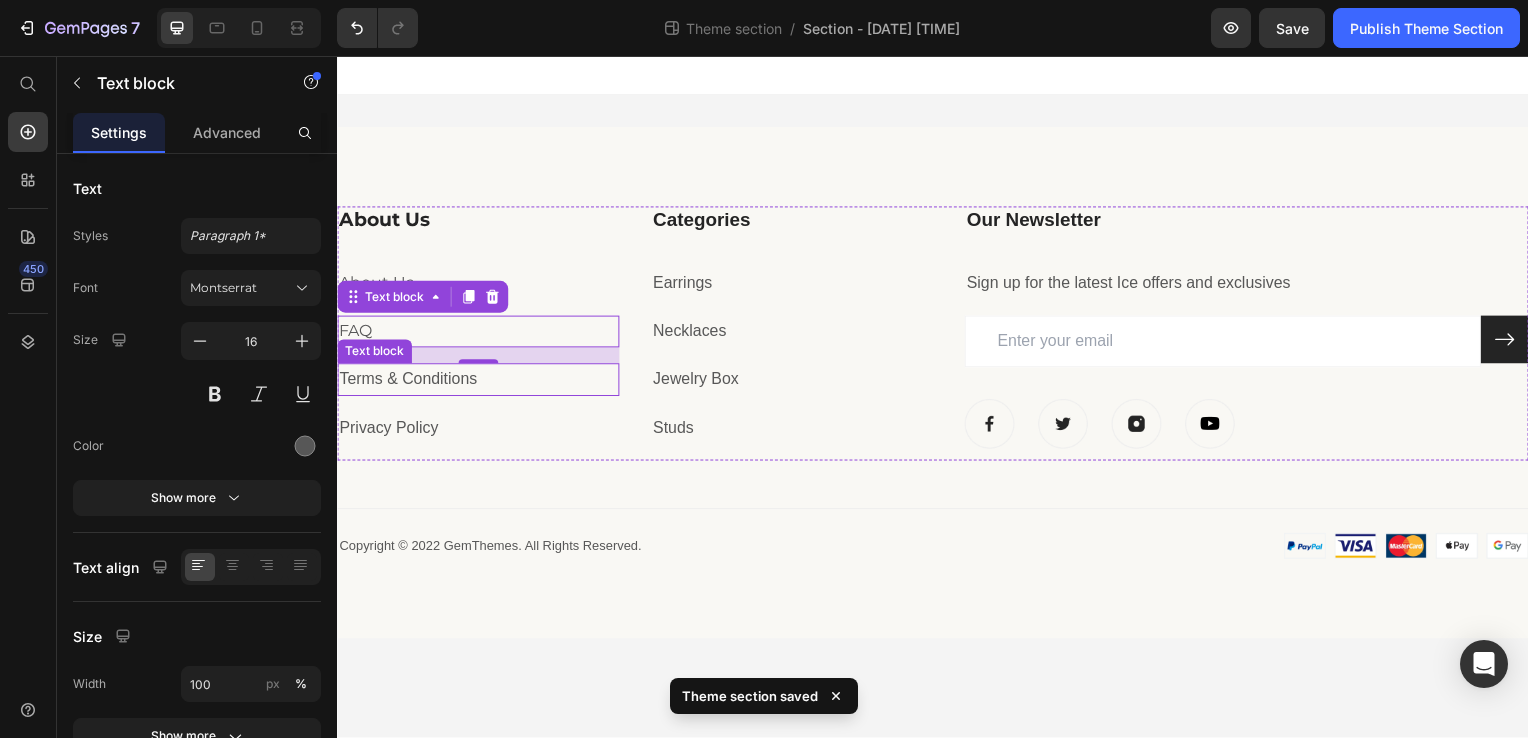 click on "Terms & Conditions" at bounding box center (408, 381) 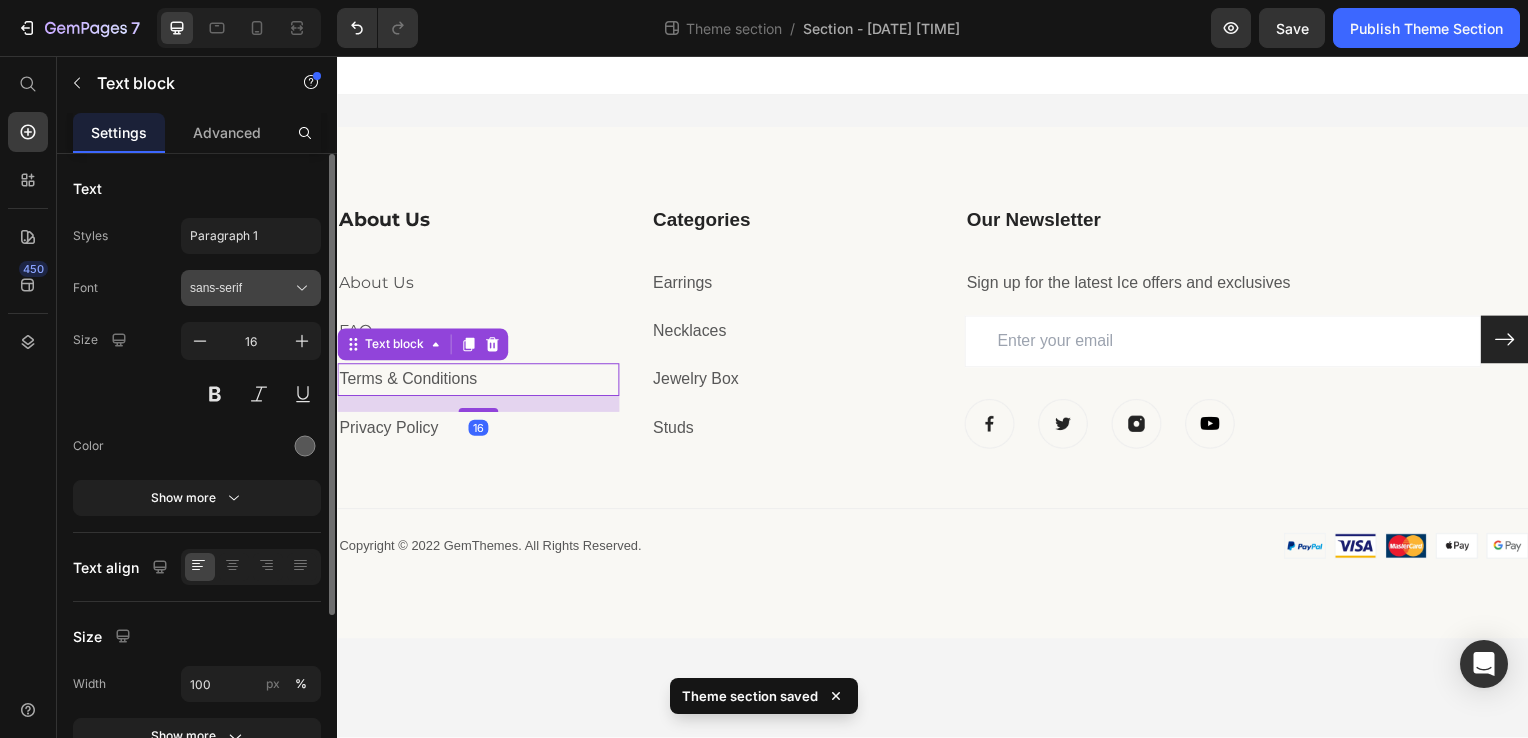 click on "sans-serif" at bounding box center (241, 288) 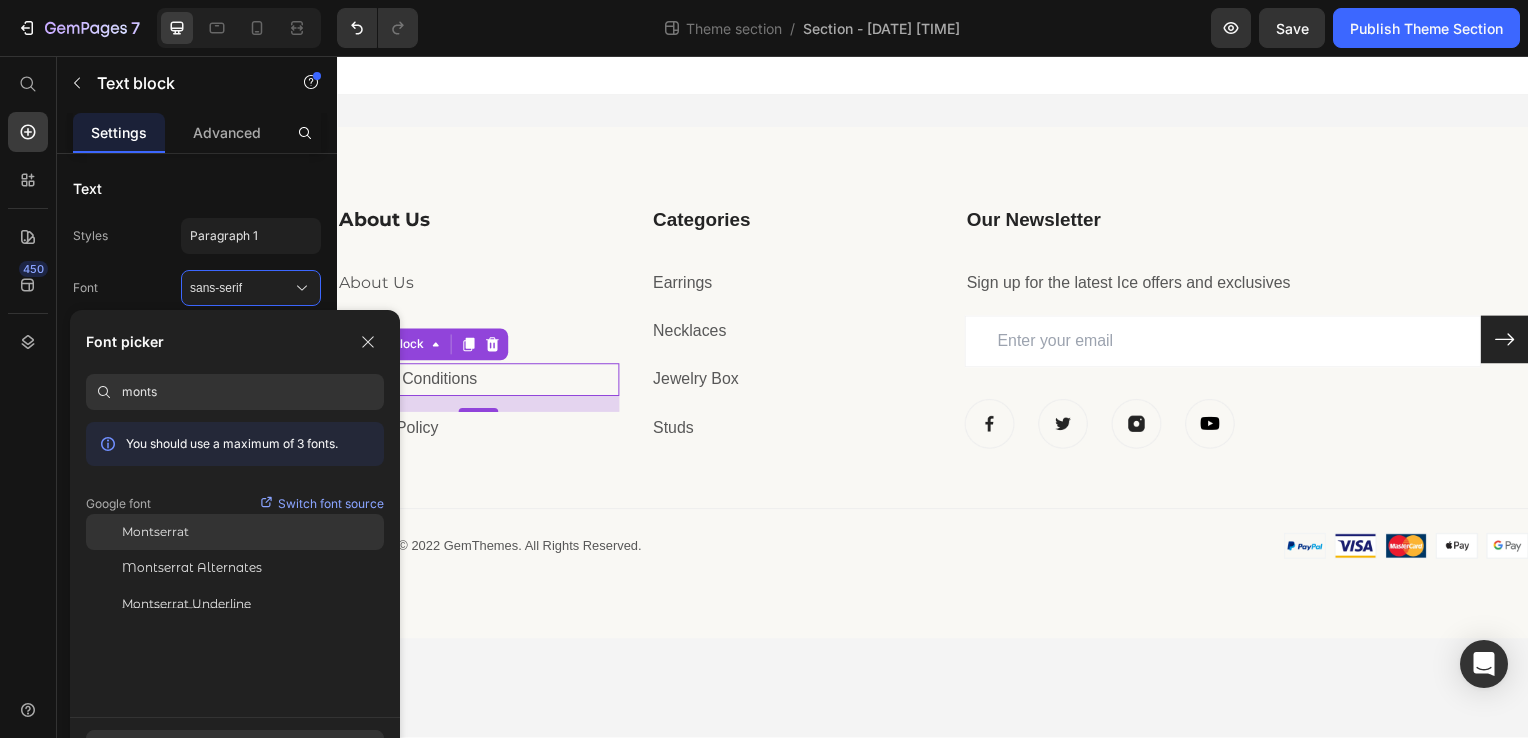type on "monts" 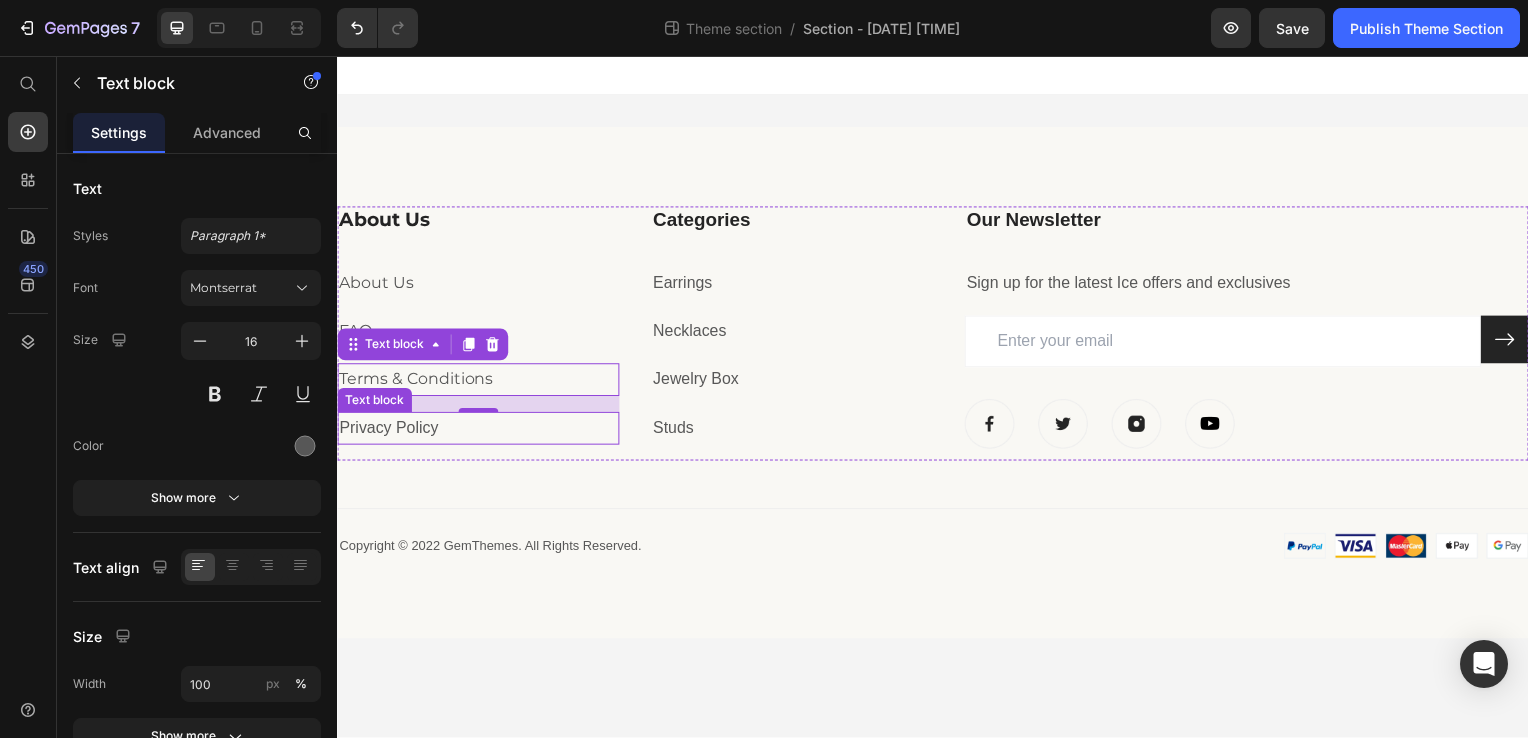 click on "Privacy Policy" at bounding box center (389, 430) 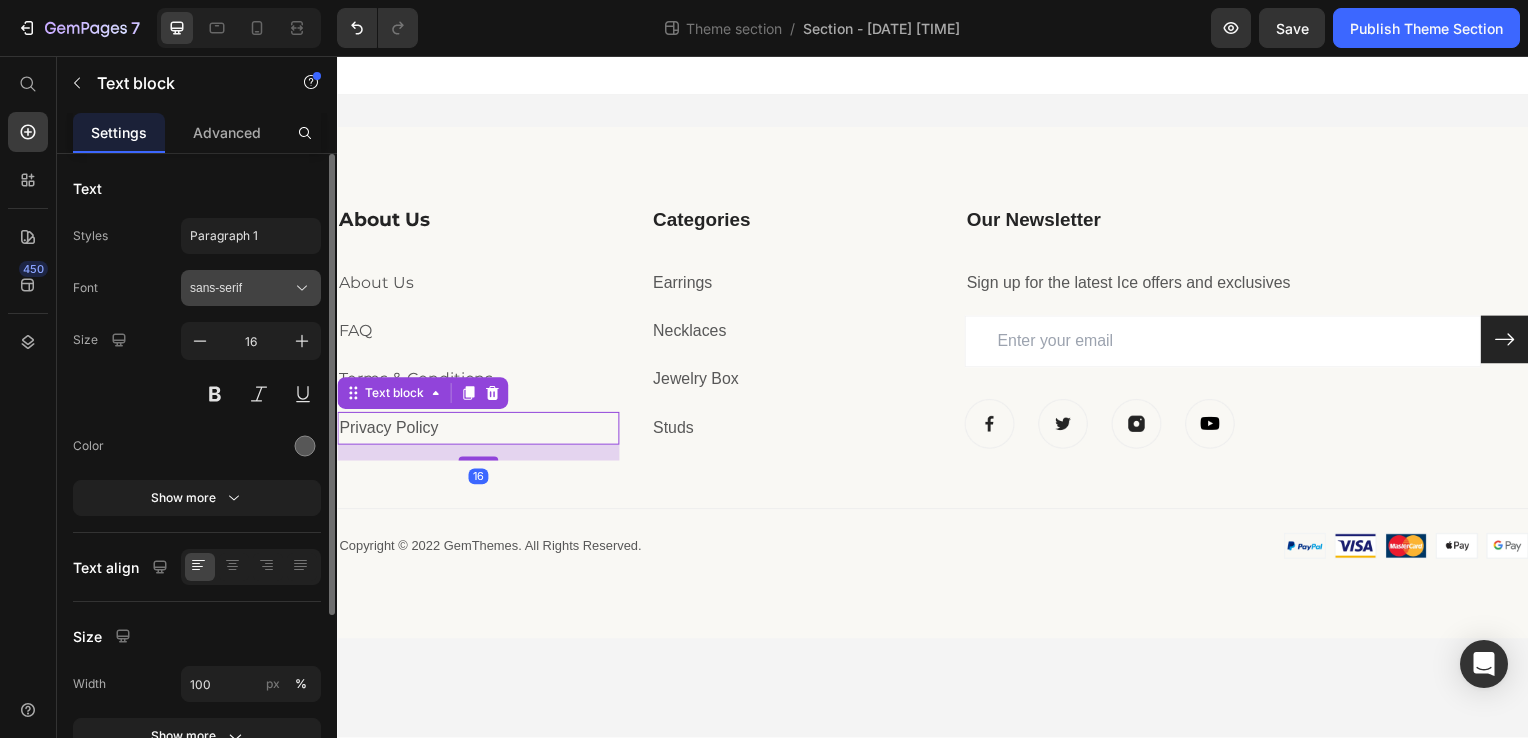 click on "sans-serif" at bounding box center (241, 288) 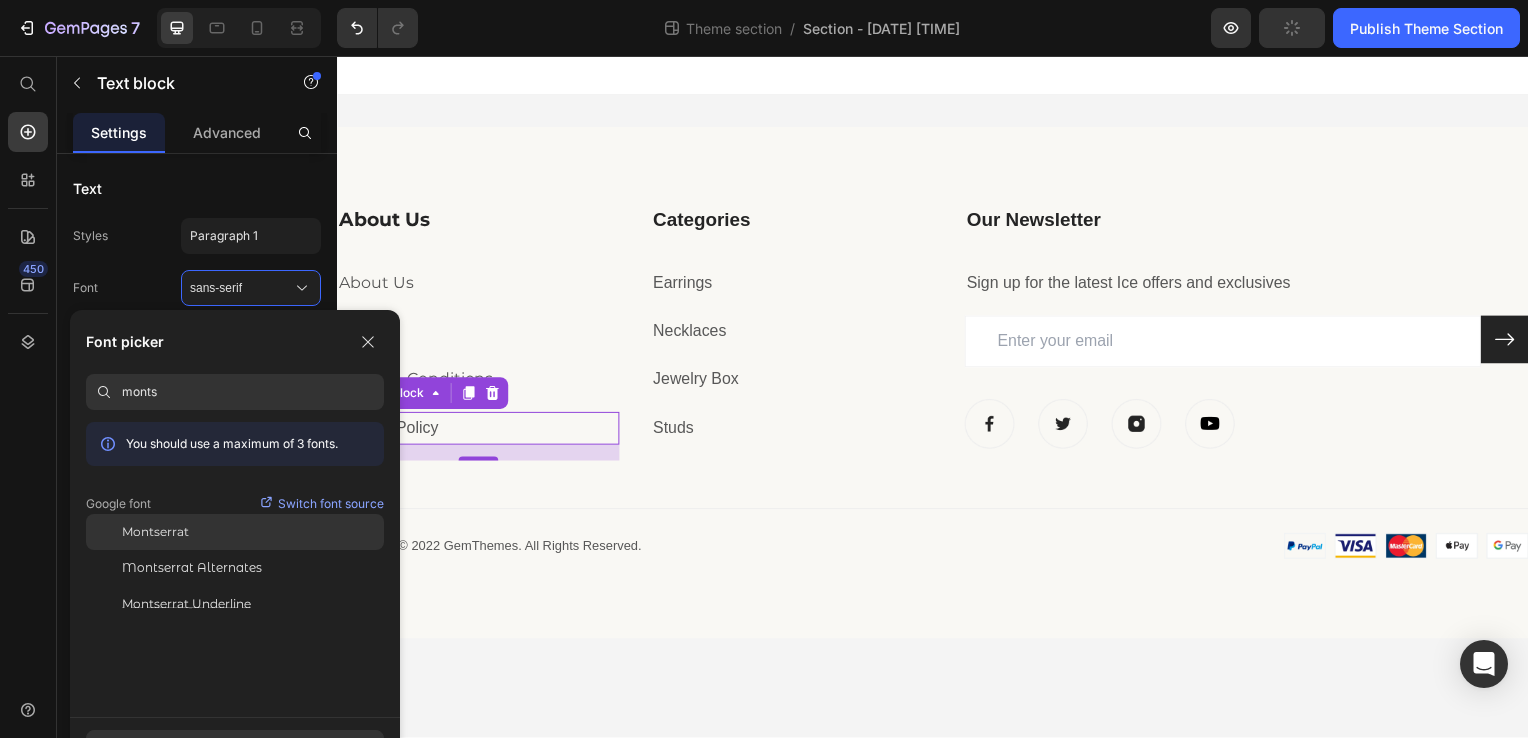 type on "monts" 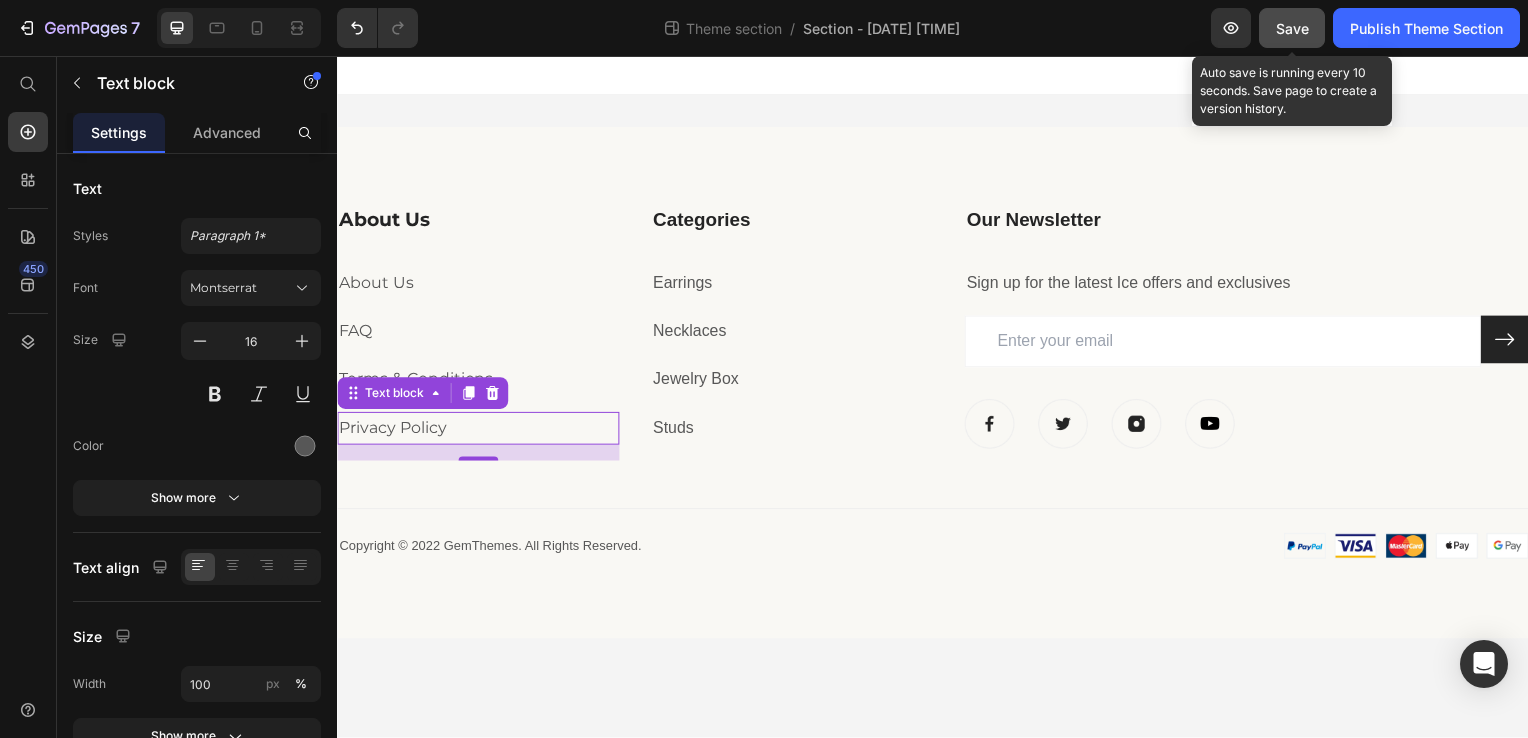 click on "Save" at bounding box center [1292, 28] 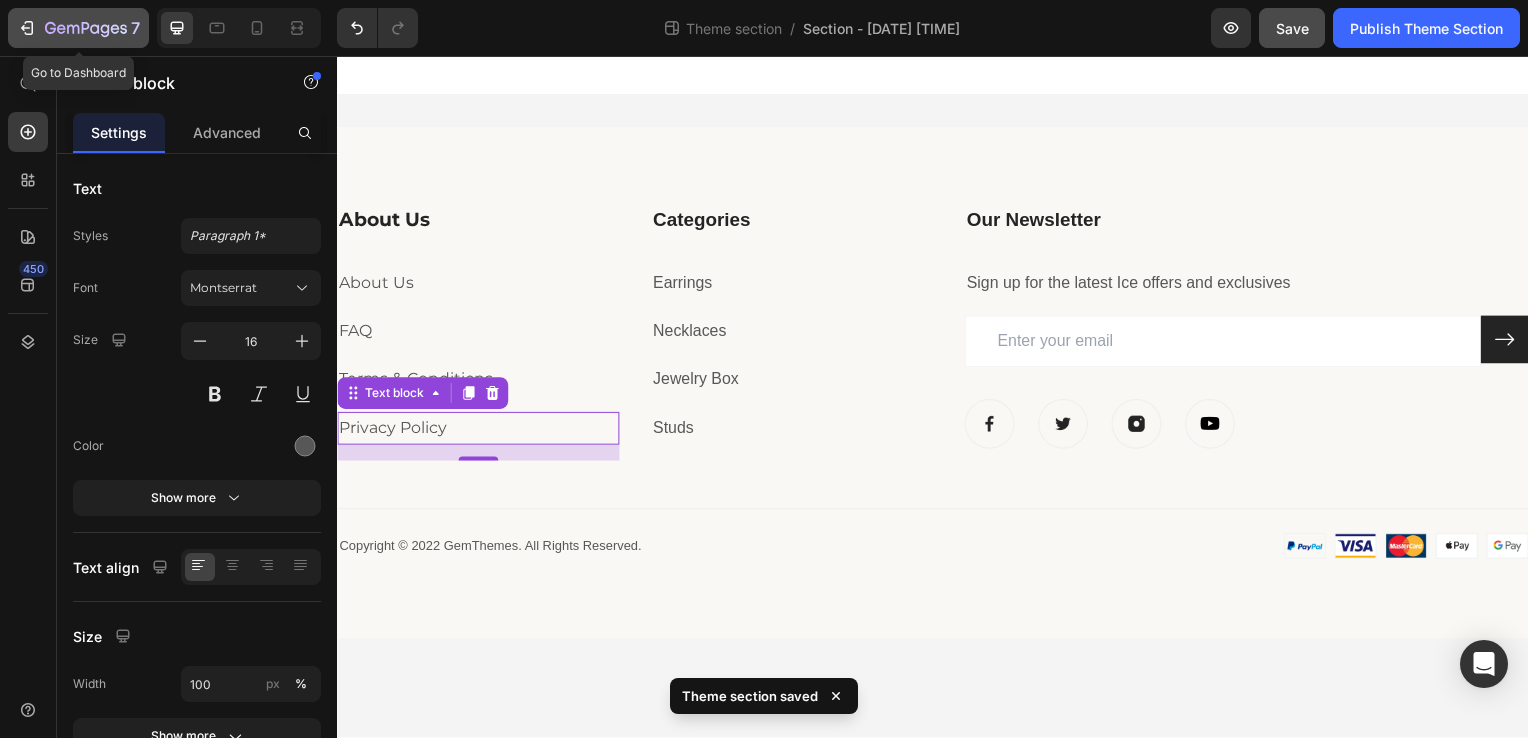 click on "7" 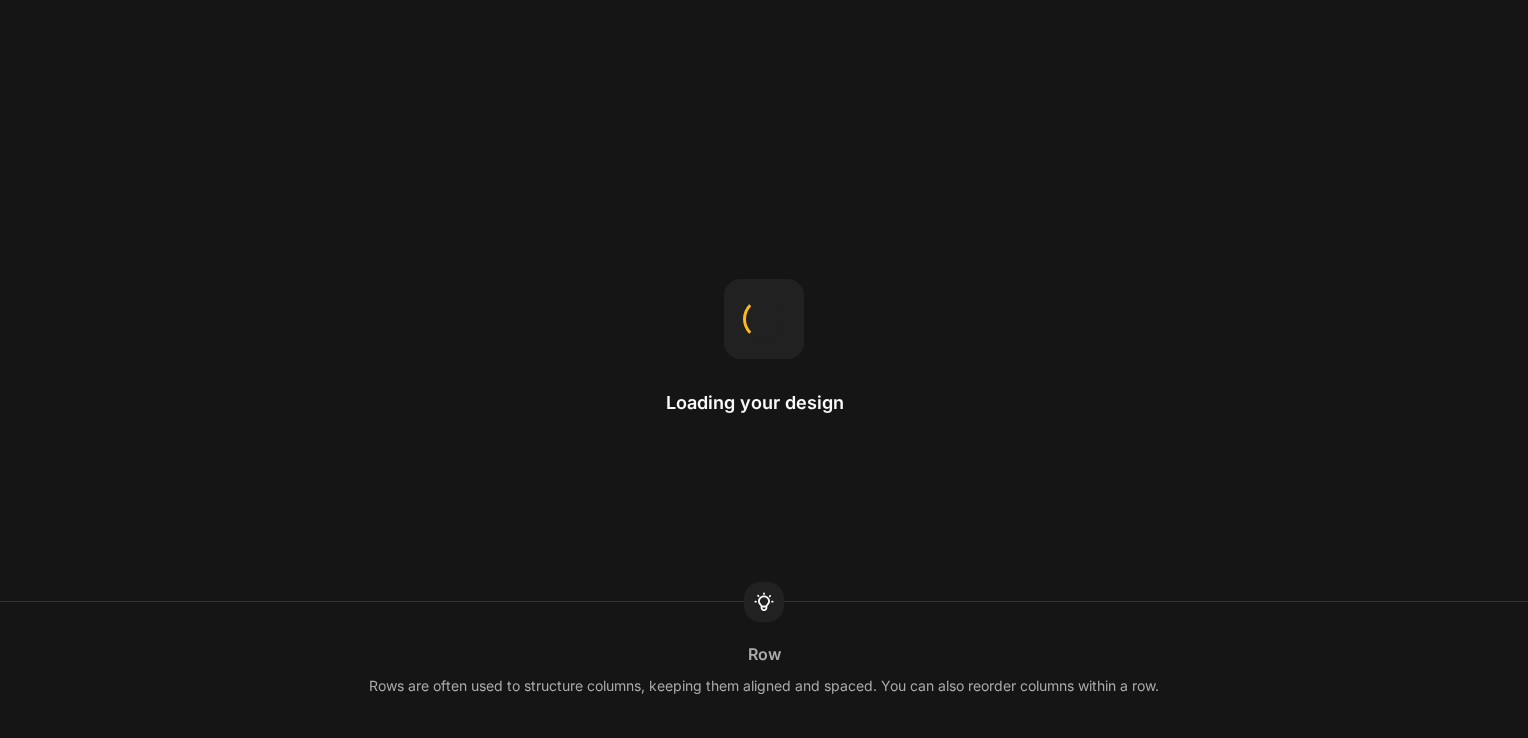 scroll, scrollTop: 0, scrollLeft: 0, axis: both 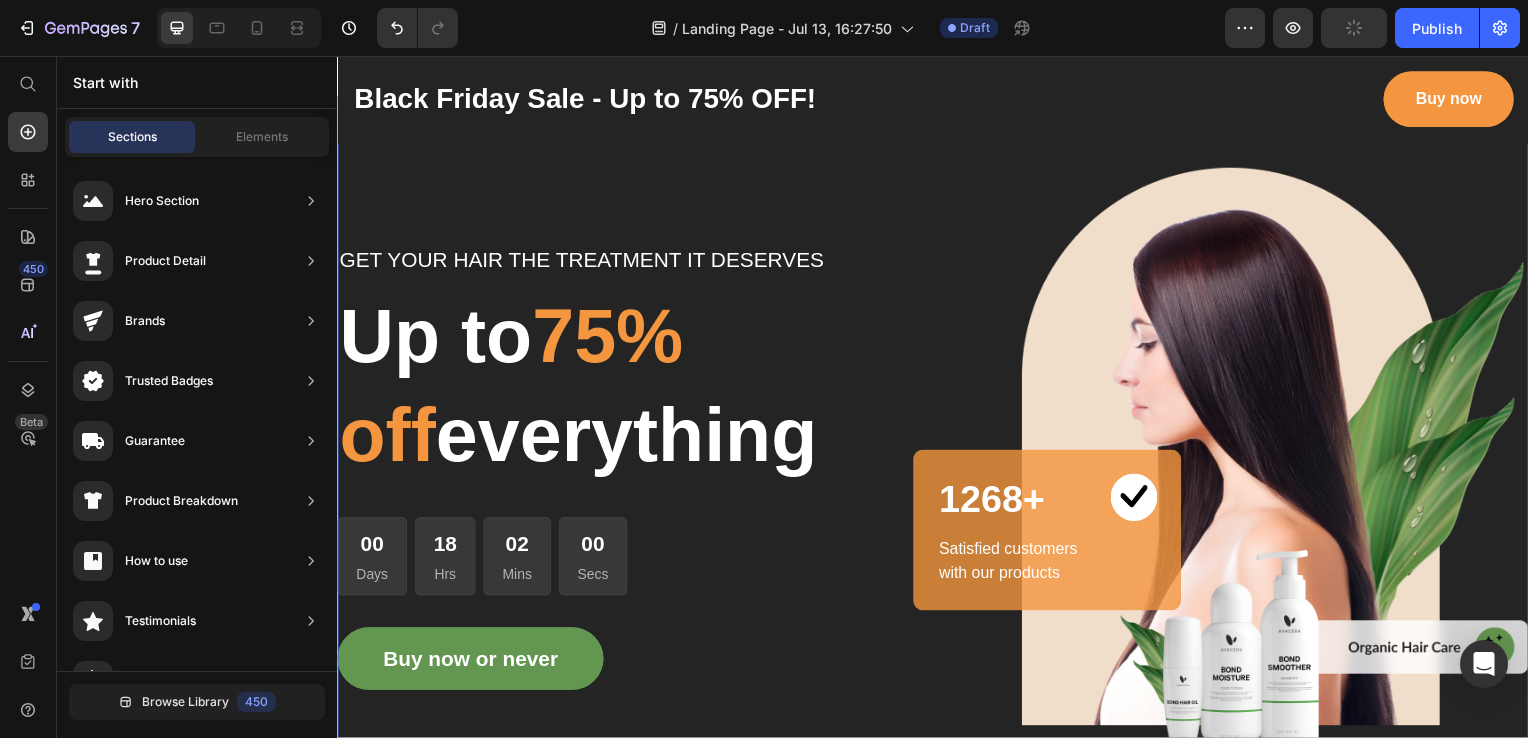 click on "GET YOUR HAIR THE TREATMENT IT DESERVES Text block Up to  75% off  everything Heading 00 Days 18 Hrs 02 Mins 00 Secs CountDown Timer Buy now or never Button" at bounding box center (637, 470) 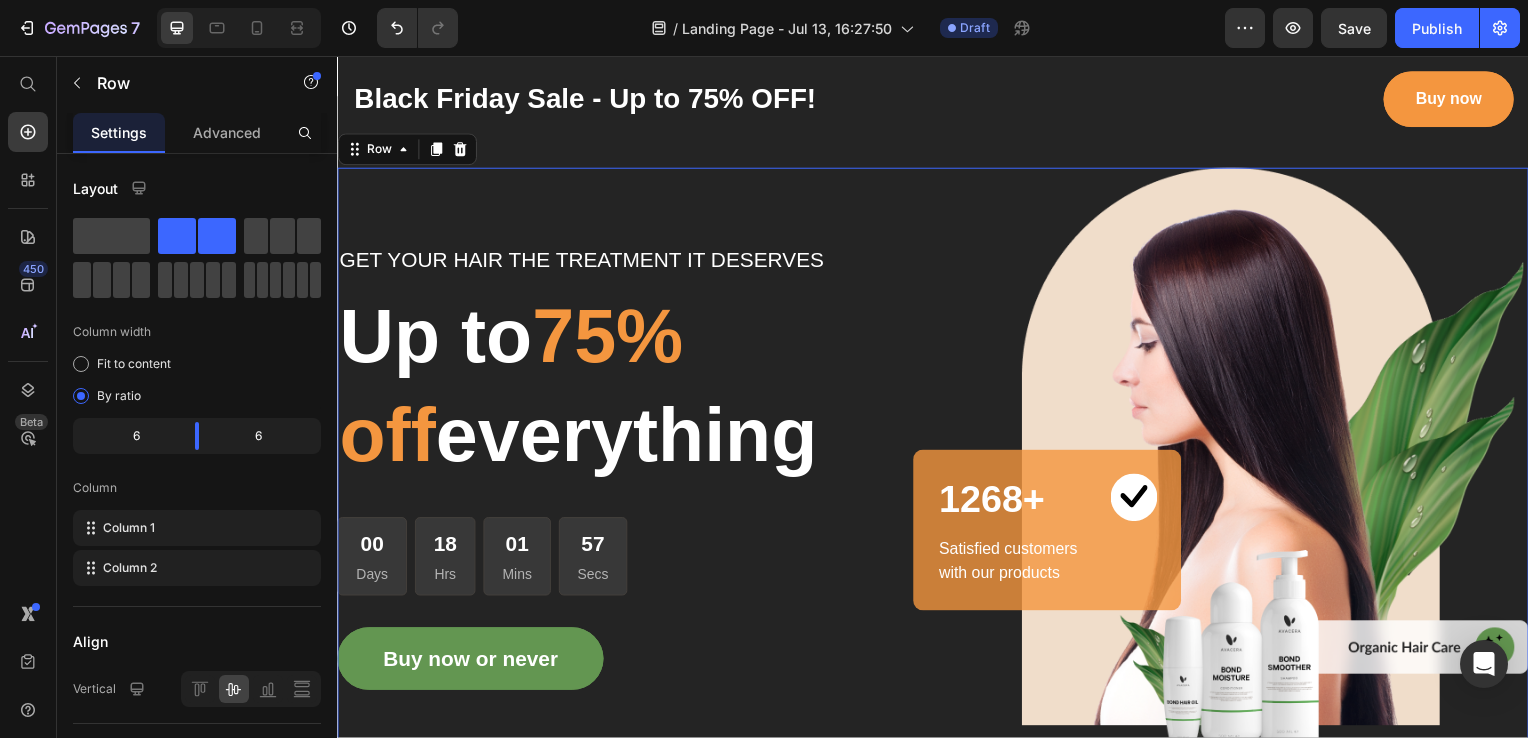 click on "GET YOUR HAIR THE TREATMENT IT DESERVES Text block Up to  75% off  everything Heading 00 Days 18 Hrs 01 Mins 57 Secs CountDown Timer Buy now or never Button" at bounding box center [637, 470] 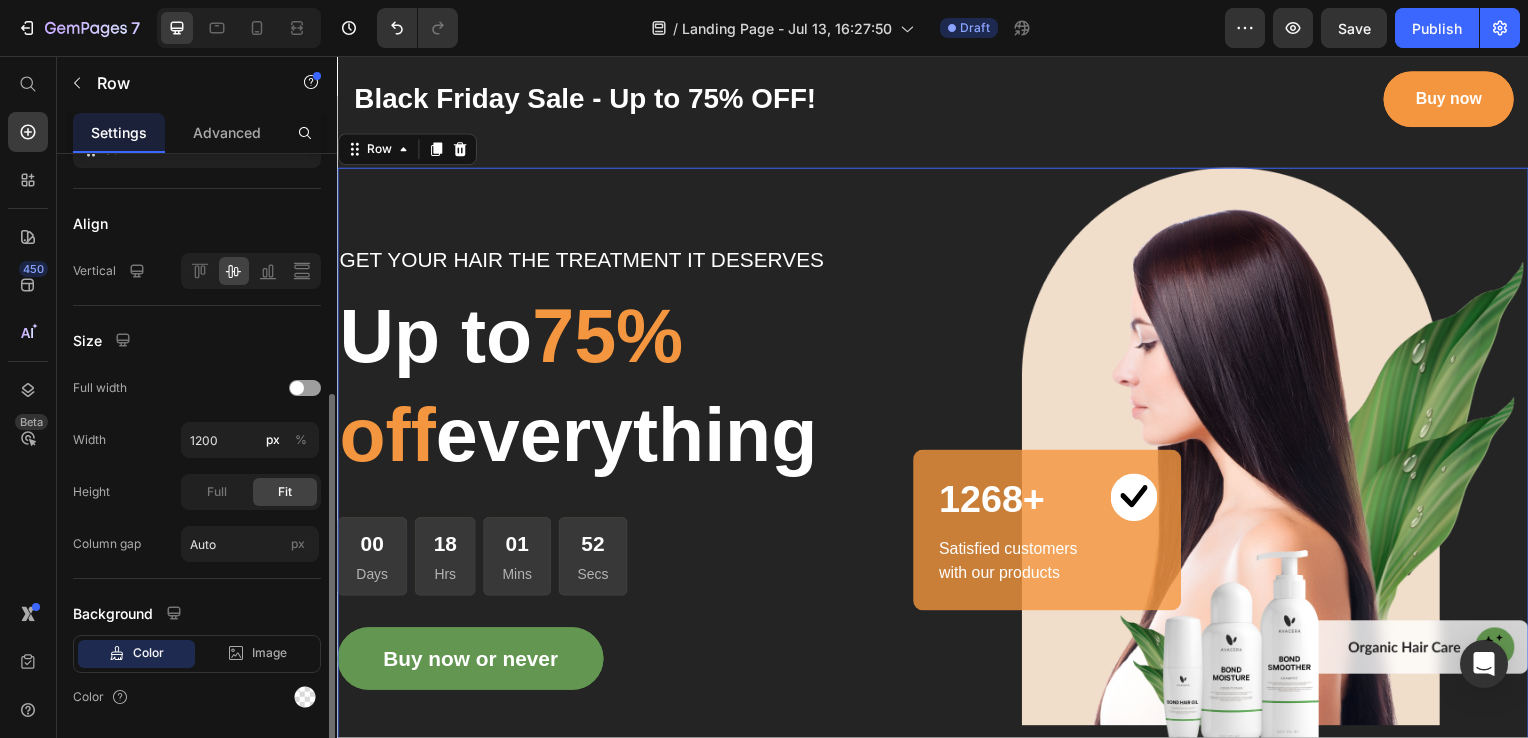 scroll, scrollTop: 477, scrollLeft: 0, axis: vertical 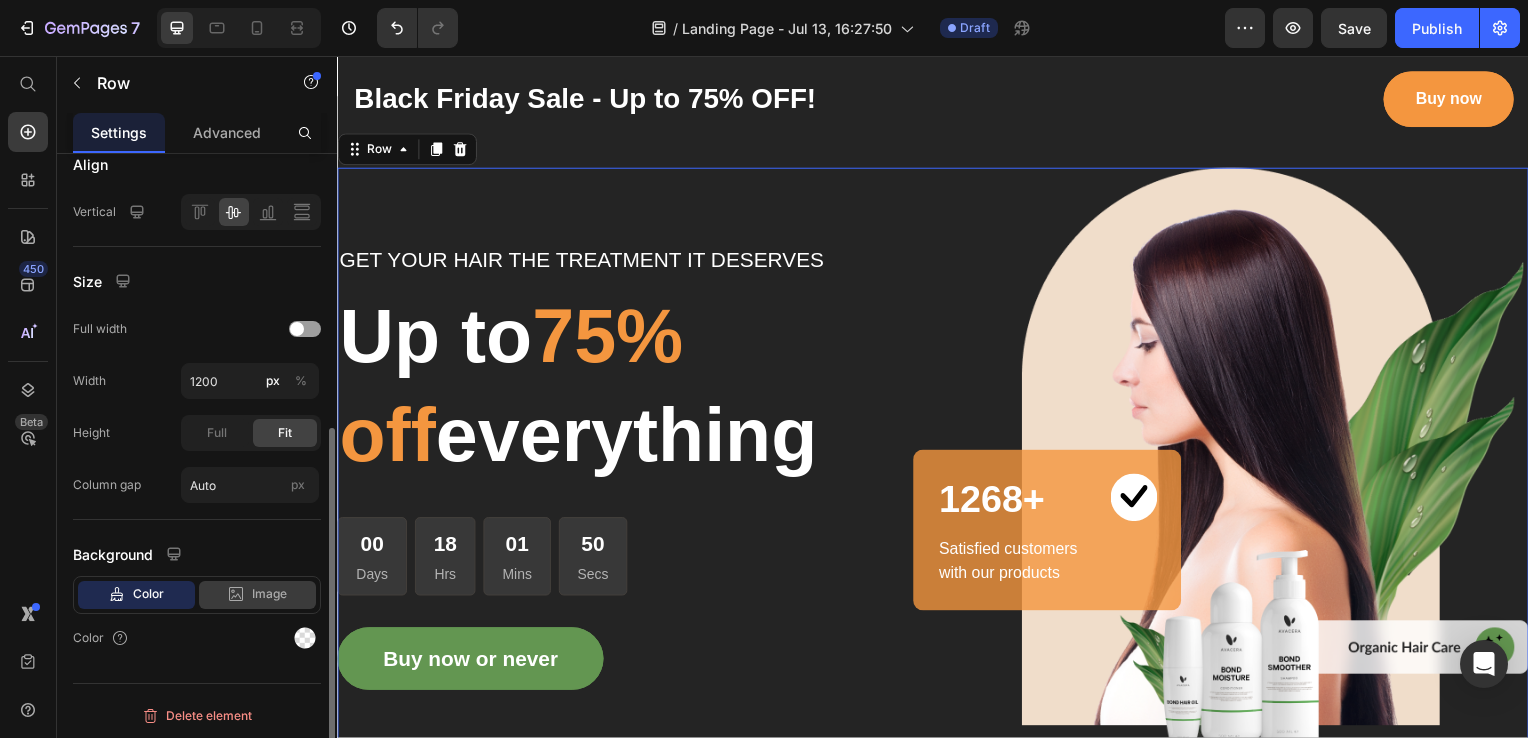 click on "Image" 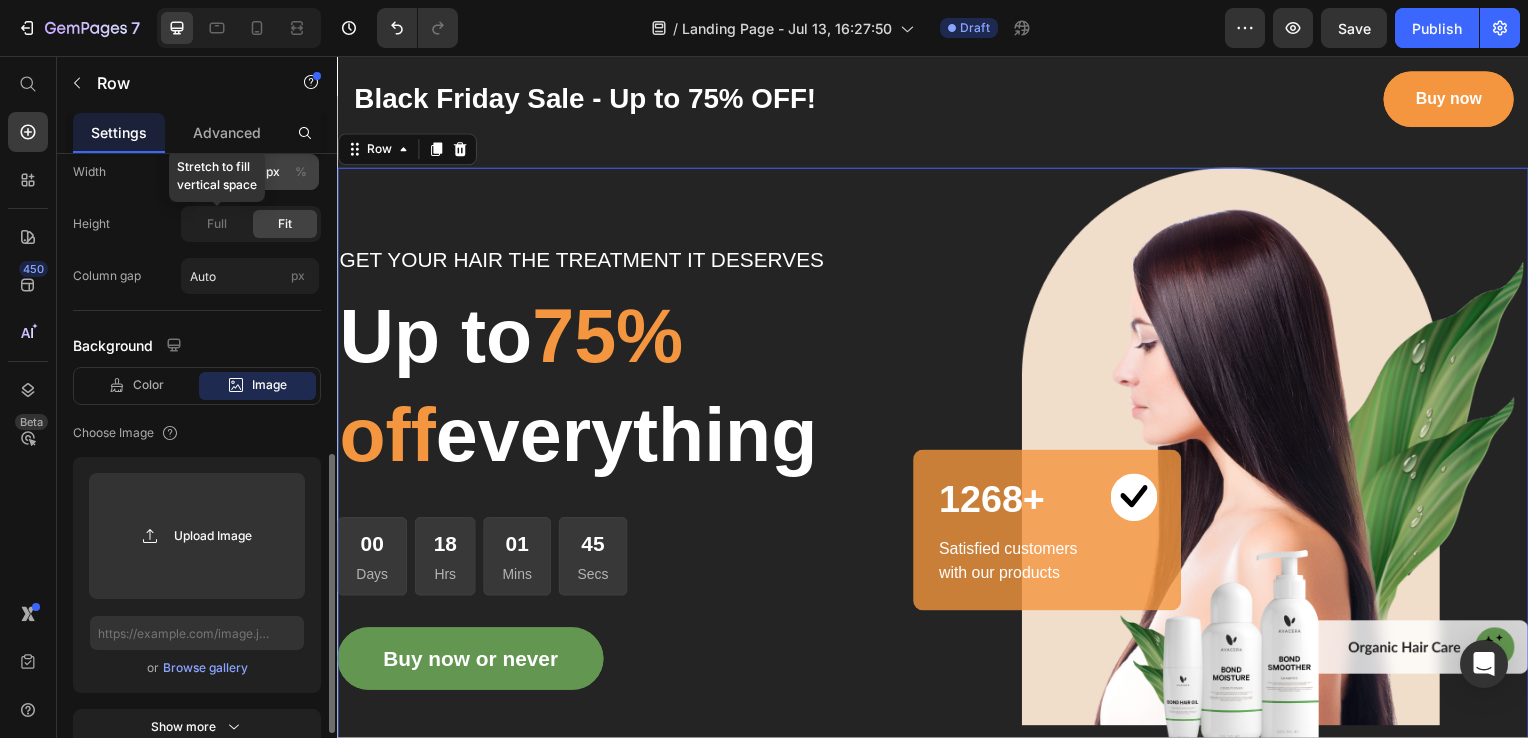 scroll, scrollTop: 687, scrollLeft: 0, axis: vertical 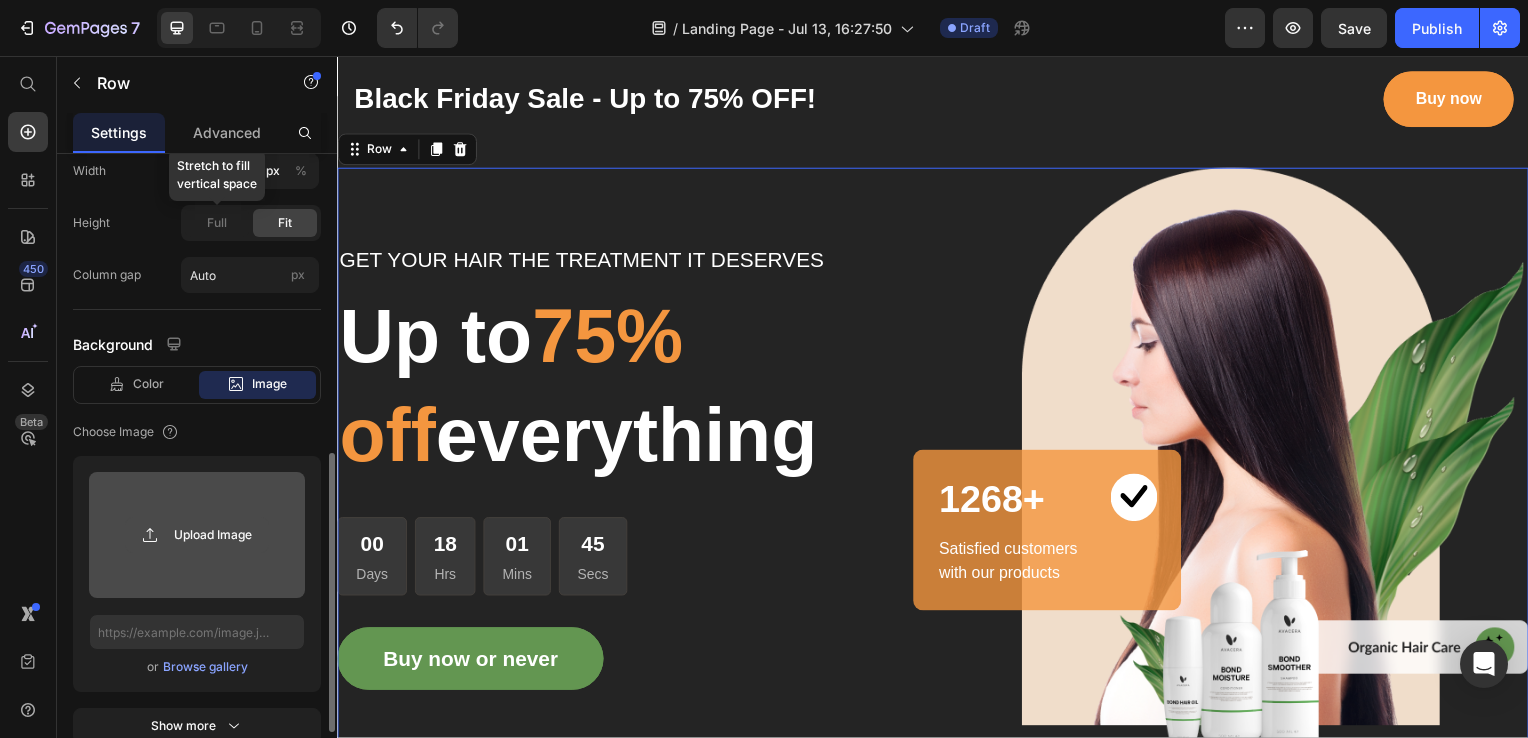 click 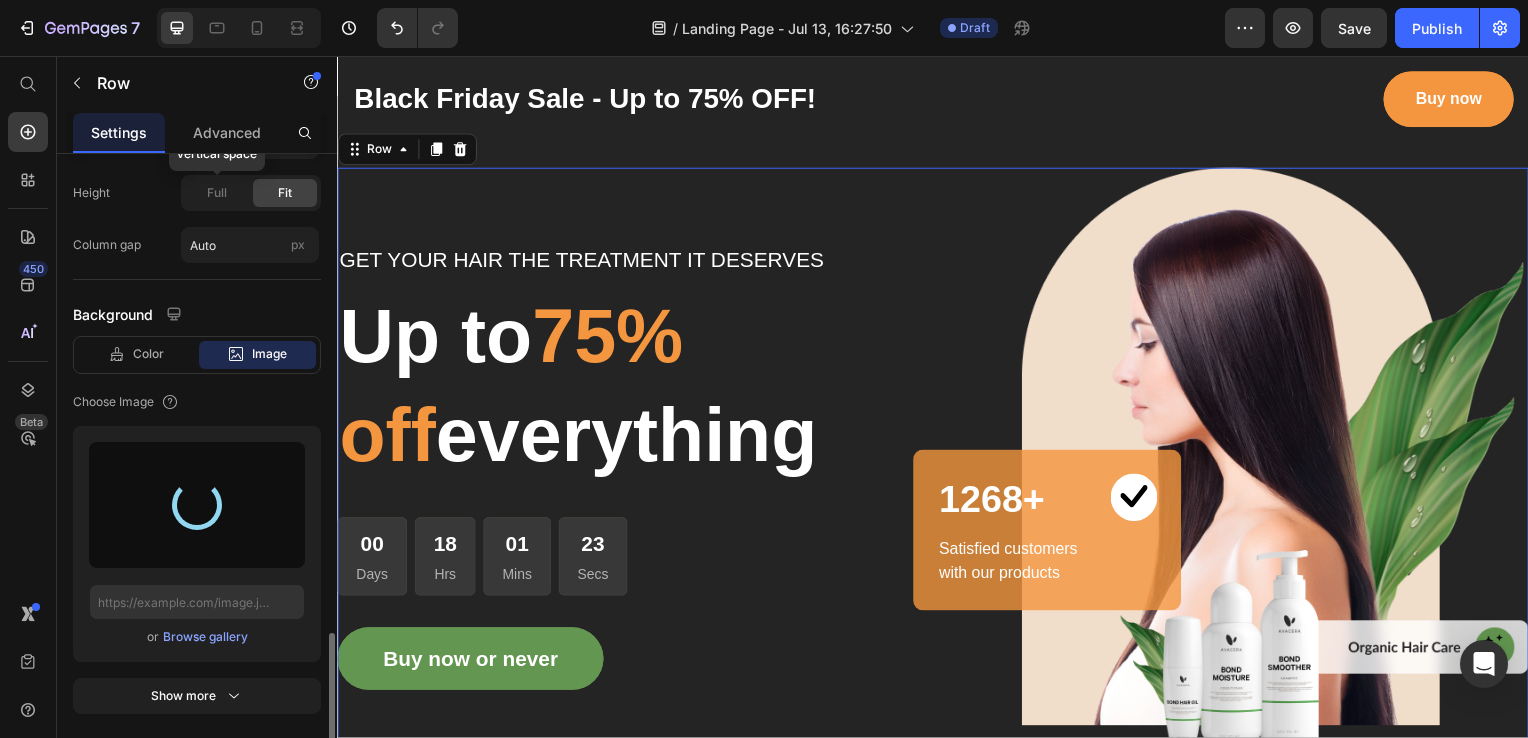 scroll, scrollTop: 833, scrollLeft: 0, axis: vertical 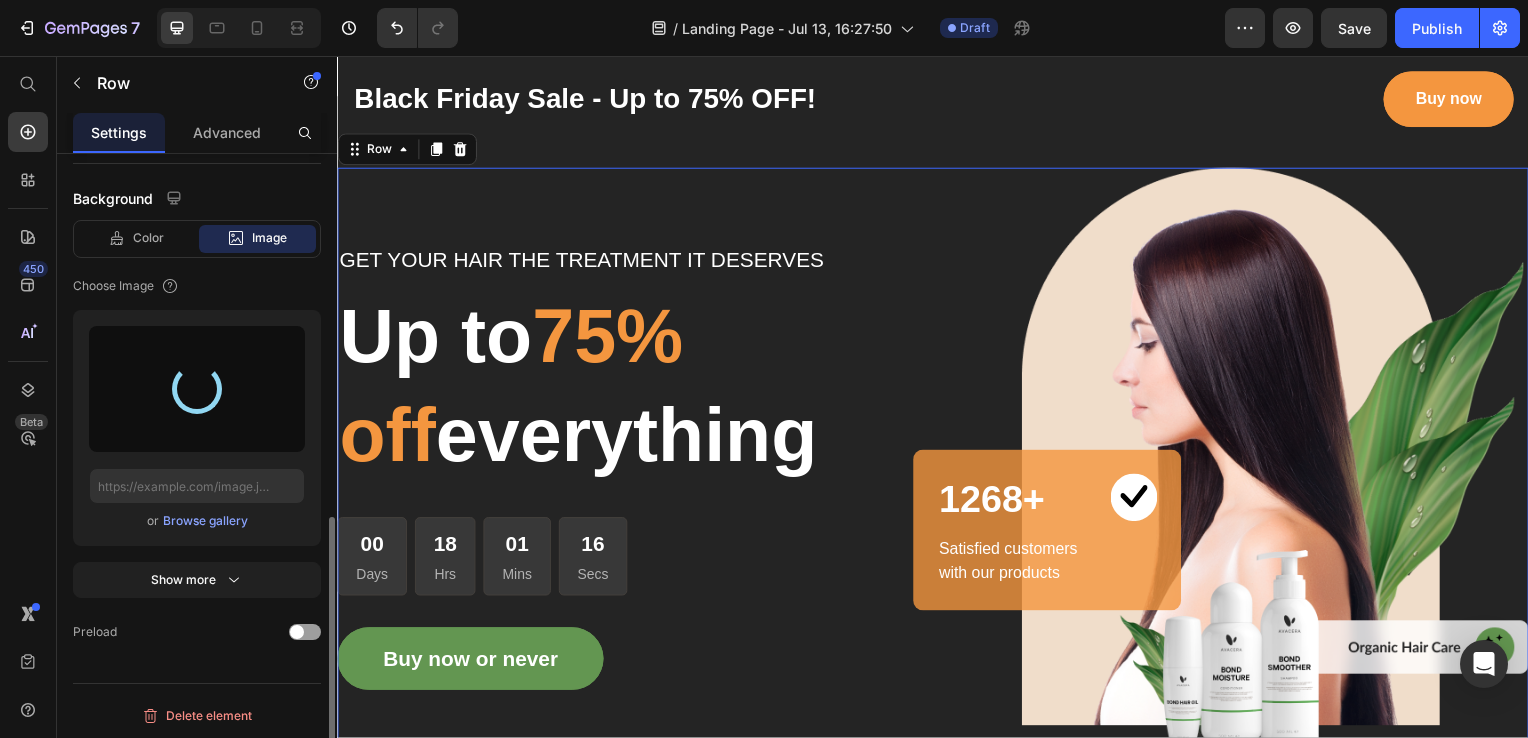 type on "https://cdn.shopify.com/s/files/1/0945/9712/0289/files/gempages_573505379720233891-71a59bd2-9c11-49ac-9254-e3532492f293.png" 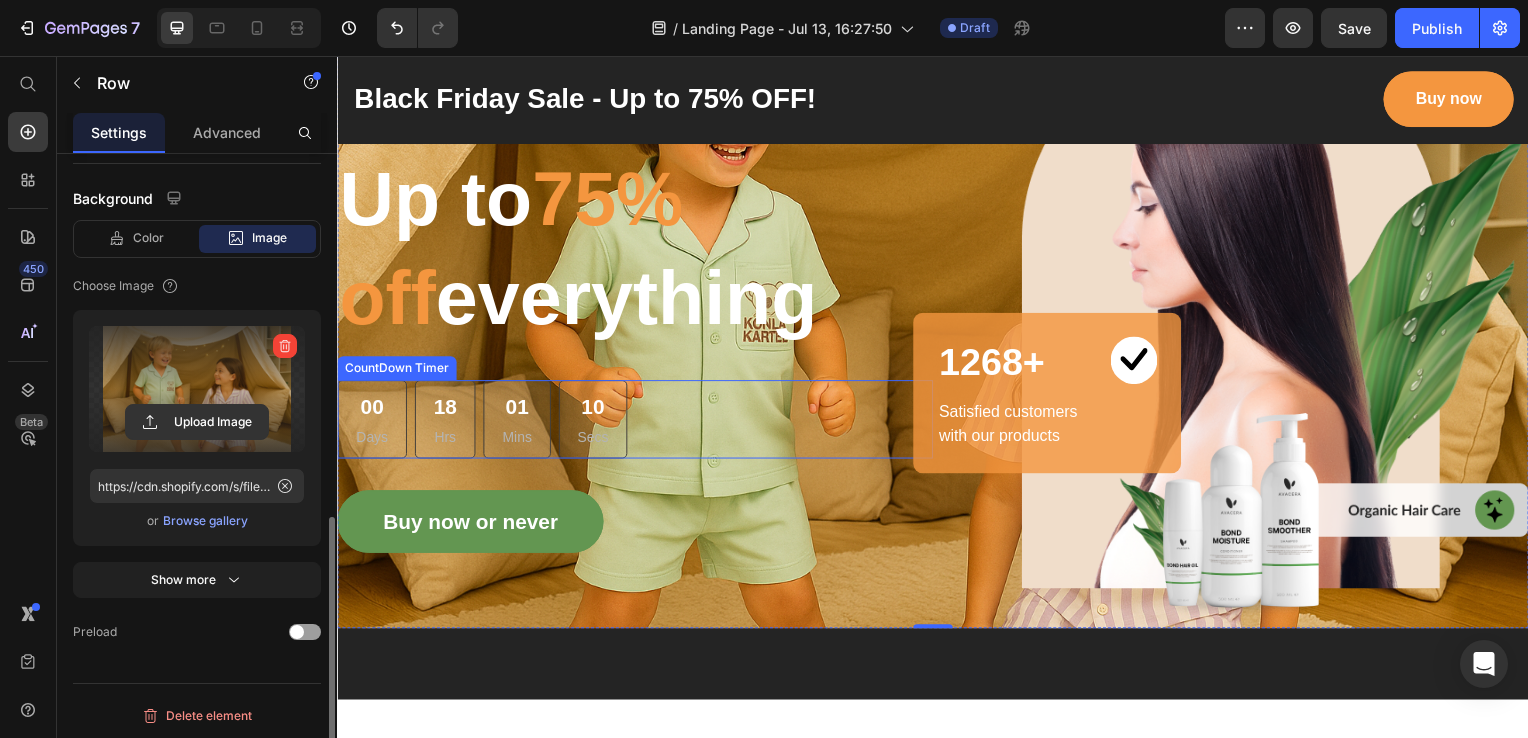 scroll, scrollTop: 0, scrollLeft: 0, axis: both 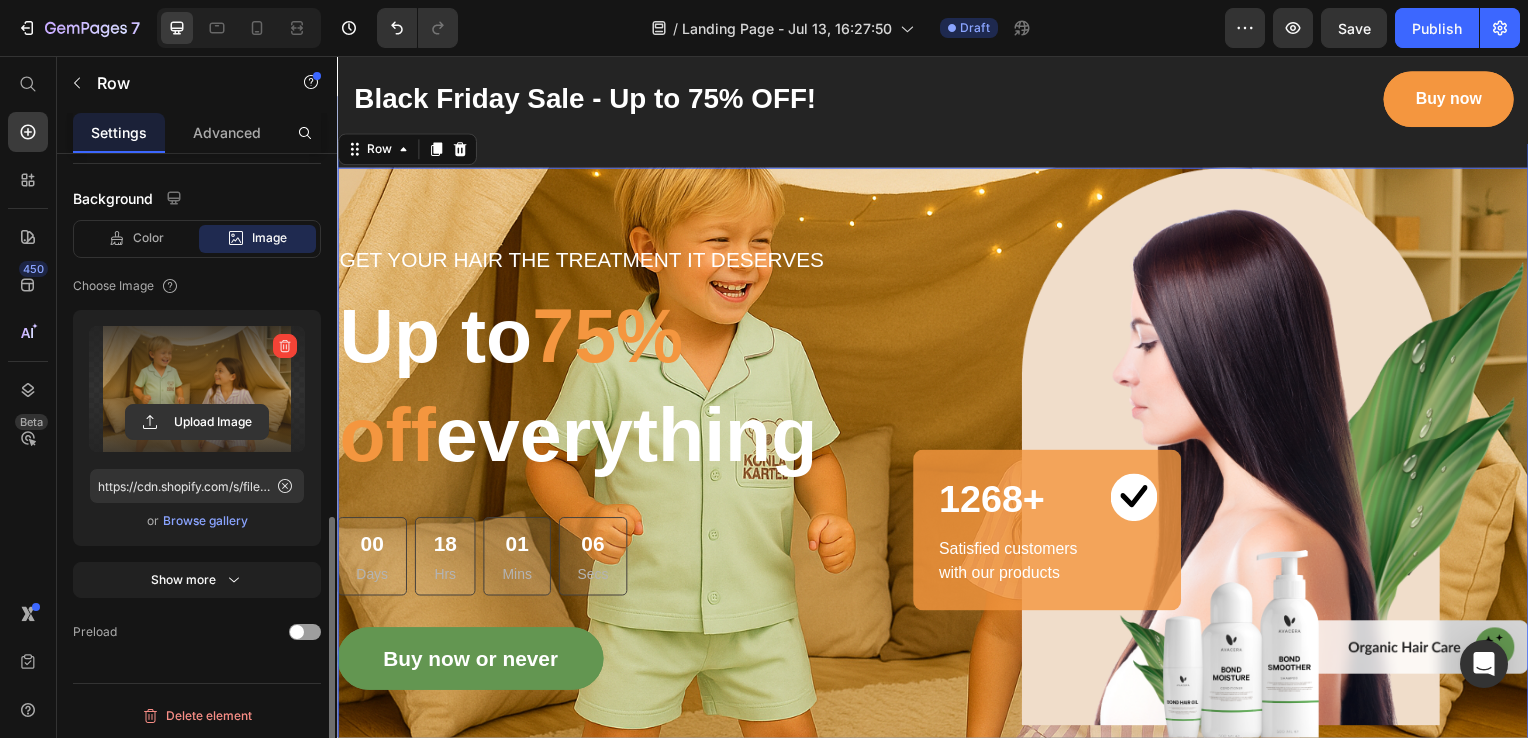 click on "GET YOUR HAIR THE TREATMENT IT DESERVES Text block Up to  75% off  everything Heading 00 Days 18 Hrs 01 Mins 06 Secs CountDown Timer Buy now or never Button Image 1268+ Heading Image Row Satisfied customers with our products Text block Row Row Row   0 Section 2" at bounding box center (937, 470) 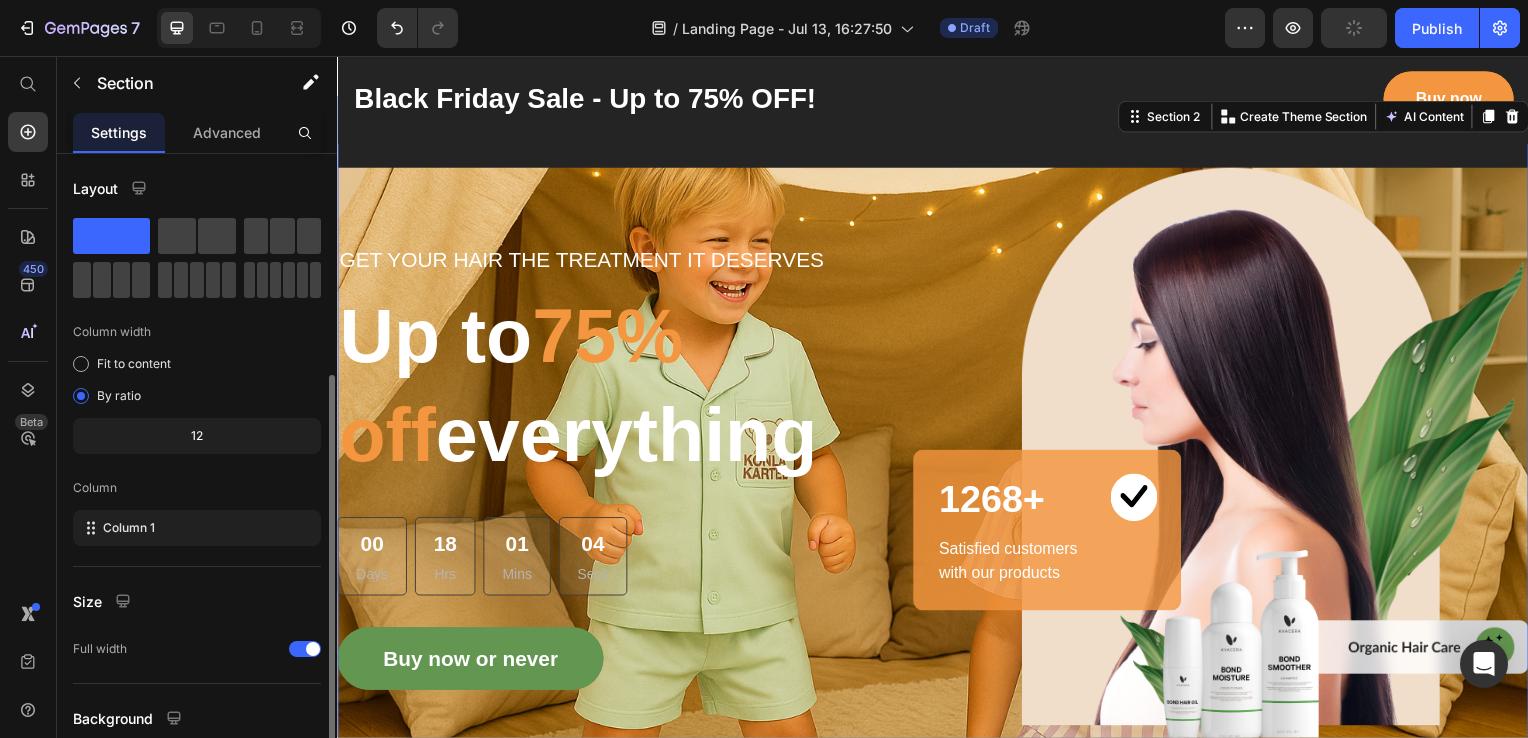 scroll, scrollTop: 164, scrollLeft: 0, axis: vertical 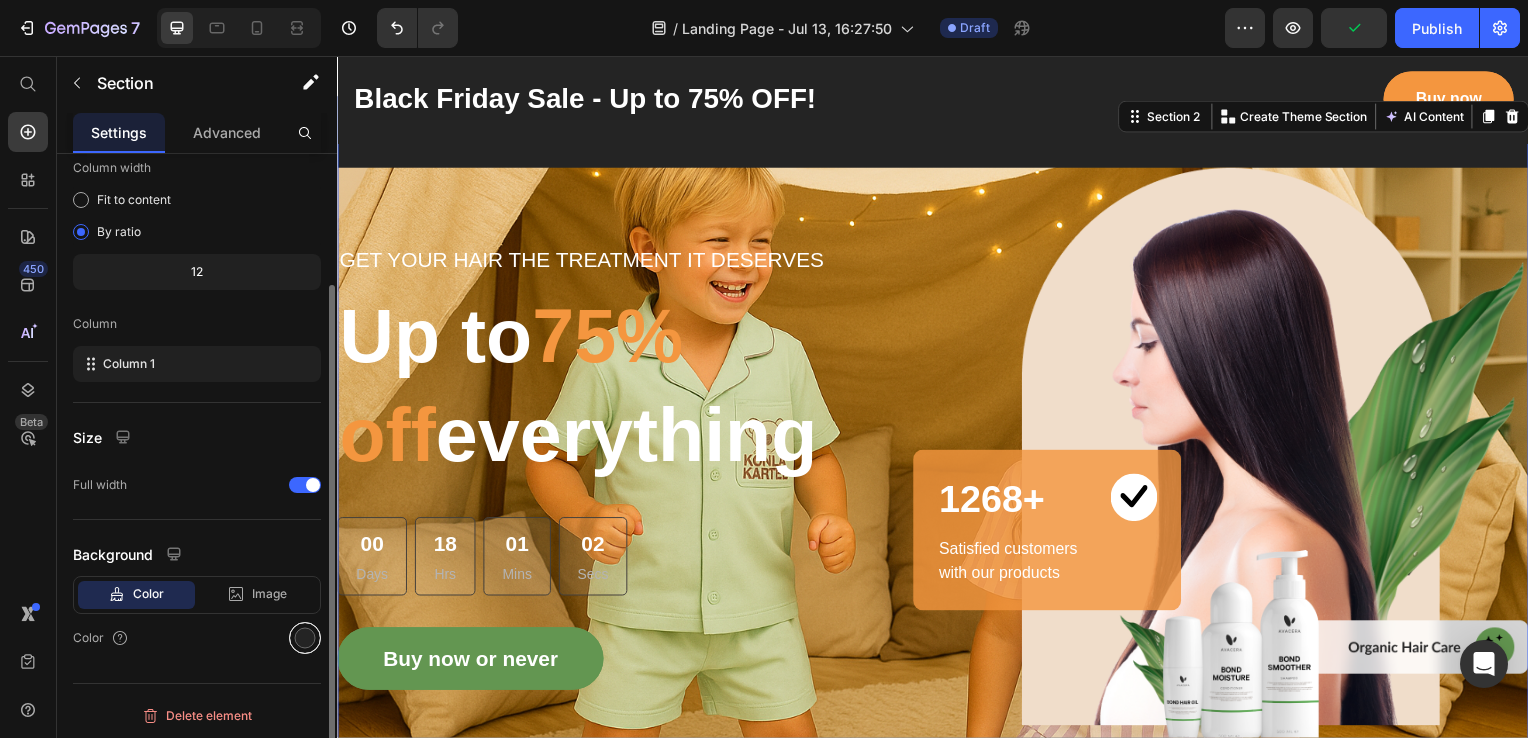 click at bounding box center [305, 638] 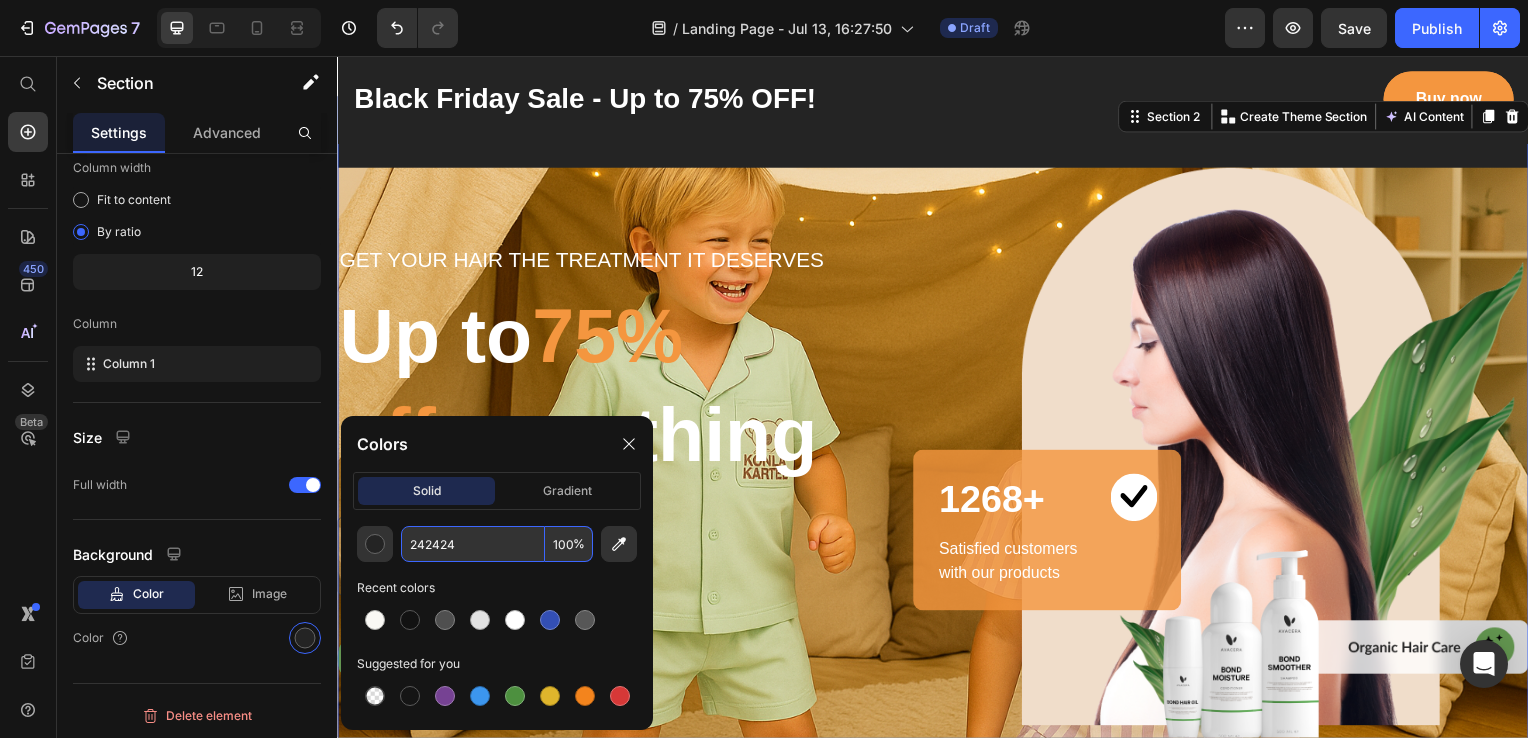 paste on "7C9C88" 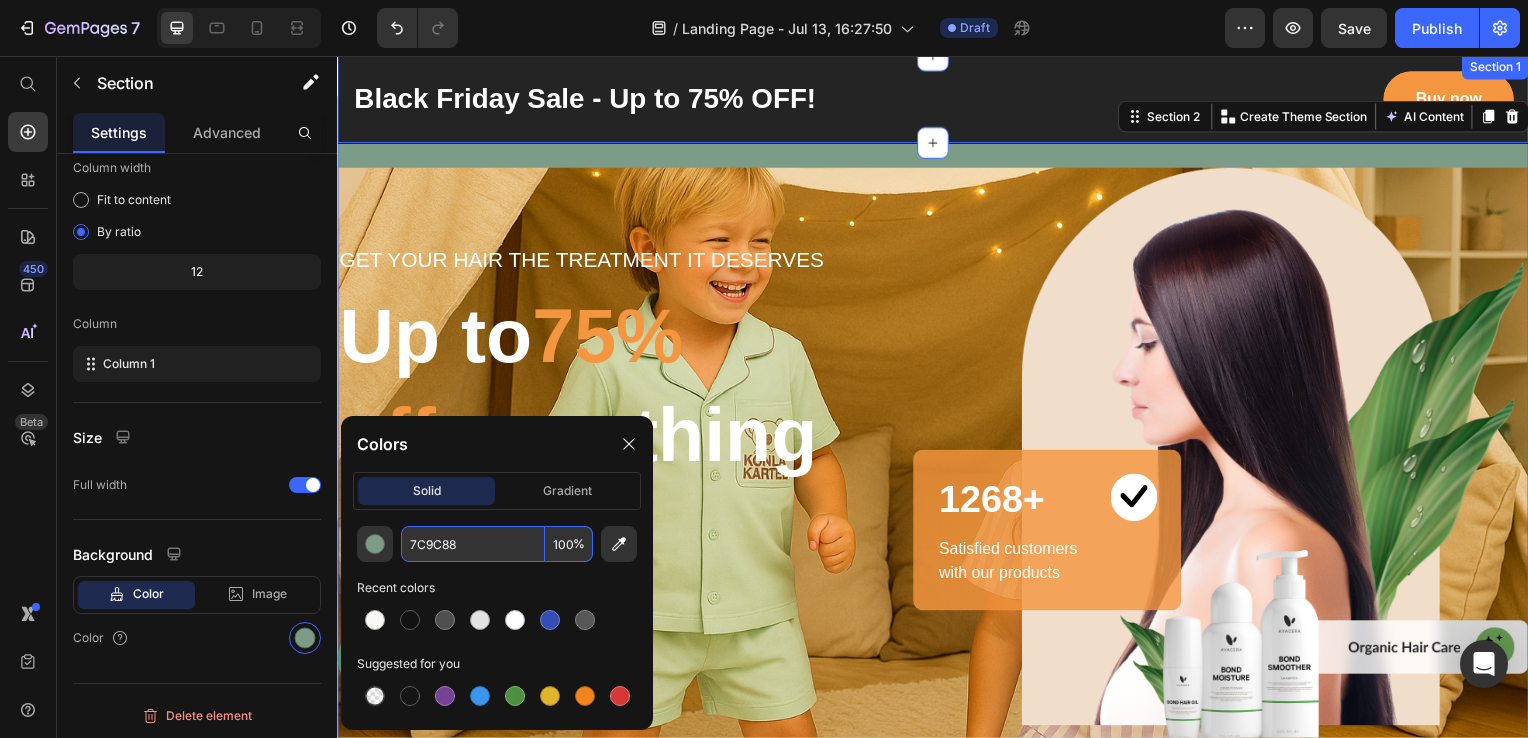 click on "Black Friday Sale - Up to 75% OFF! Text block Buy now Button Row Section 1" at bounding box center [937, 100] 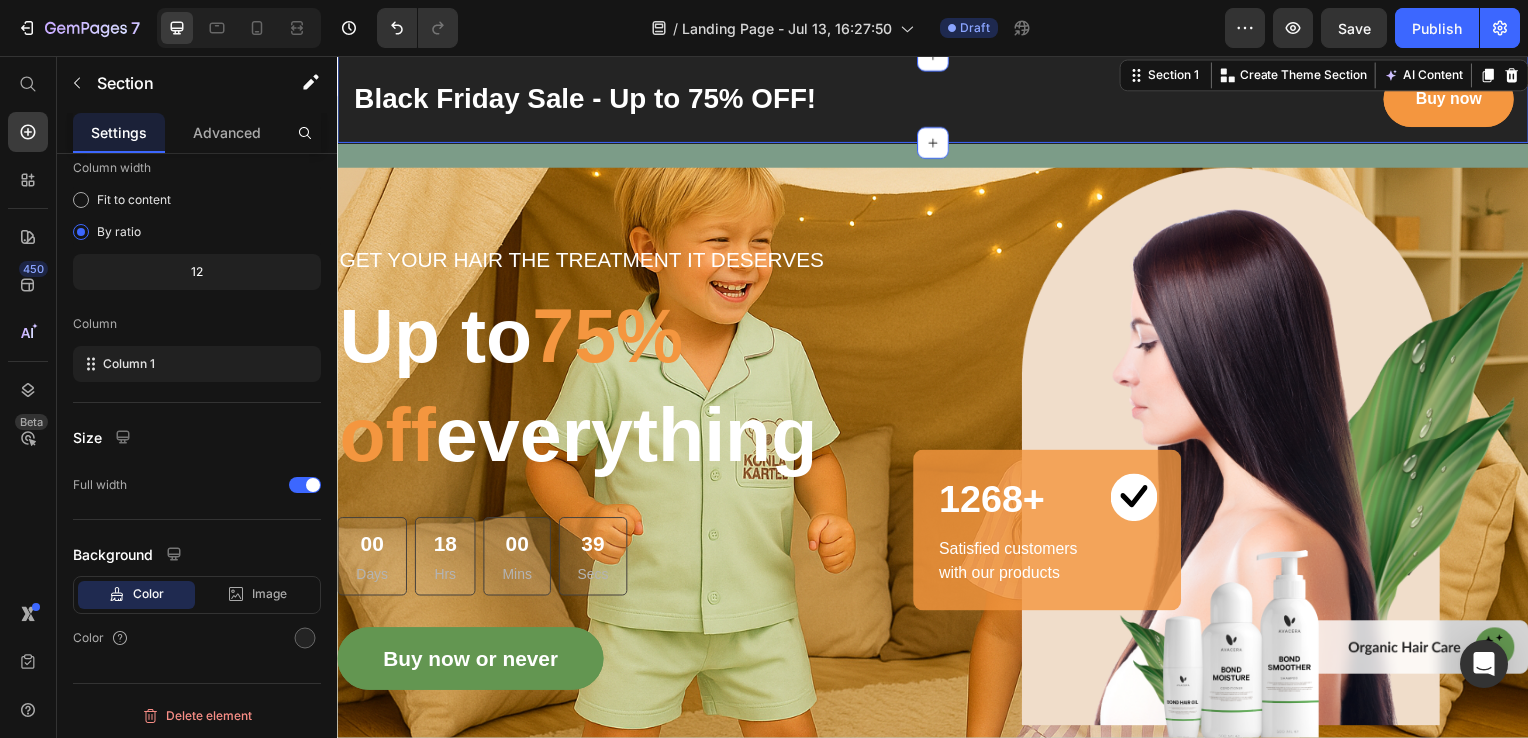 scroll, scrollTop: 164, scrollLeft: 0, axis: vertical 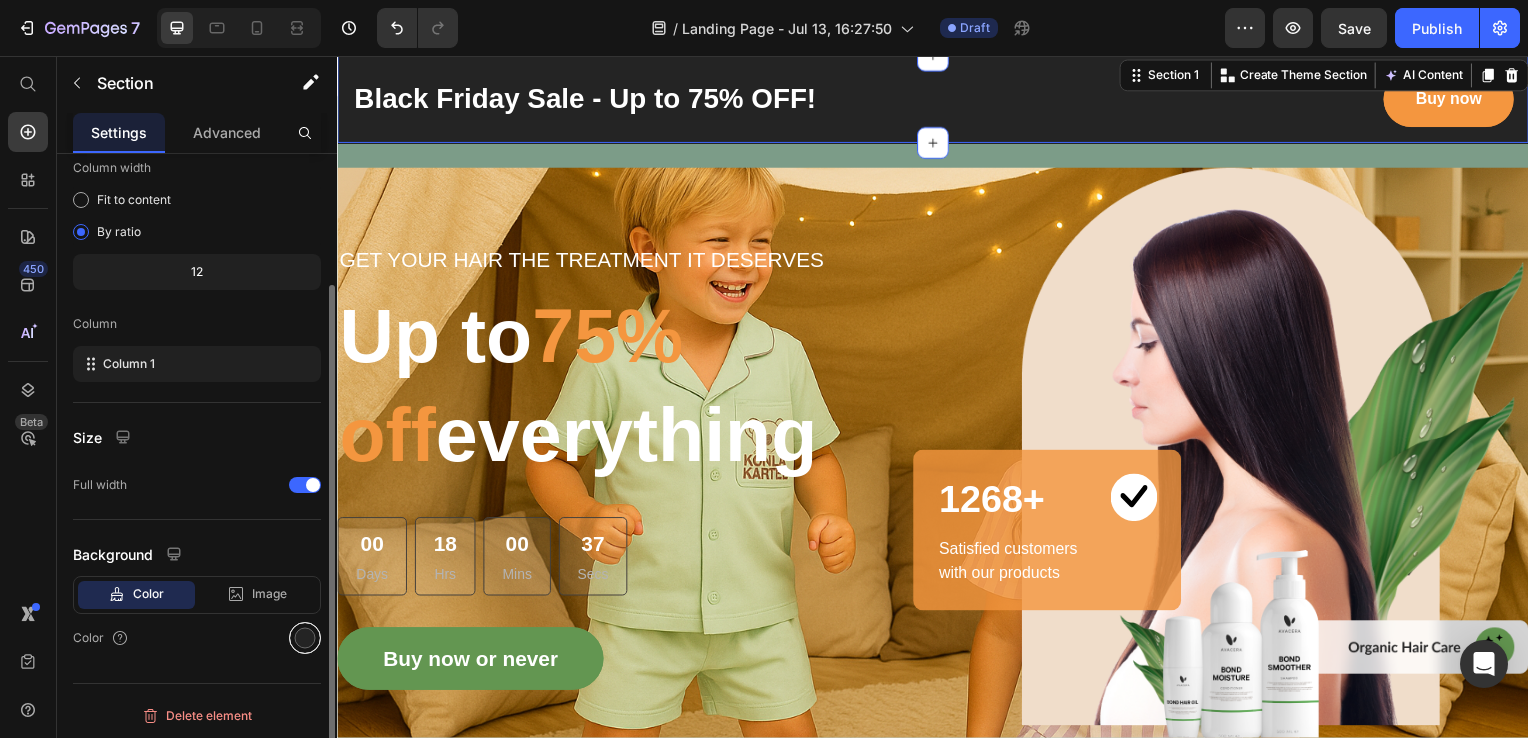 click at bounding box center (305, 638) 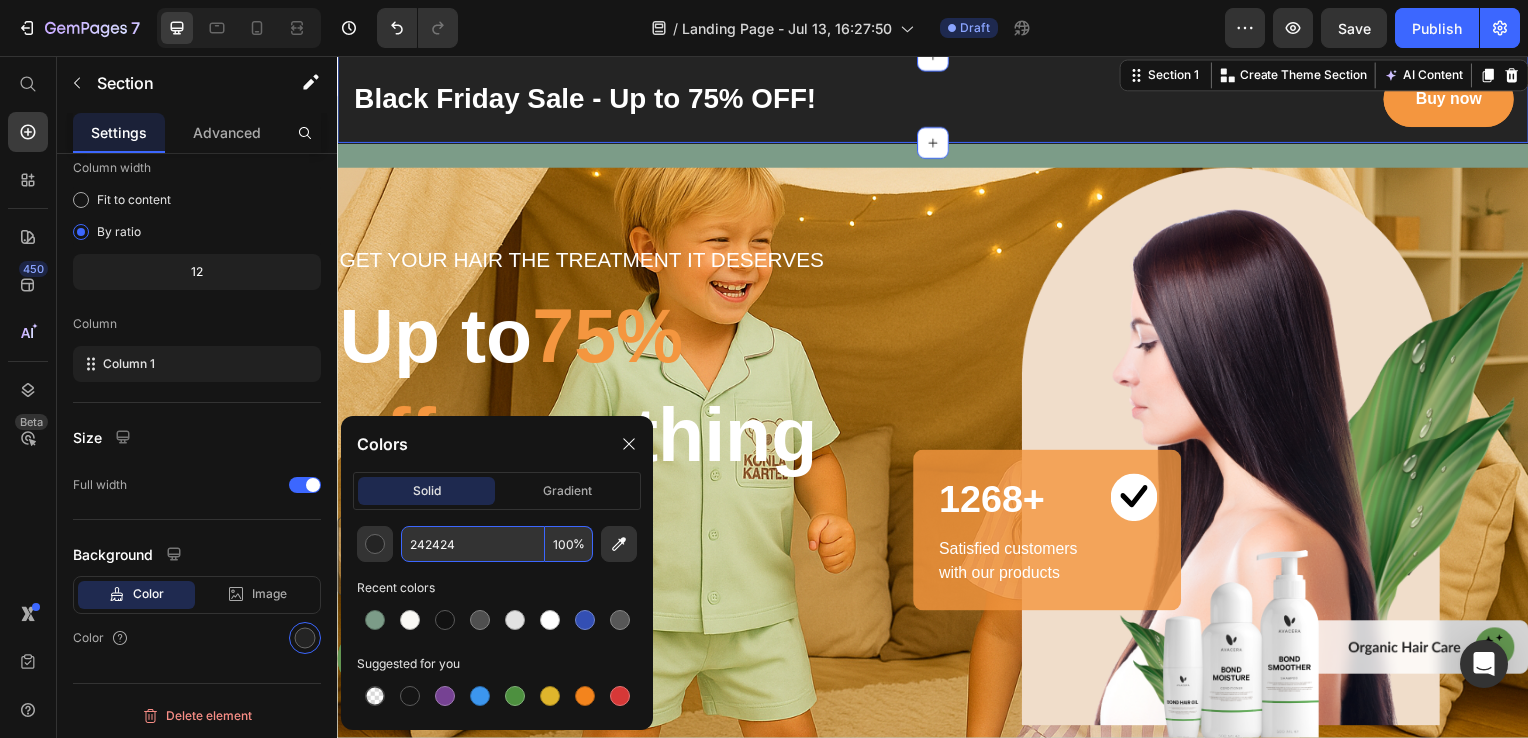 paste on "7C9C88" 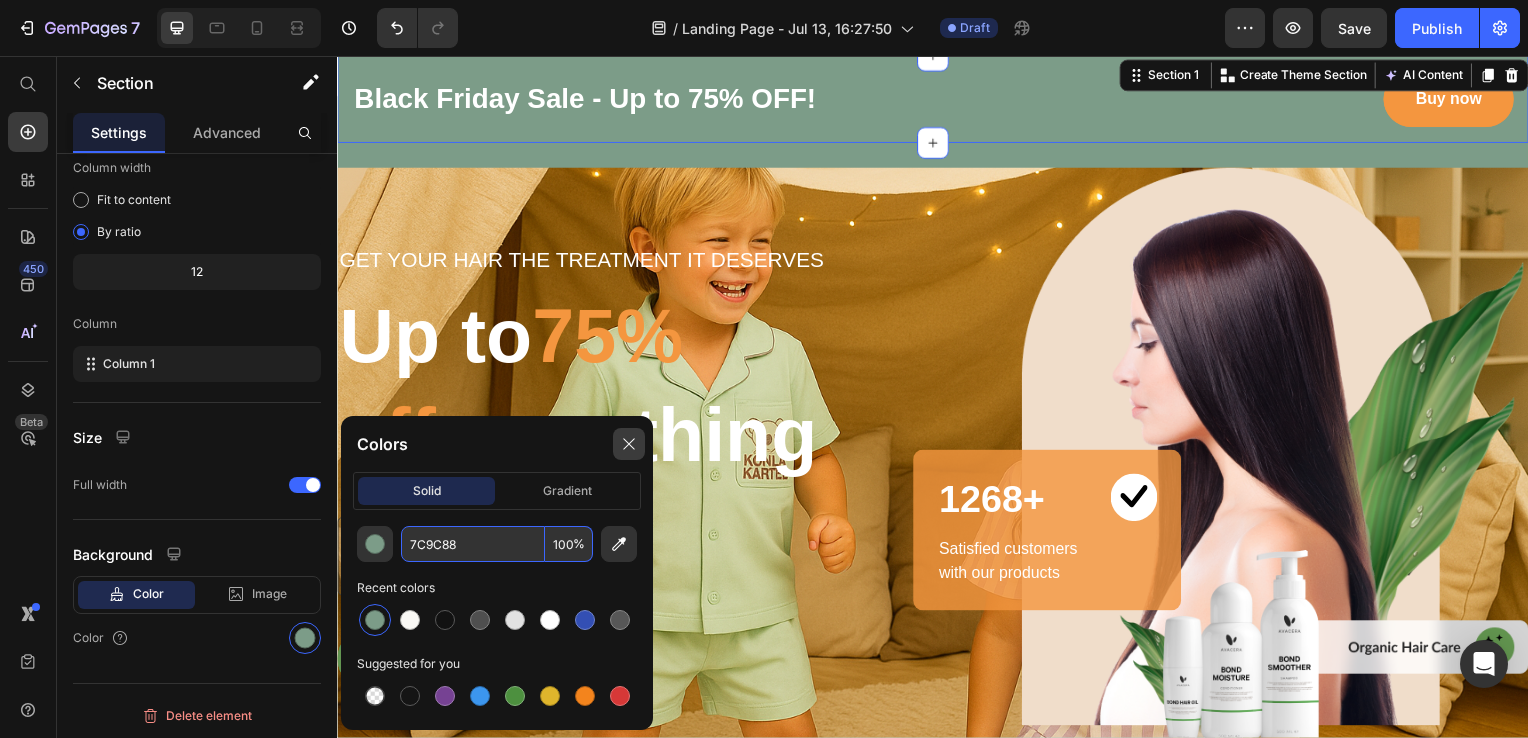 type on "7C9C88" 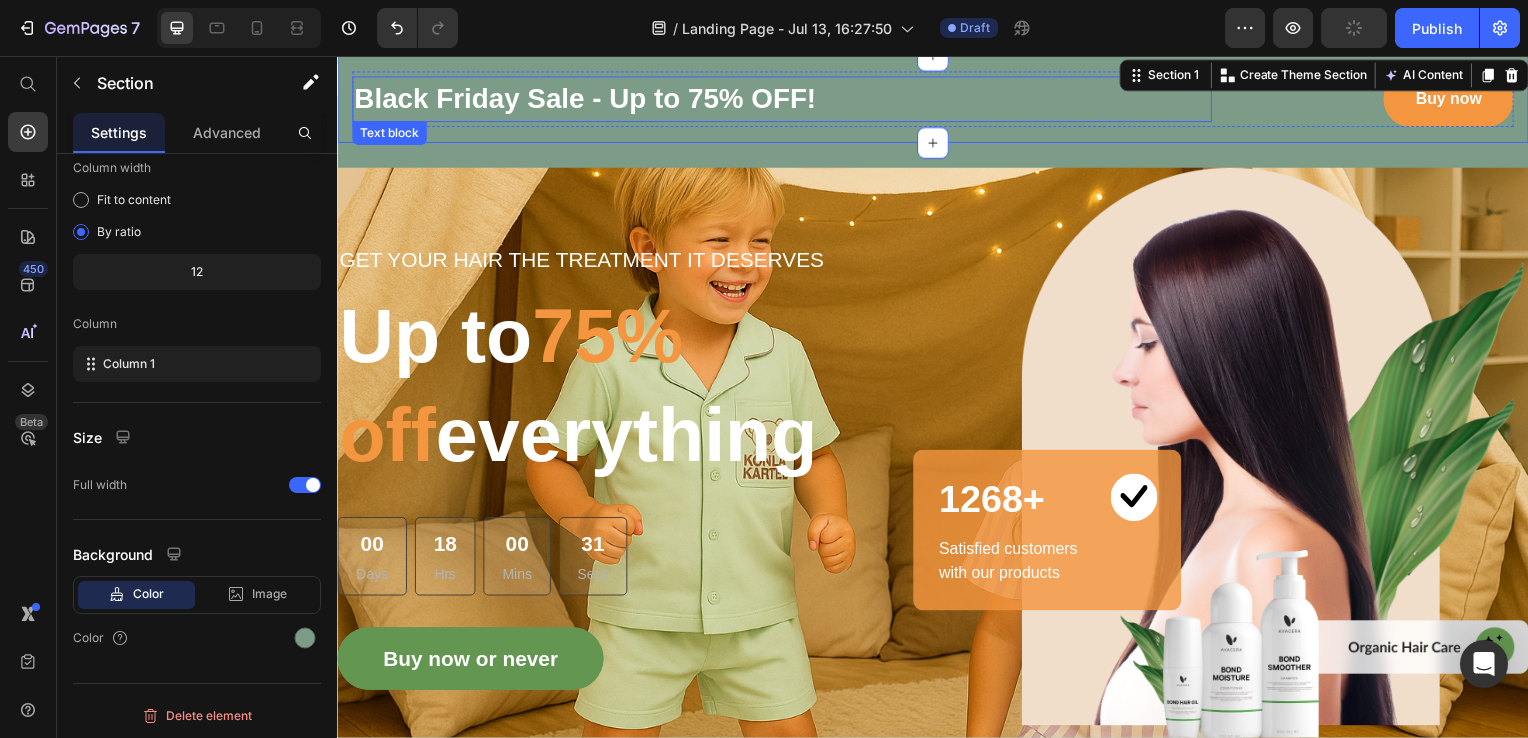 click on "Black Friday Sale - Up to 75% OFF!" at bounding box center (785, 100) 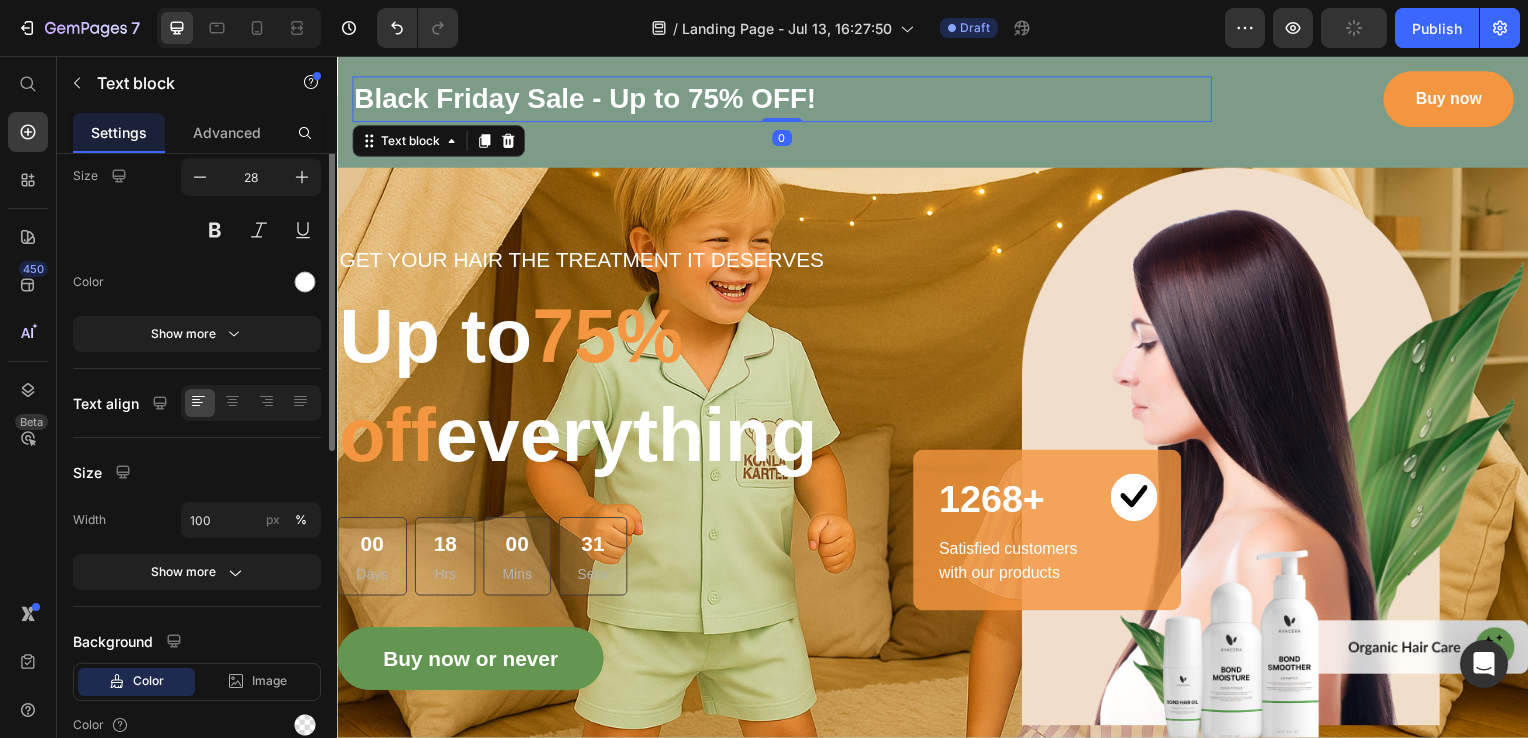 scroll, scrollTop: 0, scrollLeft: 0, axis: both 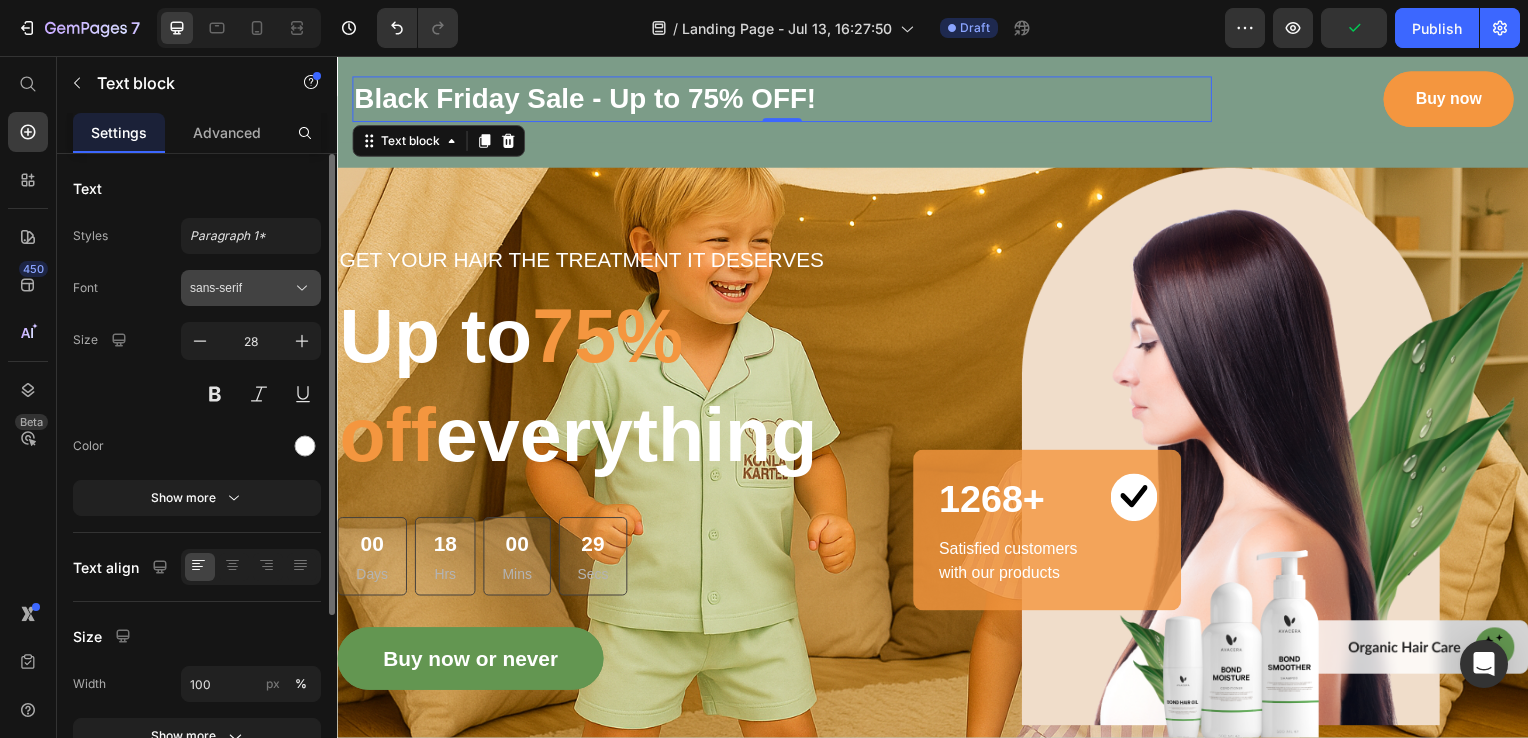 click on "sans-serif" at bounding box center (251, 288) 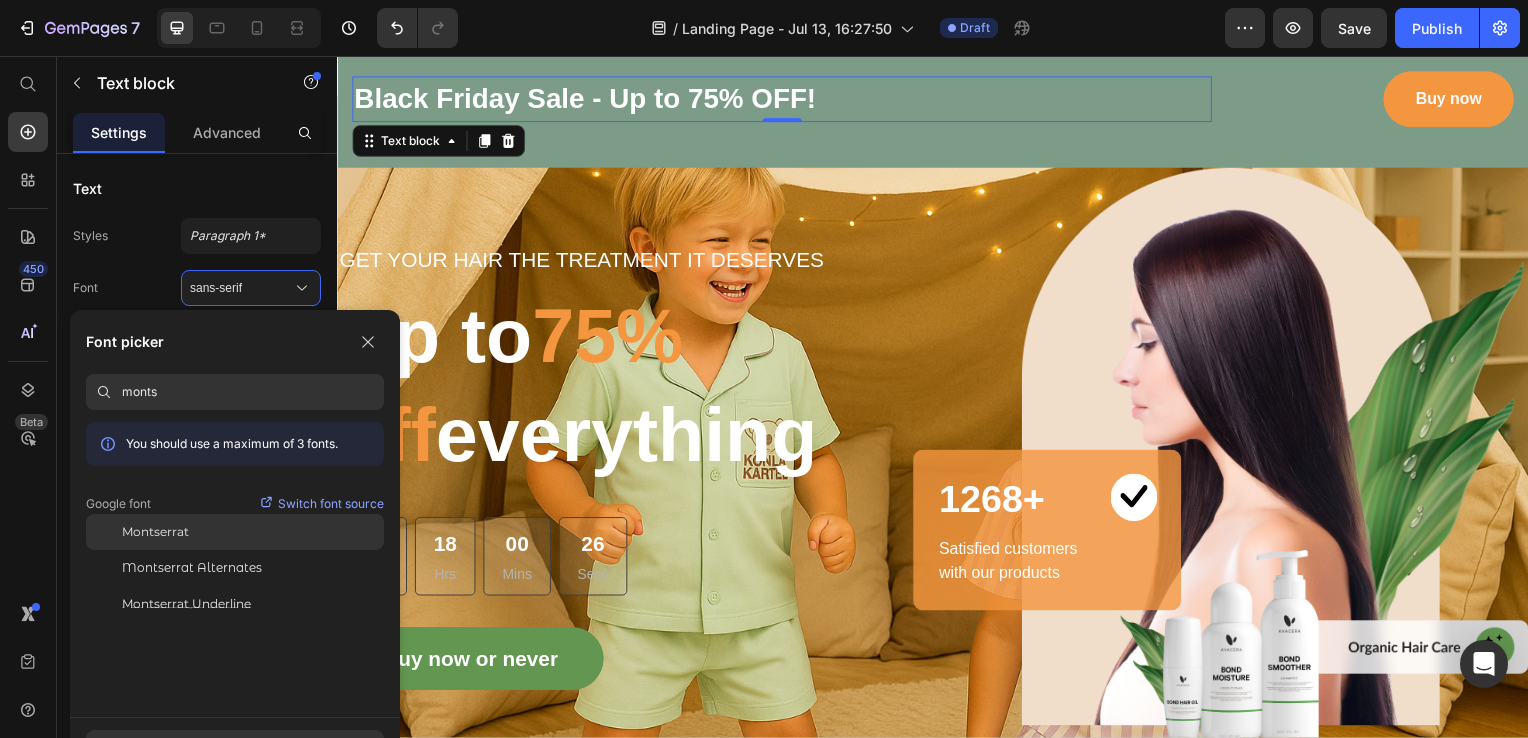 type on "monts" 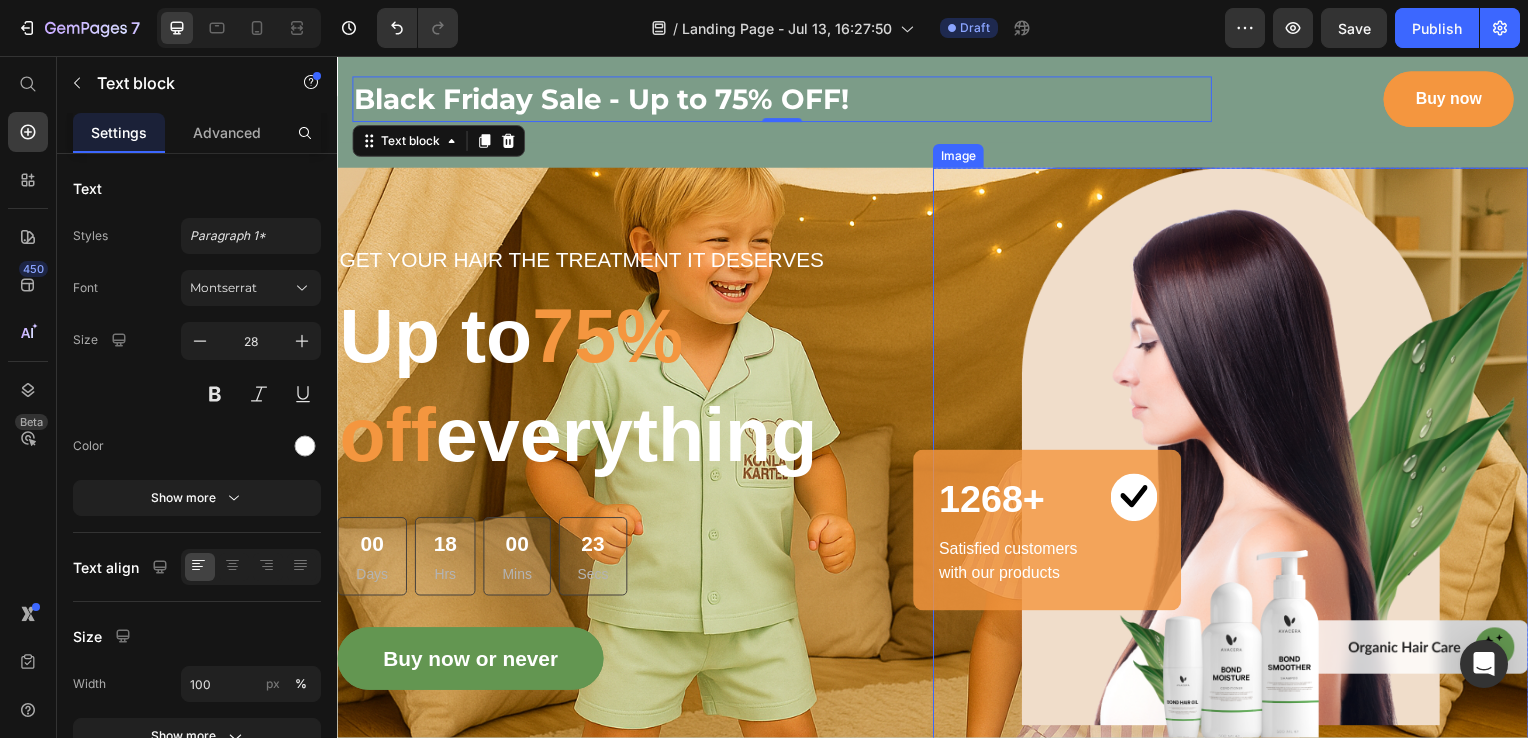 click at bounding box center (1237, 470) 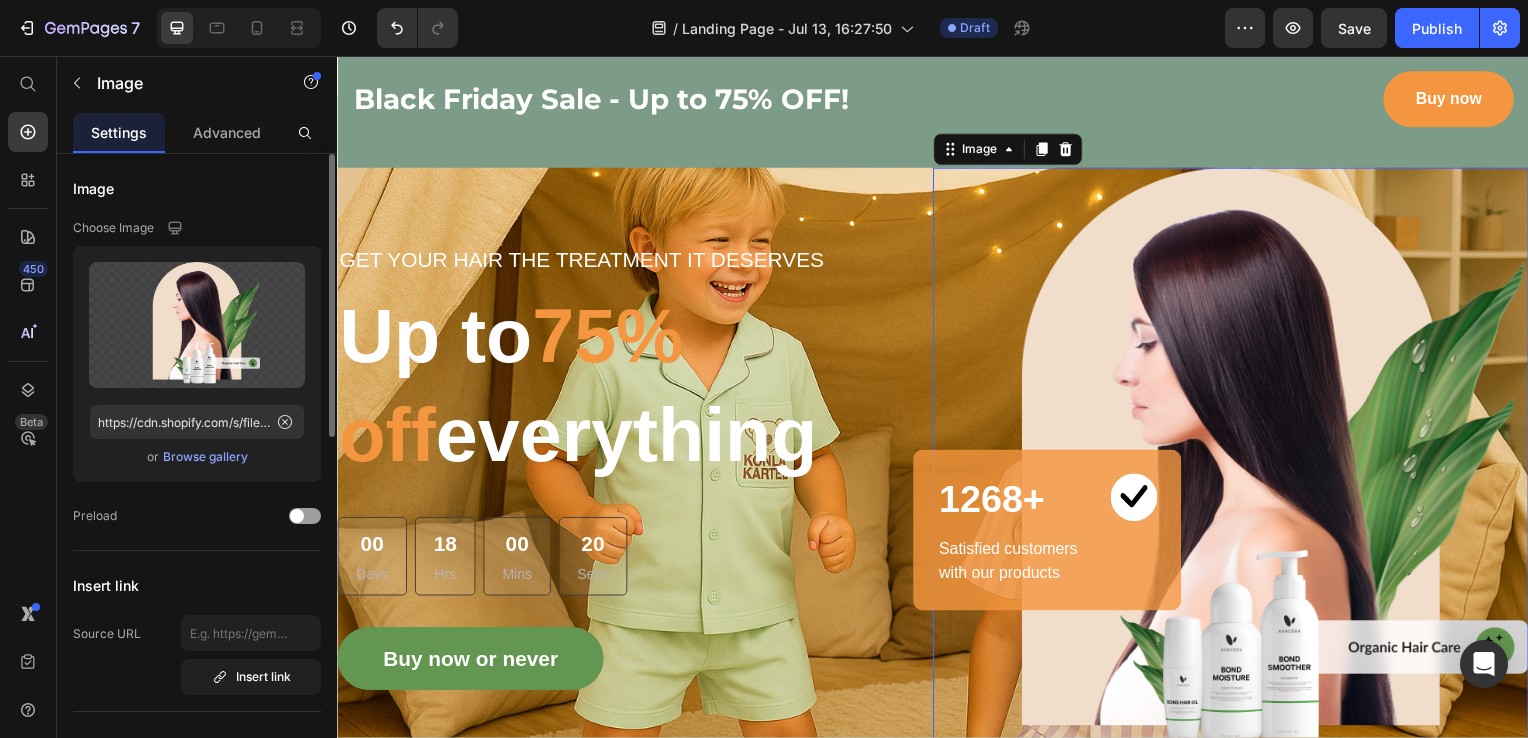click on "Browse gallery" at bounding box center [205, 457] 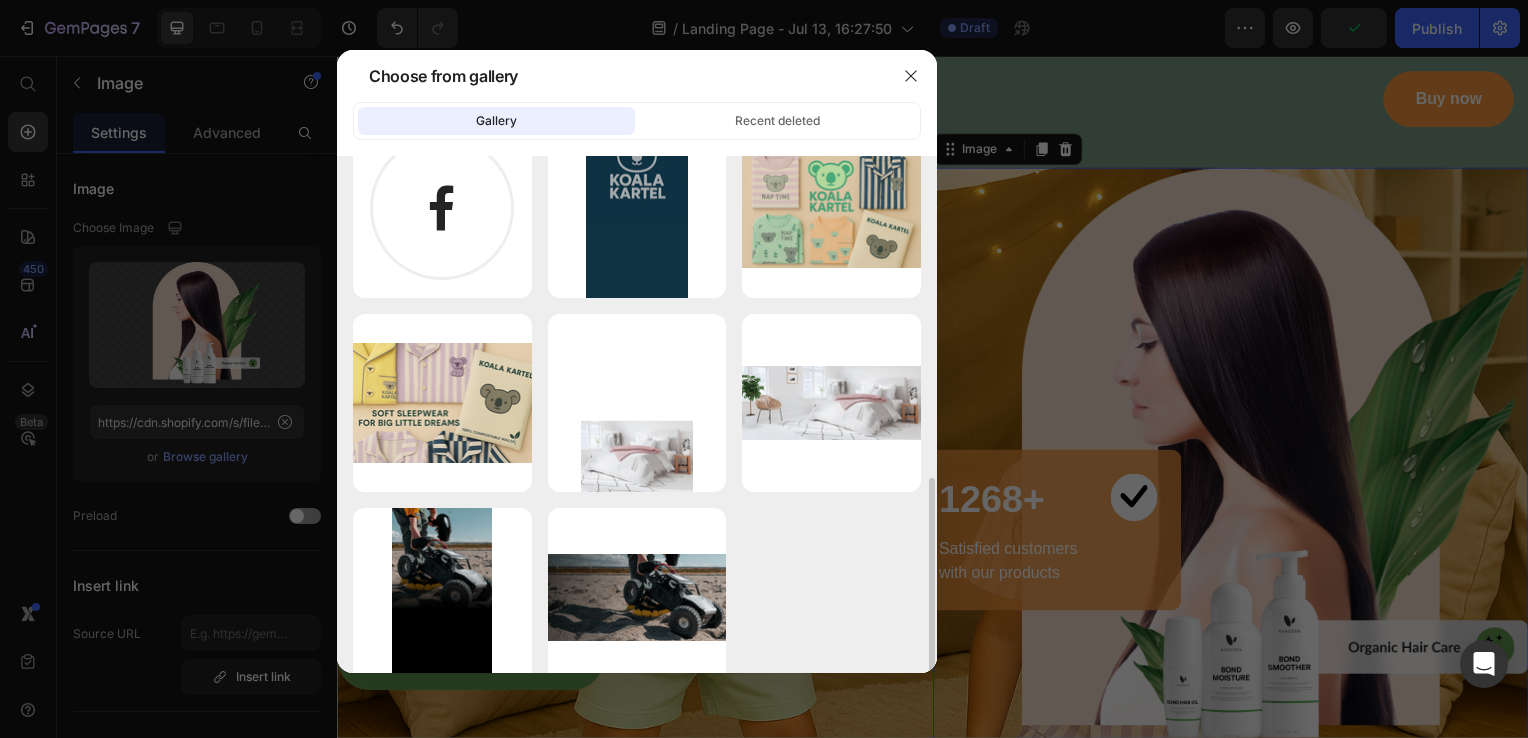 scroll, scrollTop: 667, scrollLeft: 0, axis: vertical 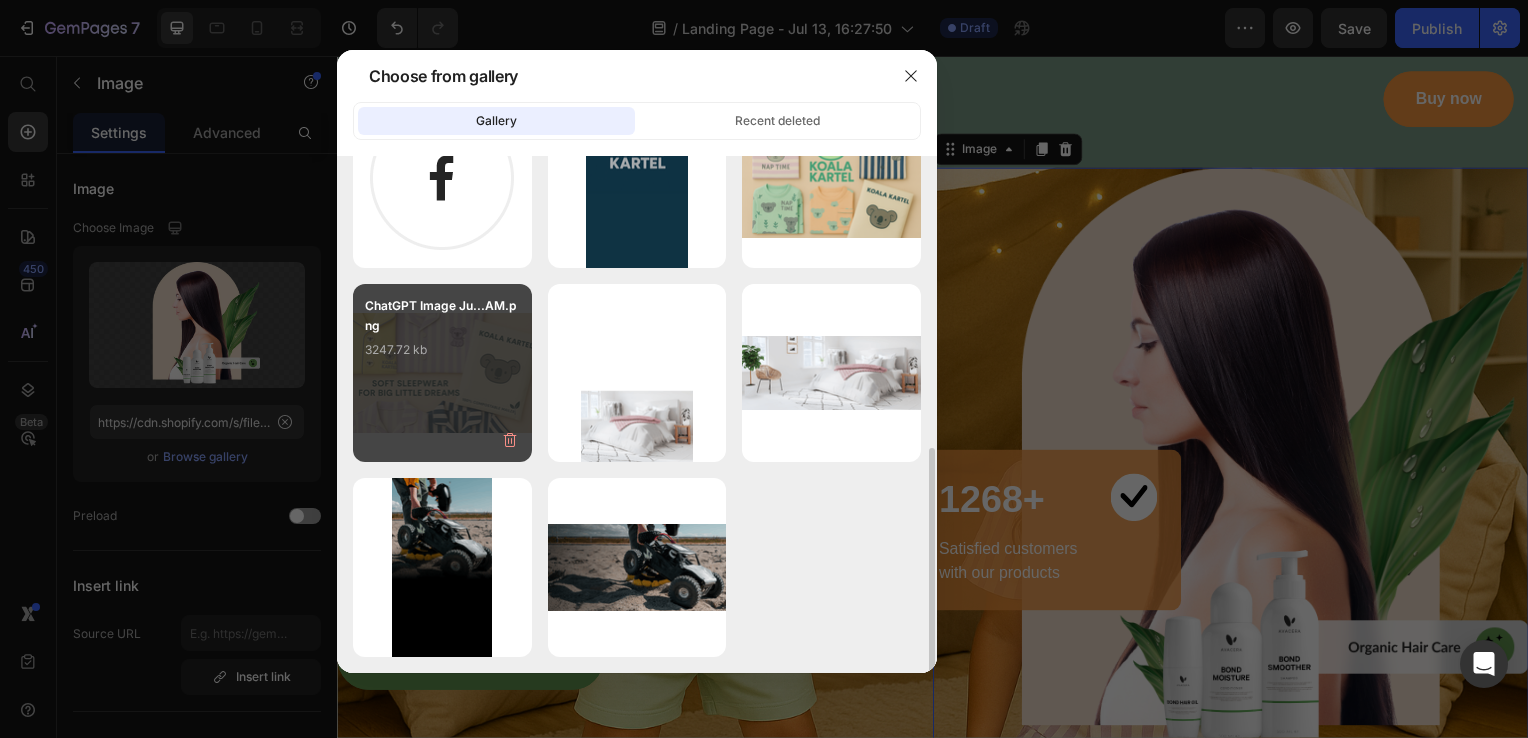 click on "ChatGPT Image Ju...AM.png 3247.72 kb" at bounding box center [442, 373] 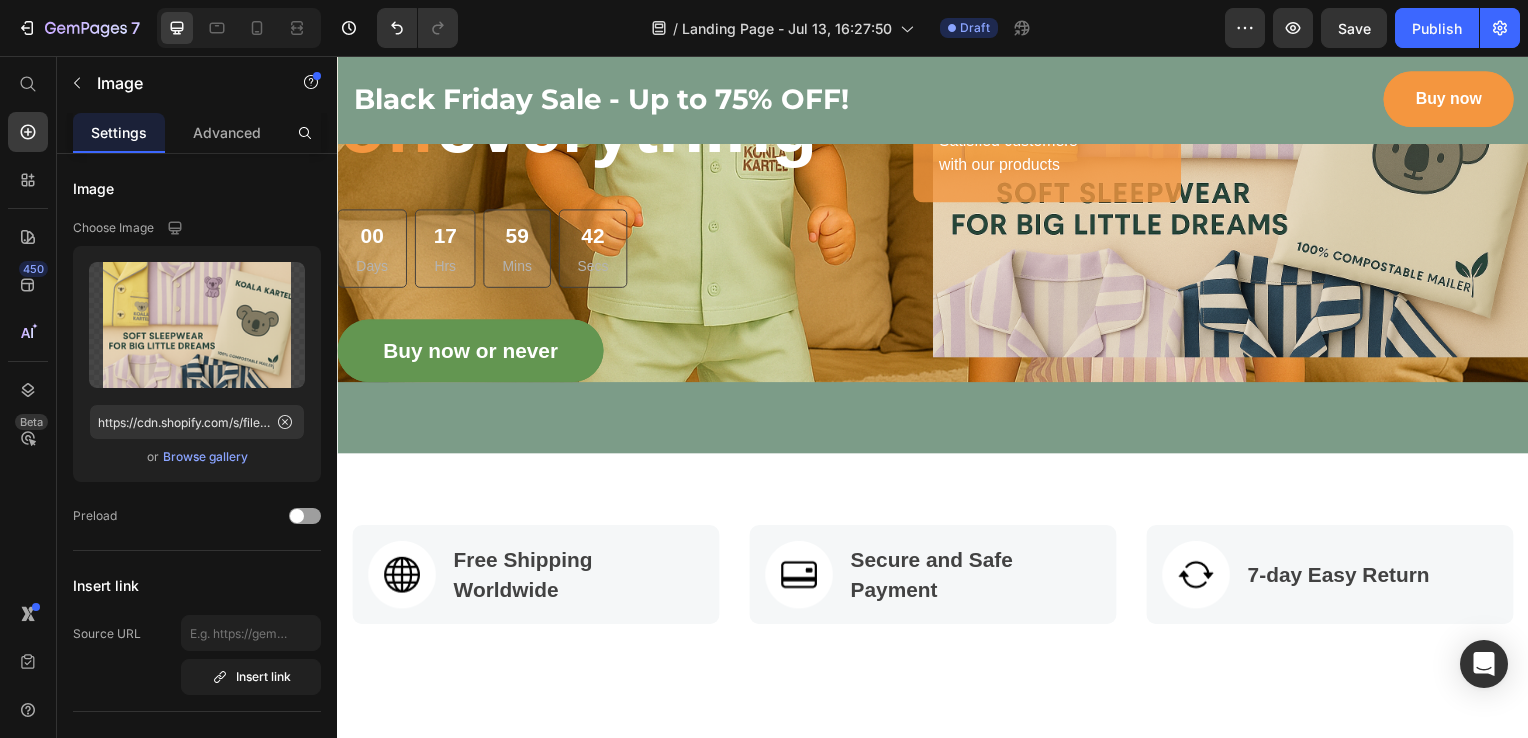 scroll, scrollTop: 0, scrollLeft: 0, axis: both 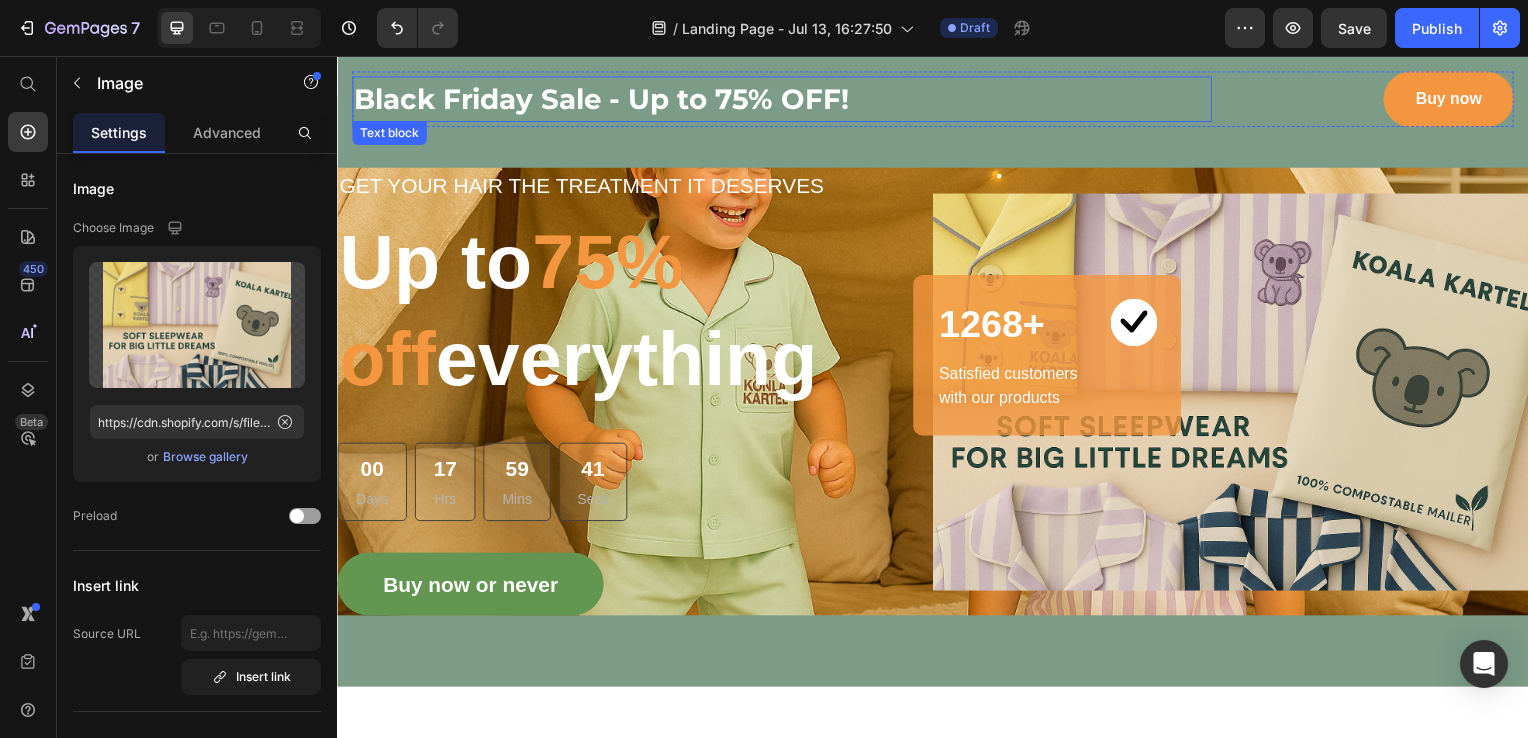 click on "Black Friday Sale - Up to 75% OFF!" at bounding box center (785, 100) 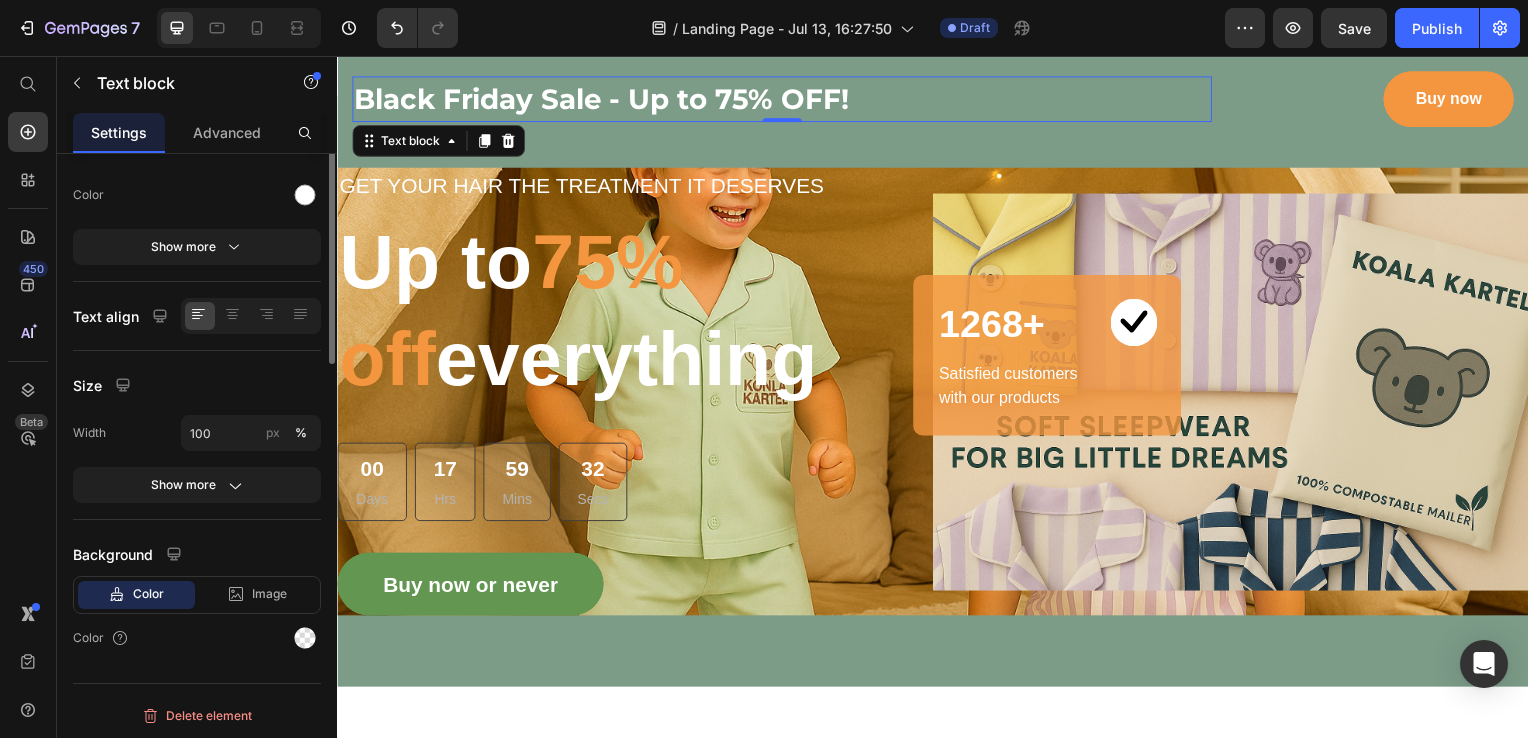 scroll, scrollTop: 0, scrollLeft: 0, axis: both 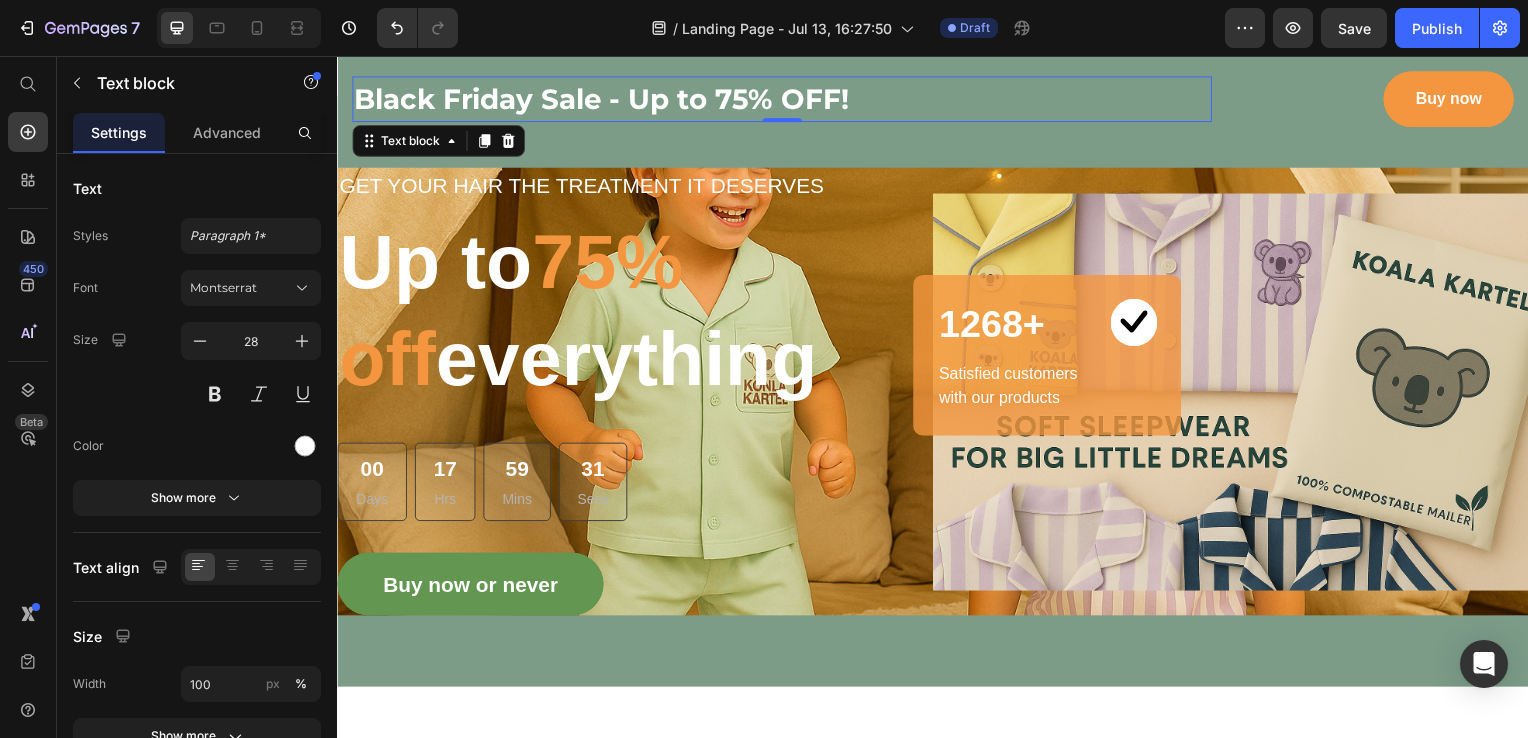 click on "Black Friday Sale - Up to 75% OFF!" at bounding box center (785, 100) 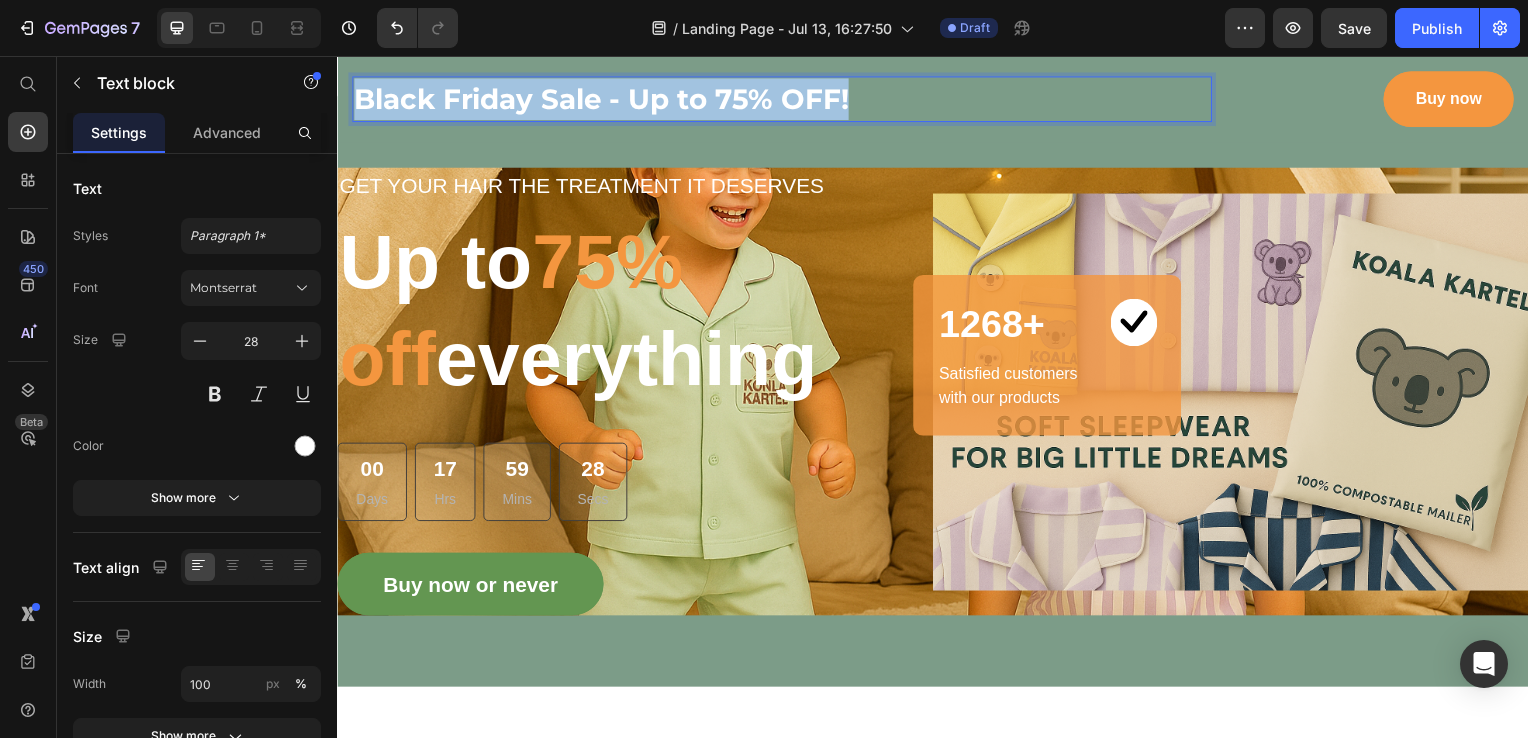 drag, startPoint x: 869, startPoint y: 95, endPoint x: 360, endPoint y: 80, distance: 509.22098 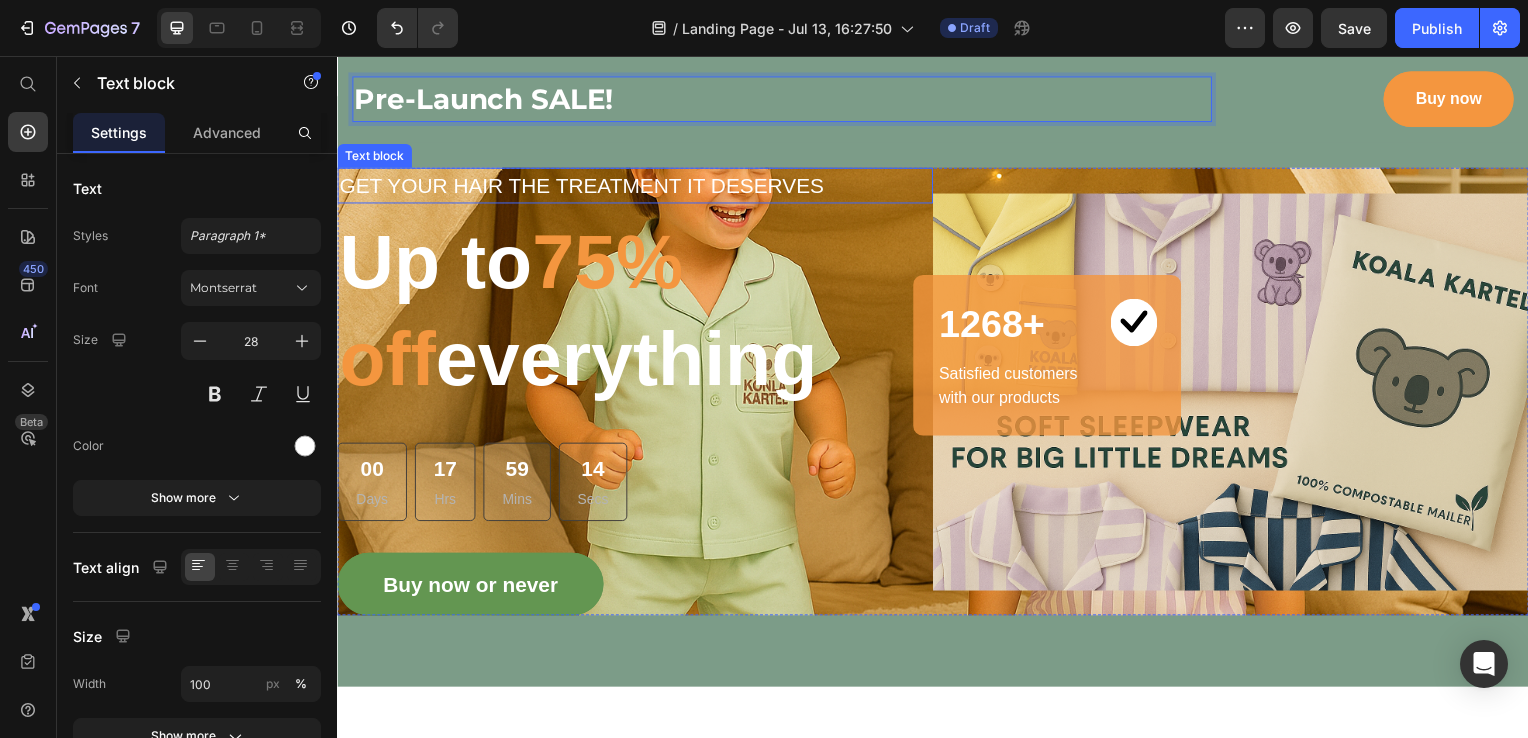 click on "GET YOUR HAIR THE TREATMENT IT DESERVES" at bounding box center [637, 187] 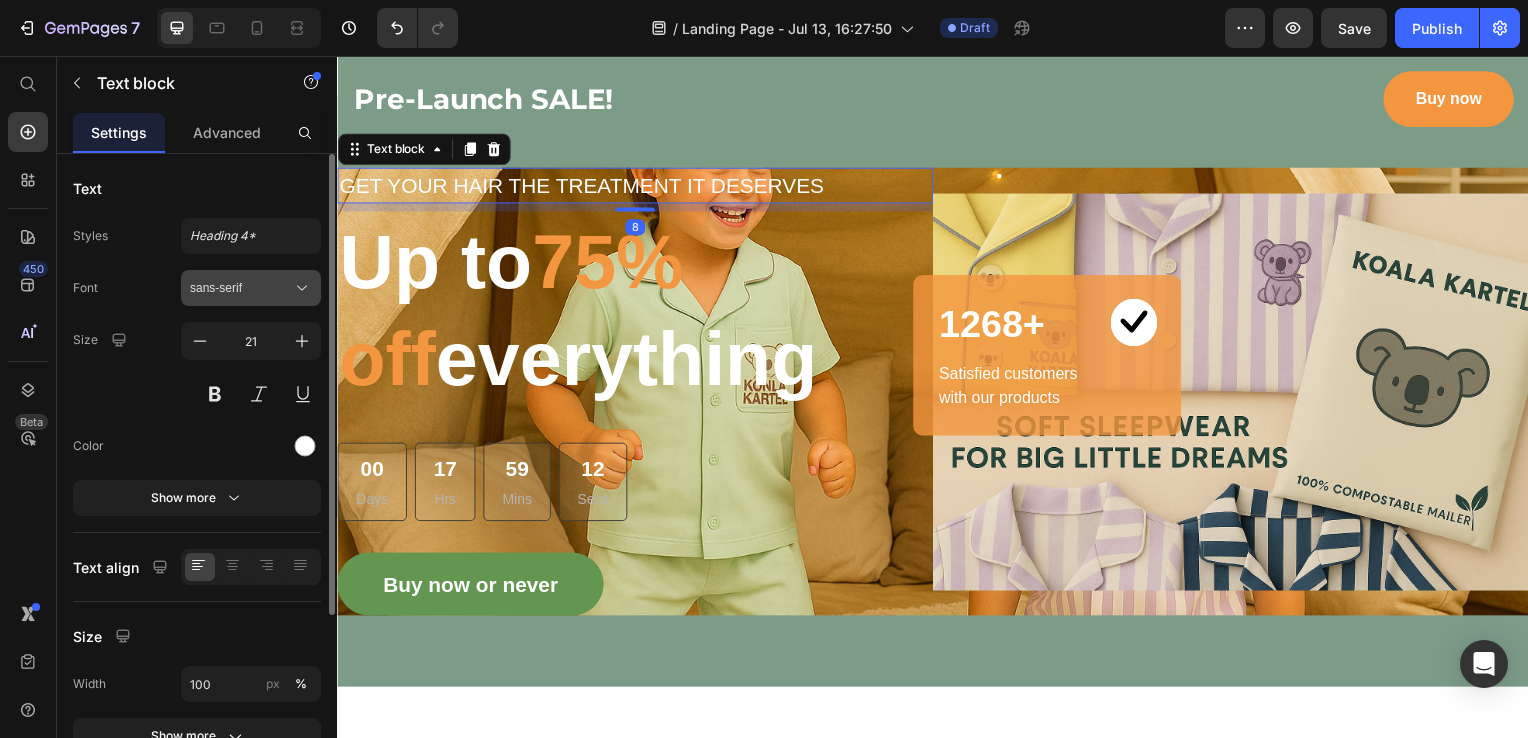 click on "sans-serif" at bounding box center [241, 288] 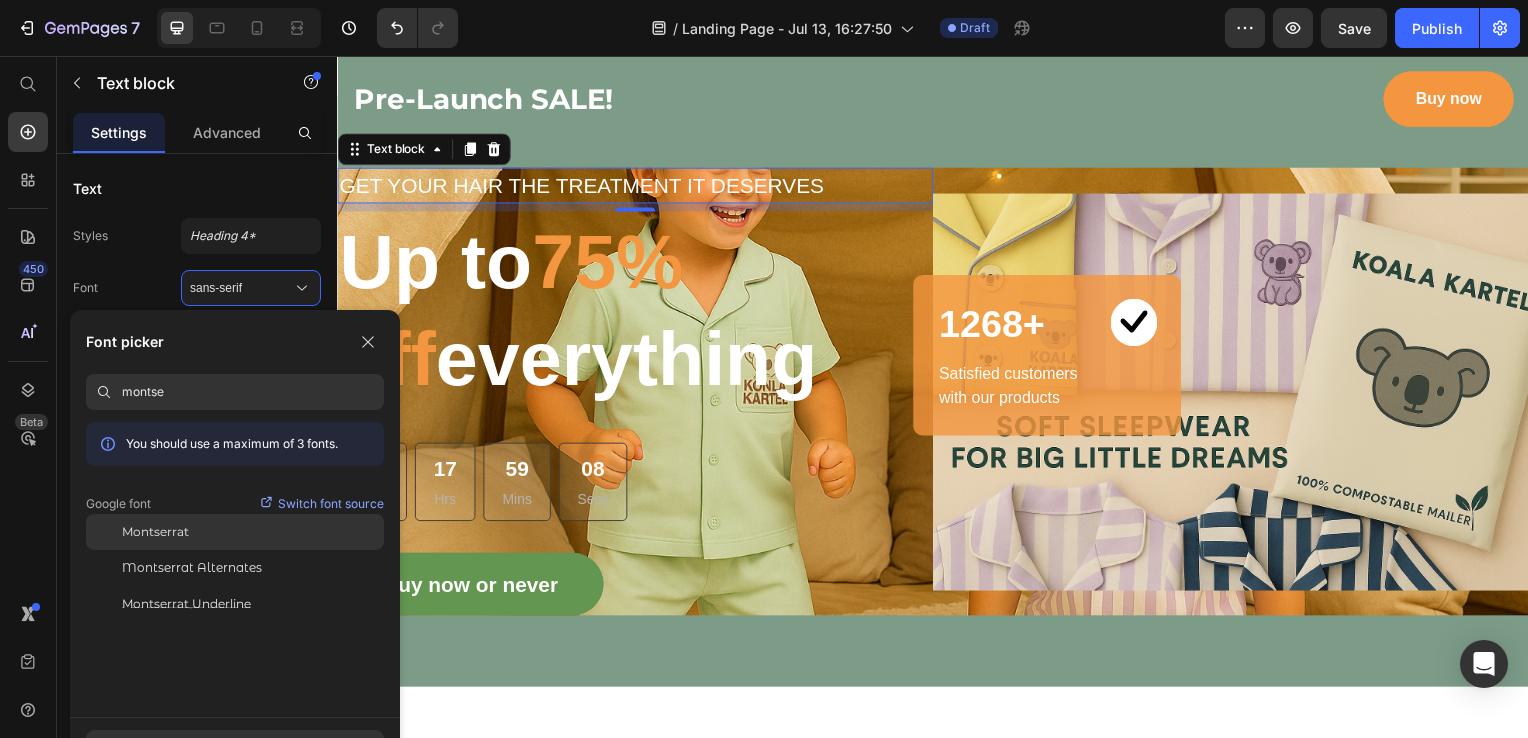 type on "montse" 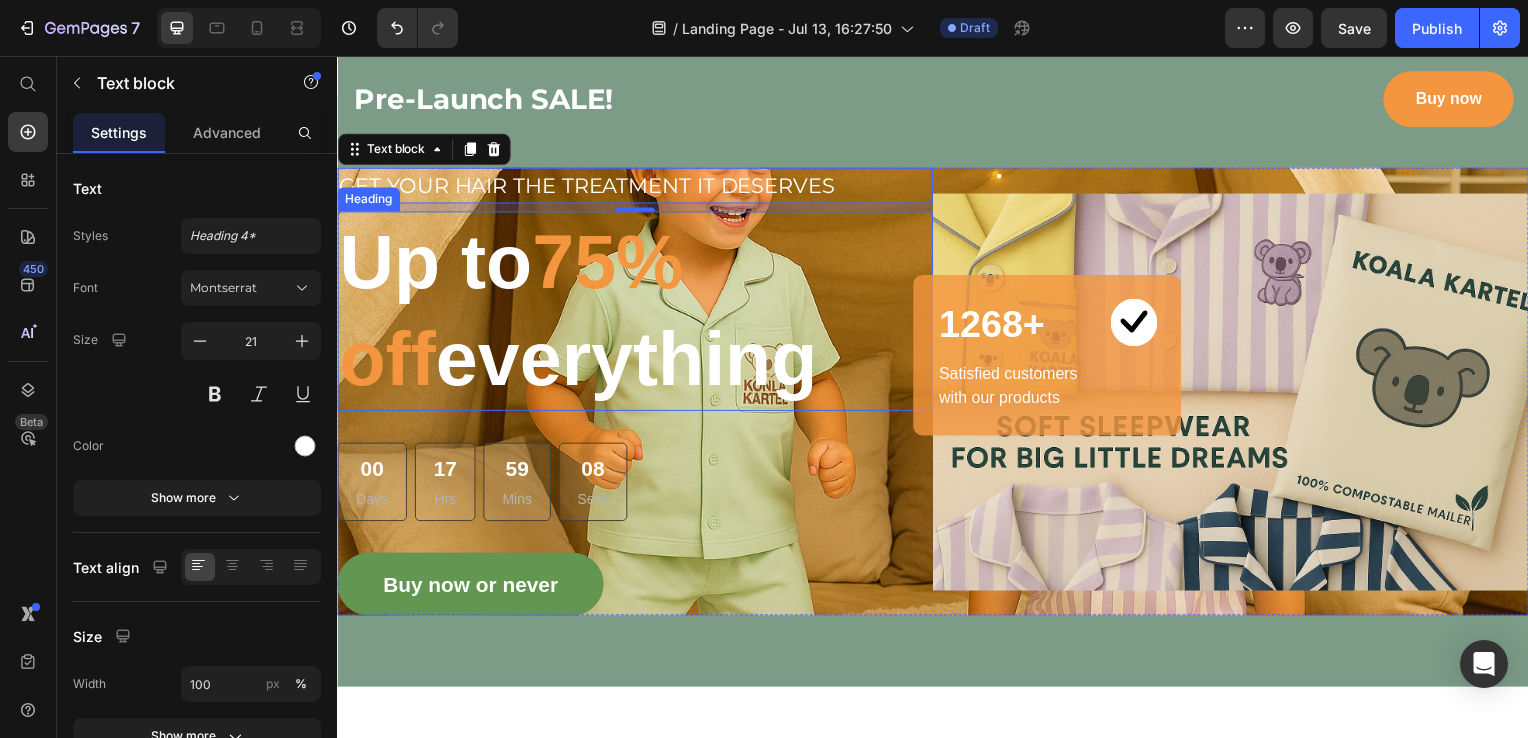 click on "Up to  75% off  everything" at bounding box center (637, 314) 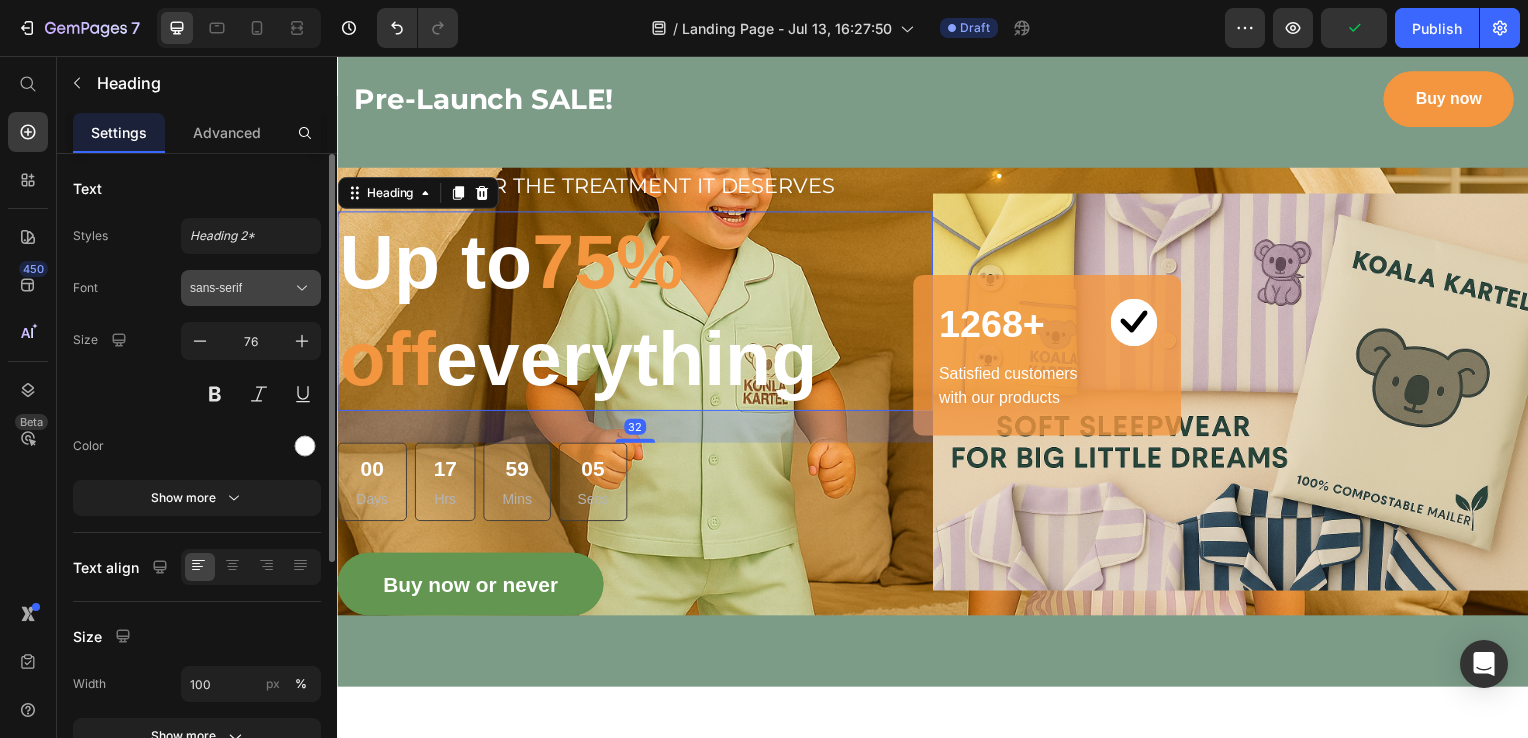 click on "sans-serif" at bounding box center [241, 288] 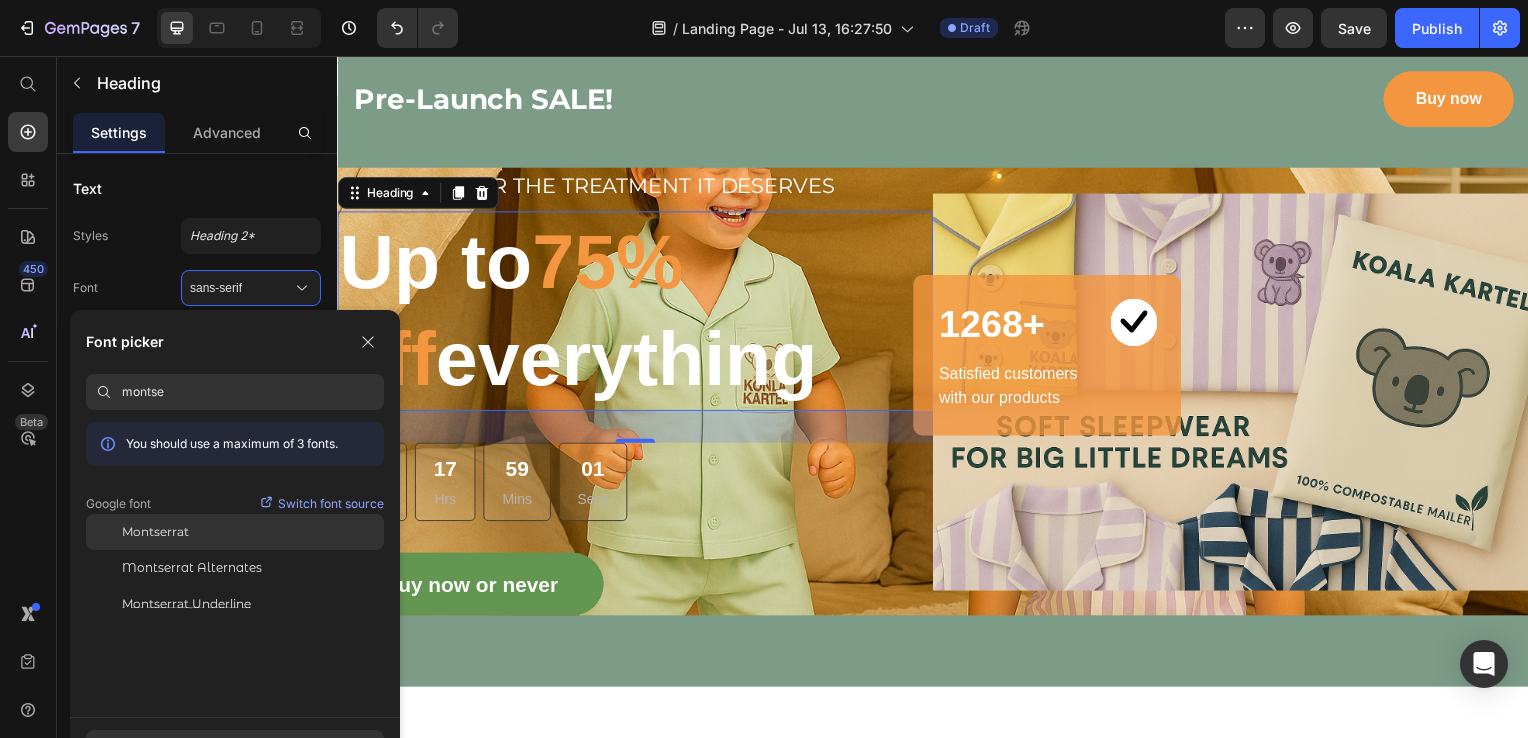 type on "montse" 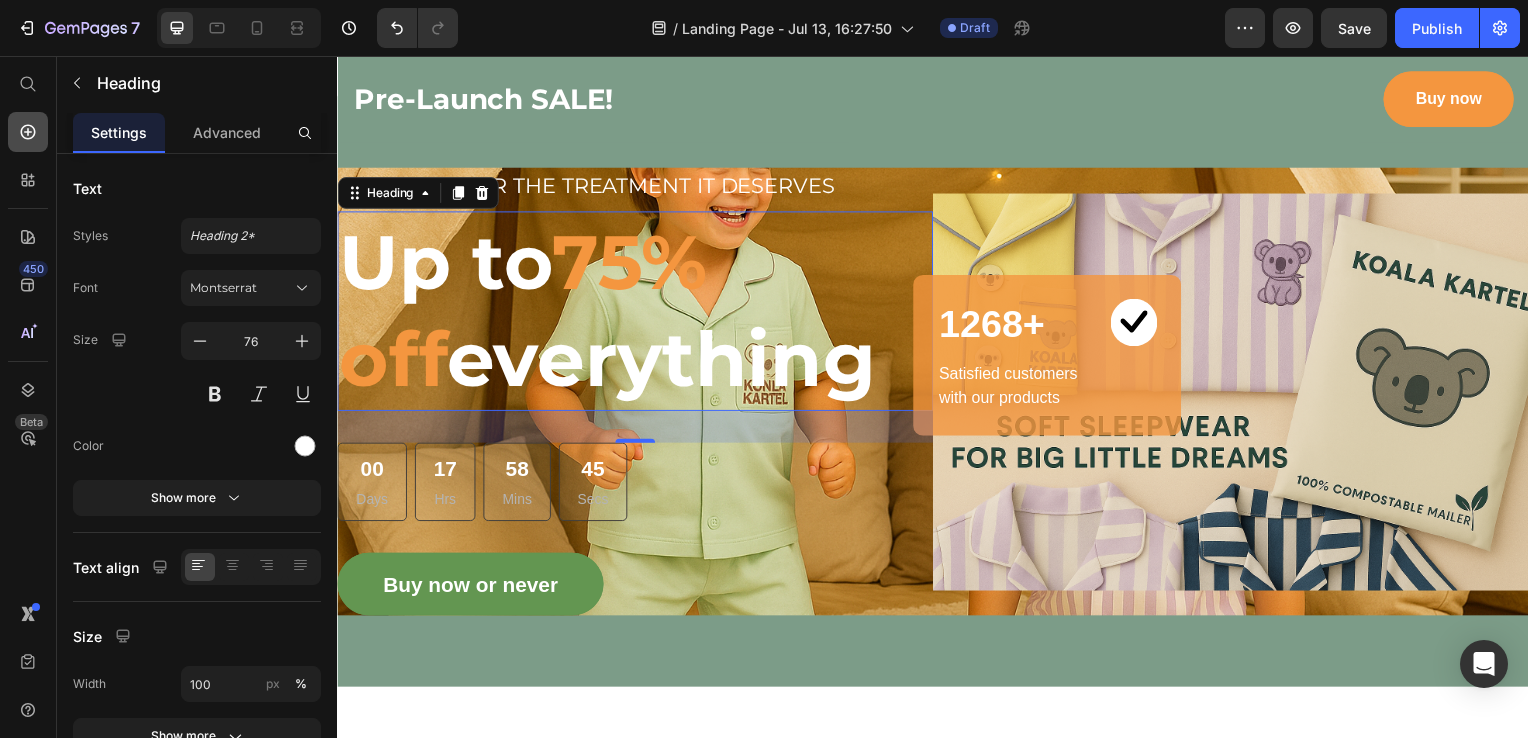 click 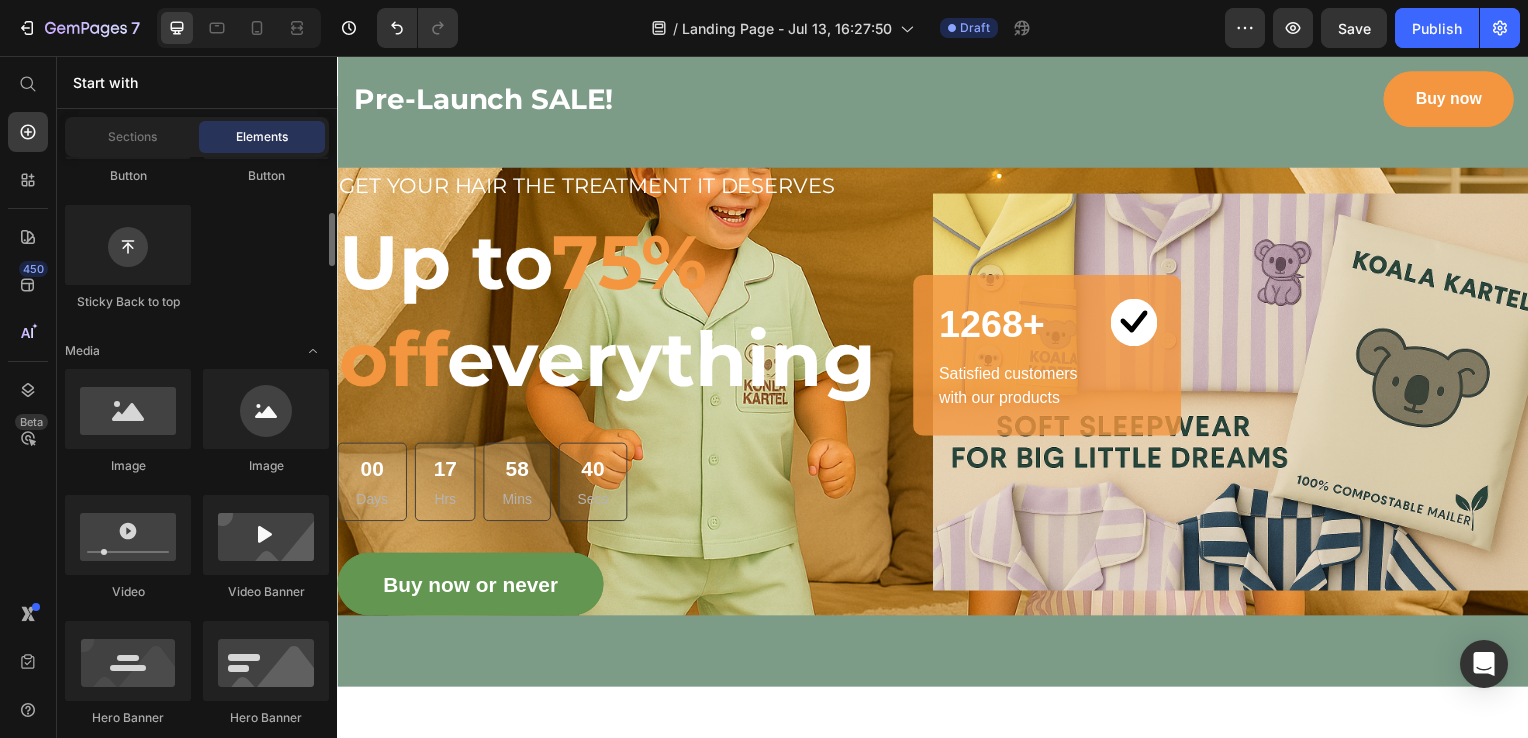 scroll, scrollTop: 579, scrollLeft: 0, axis: vertical 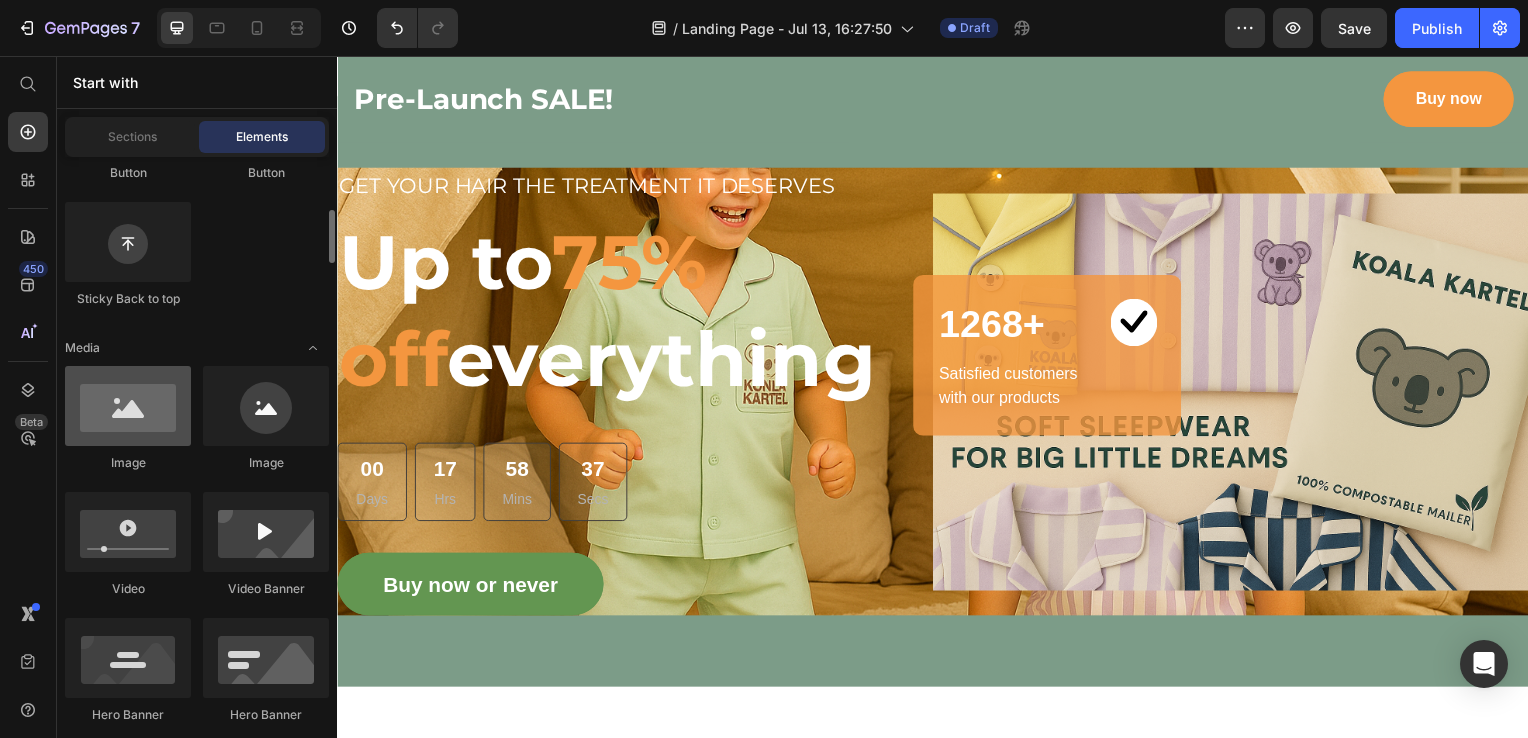 click at bounding box center (128, 406) 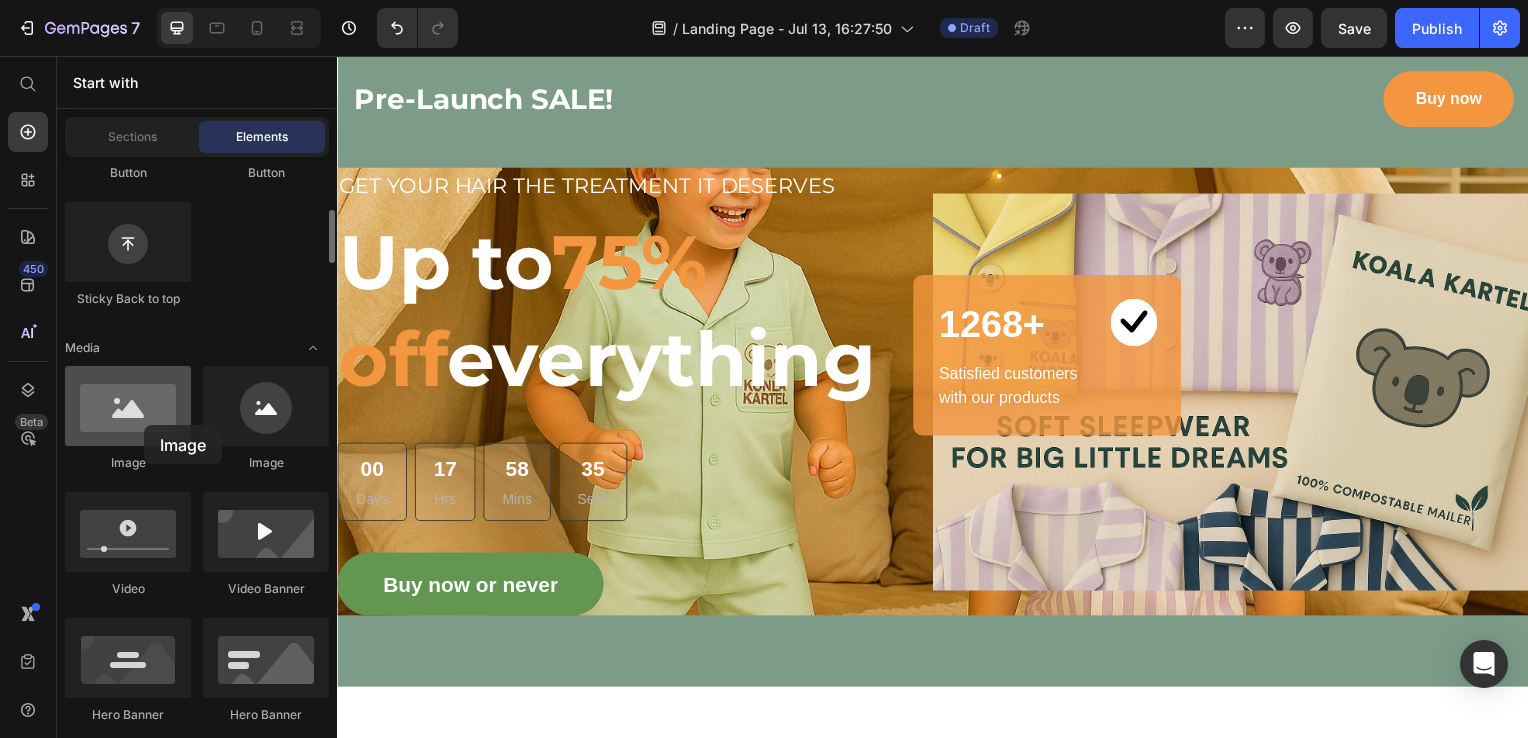 click at bounding box center [128, 406] 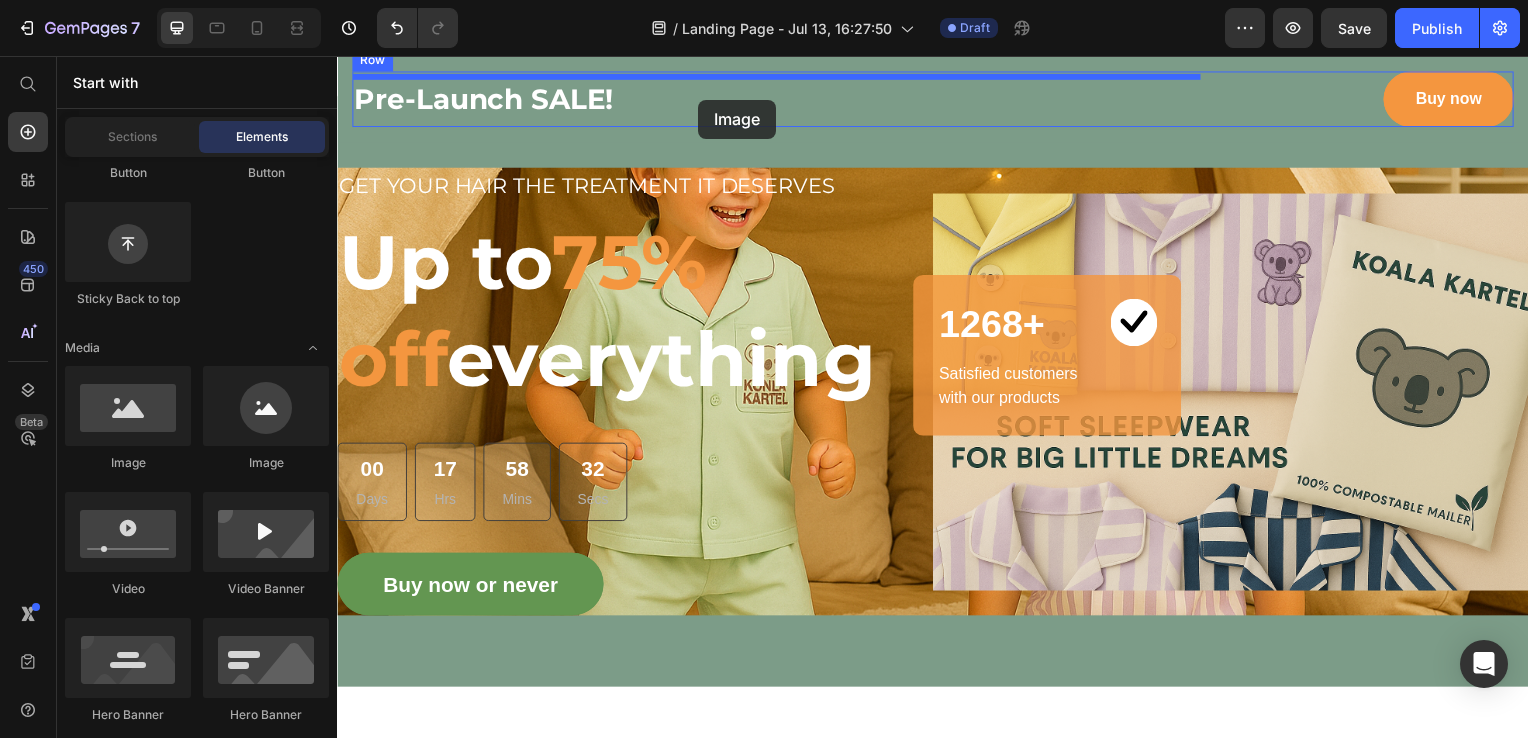 drag, startPoint x: 474, startPoint y: 493, endPoint x: 710, endPoint y: 98, distance: 460.1315 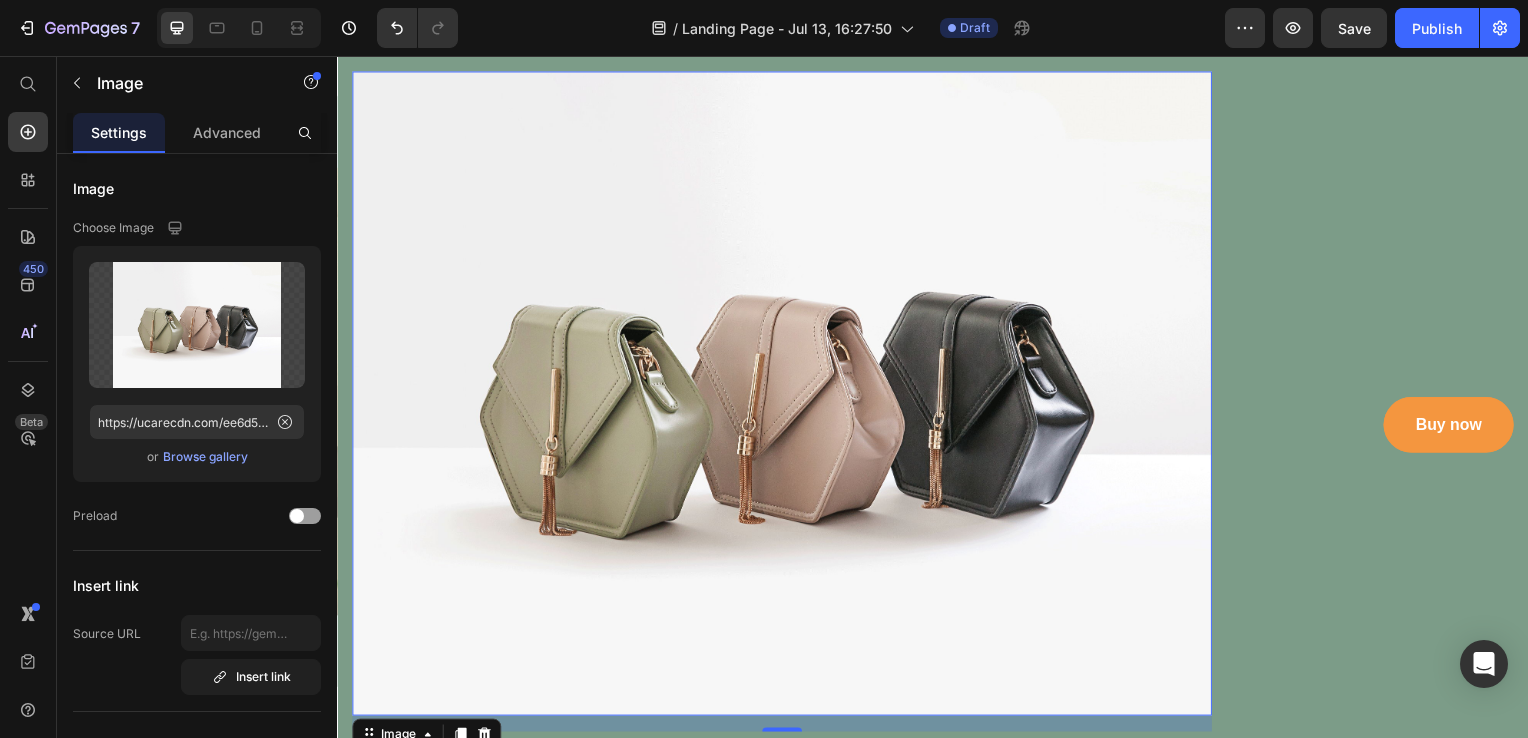 click at bounding box center [785, 396] 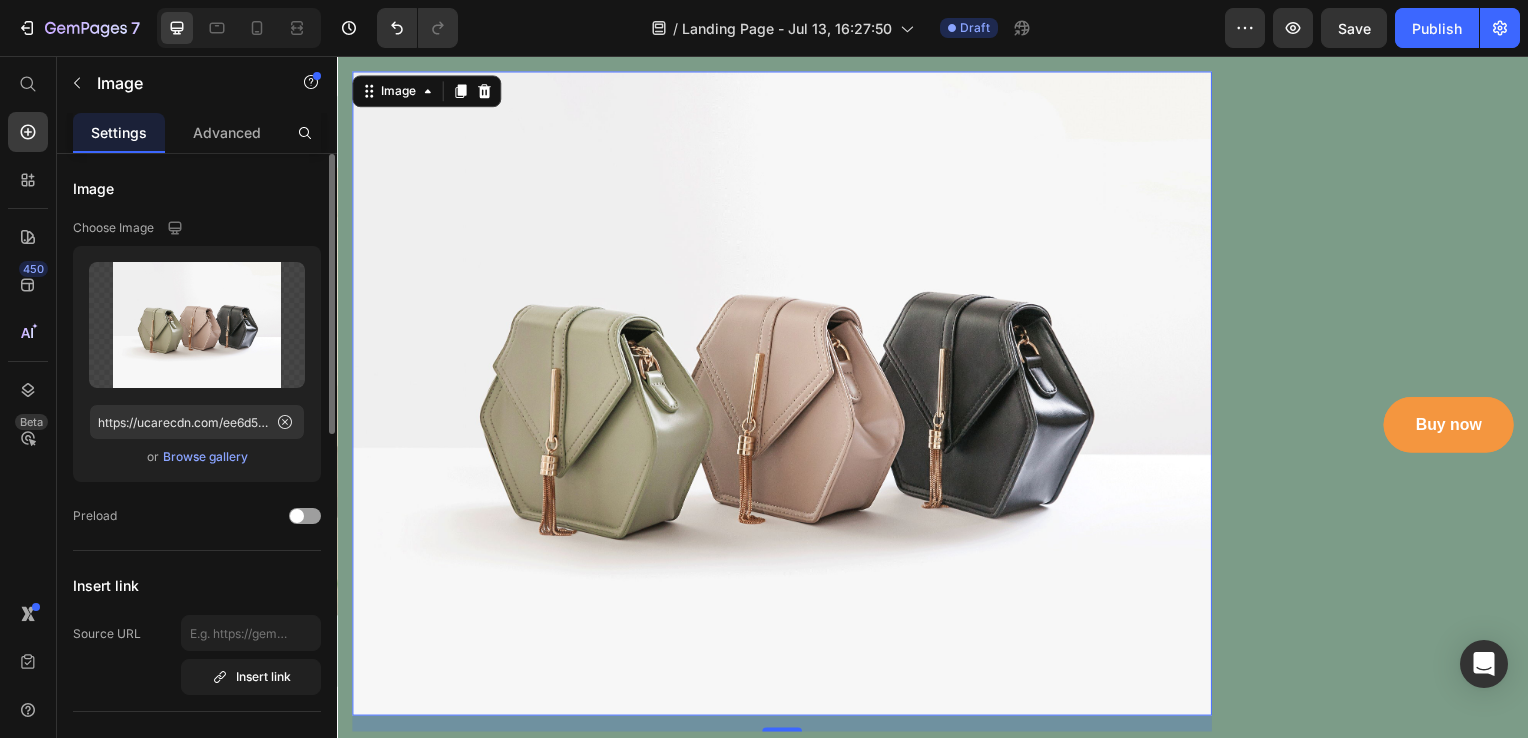 click on "Browse gallery" at bounding box center (205, 457) 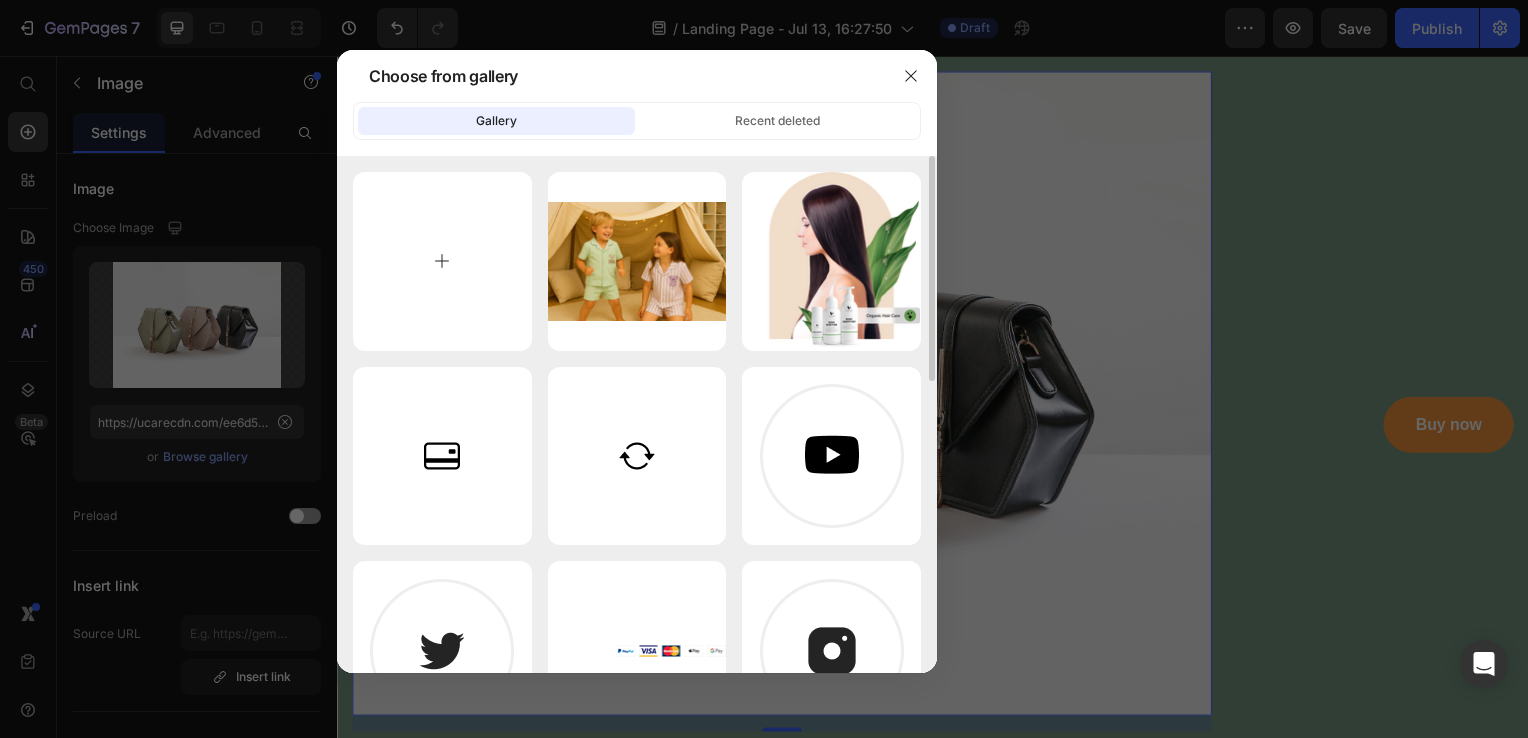click at bounding box center [442, 261] 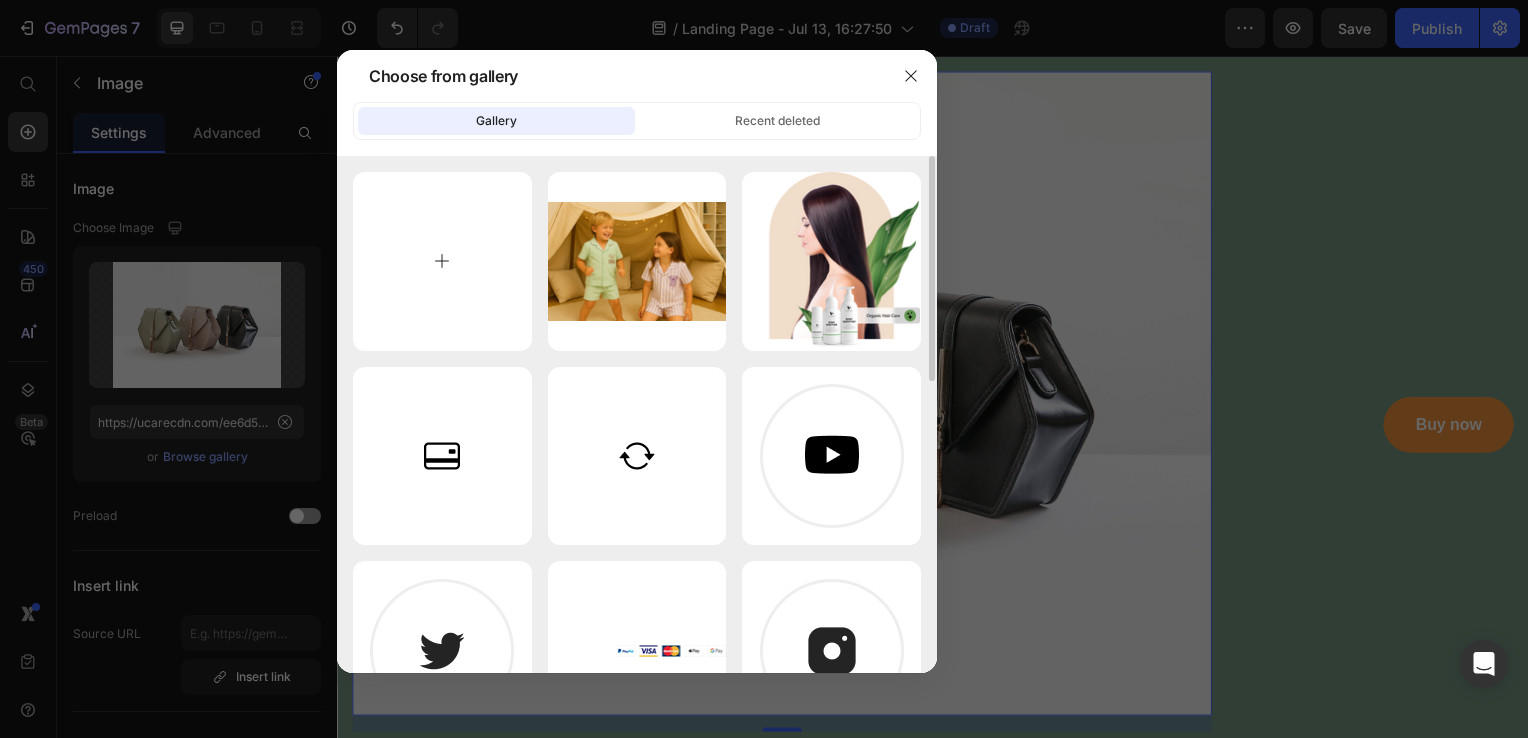 type on "C:\fakepath\5328C060-326E-4A9A-8B09-767B6DD1B255.png" 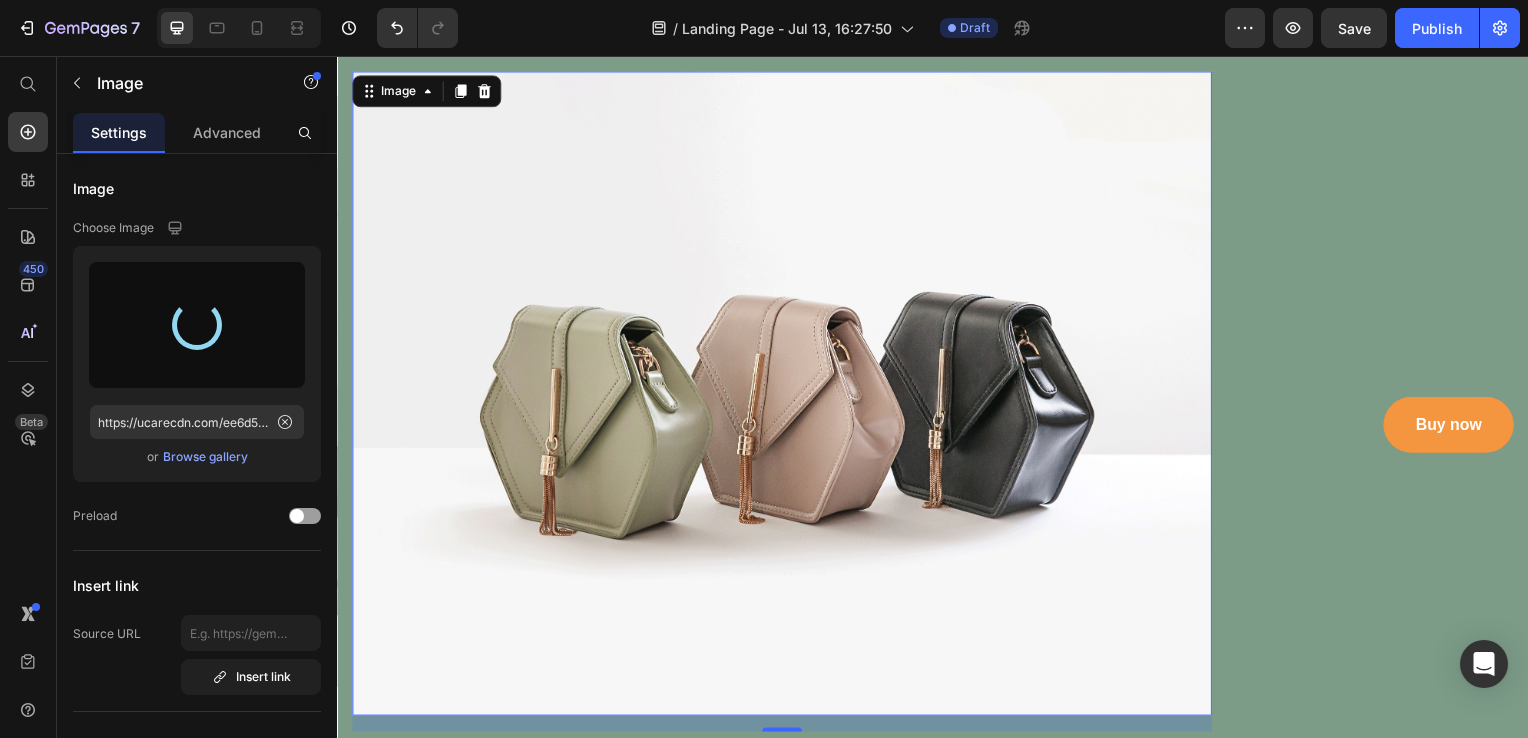 type on "https://cdn.shopify.com/s/files/1/0945/9712/0289/files/gempages_573505379720233891-5e60da6b-1f55-4999-85cc-f721d92cab8f.png" 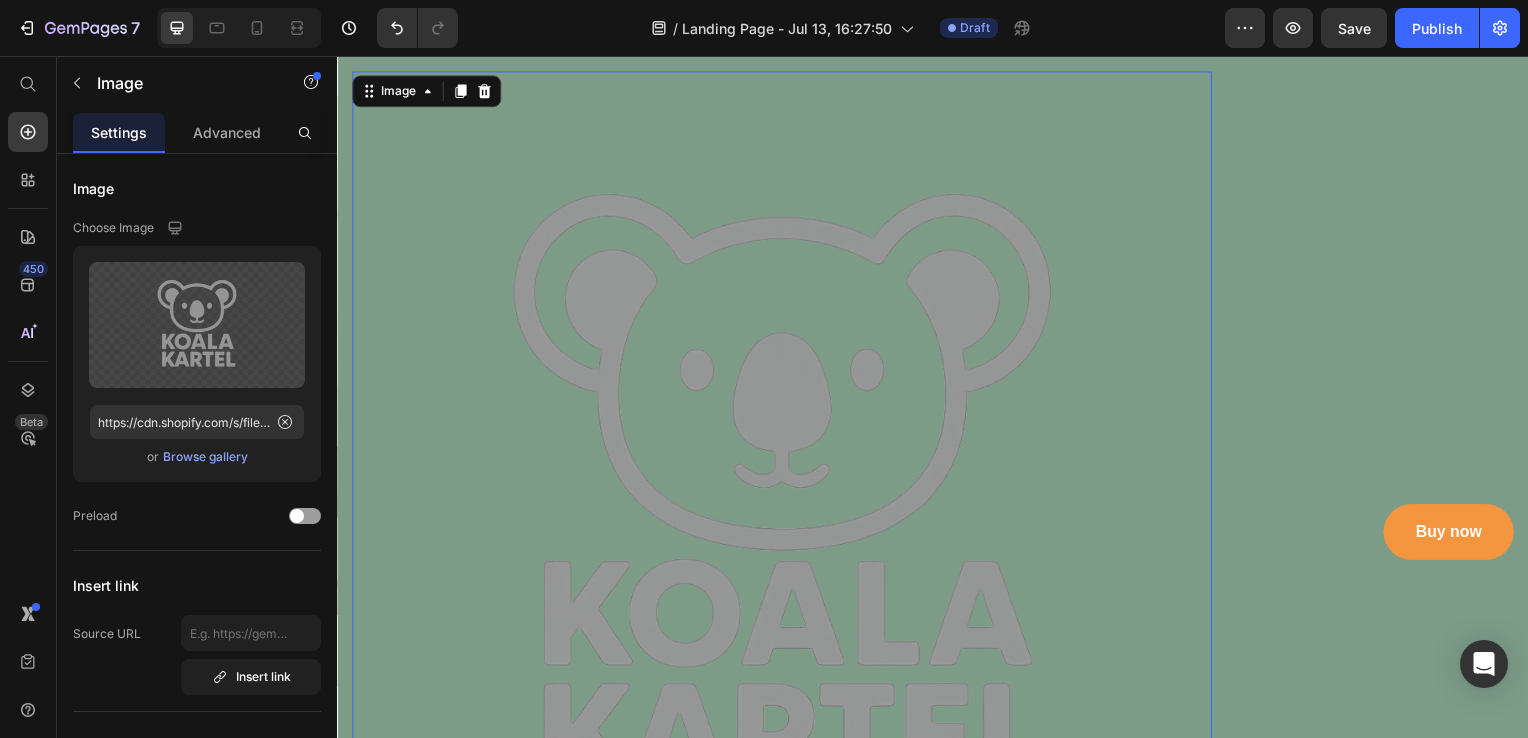 click at bounding box center [785, 505] 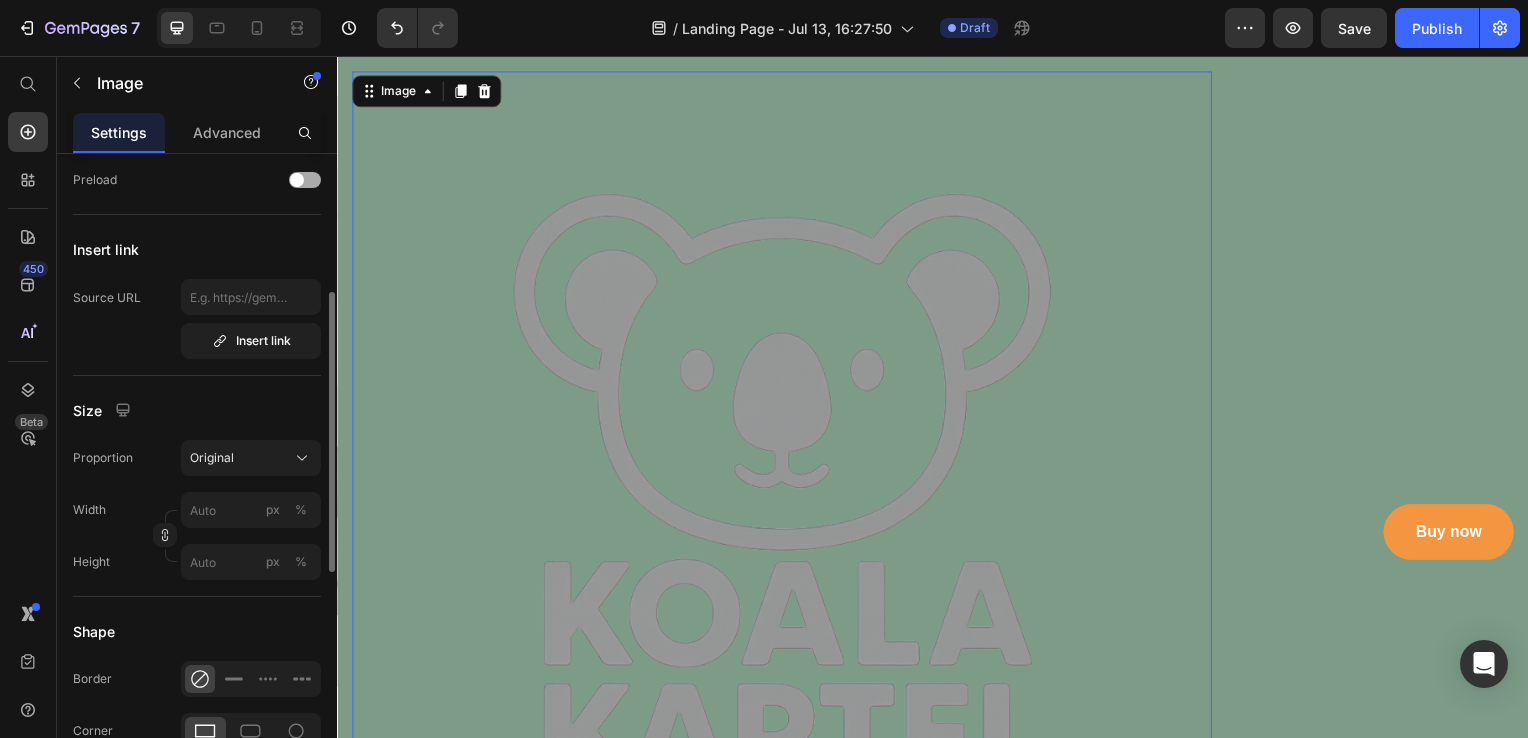 scroll, scrollTop: 337, scrollLeft: 0, axis: vertical 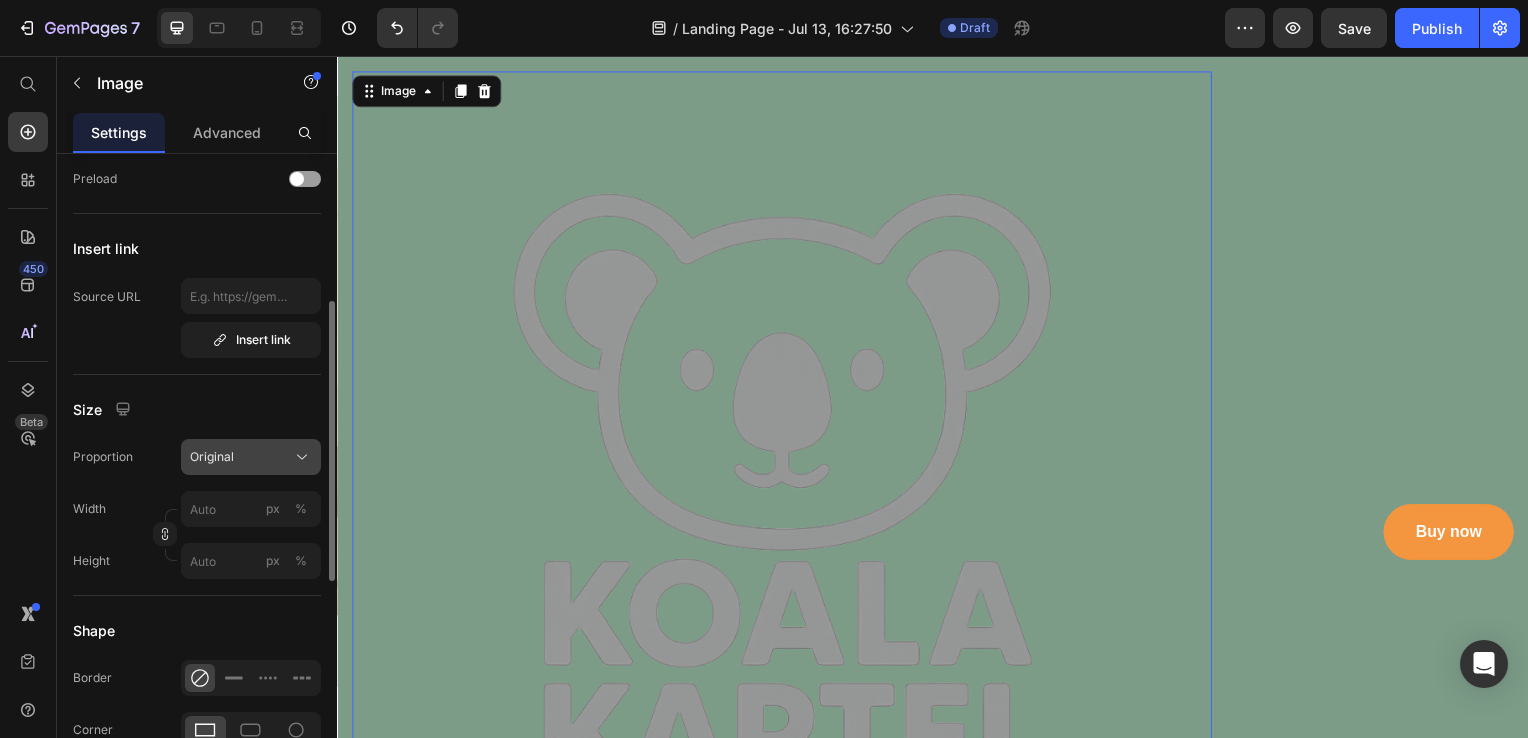 click on "Original" at bounding box center [212, 457] 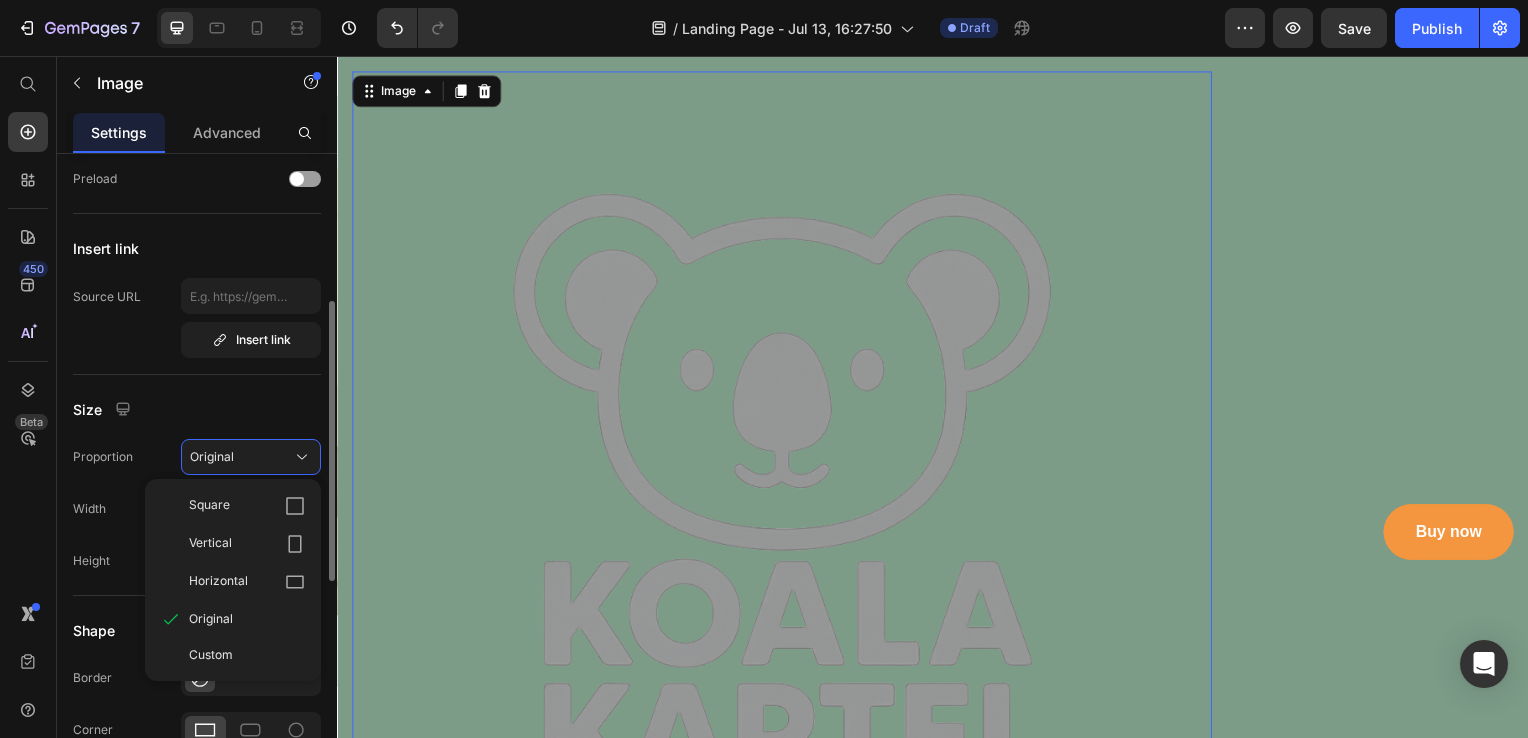 click on "Width px %" at bounding box center (197, 509) 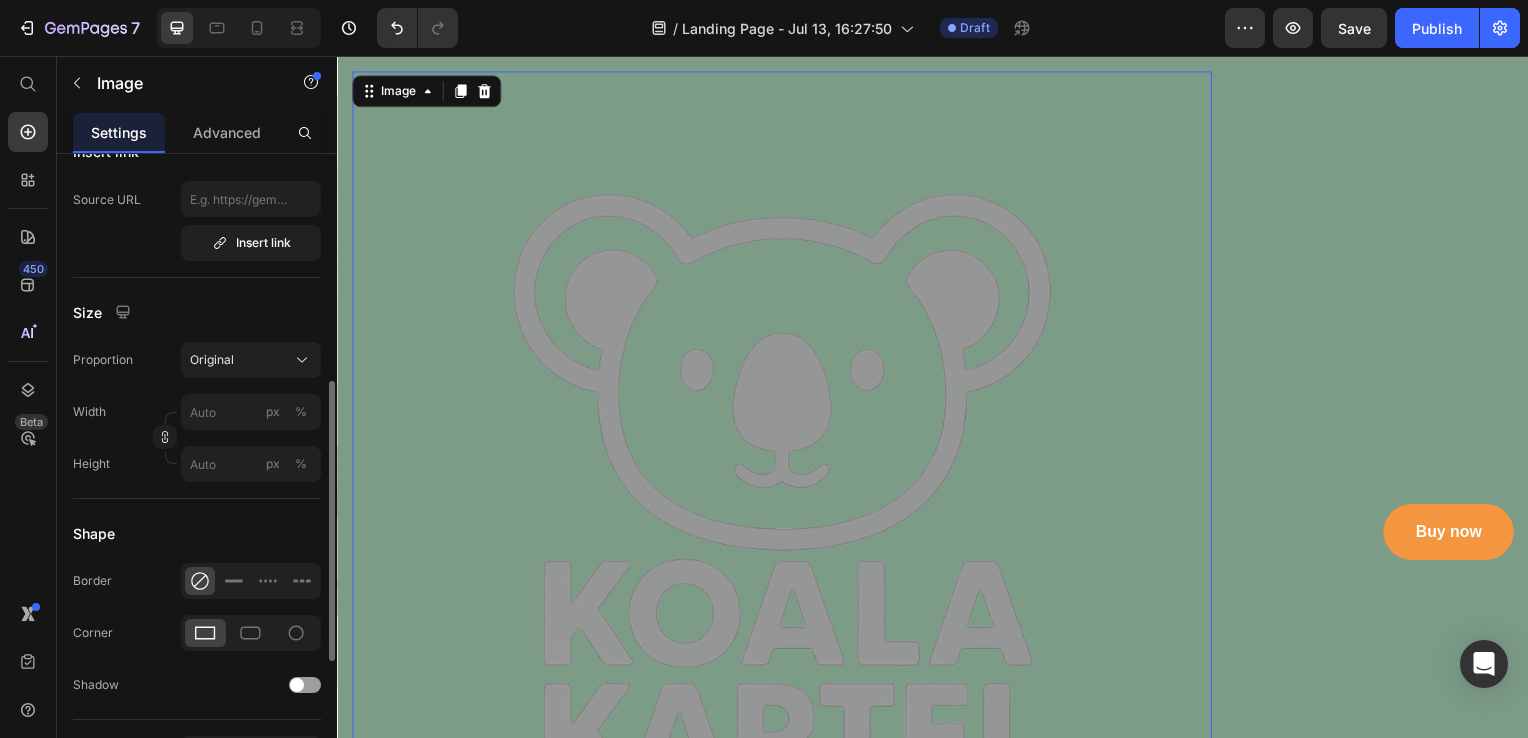 scroll, scrollTop: 431, scrollLeft: 0, axis: vertical 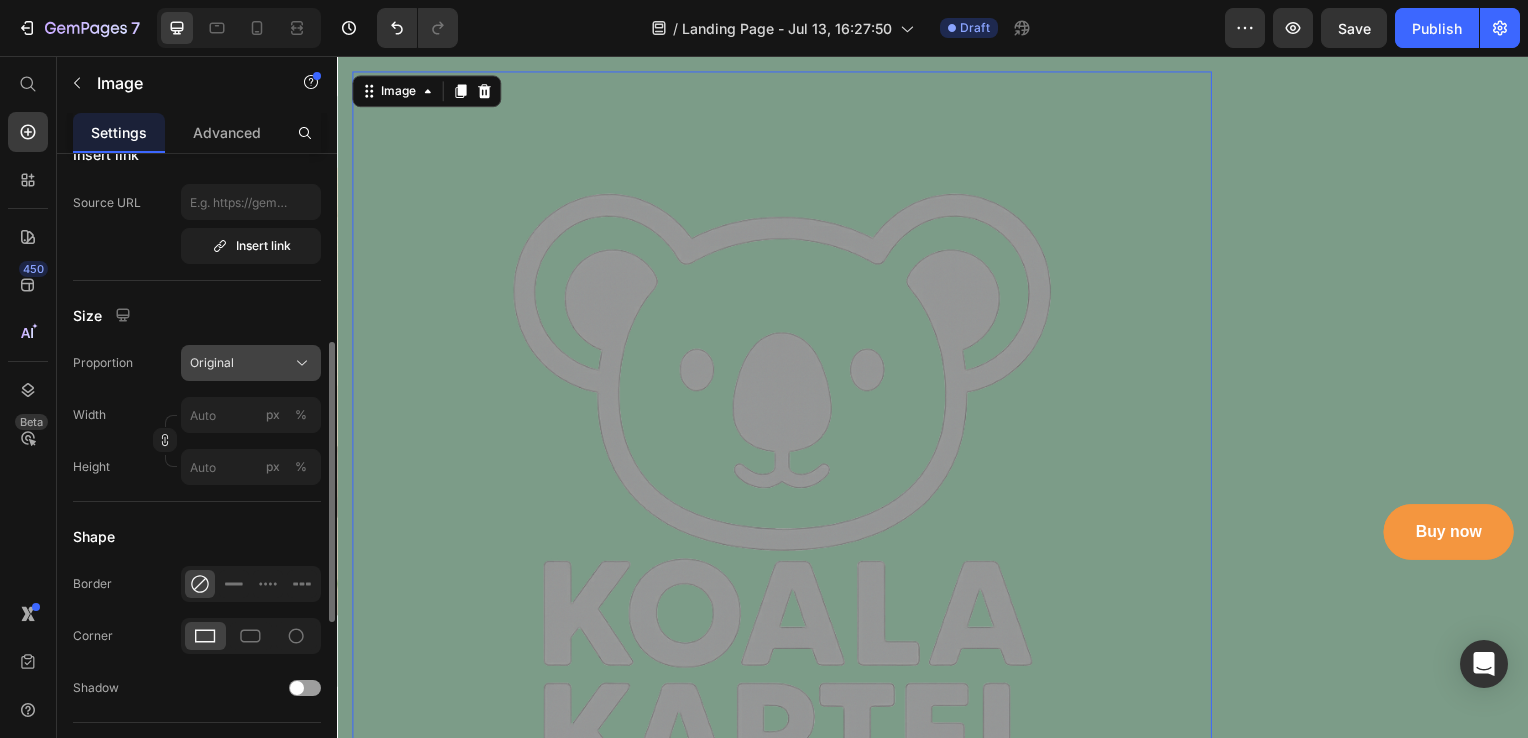 click on "Original" 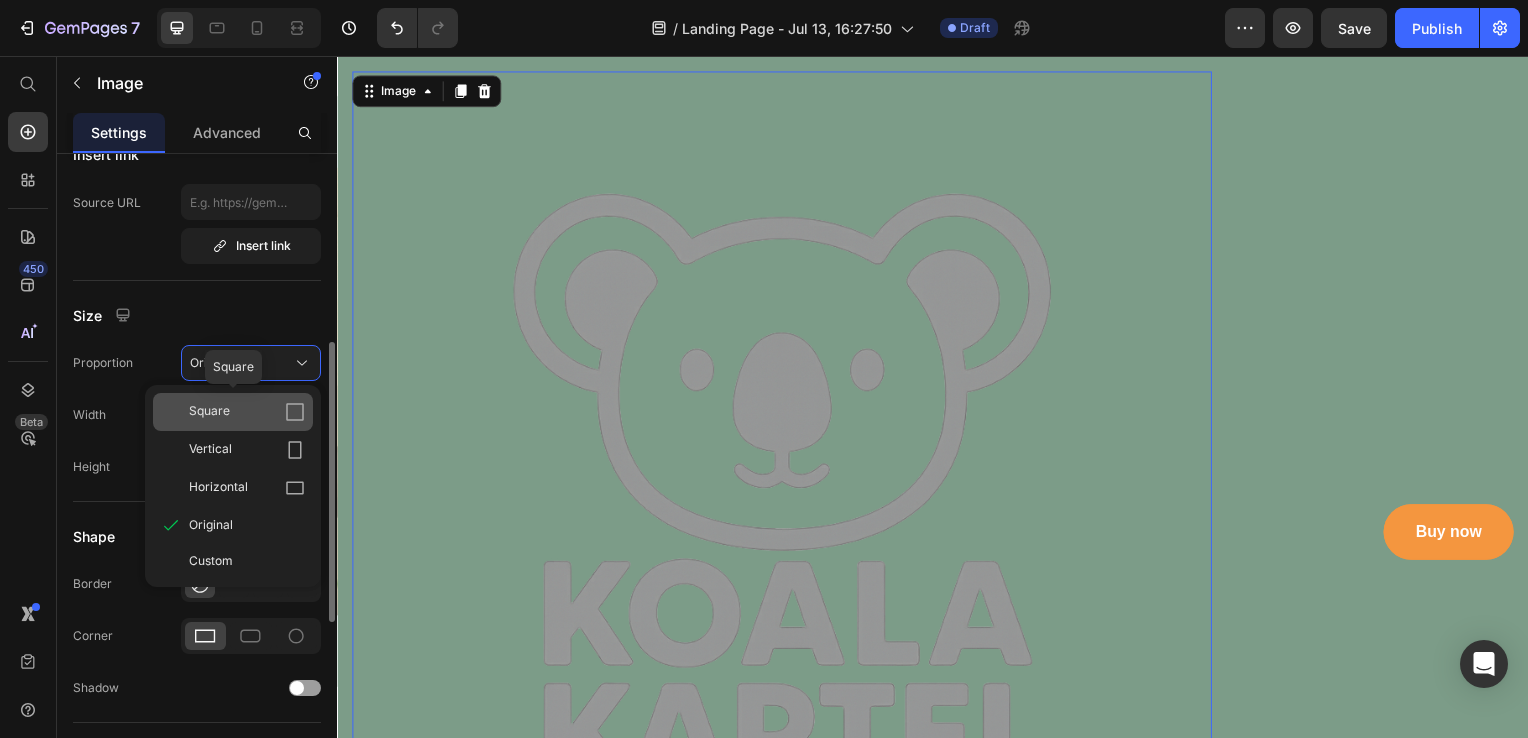 click on "Square" at bounding box center (247, 412) 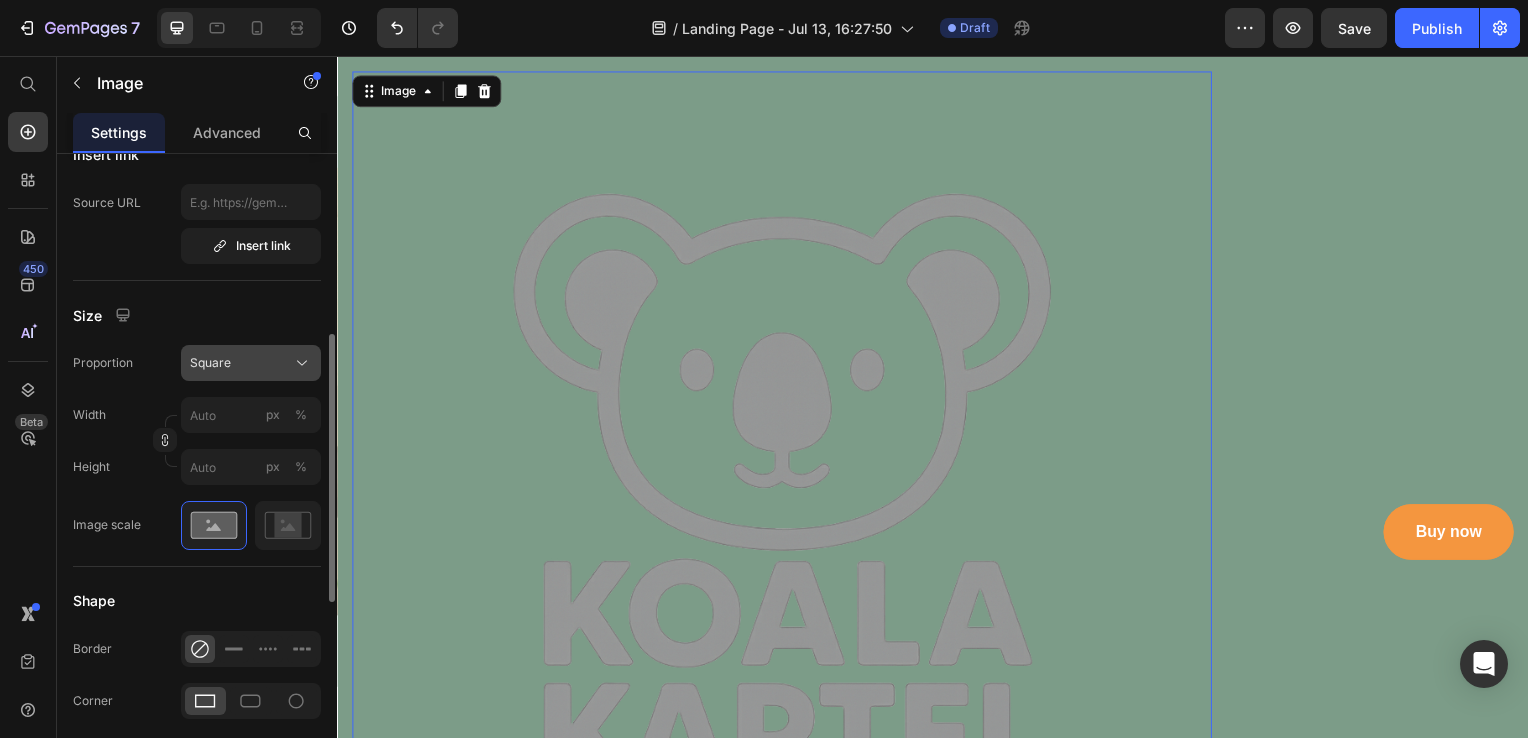 click on "Square" 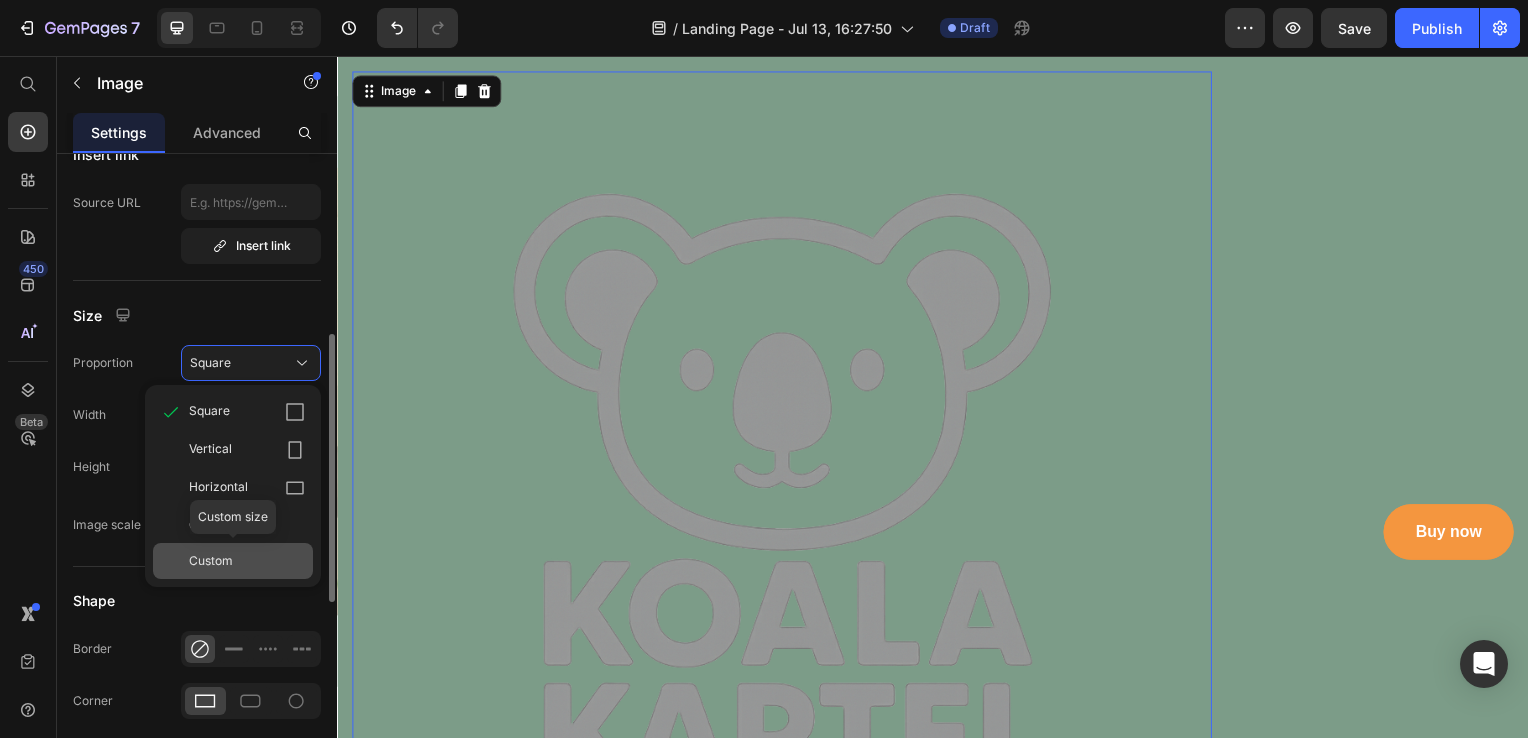 click on "Custom" 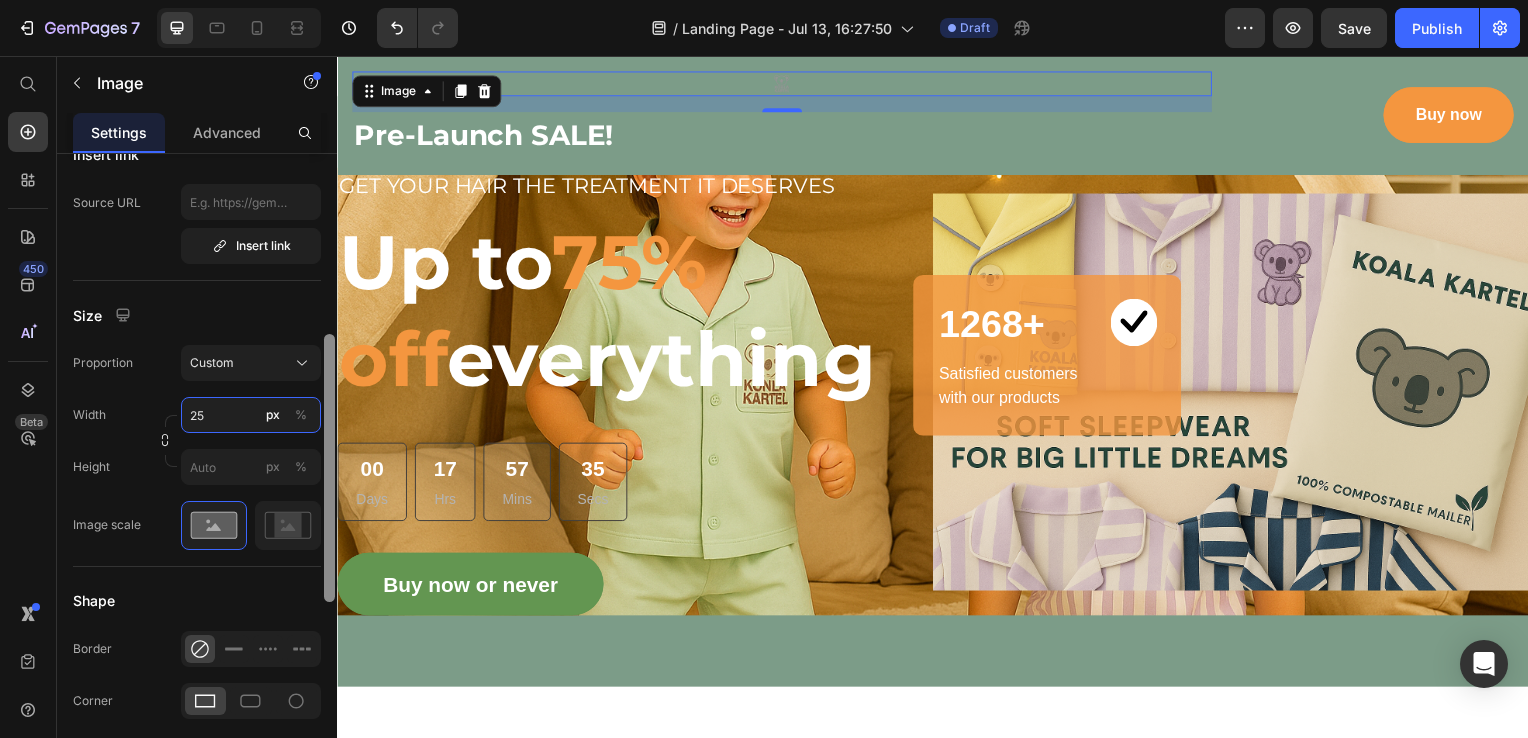 type on "2" 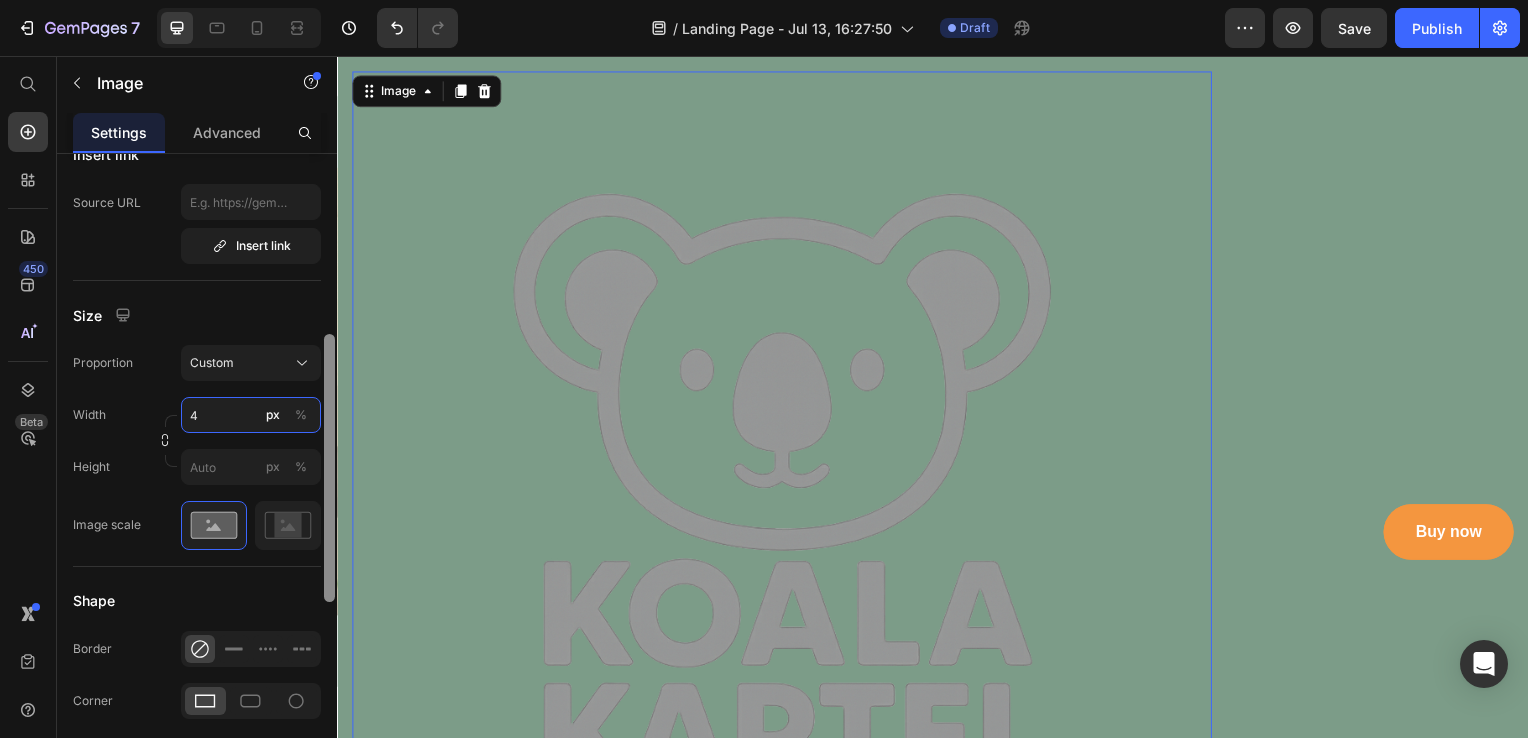 type on "45" 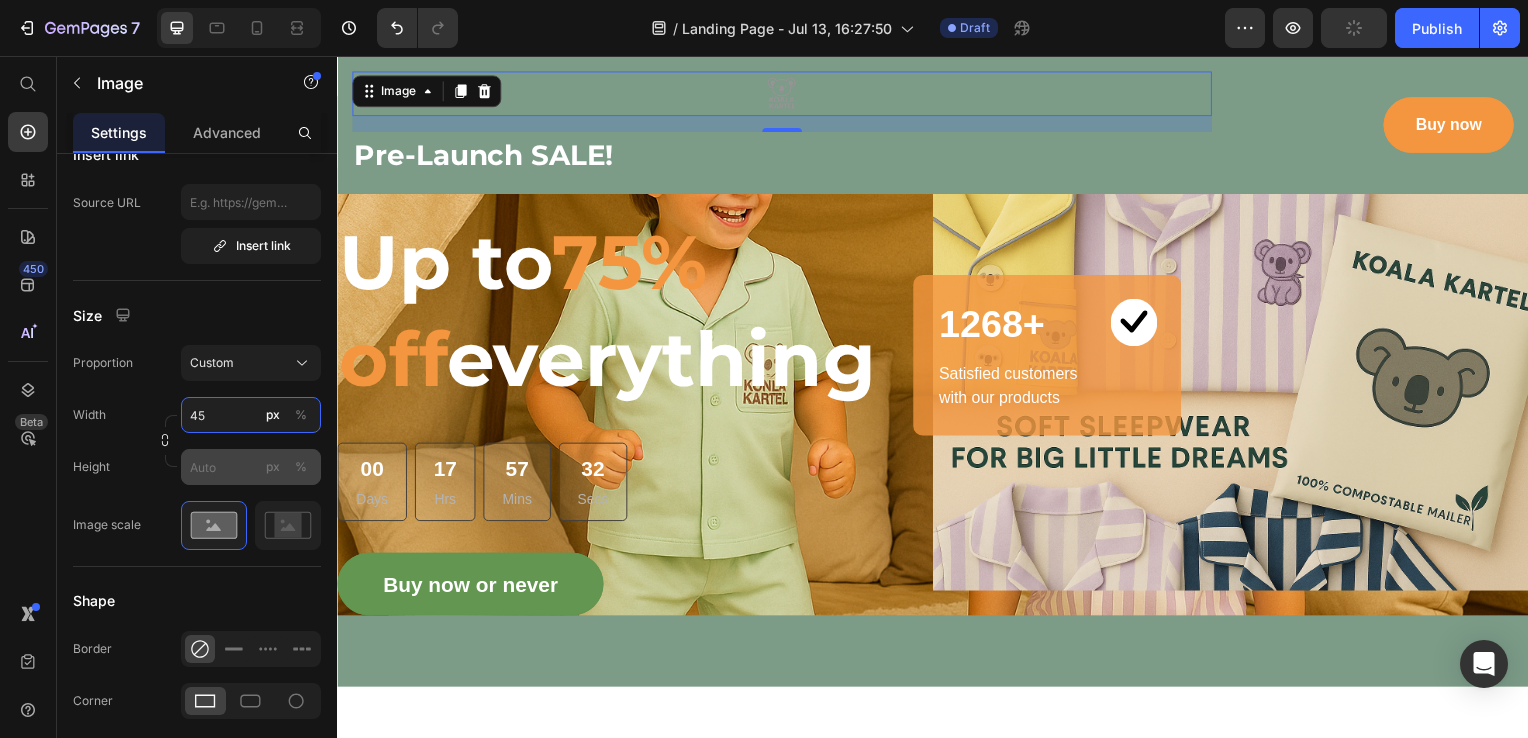 type 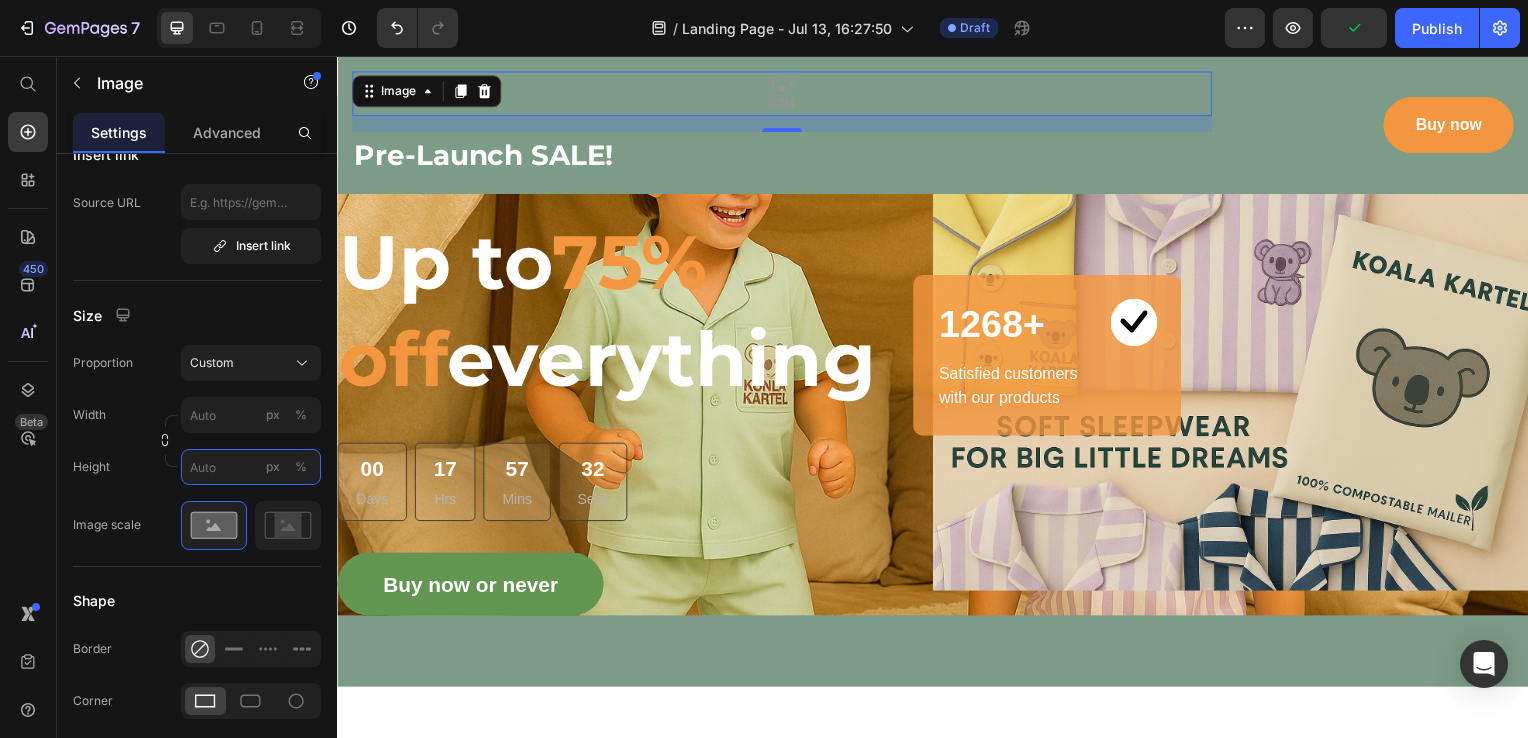 click on "px %" at bounding box center (251, 467) 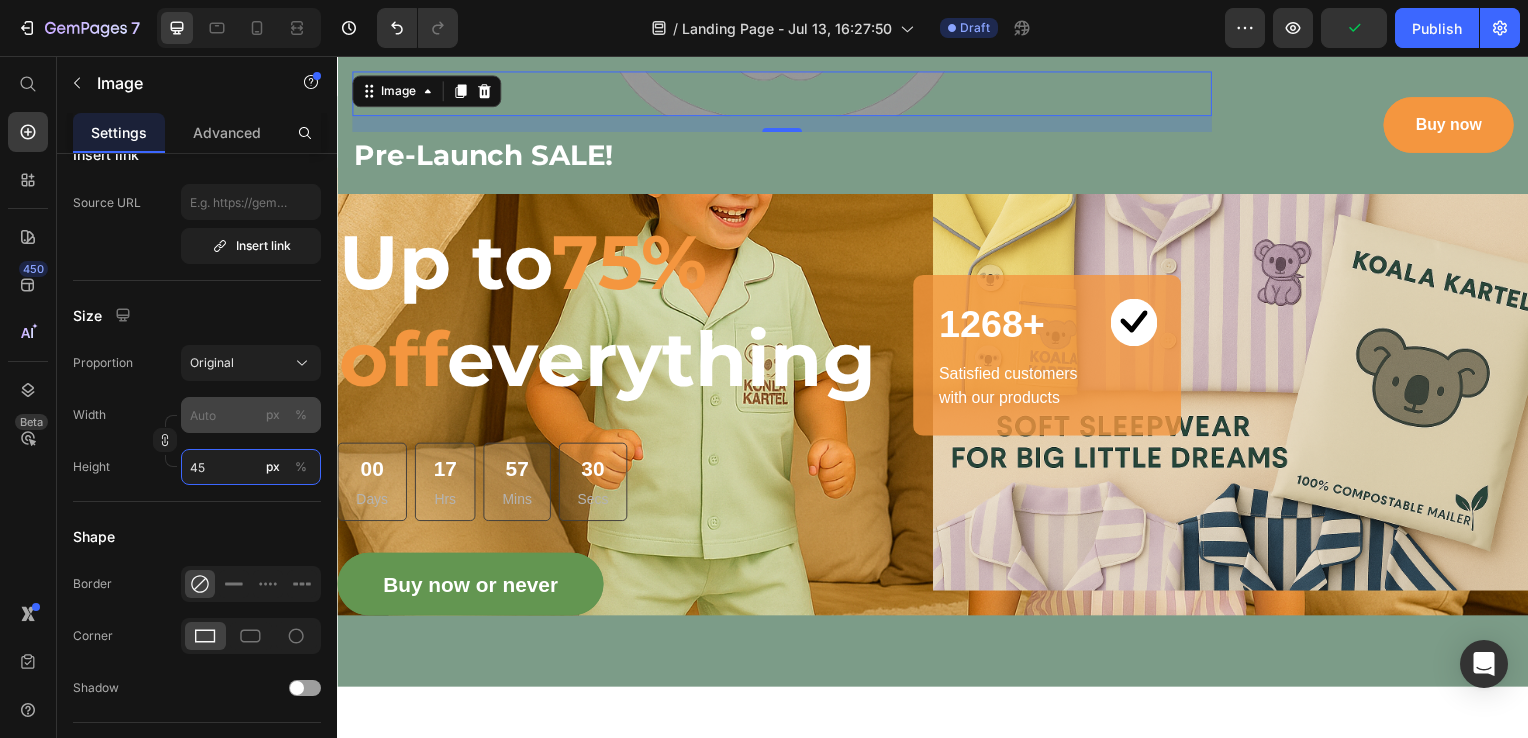 type on "45" 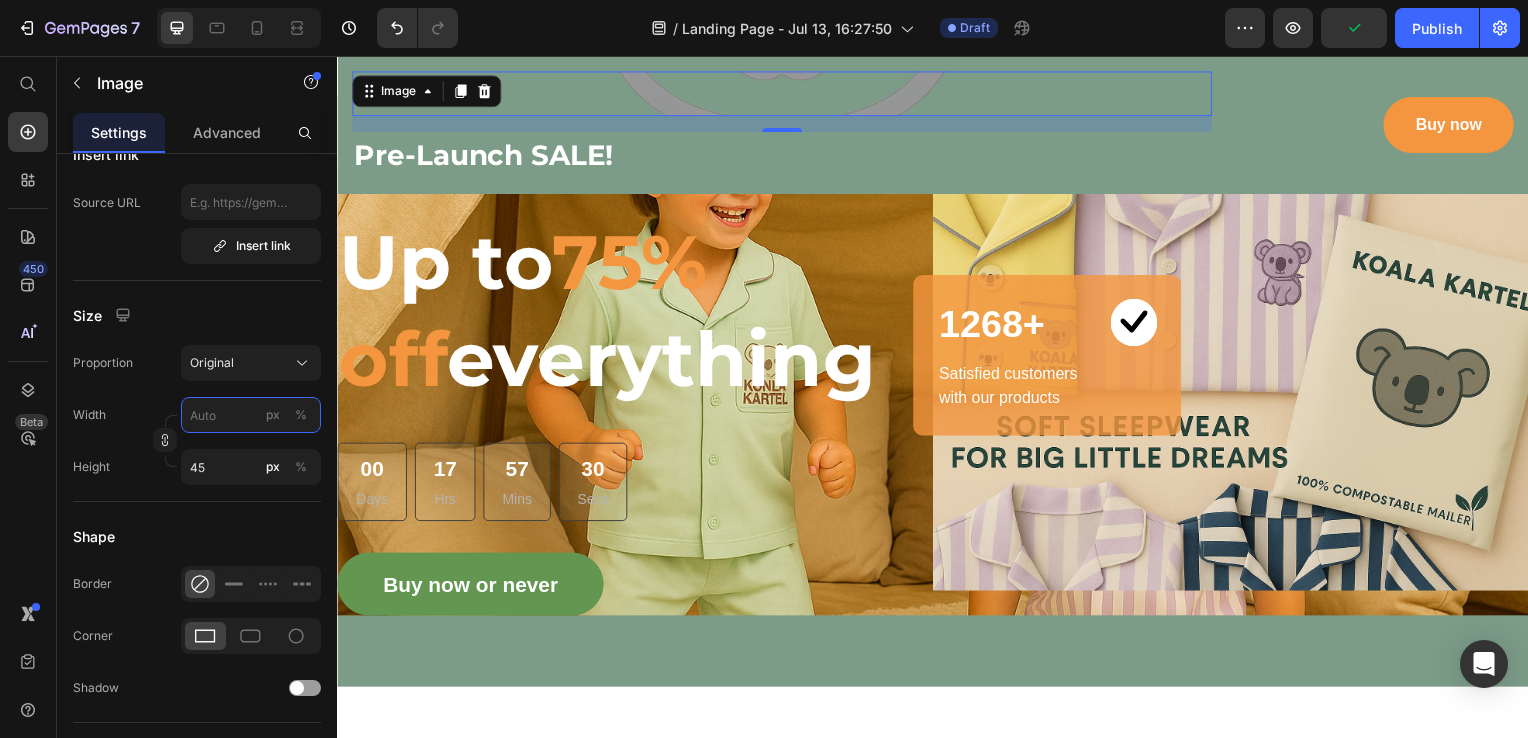 click on "px %" at bounding box center [251, 415] 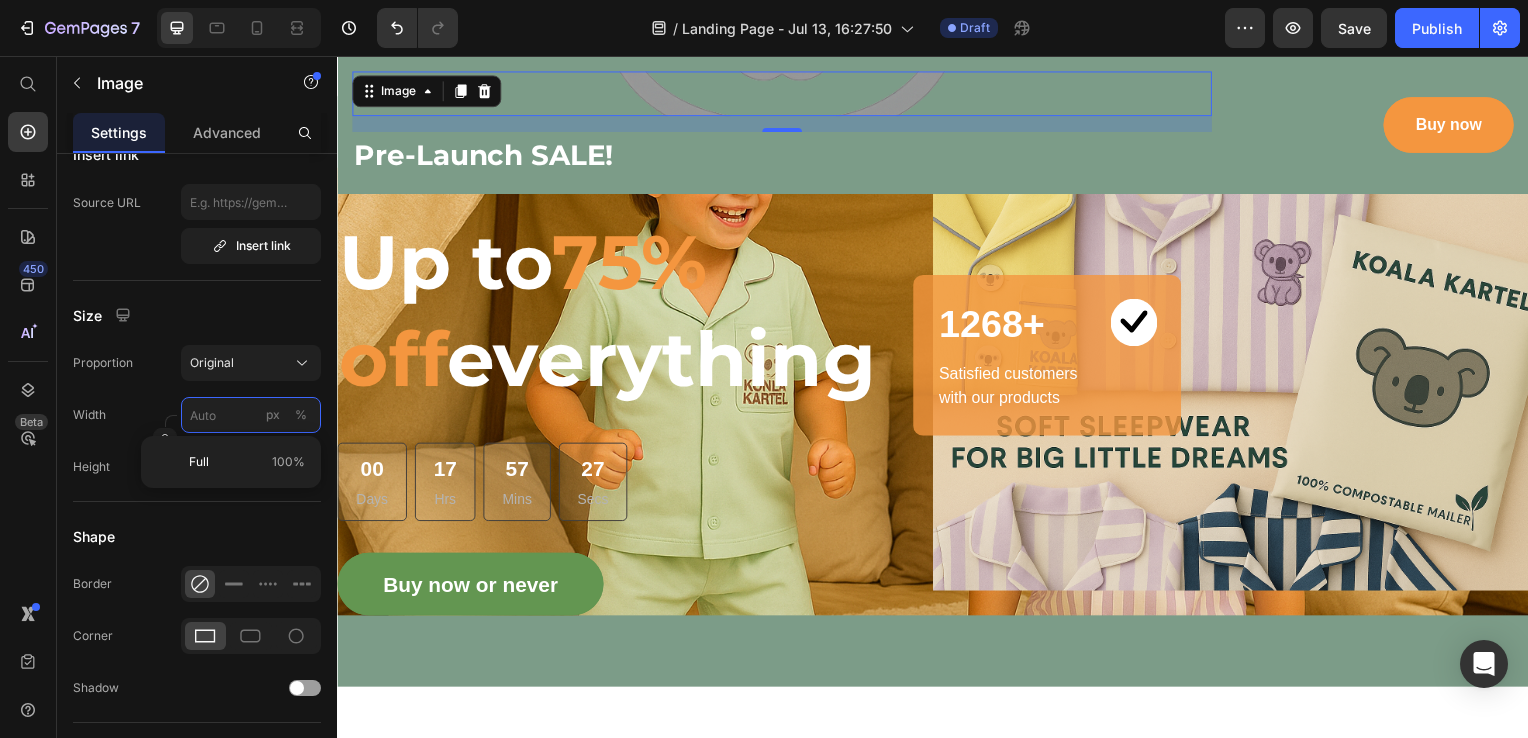 click on "px %" at bounding box center (251, 415) 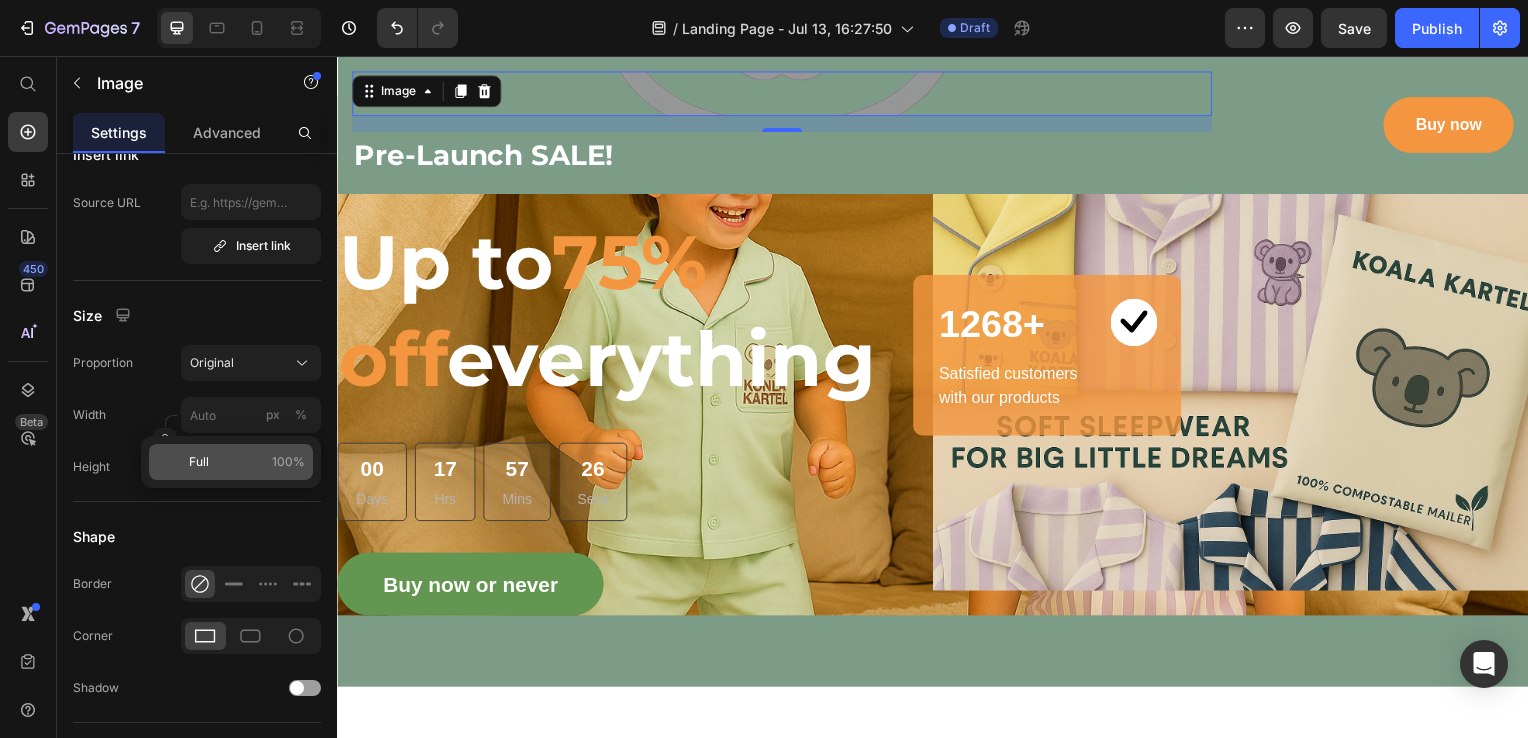 click on "Full 100%" at bounding box center [247, 462] 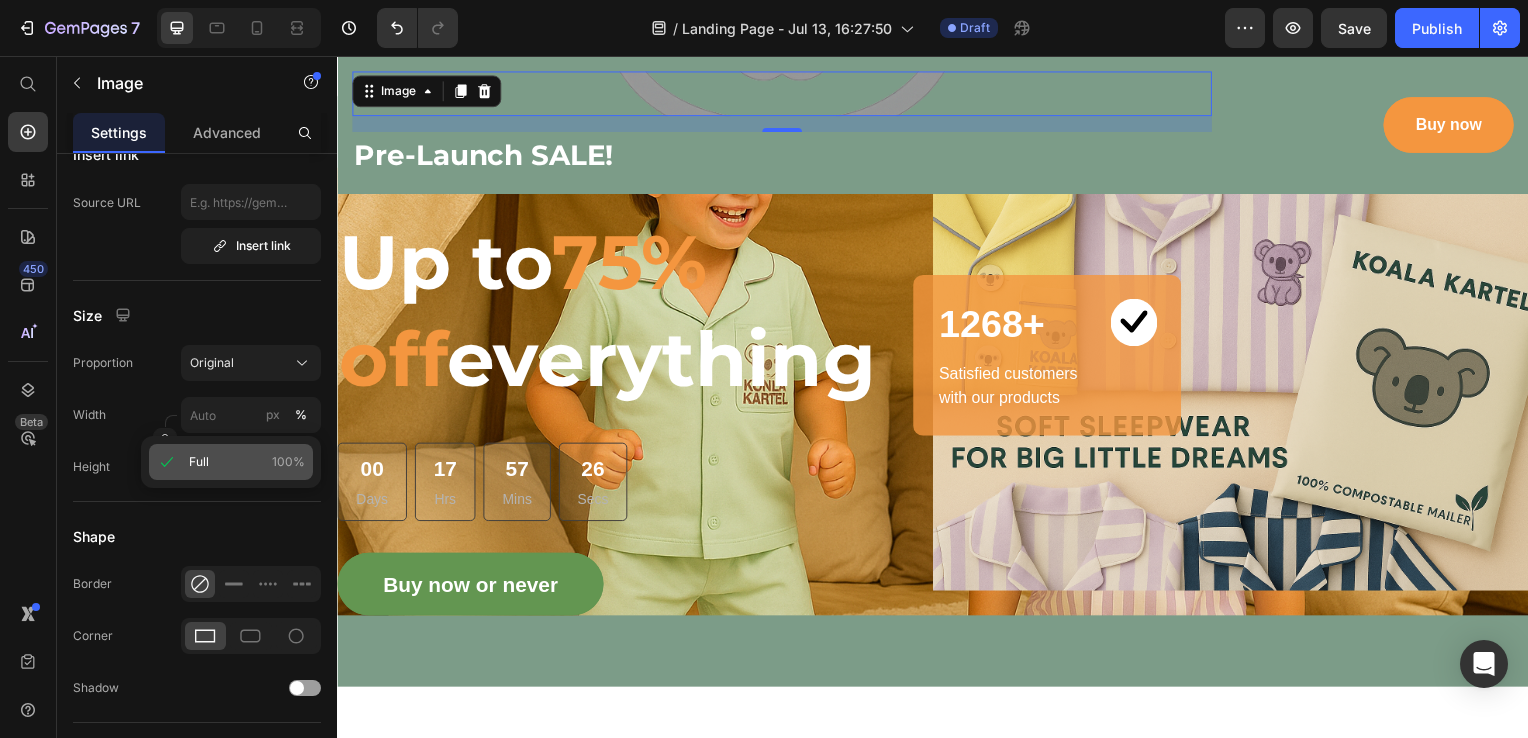 type on "100" 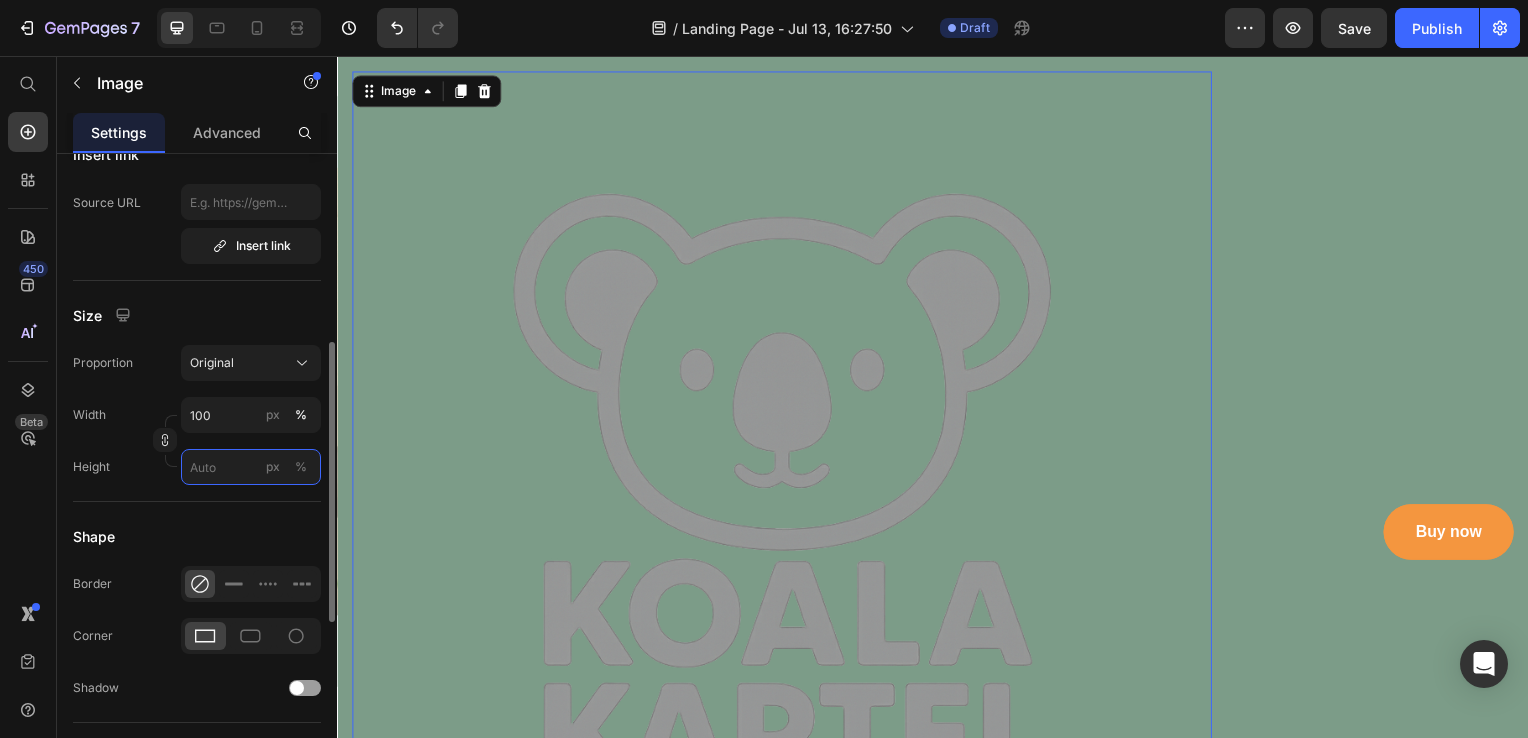 click on "px %" at bounding box center (251, 467) 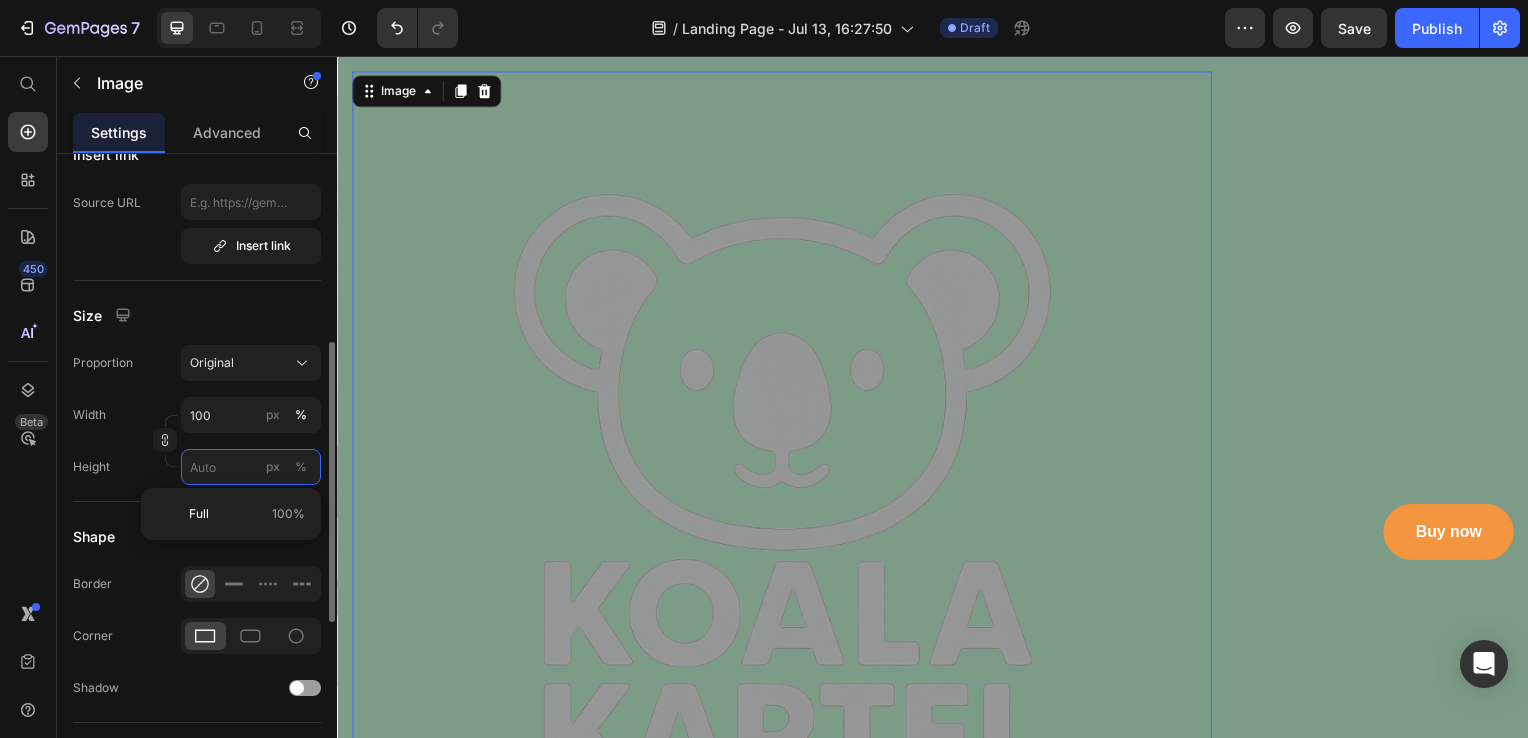 type 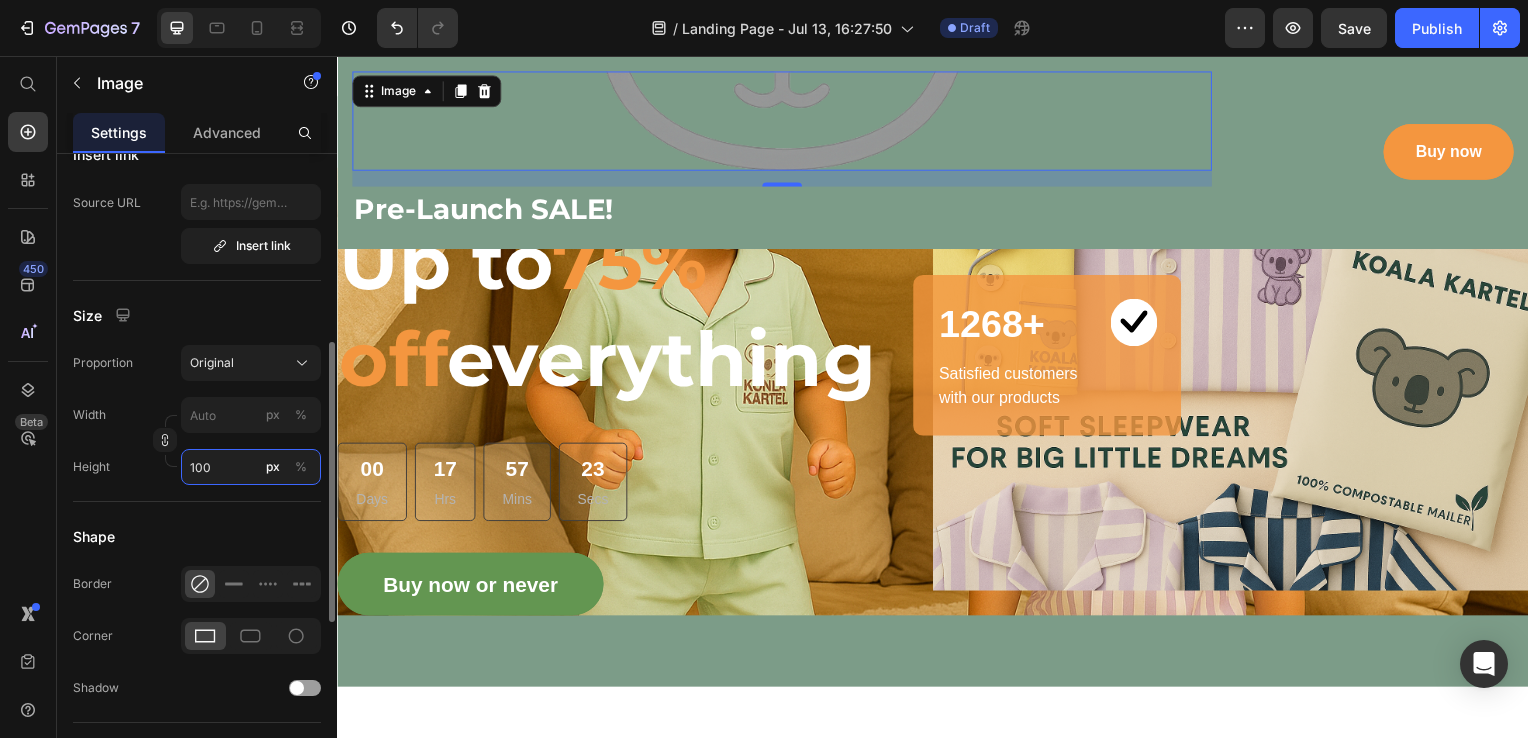 type on "100" 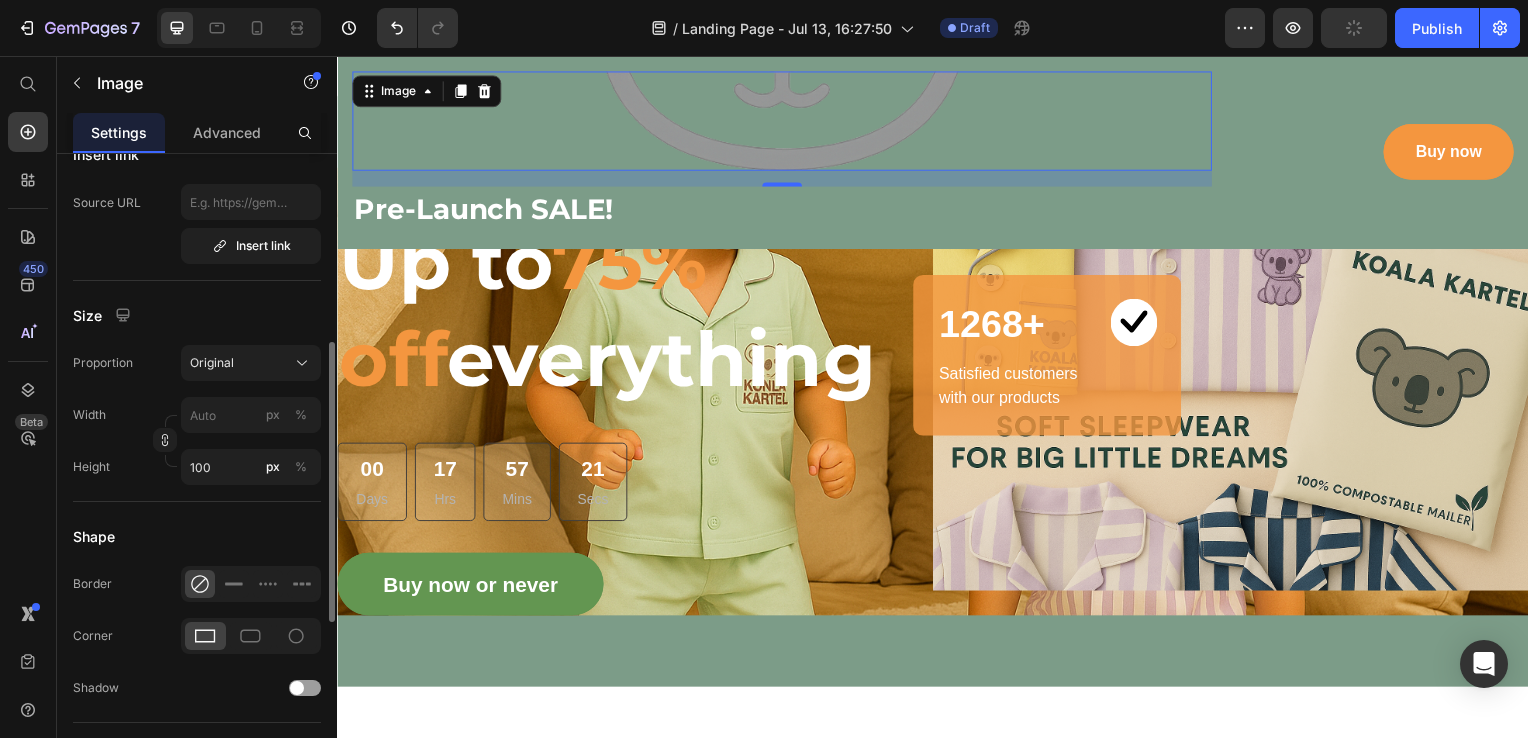 click on "Image Choose Image Upload Image https://cdn.shopify.com/s/files/1/0945/9712/0289/files/gempages_573505379720233891-5e60da6b-1f55-4999-85cc-f721d92cab8f.png  or   Browse gallery  Preload Insert link Source URL  Insert link  Size Proportion Original Width px % Height 100 px % Shape Border Corner Shadow Align SEO Alt text Image title" at bounding box center (197, 409) 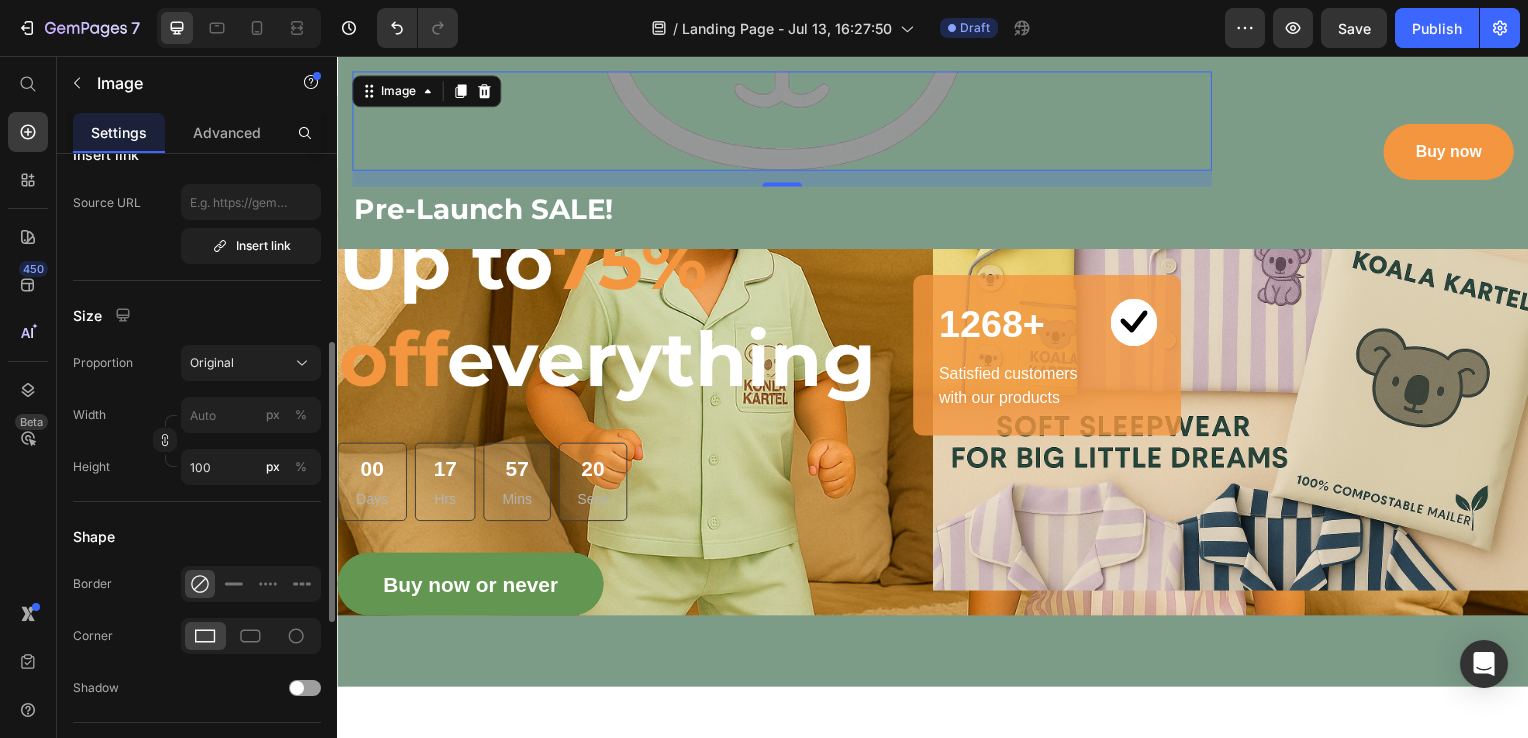 click on "Height 100 px %" at bounding box center (197, 467) 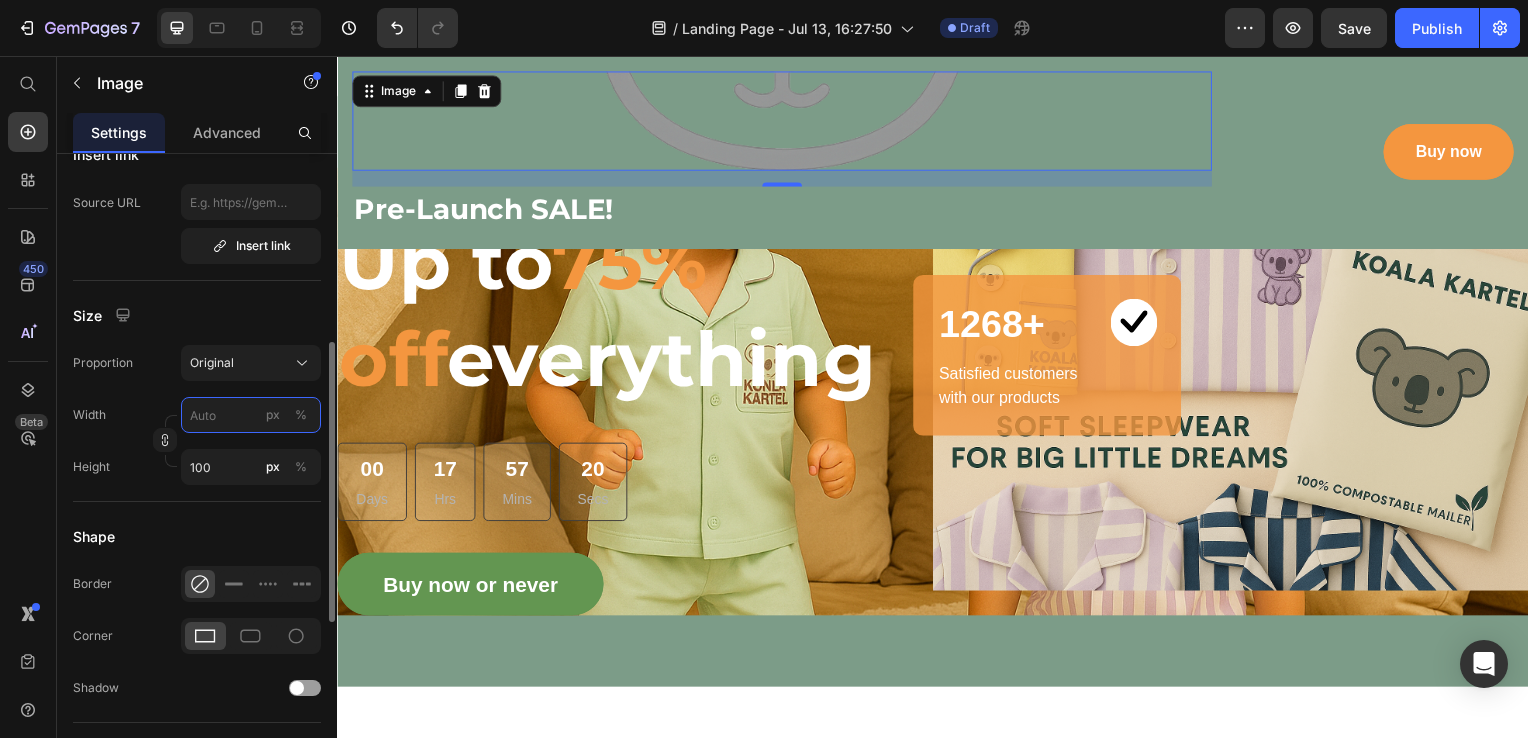 click on "px %" at bounding box center (251, 415) 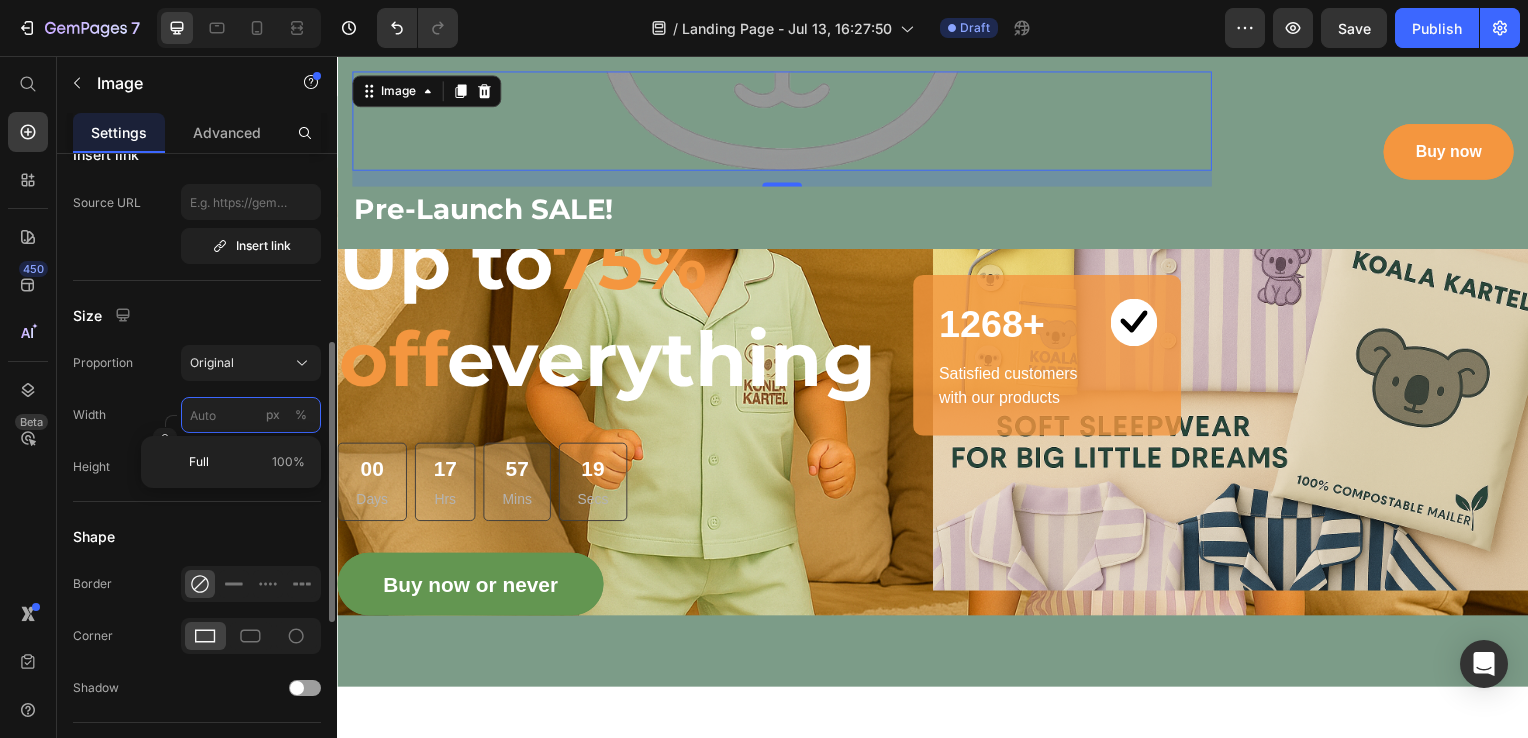 type on "1" 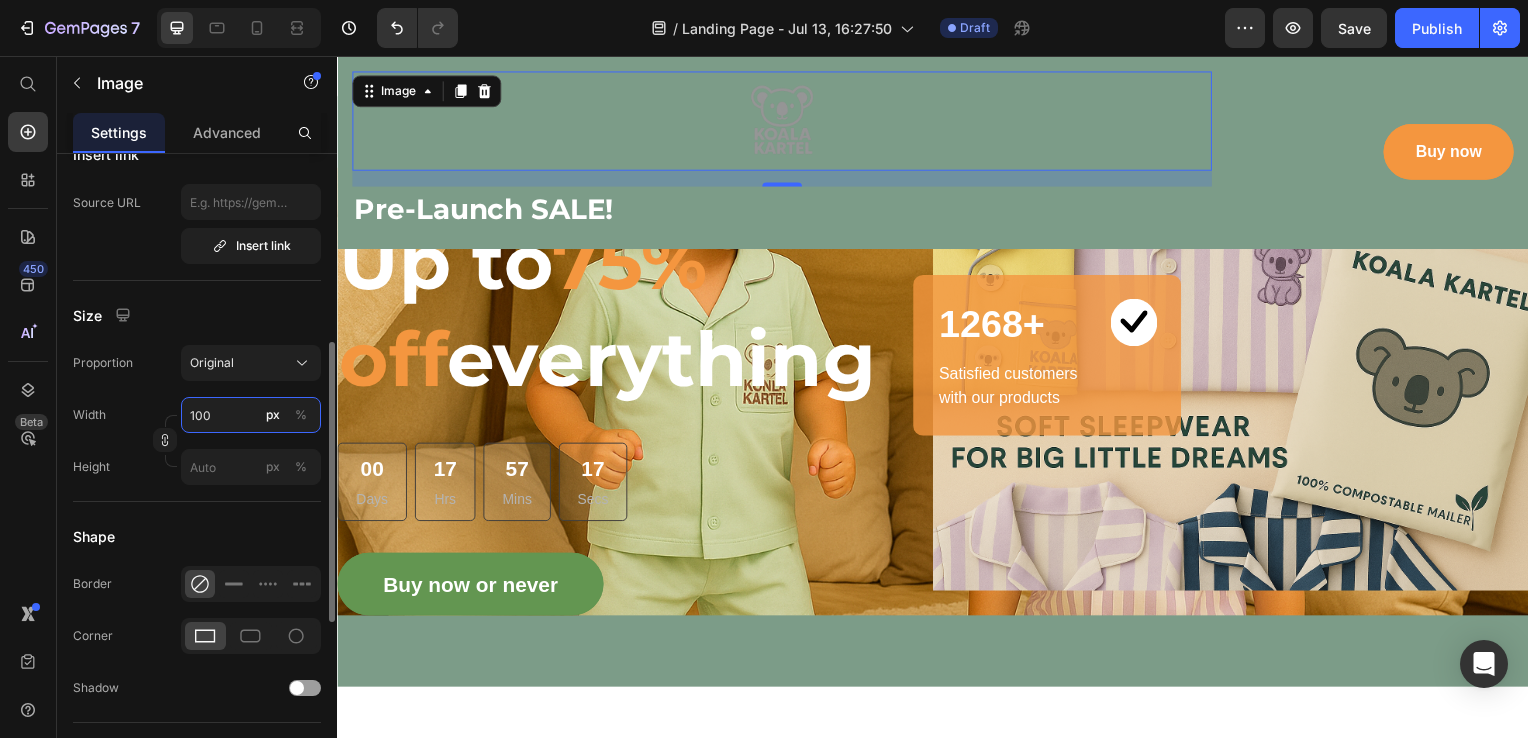 type on "100" 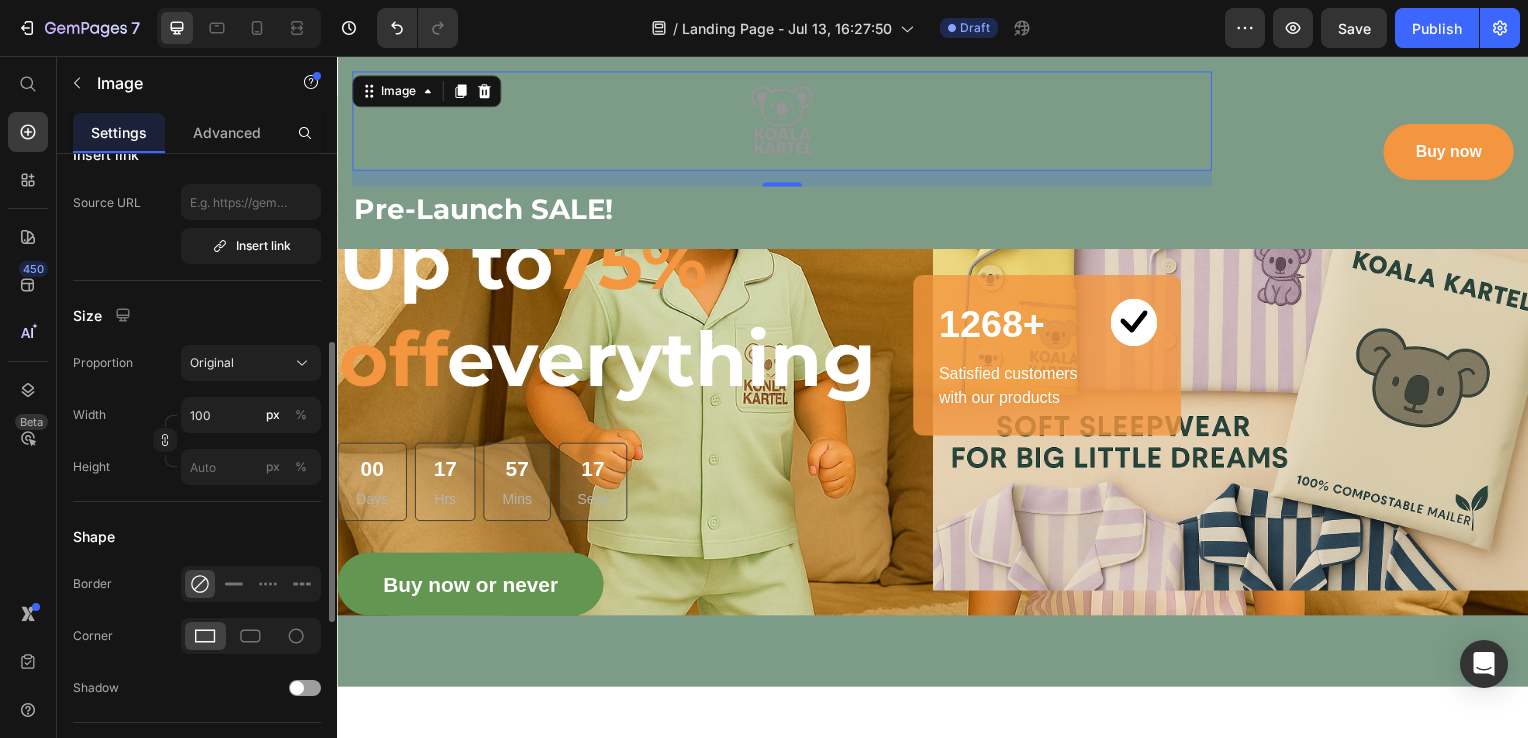 click on "Height px %" at bounding box center (197, 467) 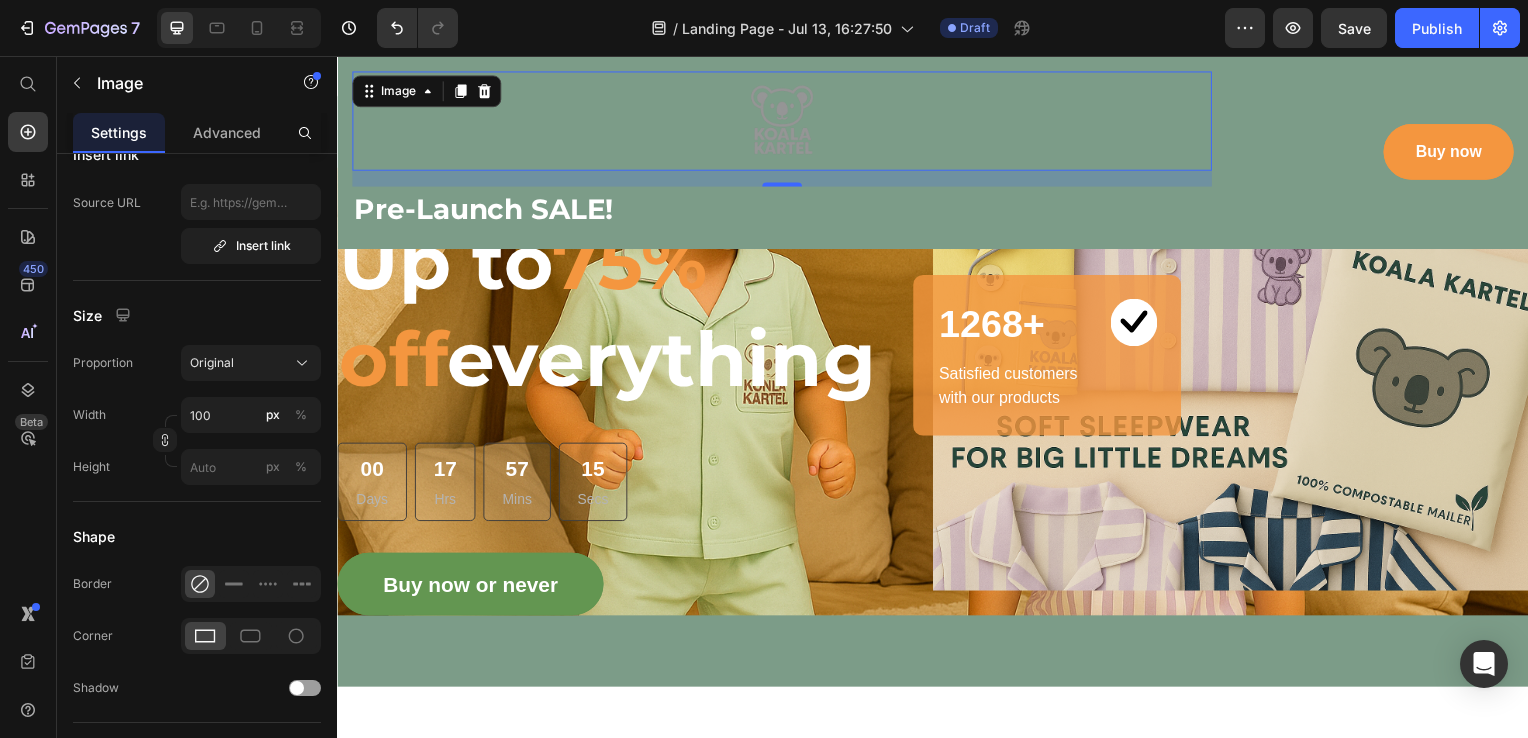 click at bounding box center [785, 122] 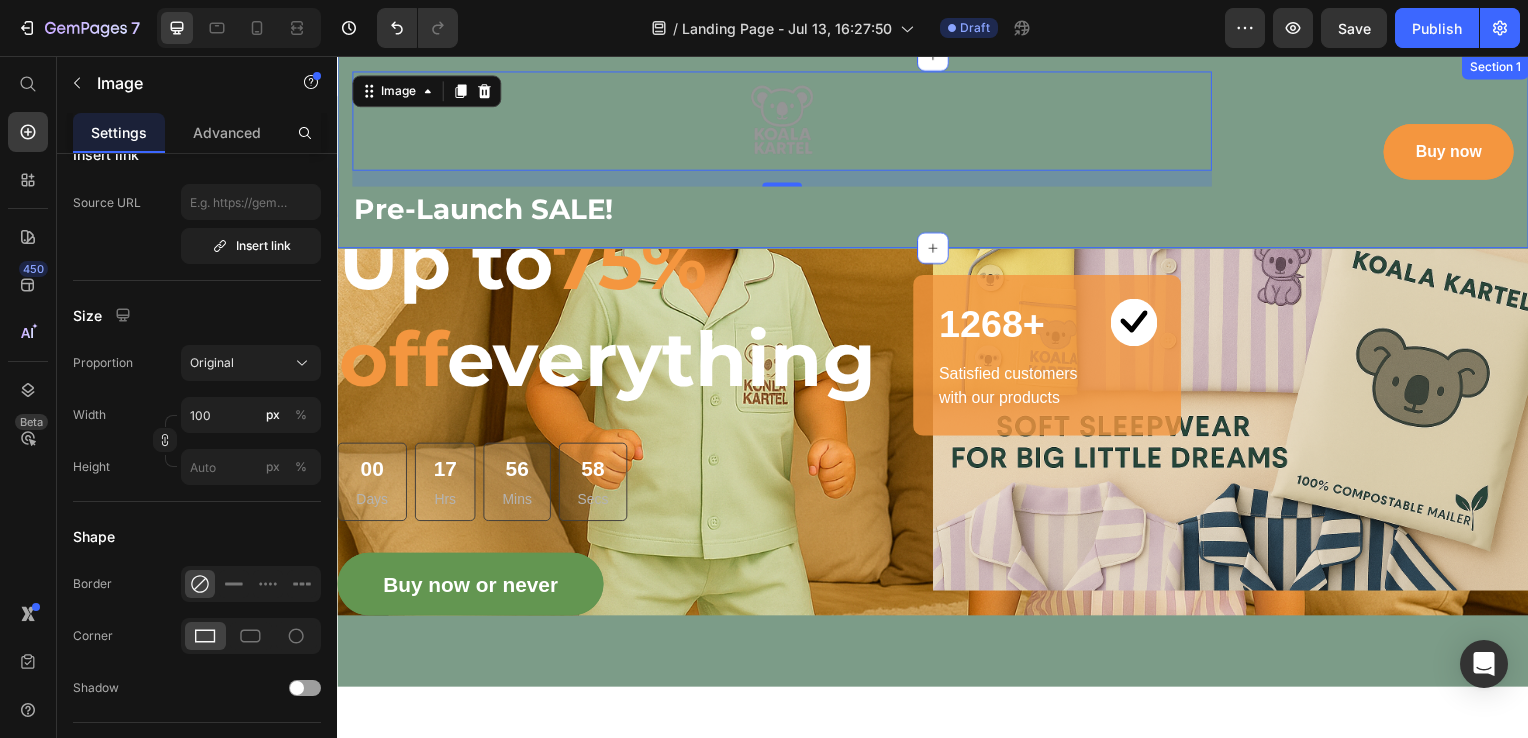 click on "Image   16 Pre-Launch SALE! Text block Buy now Button Row Section 1" at bounding box center (937, 153) 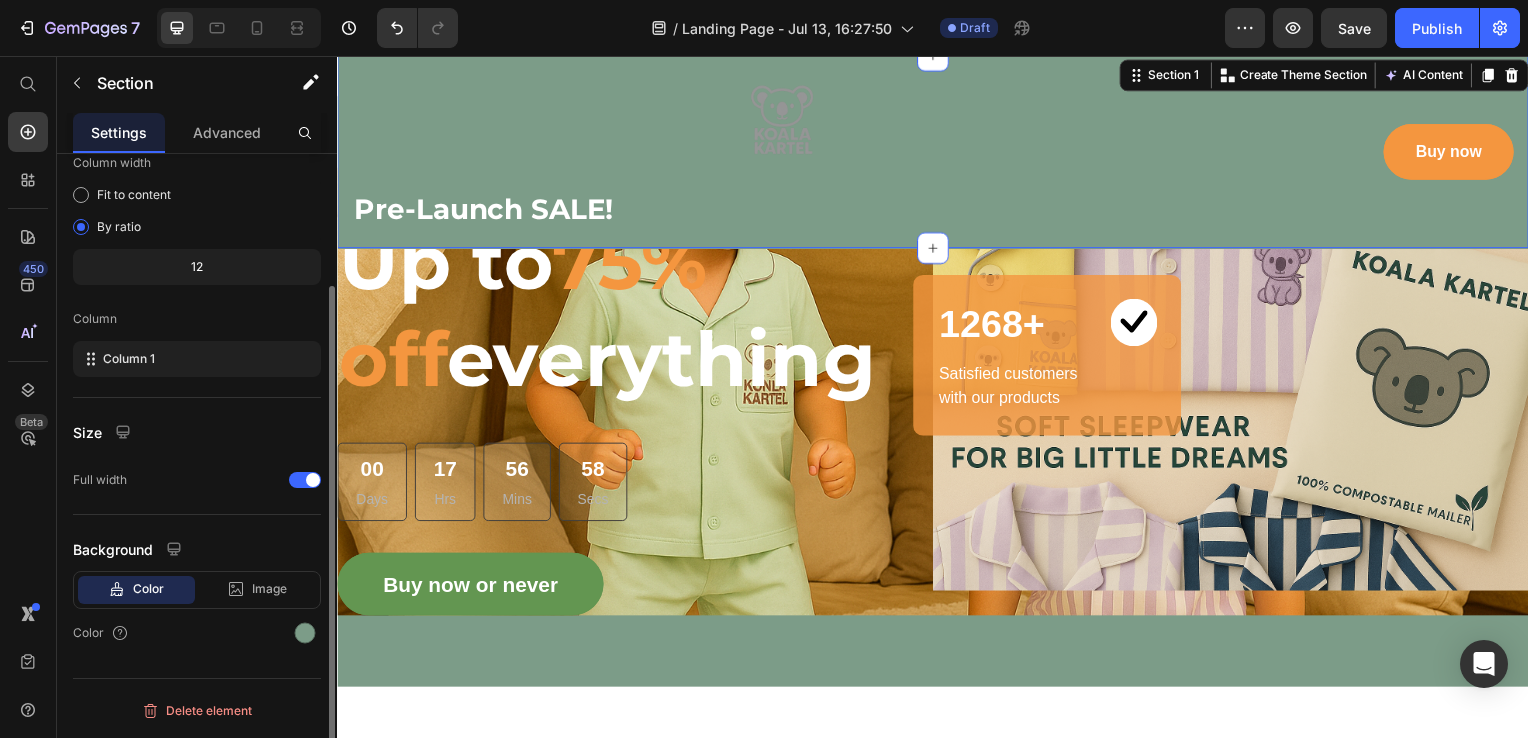 scroll, scrollTop: 0, scrollLeft: 0, axis: both 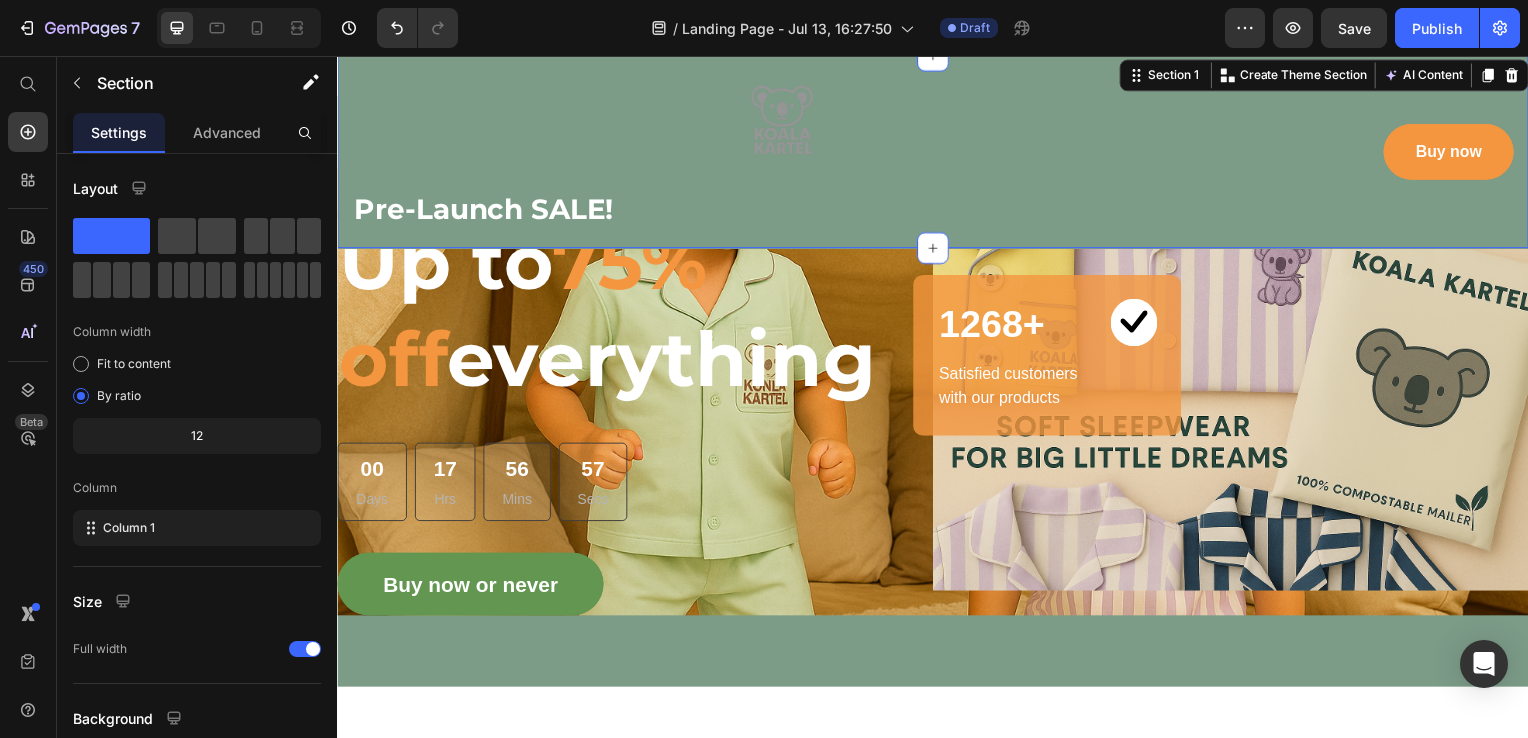 click on "Image Pre-Launch SALE! Text block Buy now Button Row Section 1   You can create reusable sections Create Theme Section AI Content Write with GemAI What would you like to describe here? Tone and Voice Persuasive Product Kiki's Kool Sky Blue Pajamas "PJ" Set Show more Generate" at bounding box center (937, 153) 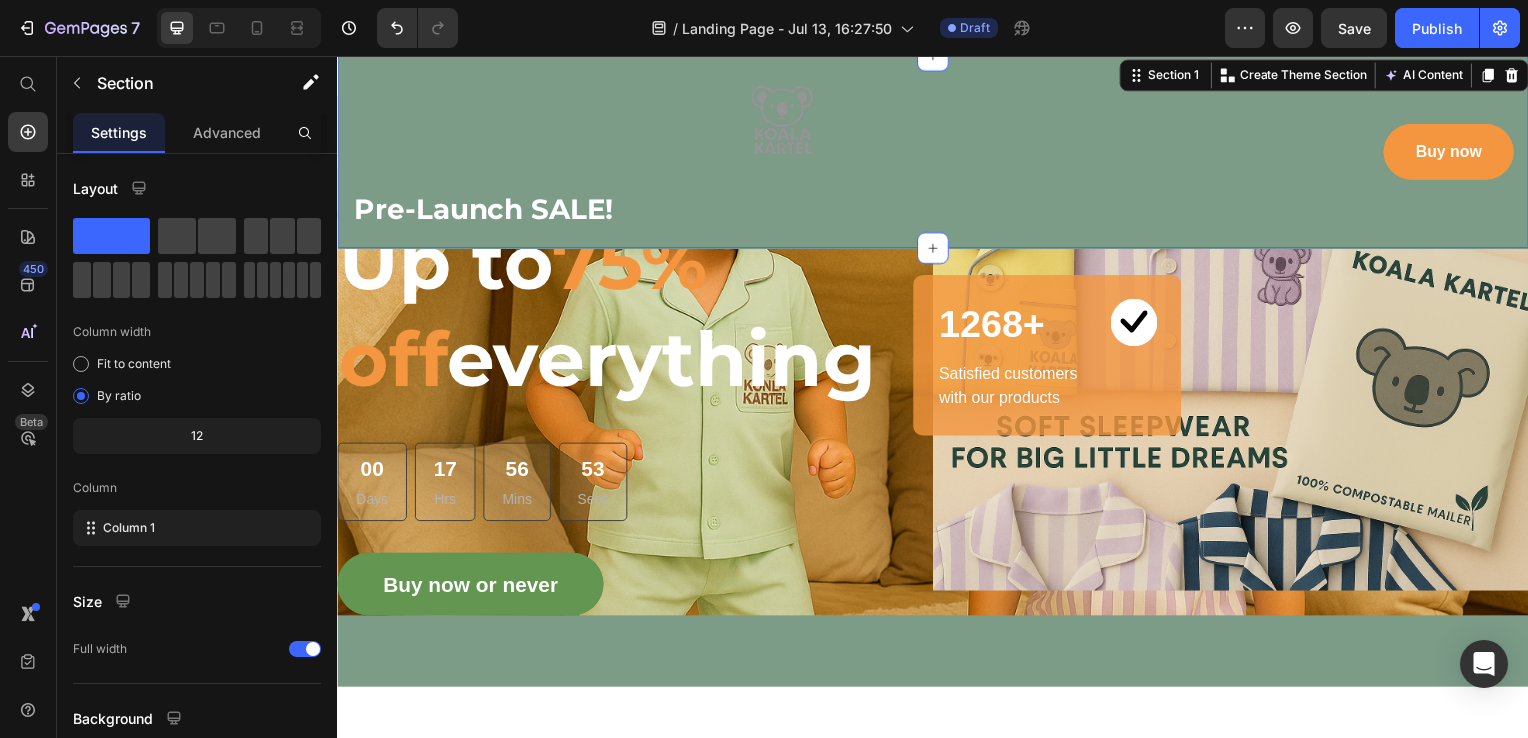click on "Image Pre-Launch SALE! Text block Buy now Button Row Section 1   You can create reusable sections Create Theme Section AI Content Write with GemAI What would you like to describe here? Tone and Voice Persuasive Product Kiki's Kool Sky Blue Pajamas "PJ" Set Show more Generate" at bounding box center [937, 153] 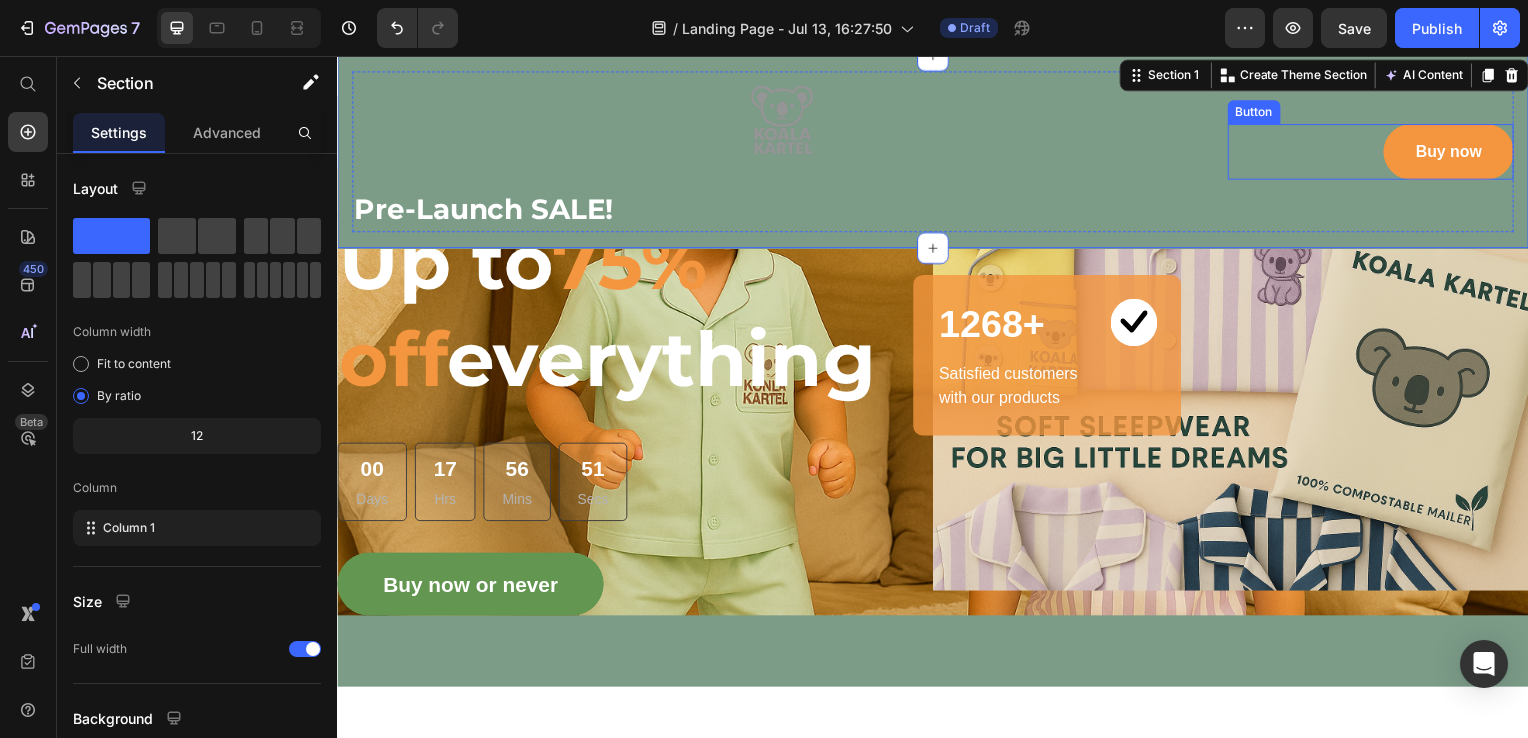 click on "Buy now Button" at bounding box center [1378, 153] 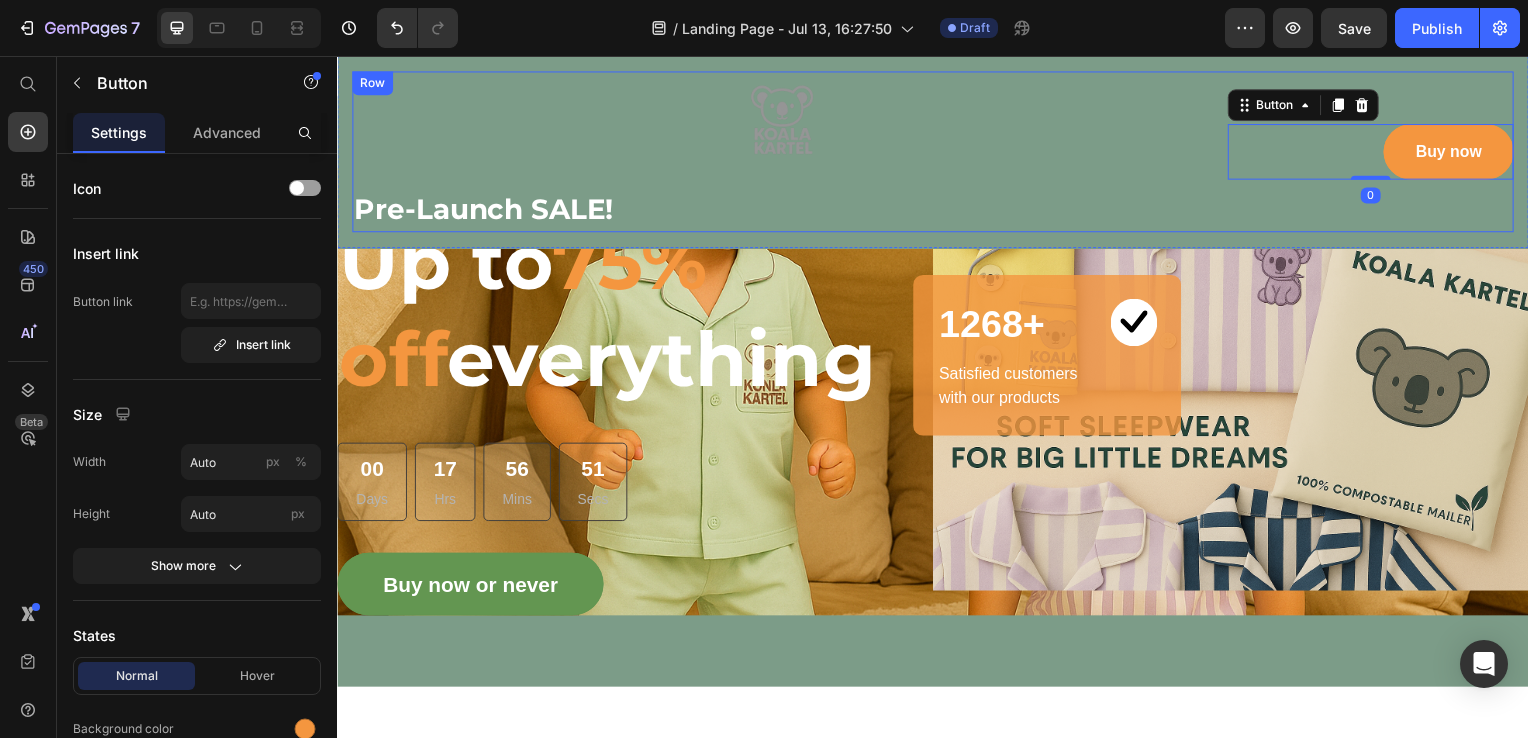 click on "Buy now Button   0" at bounding box center (1378, 153) 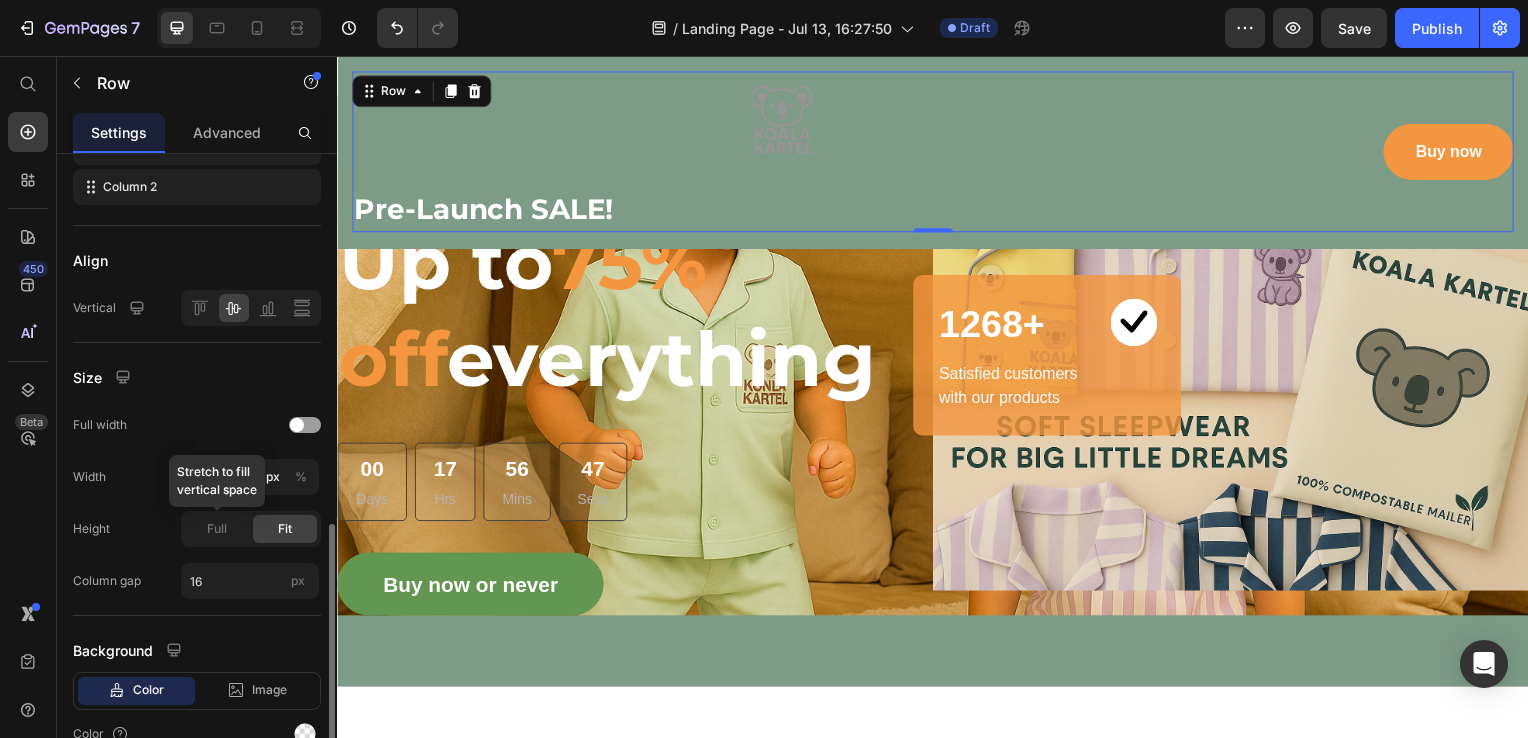 scroll, scrollTop: 477, scrollLeft: 0, axis: vertical 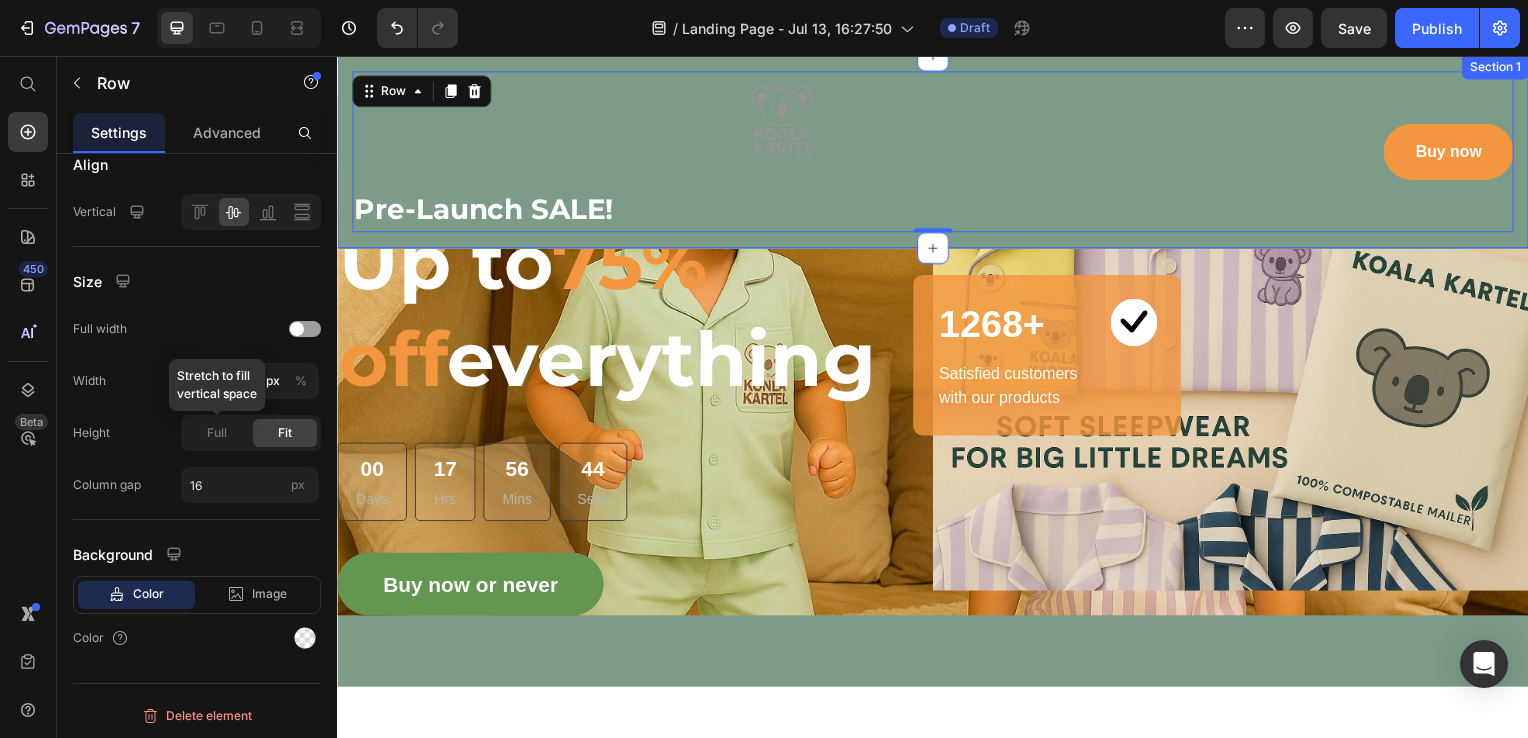 click on "Image Pre-Launch SALE! Text block Buy now Button Row   0 Section 1" at bounding box center [937, 153] 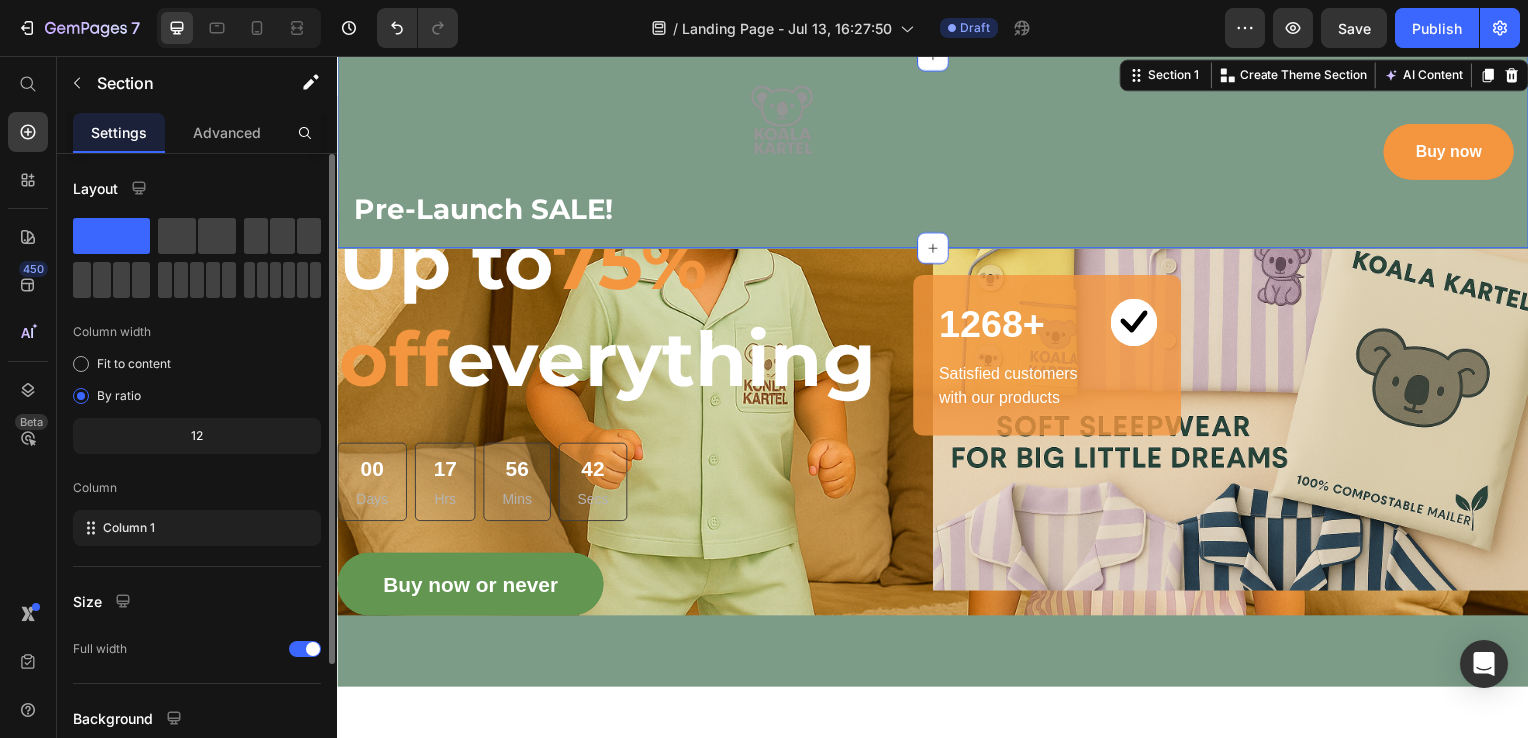 scroll, scrollTop: 164, scrollLeft: 0, axis: vertical 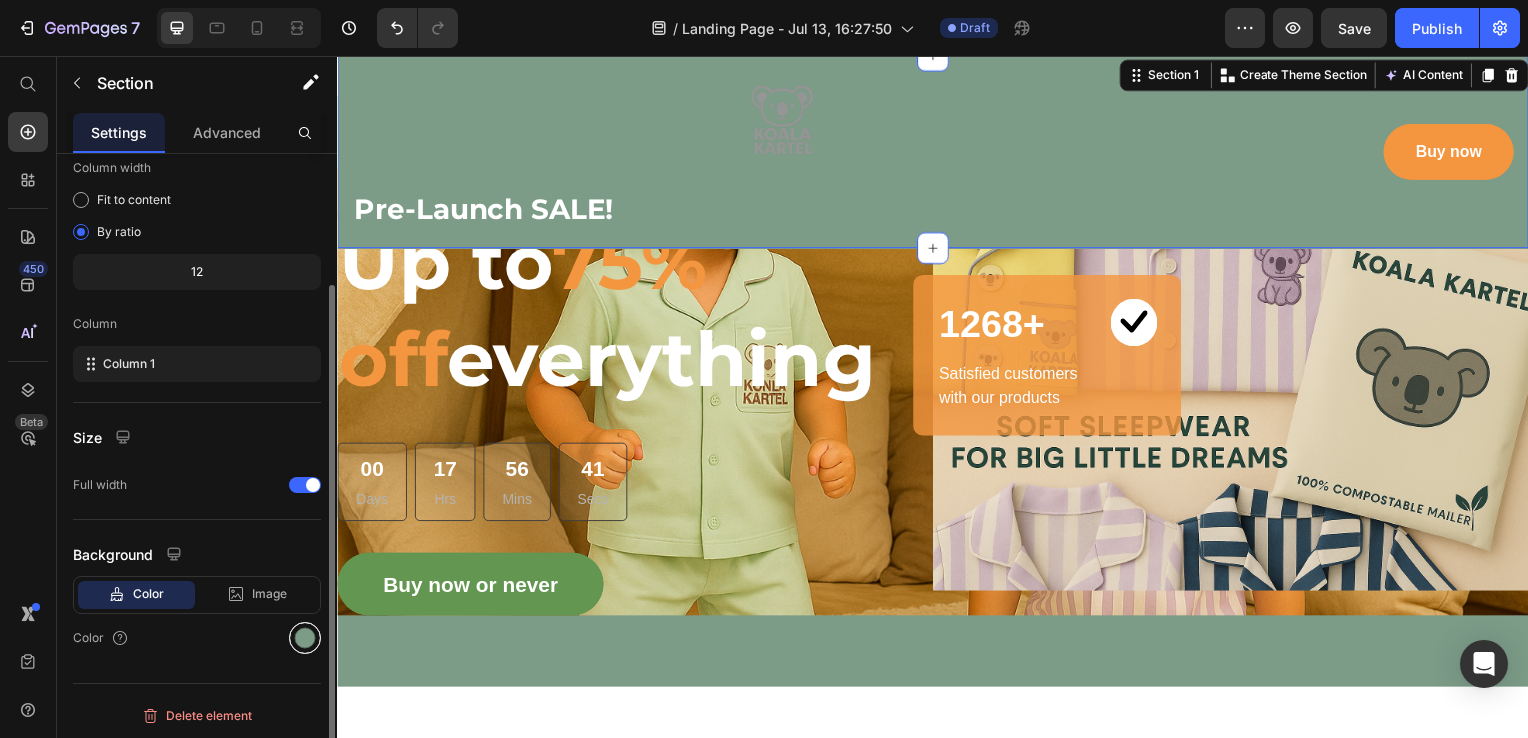 click at bounding box center [305, 638] 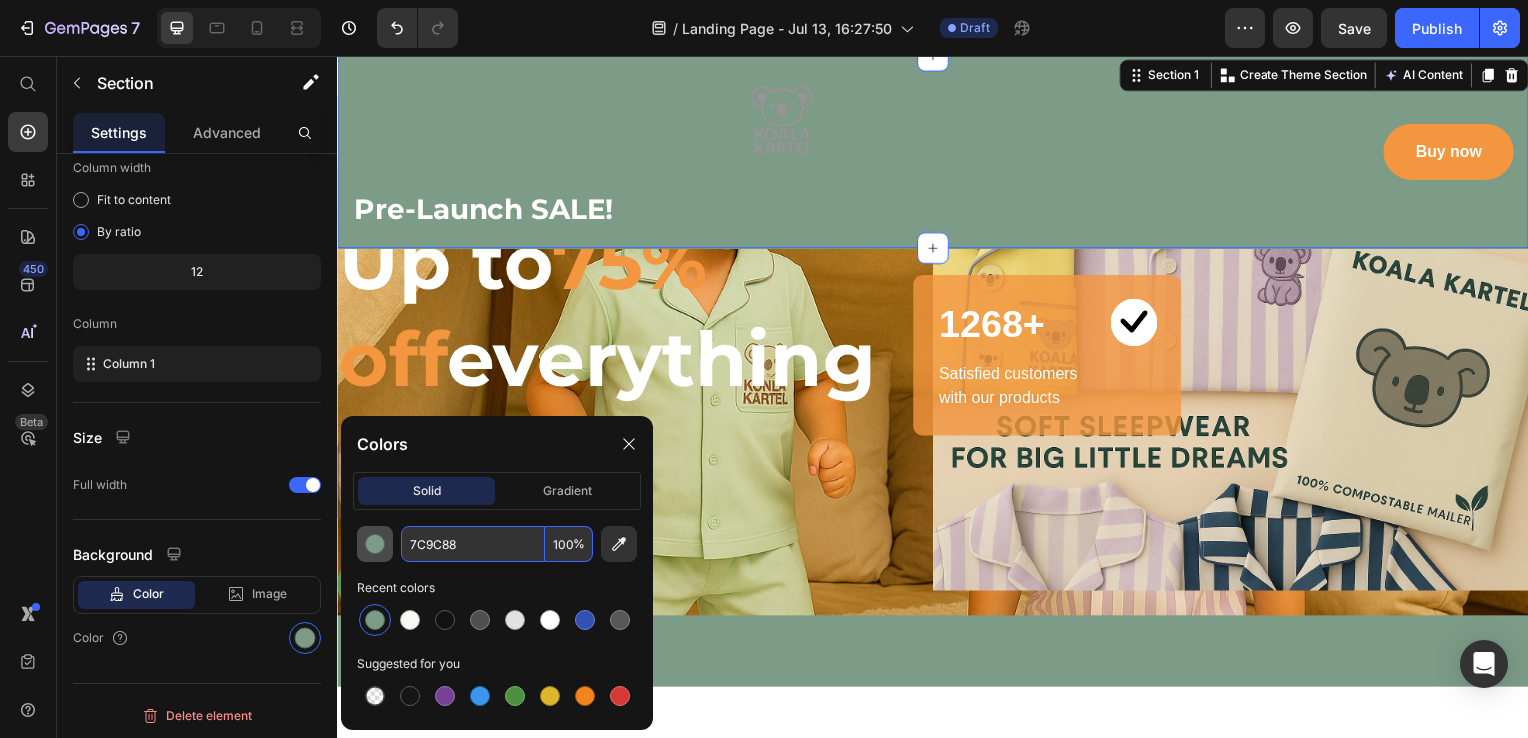 paste on "F9F8F4" 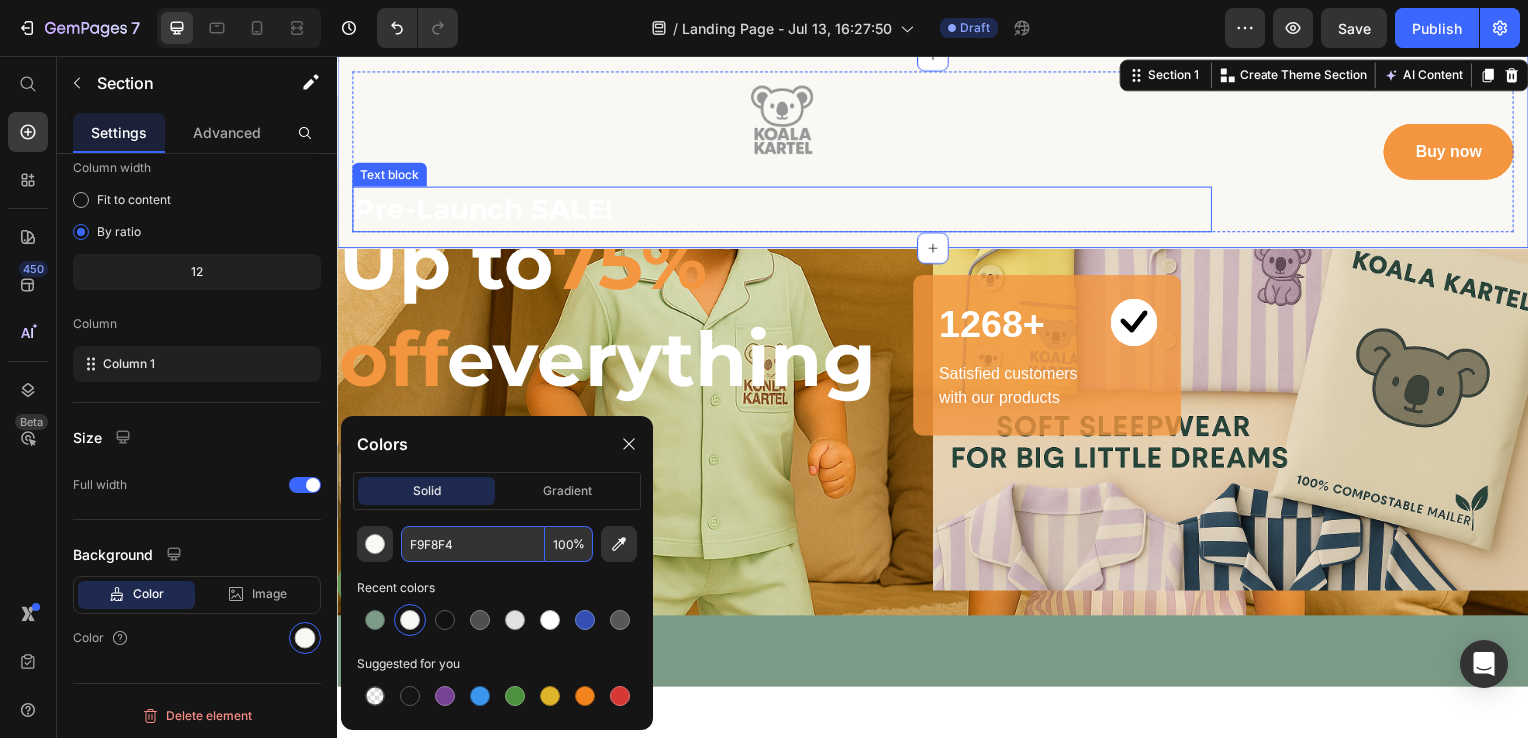 click on "Pre-Launch SALE!" at bounding box center [785, 211] 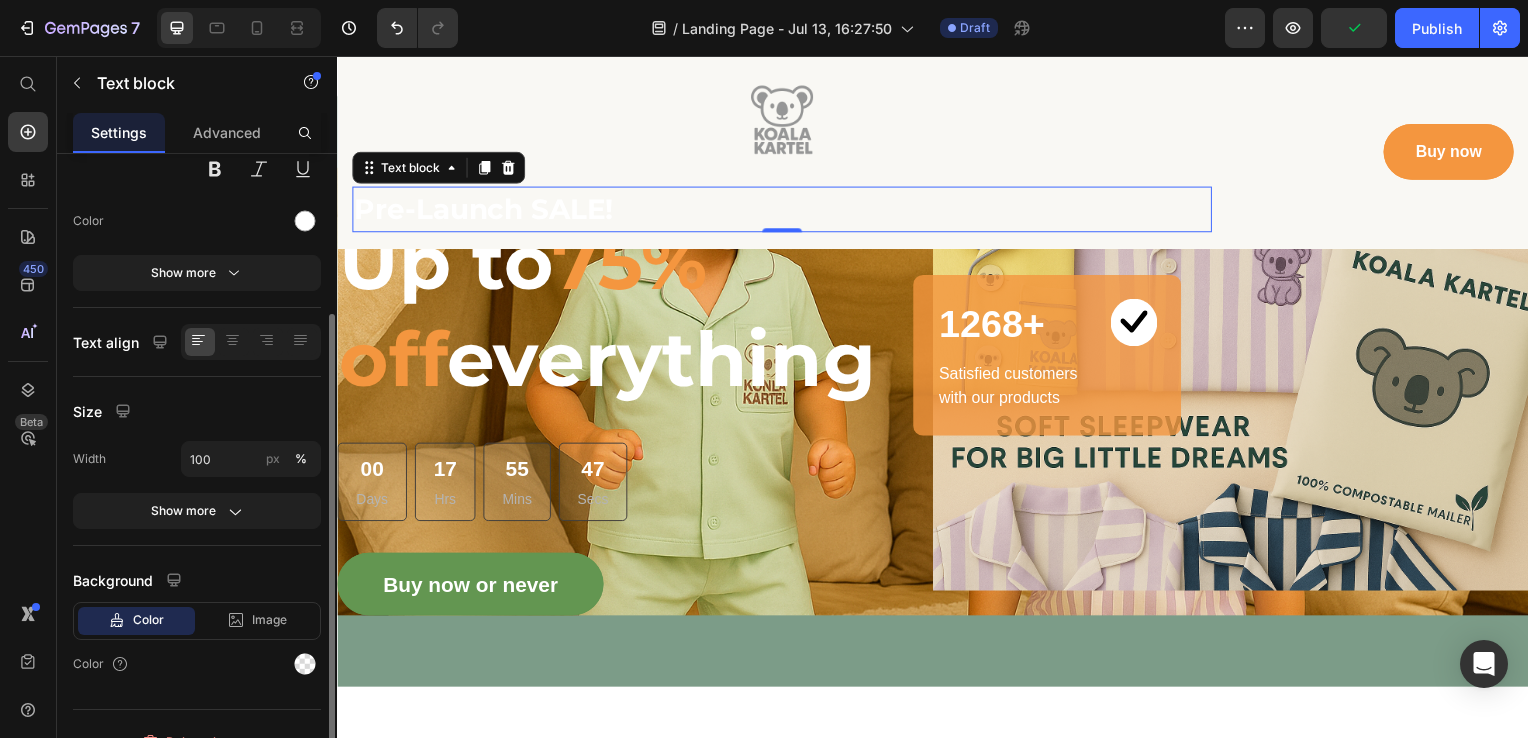 scroll, scrollTop: 226, scrollLeft: 0, axis: vertical 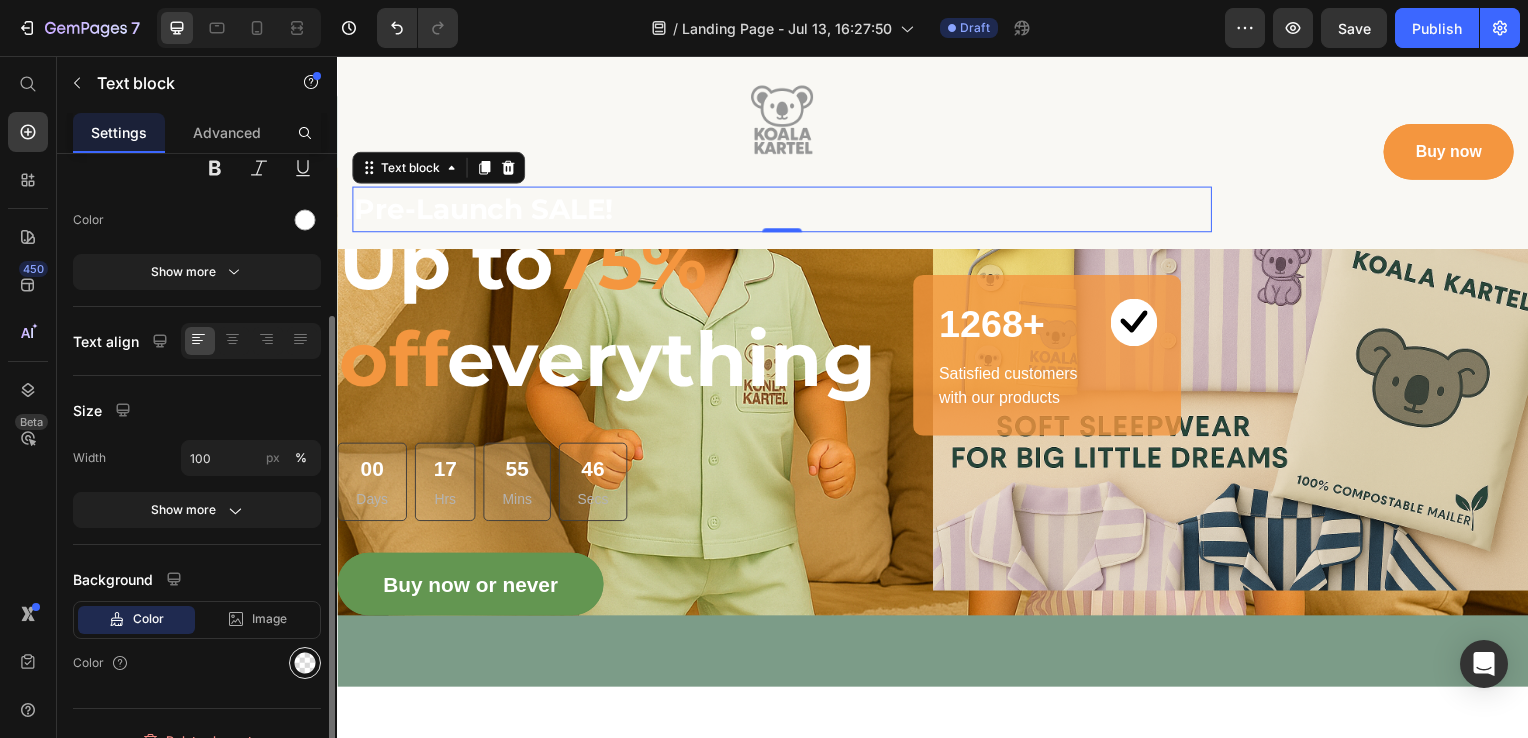 click at bounding box center (305, 663) 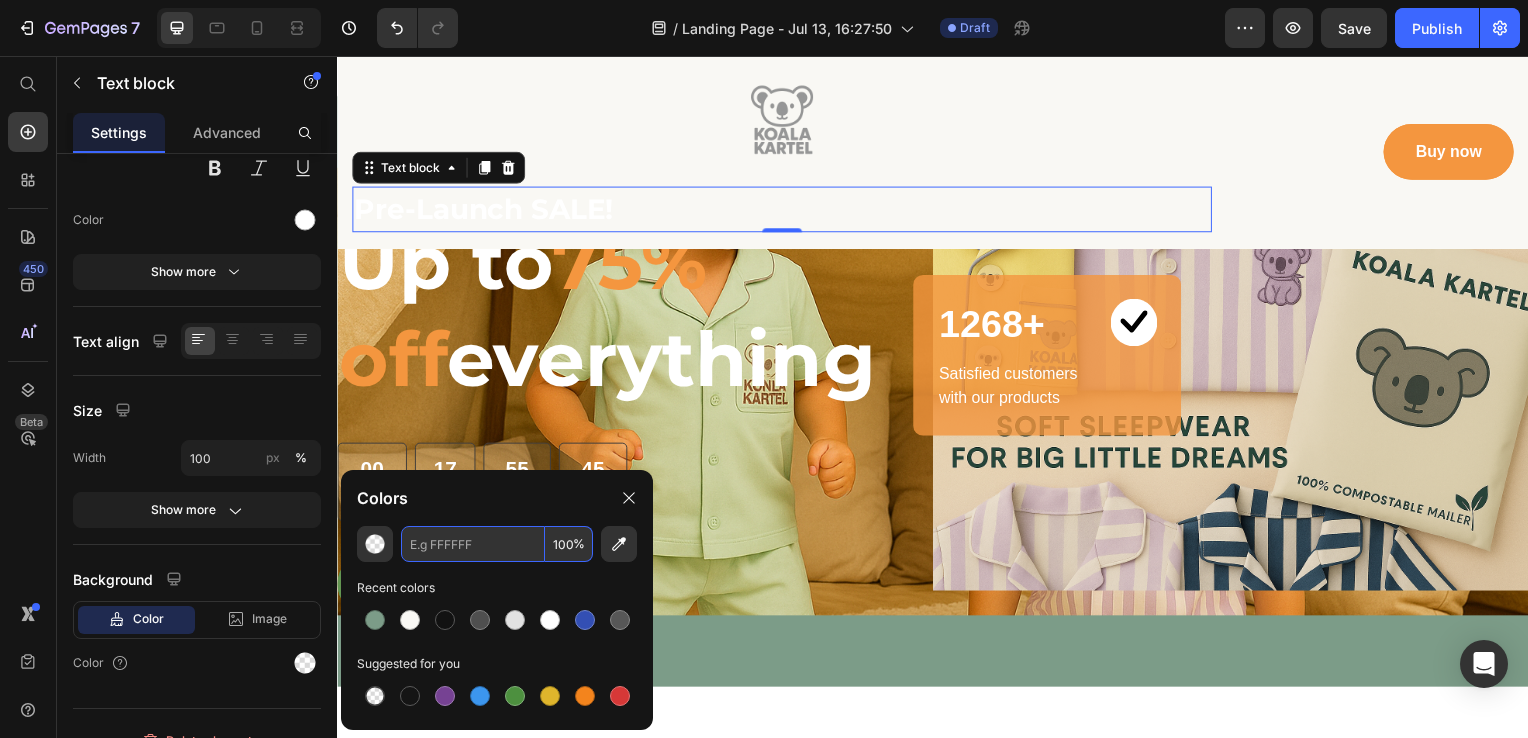 drag, startPoint x: 484, startPoint y: 539, endPoint x: 415, endPoint y: 533, distance: 69.260376 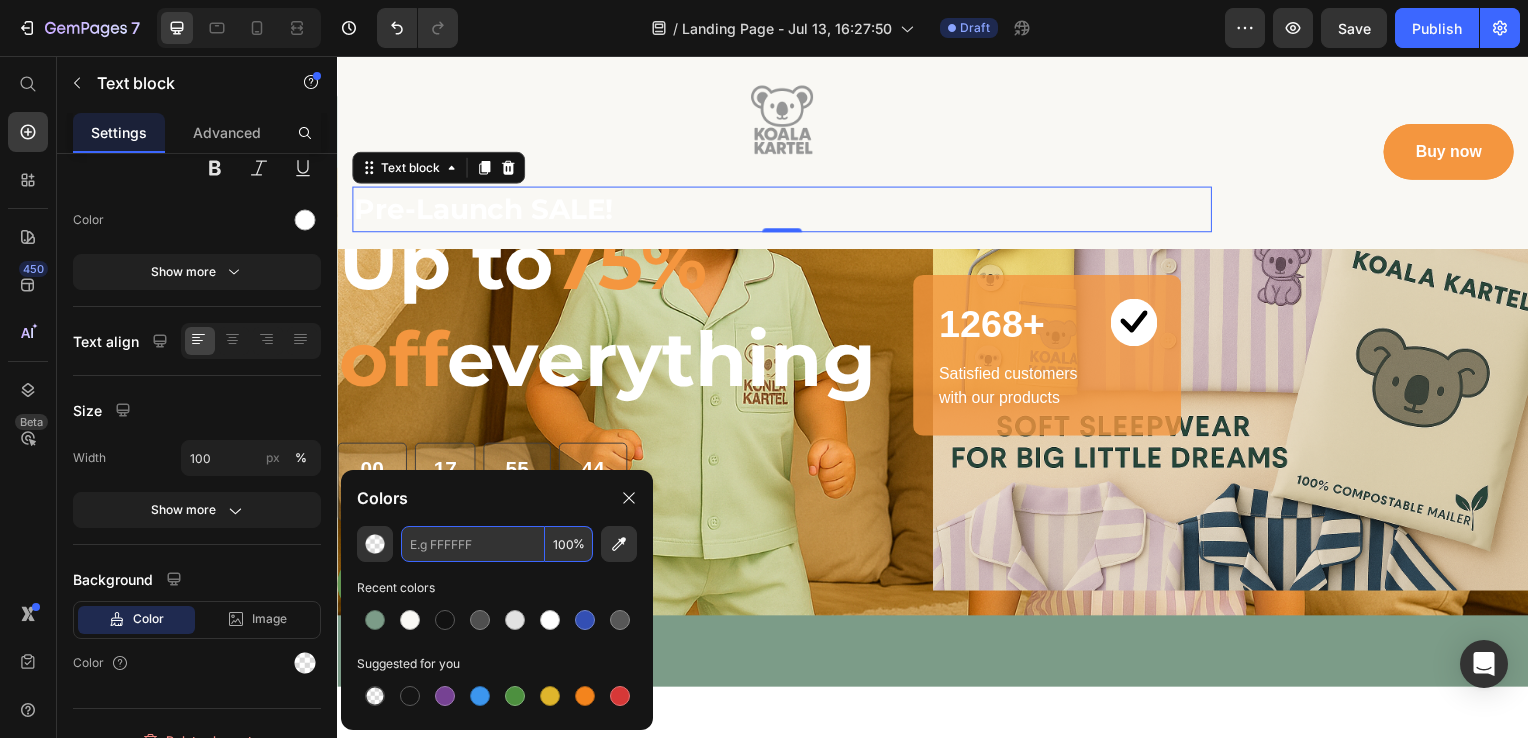paste on "7C9C88" 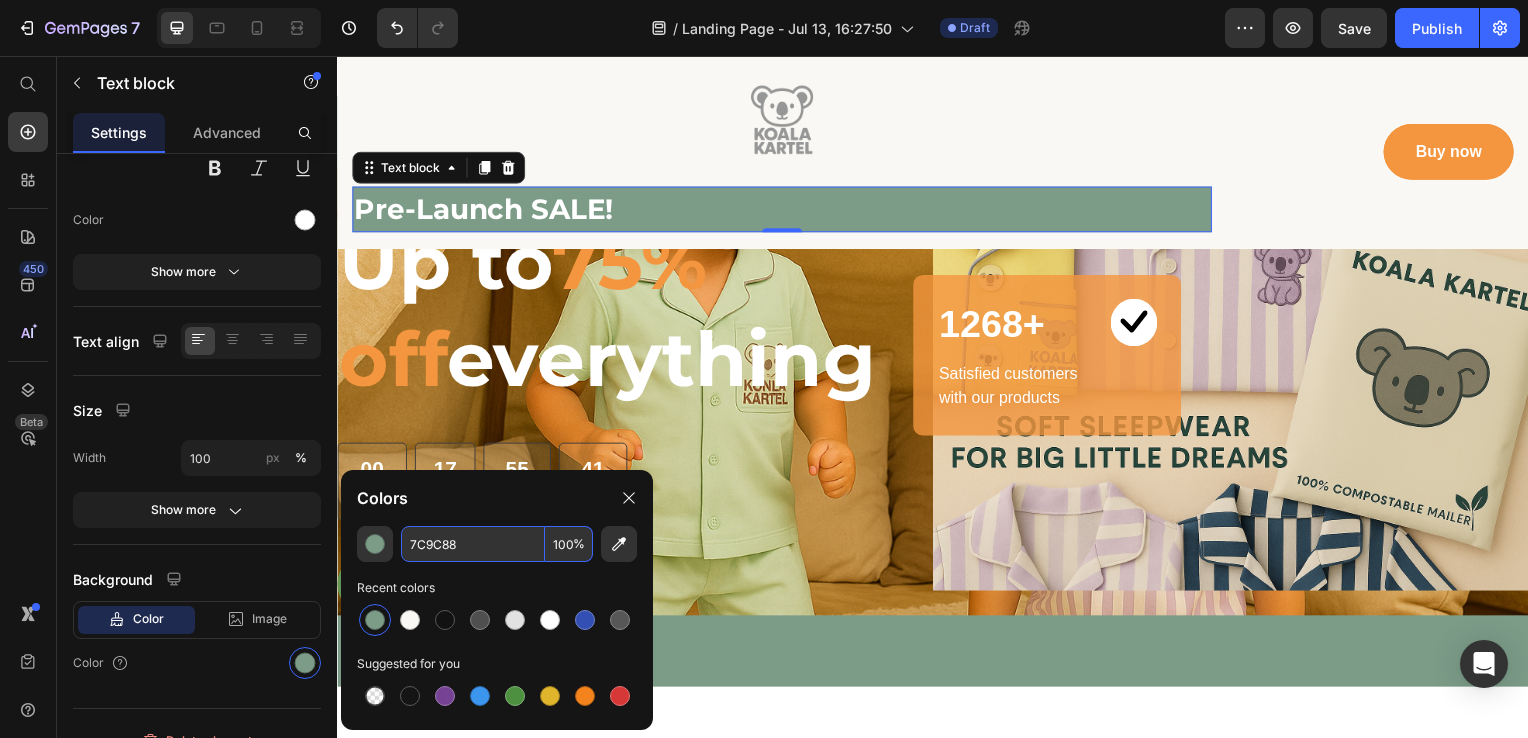 type on "7C9C88" 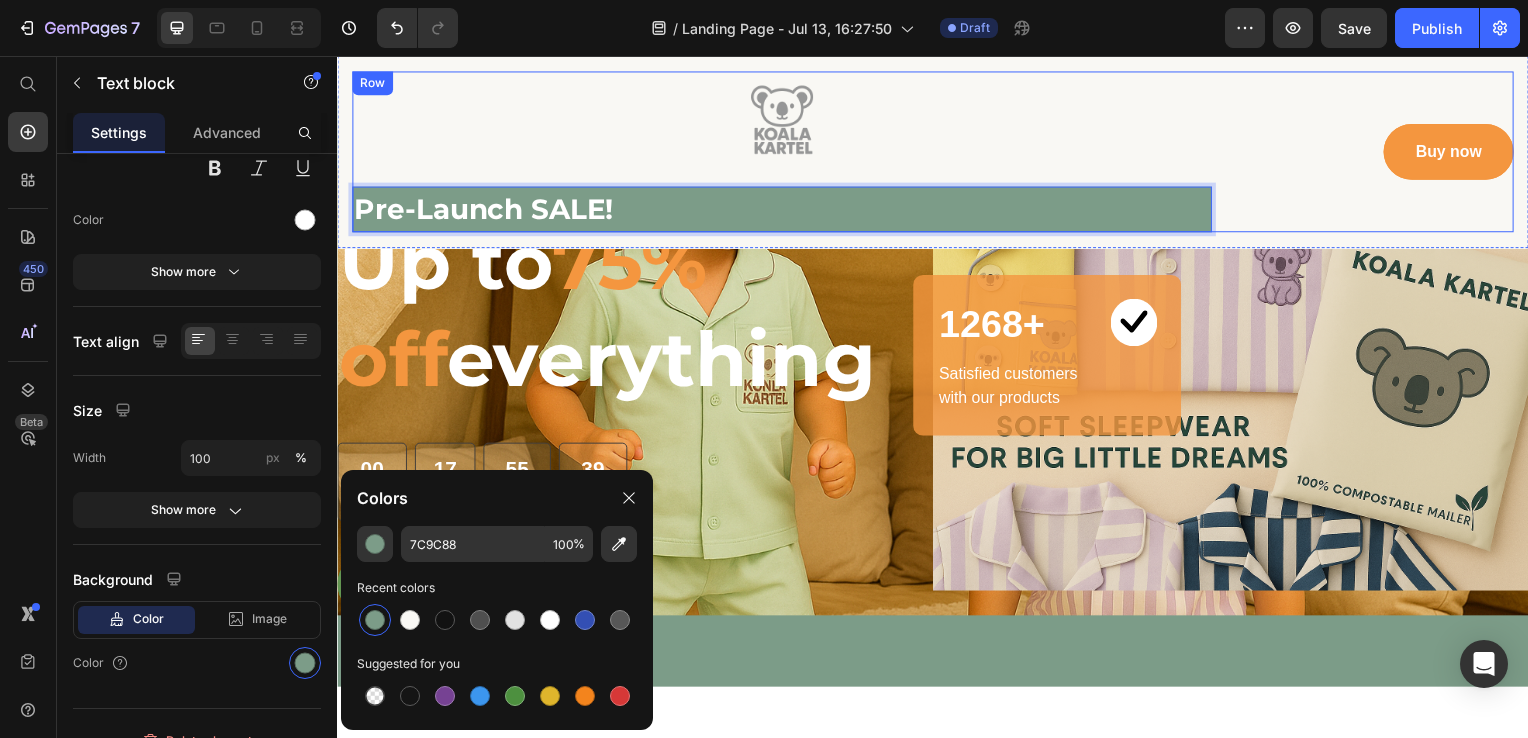 click on "Image Pre-Launch SALE! Text block   0 Buy now Button Row" at bounding box center [937, 153] 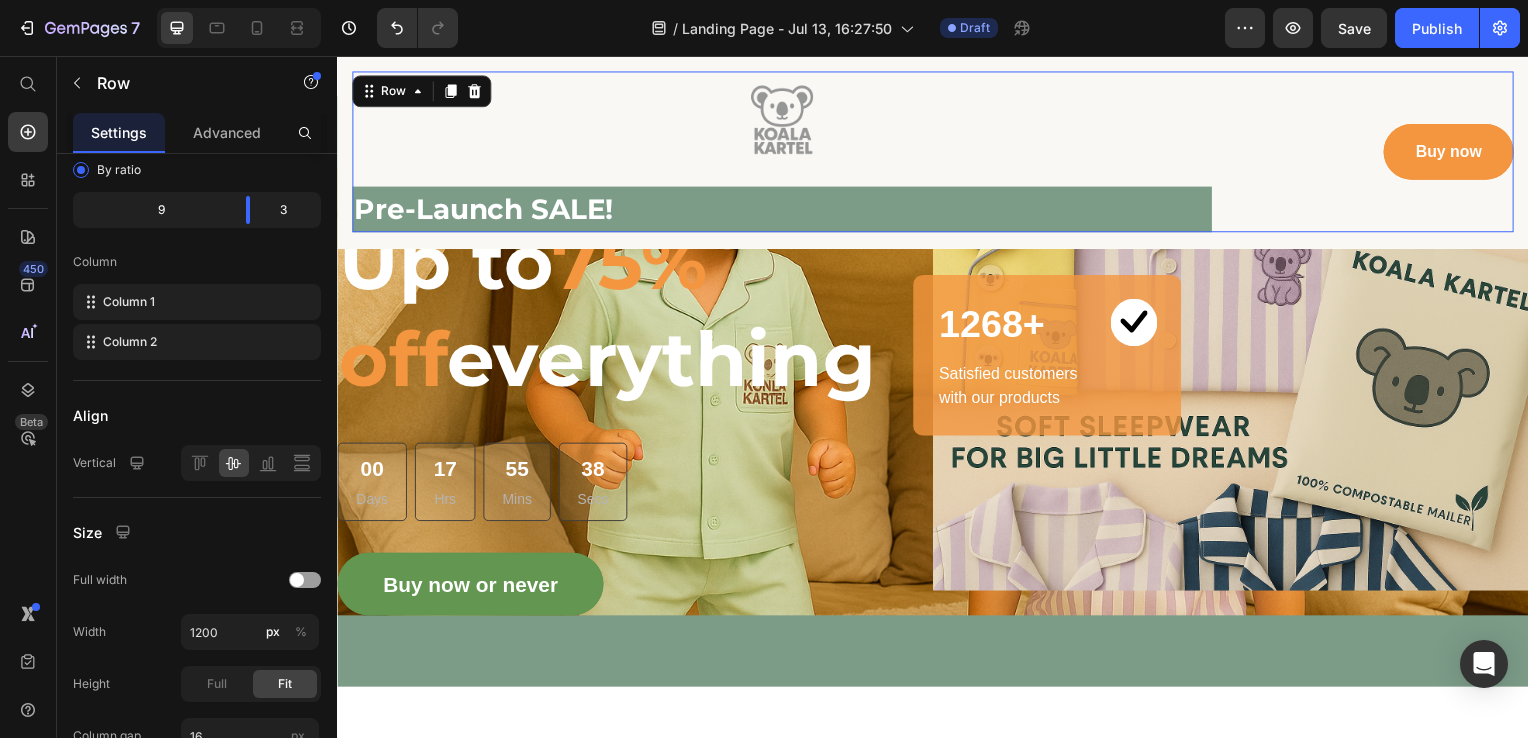 scroll, scrollTop: 0, scrollLeft: 0, axis: both 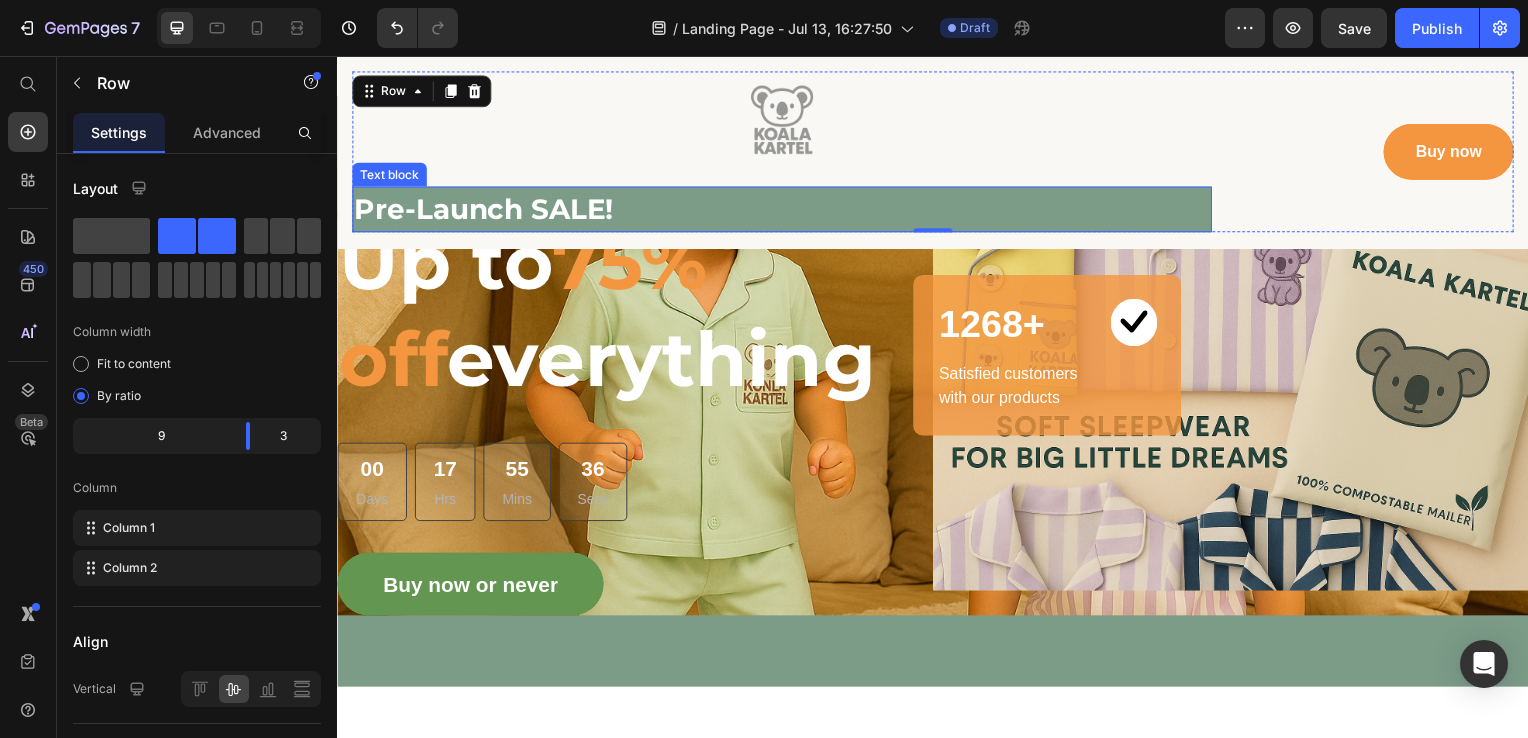 click on "Pre-Launch SALE!" at bounding box center [785, 211] 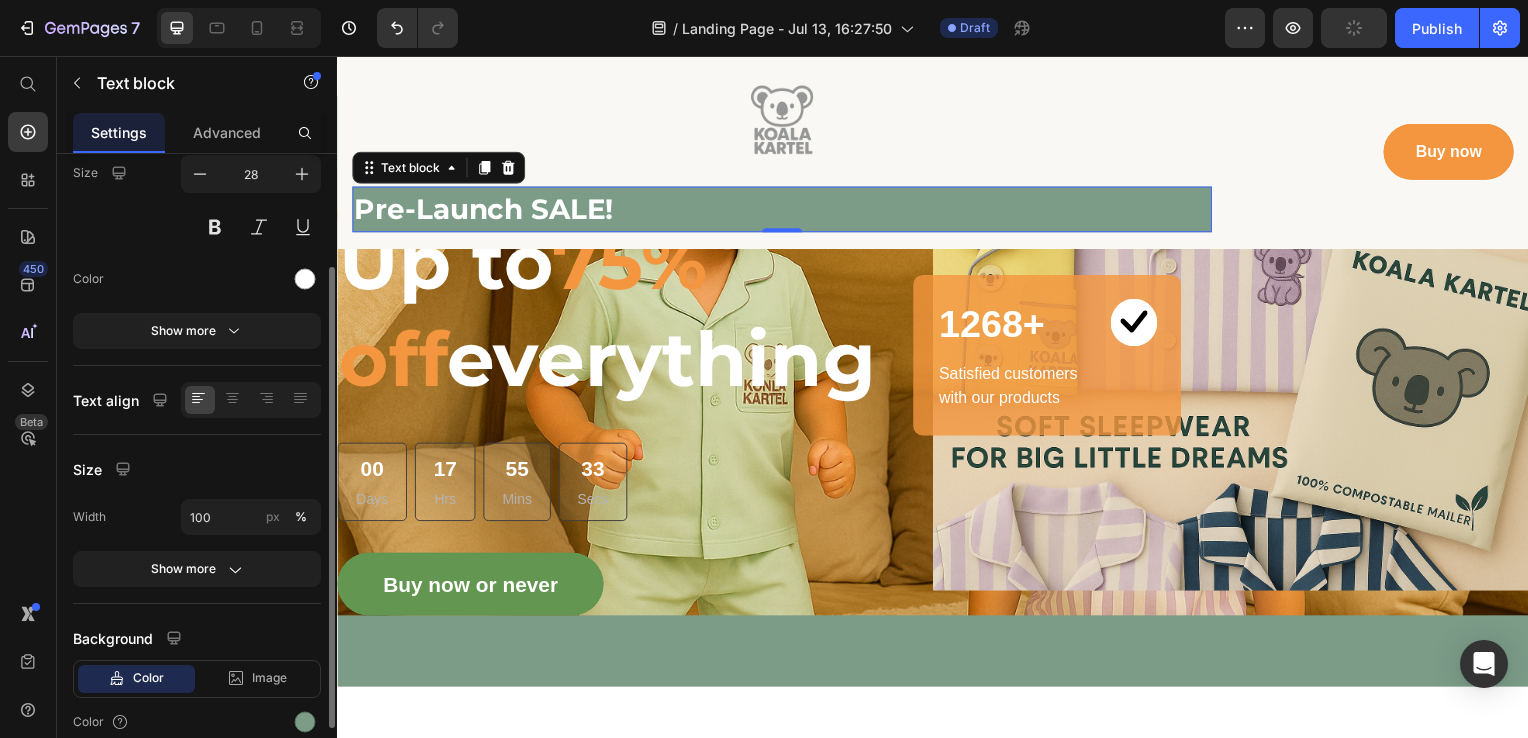 scroll, scrollTop: 168, scrollLeft: 0, axis: vertical 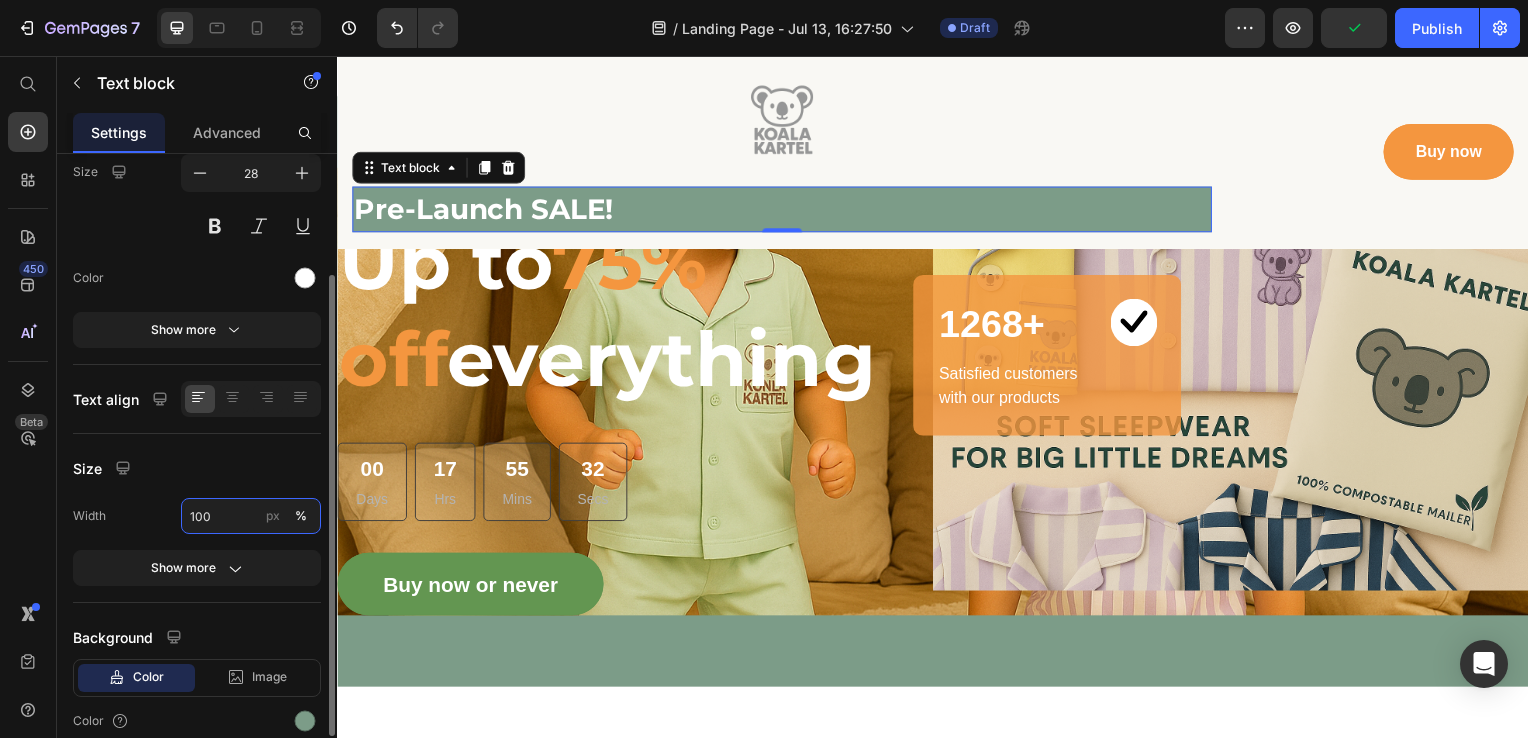 click on "100" at bounding box center [251, 516] 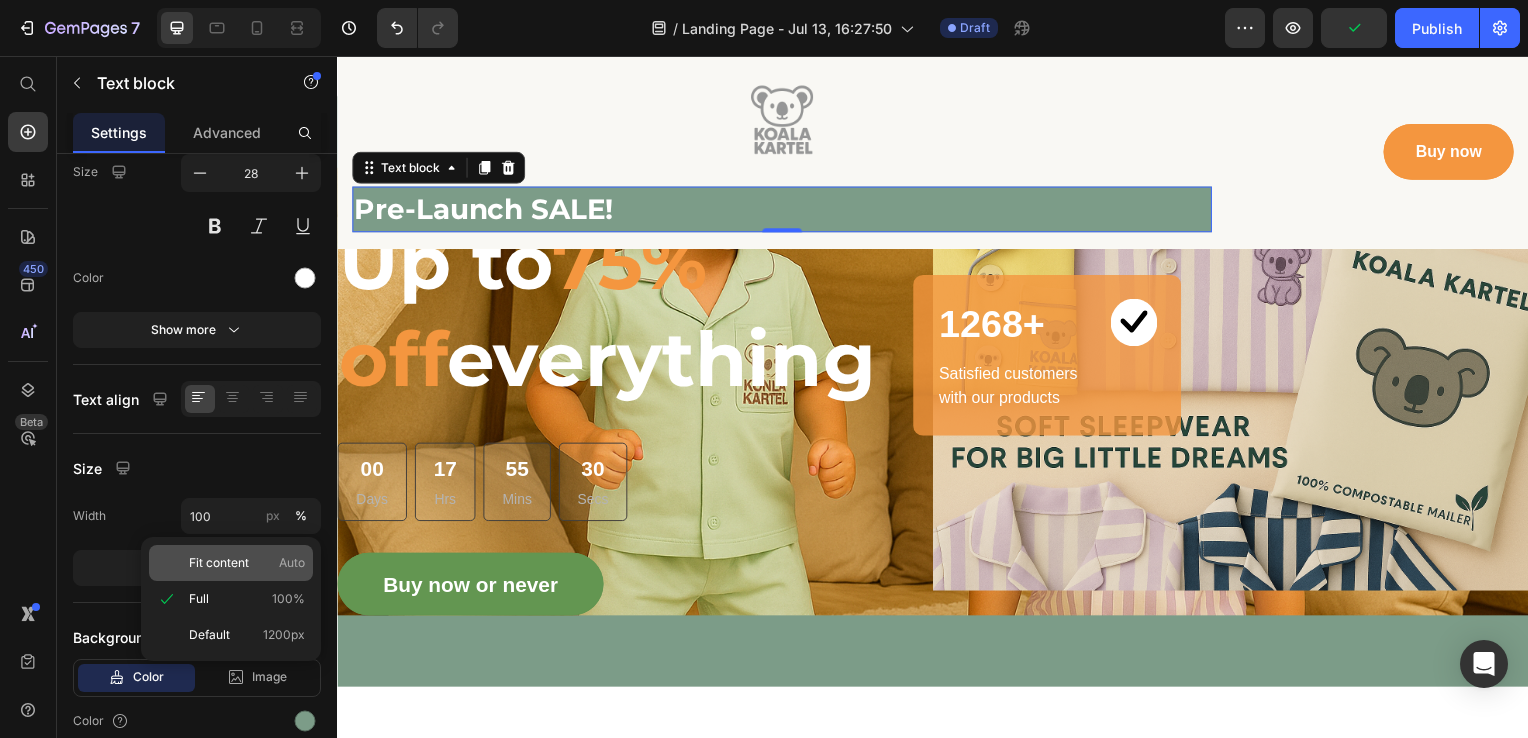 click on "Fit content" at bounding box center [219, 563] 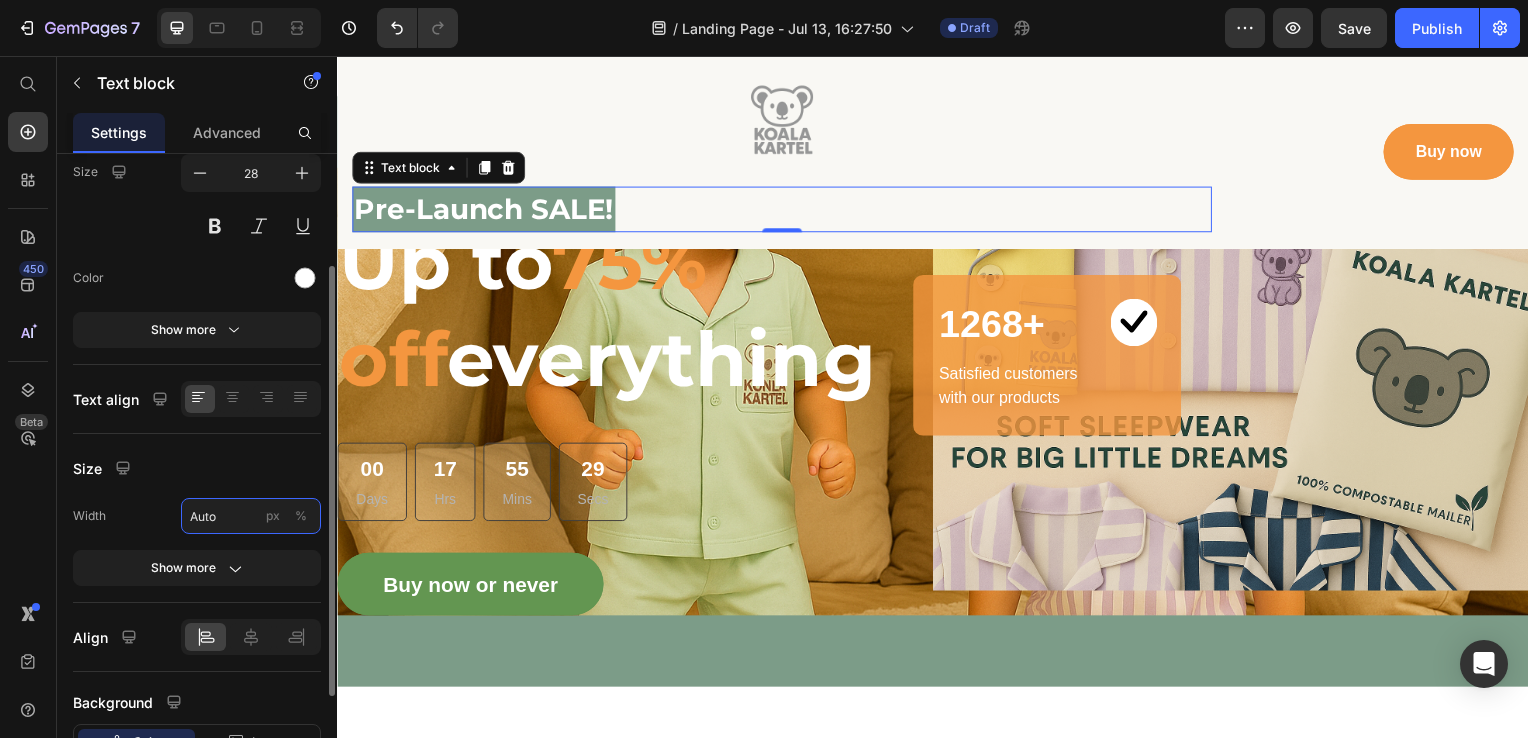 click on "Auto" at bounding box center (251, 516) 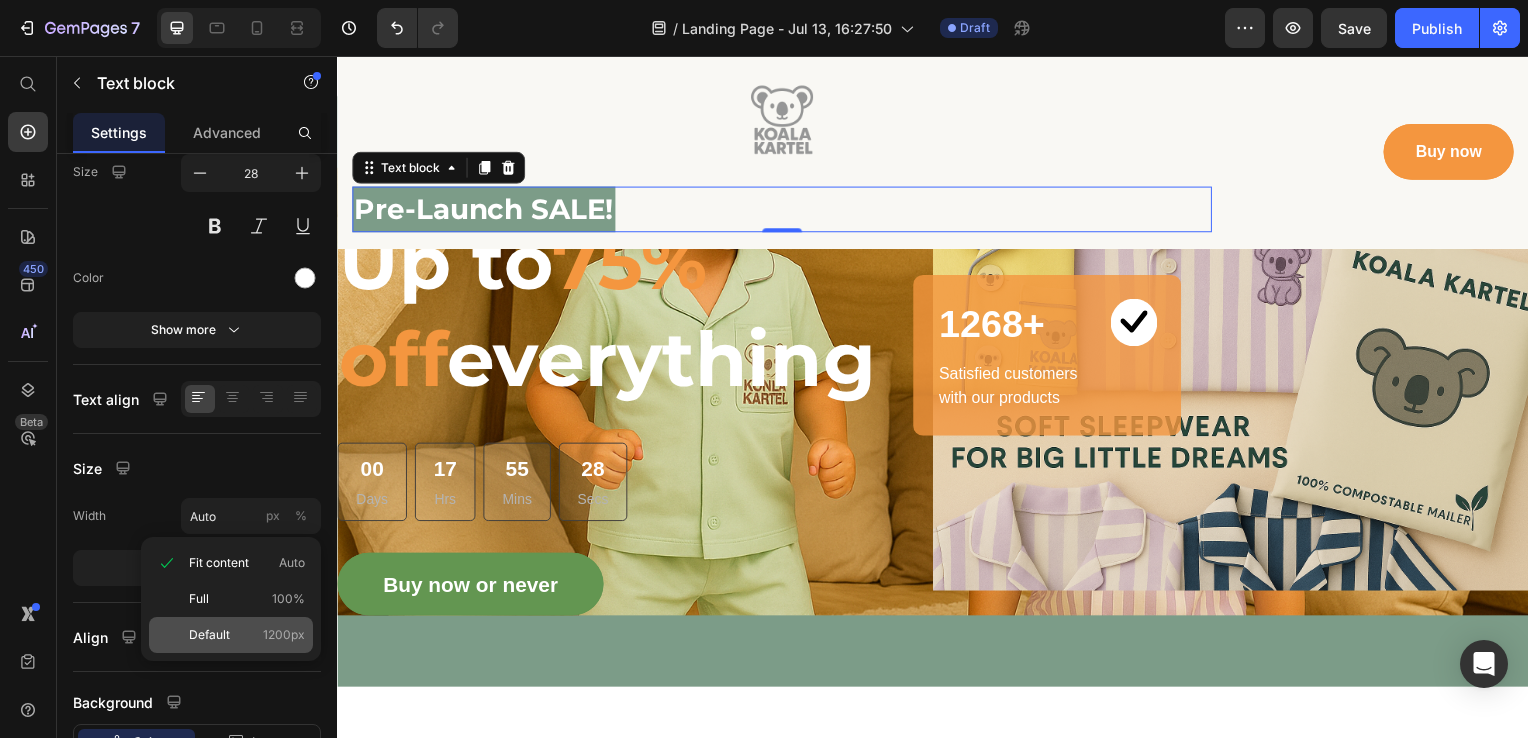 click on "Default 1200px" at bounding box center (247, 635) 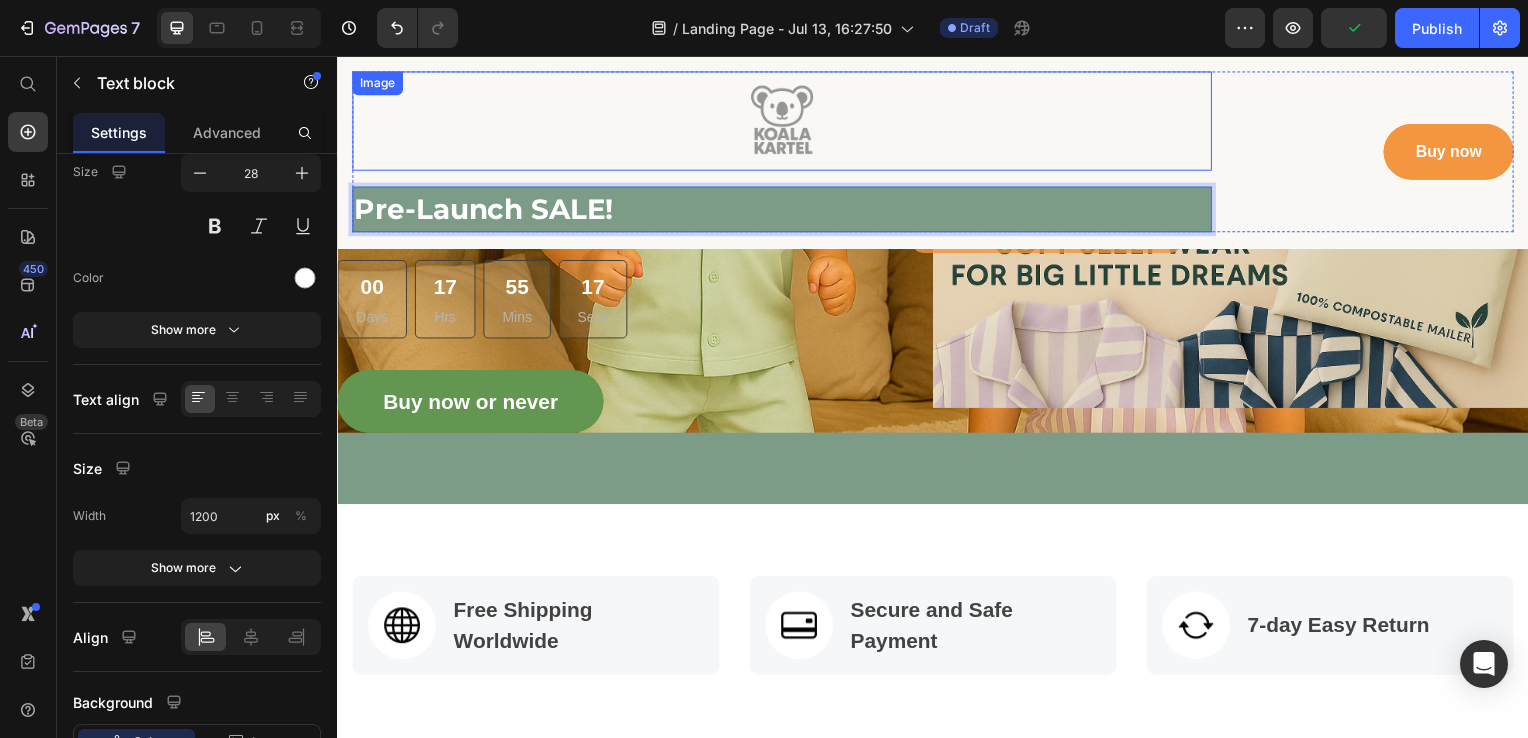 scroll, scrollTop: 0, scrollLeft: 0, axis: both 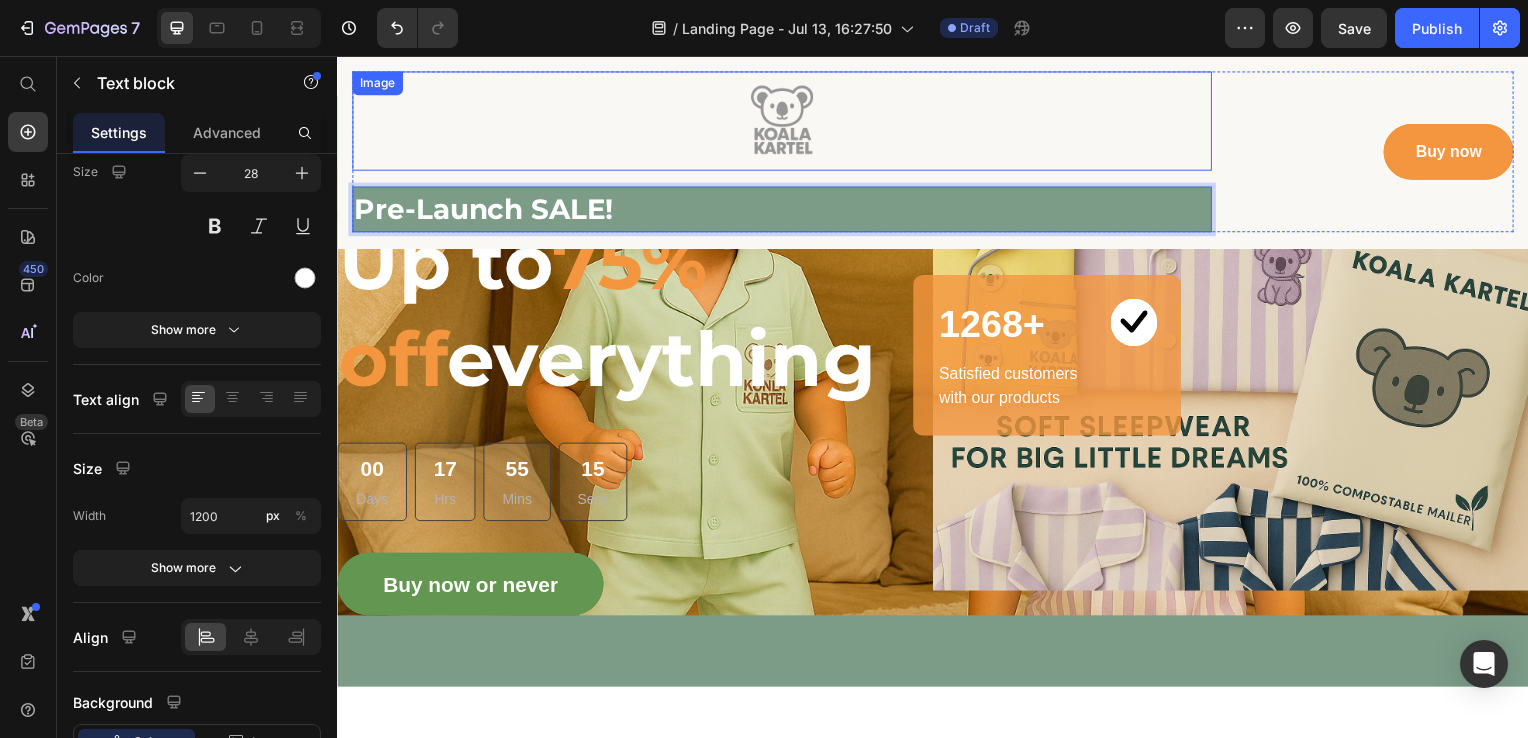 click at bounding box center [785, 122] 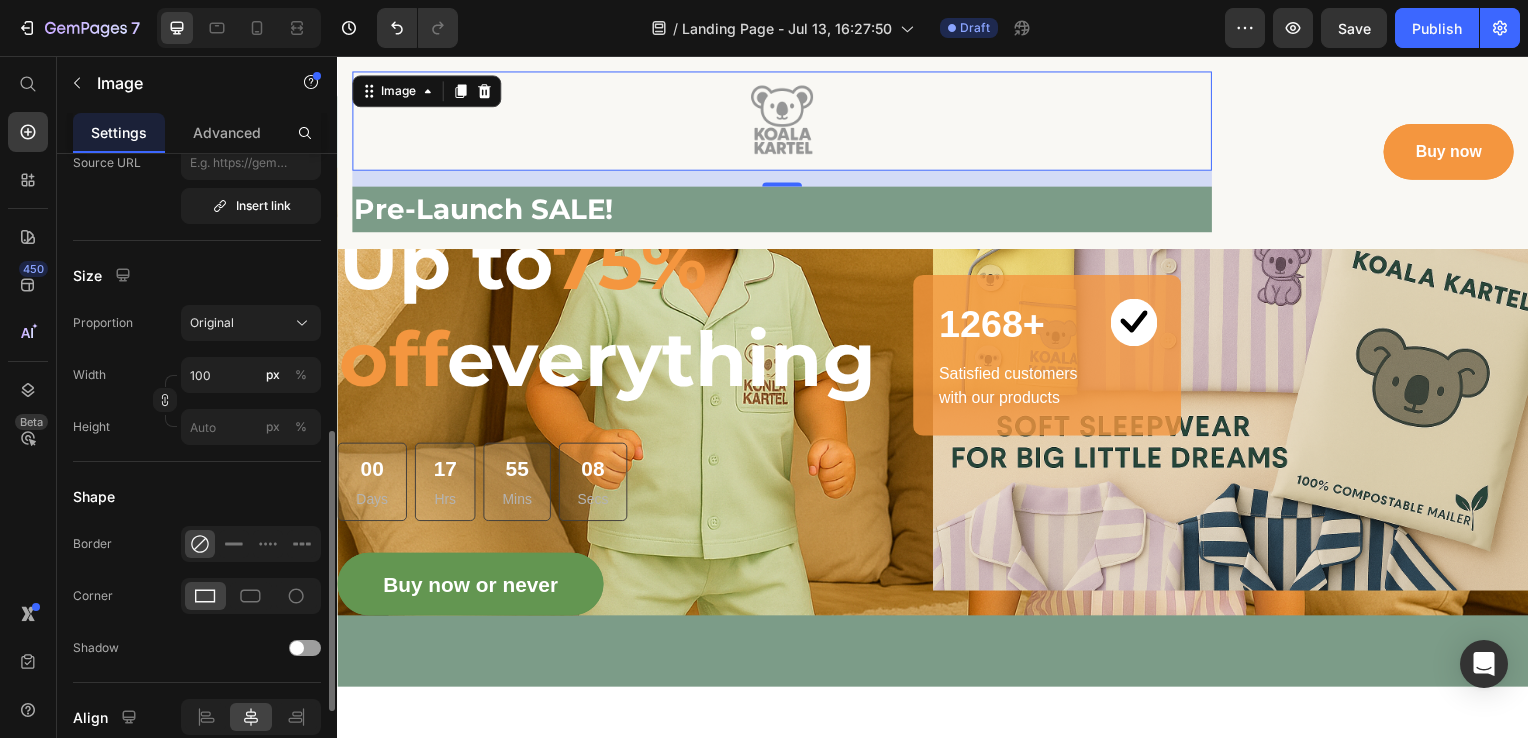 scroll, scrollTop: 522, scrollLeft: 0, axis: vertical 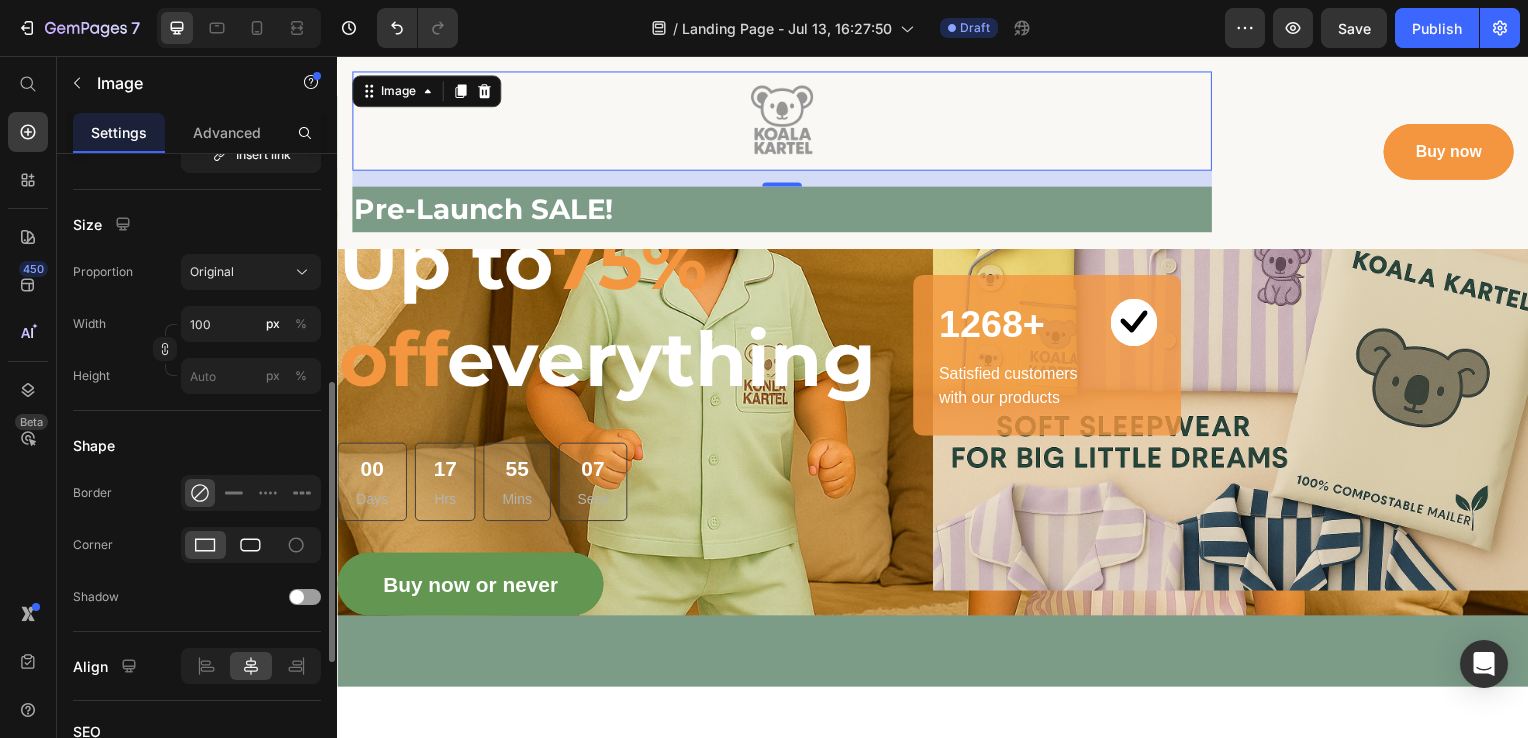 click 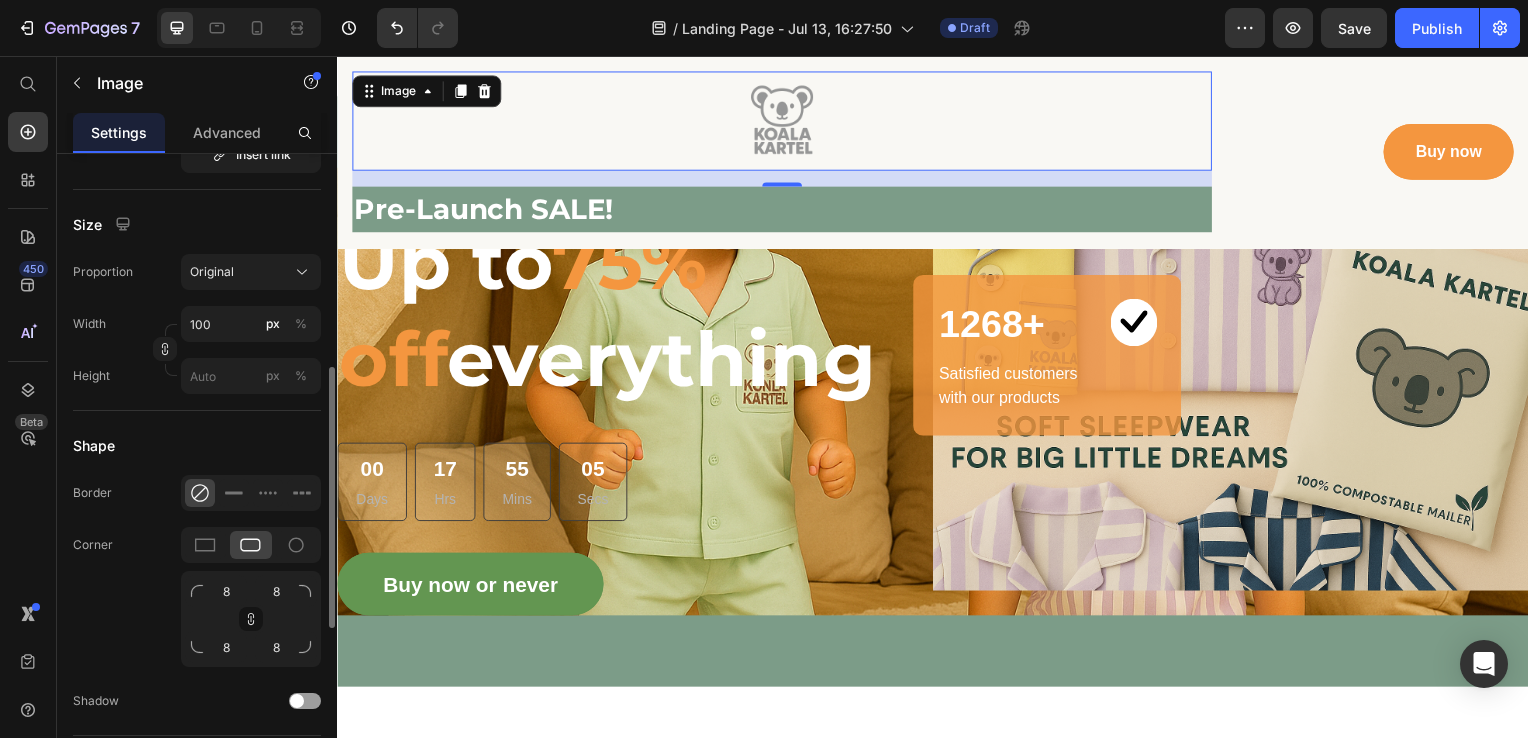 click on "Corner 8 8 8 8" 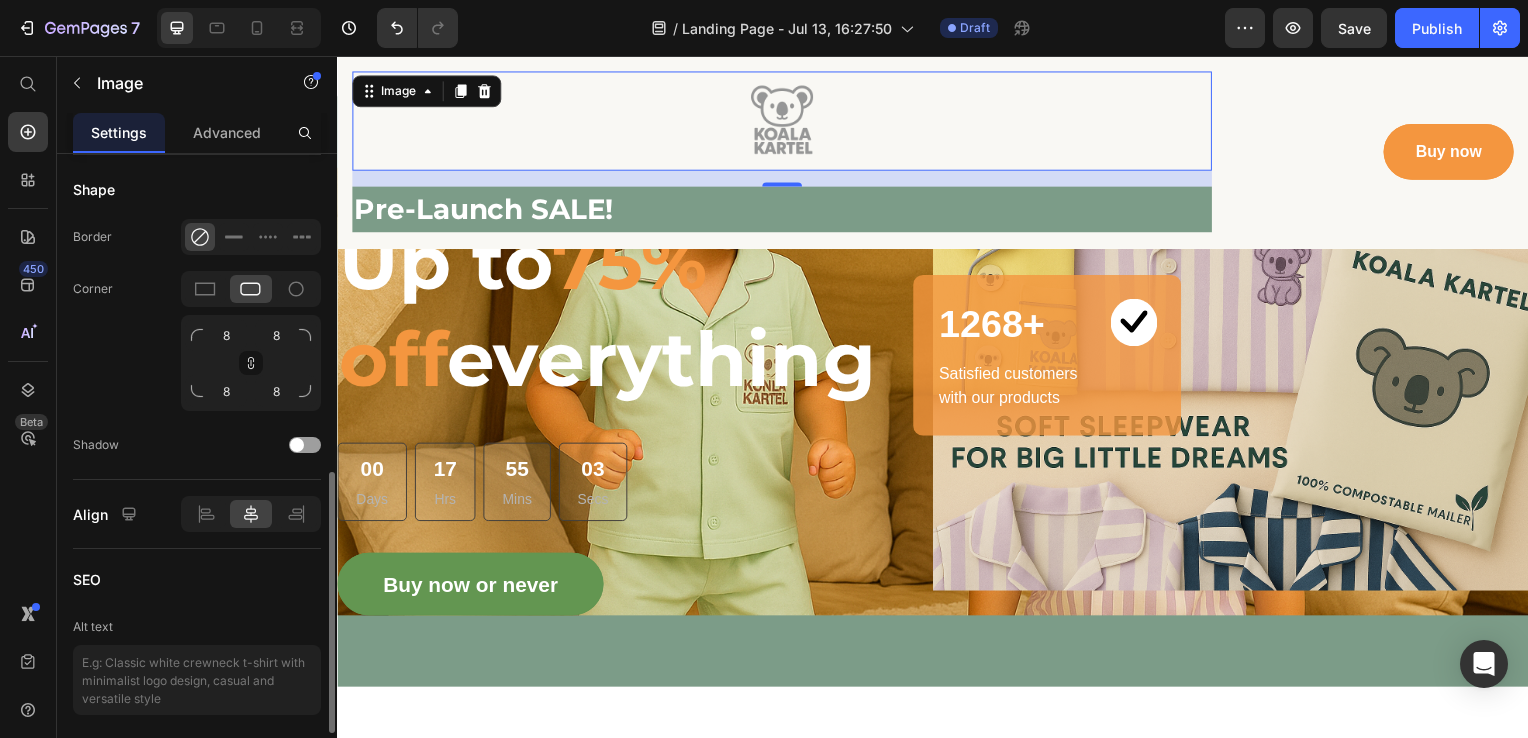 scroll, scrollTop: 779, scrollLeft: 0, axis: vertical 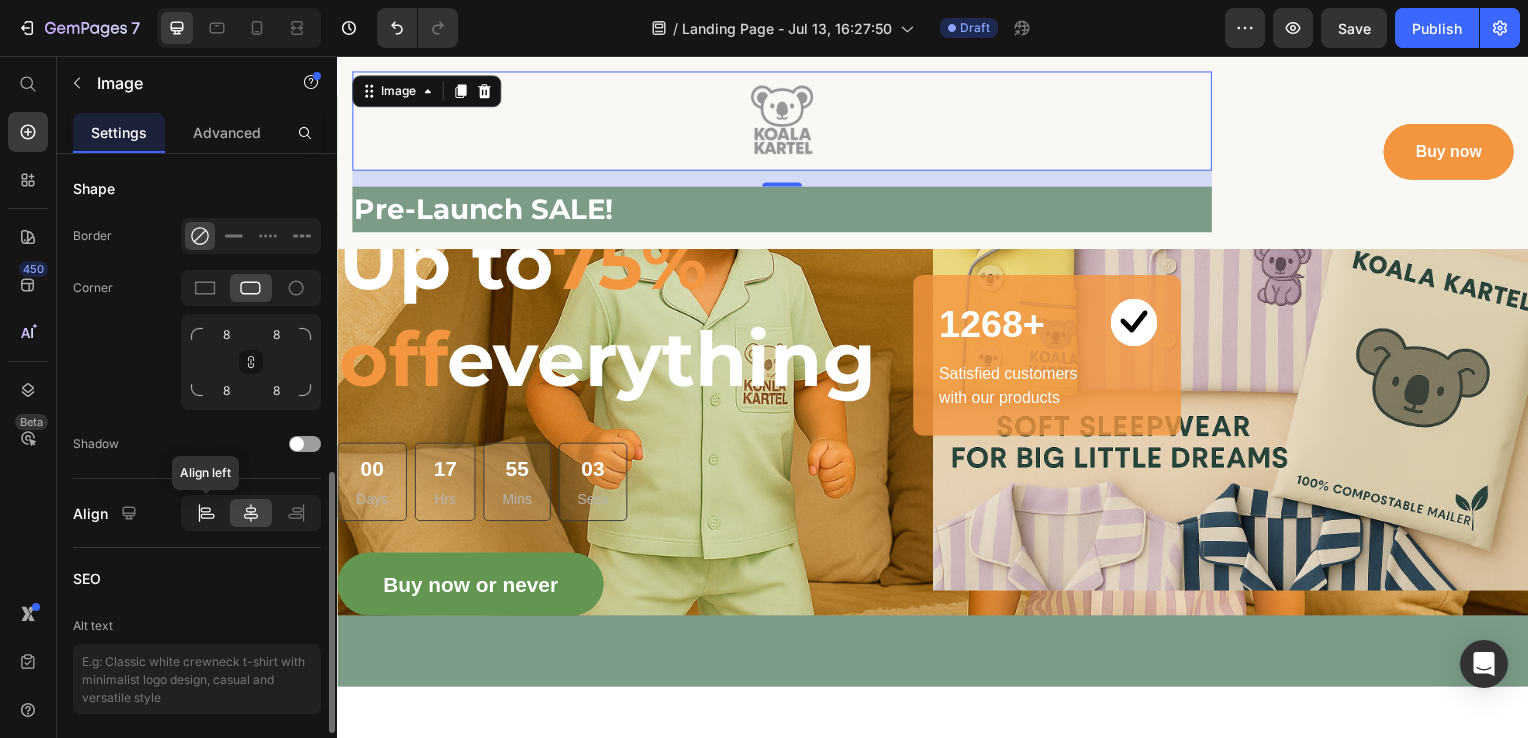 click 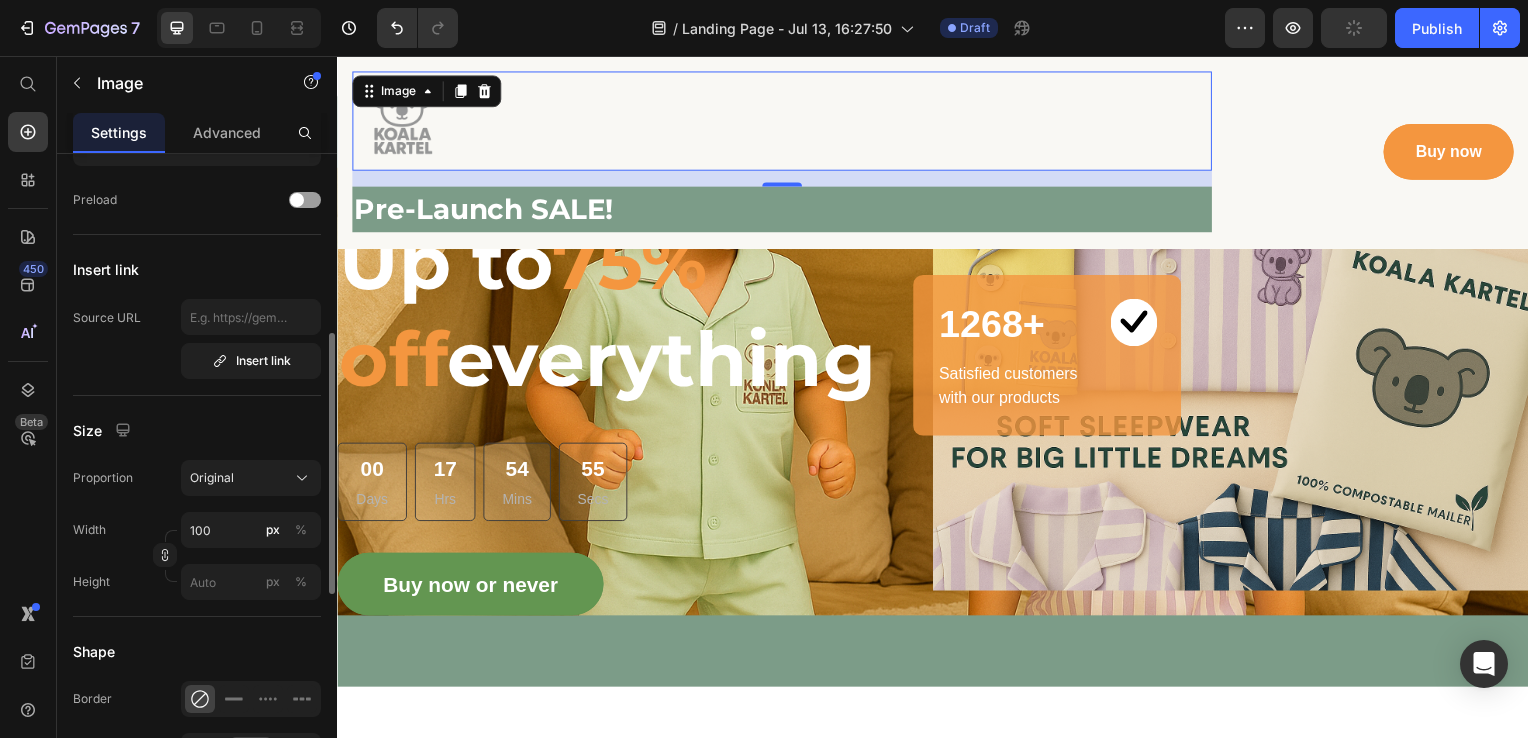 scroll, scrollTop: 0, scrollLeft: 0, axis: both 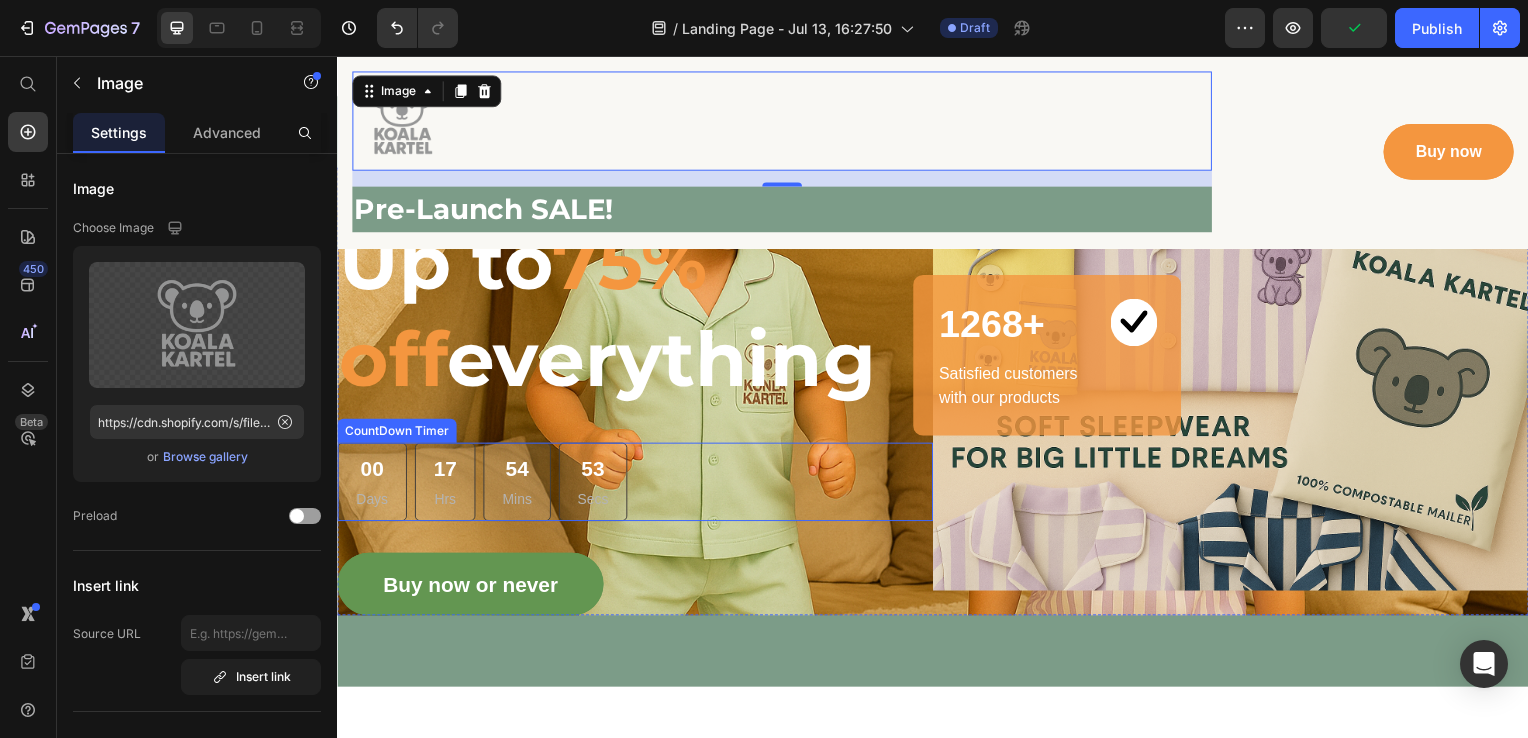 click on "00 Days 17 Hrs 54 Mins 53 Secs" at bounding box center (637, 485) 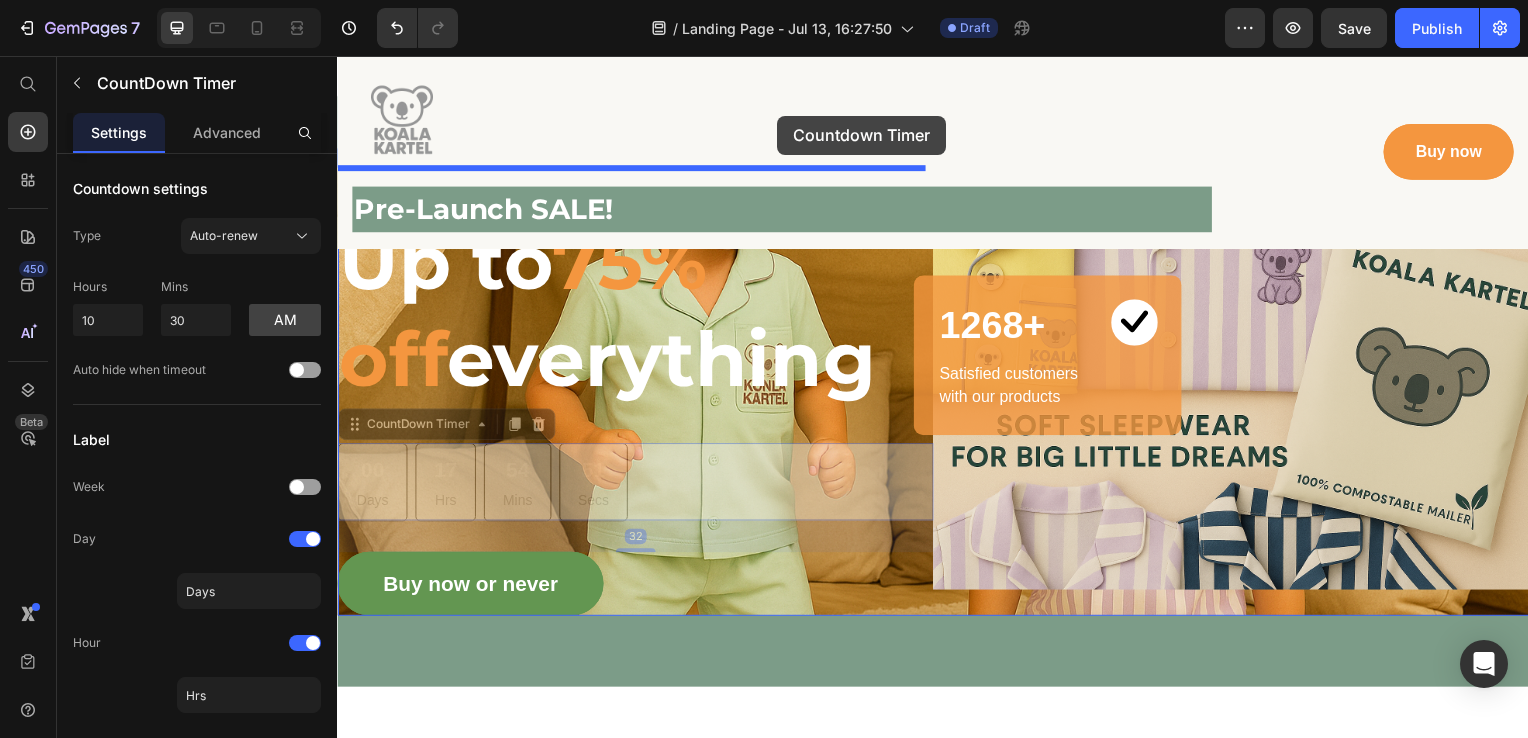 drag, startPoint x: 690, startPoint y: 505, endPoint x: 780, endPoint y: 116, distance: 399.2756 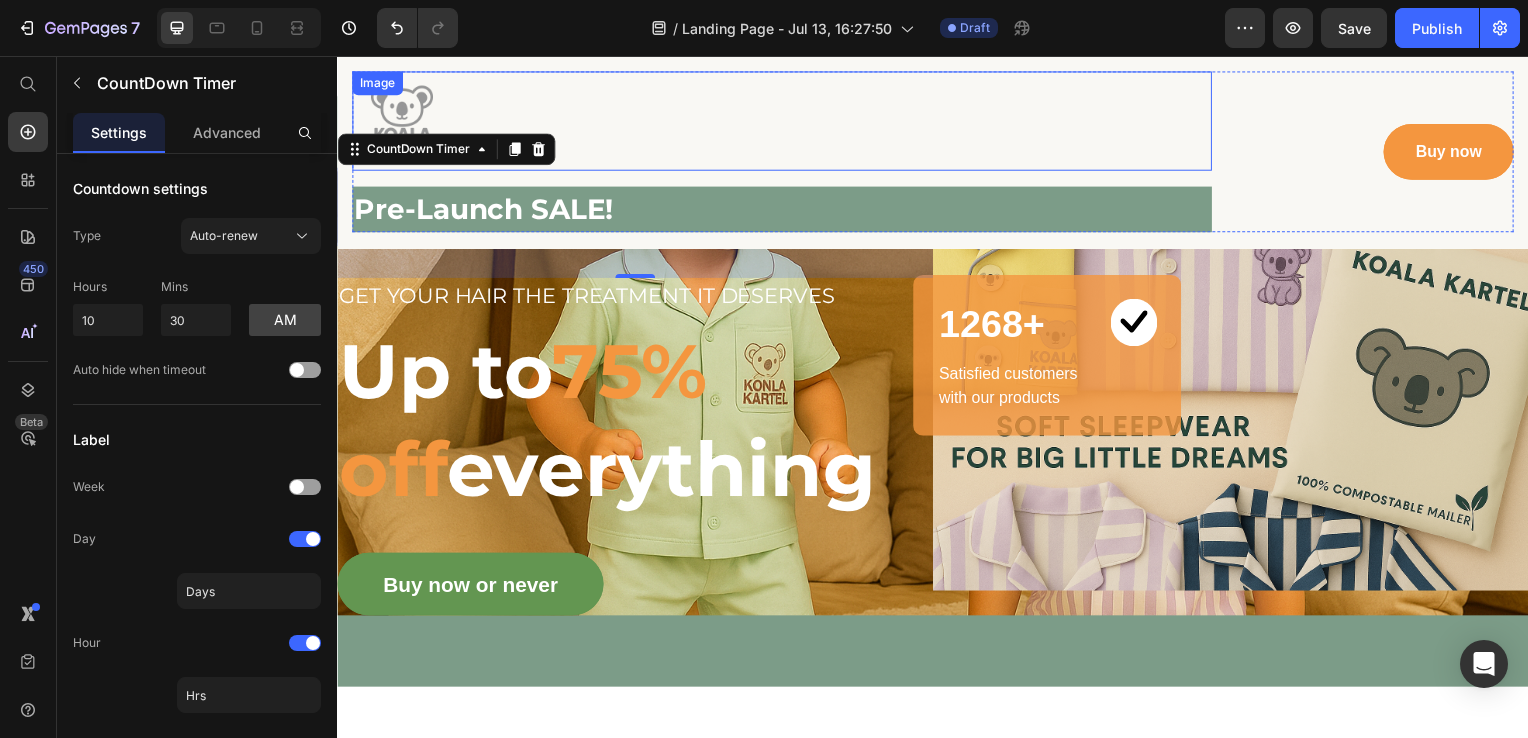 click at bounding box center (785, 122) 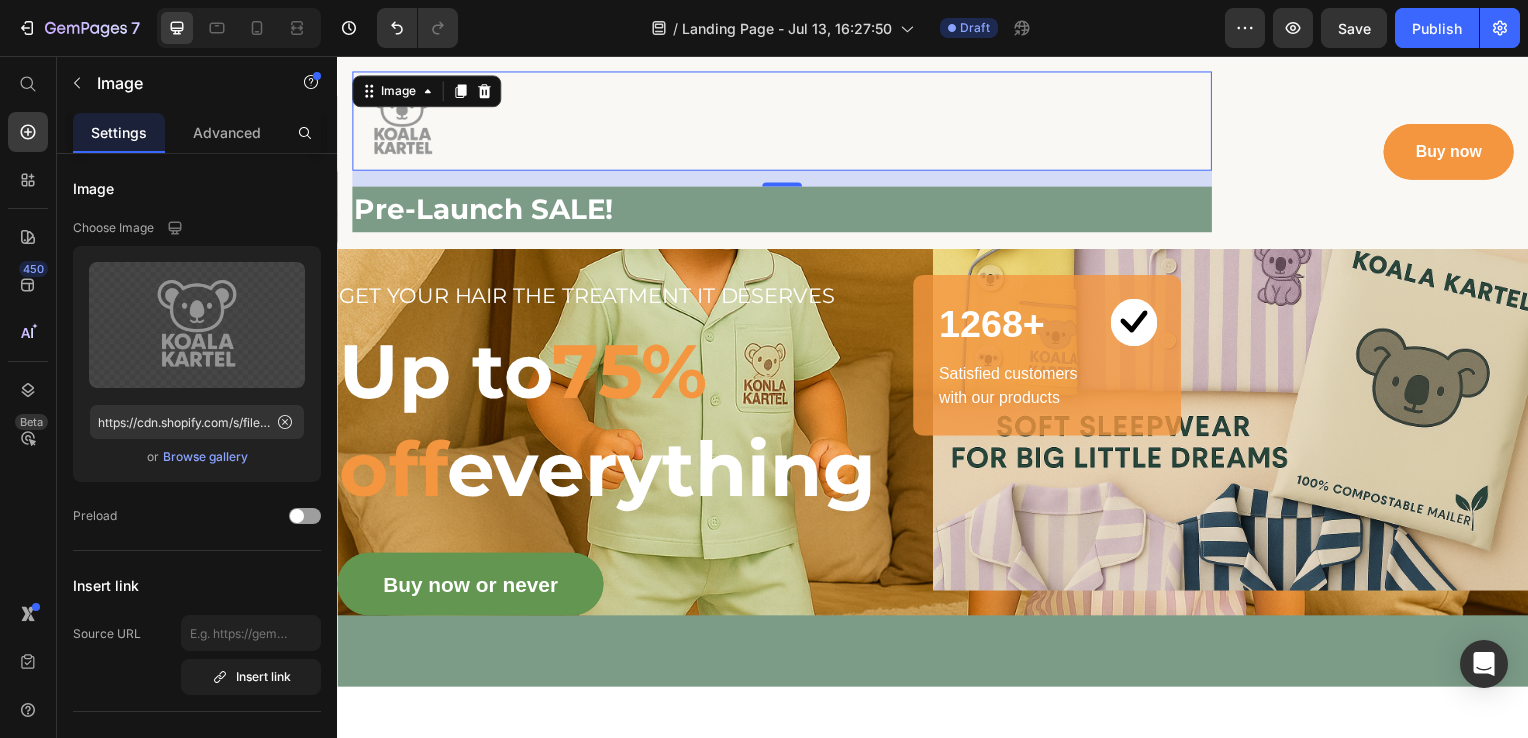 click at bounding box center [785, 122] 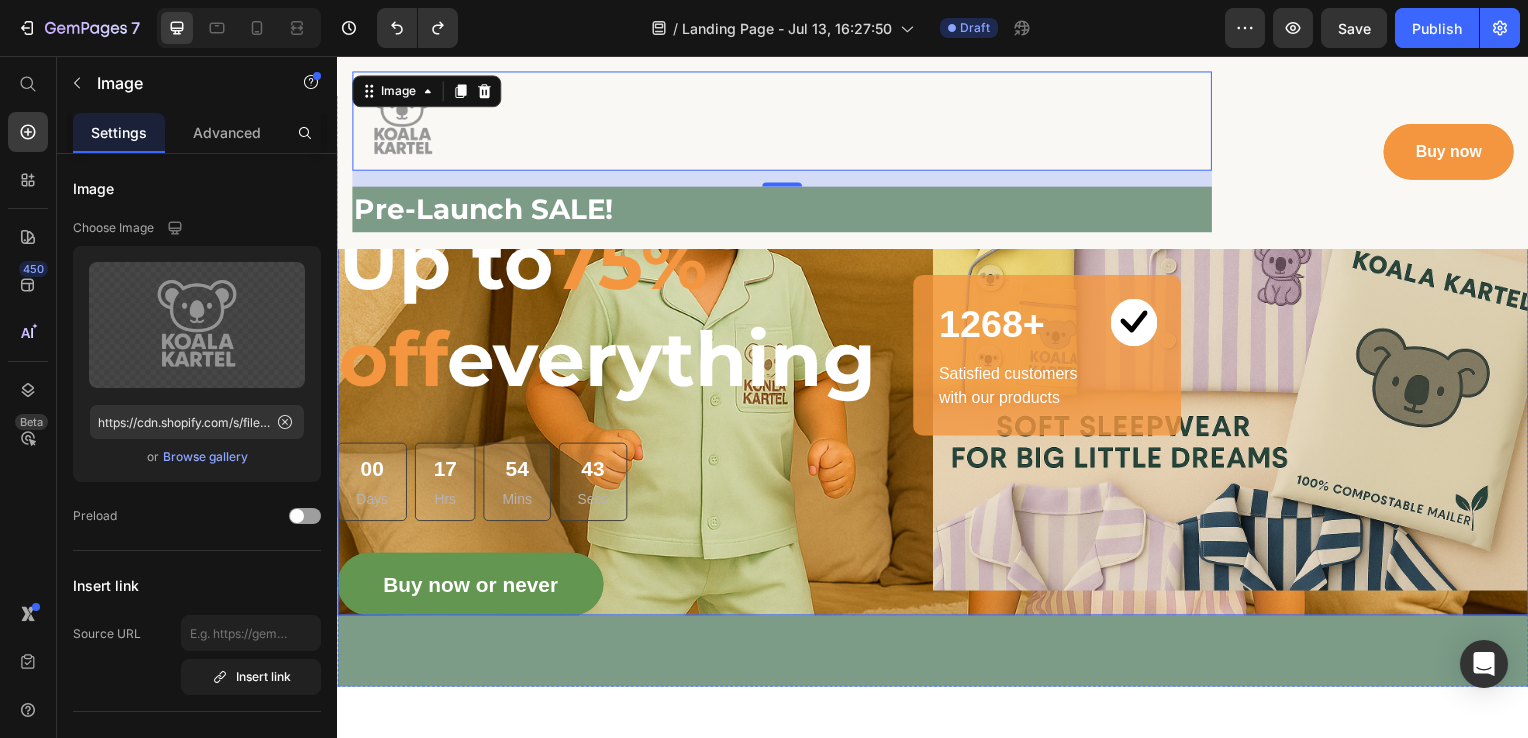 click on "17 Hrs" at bounding box center [445, 485] 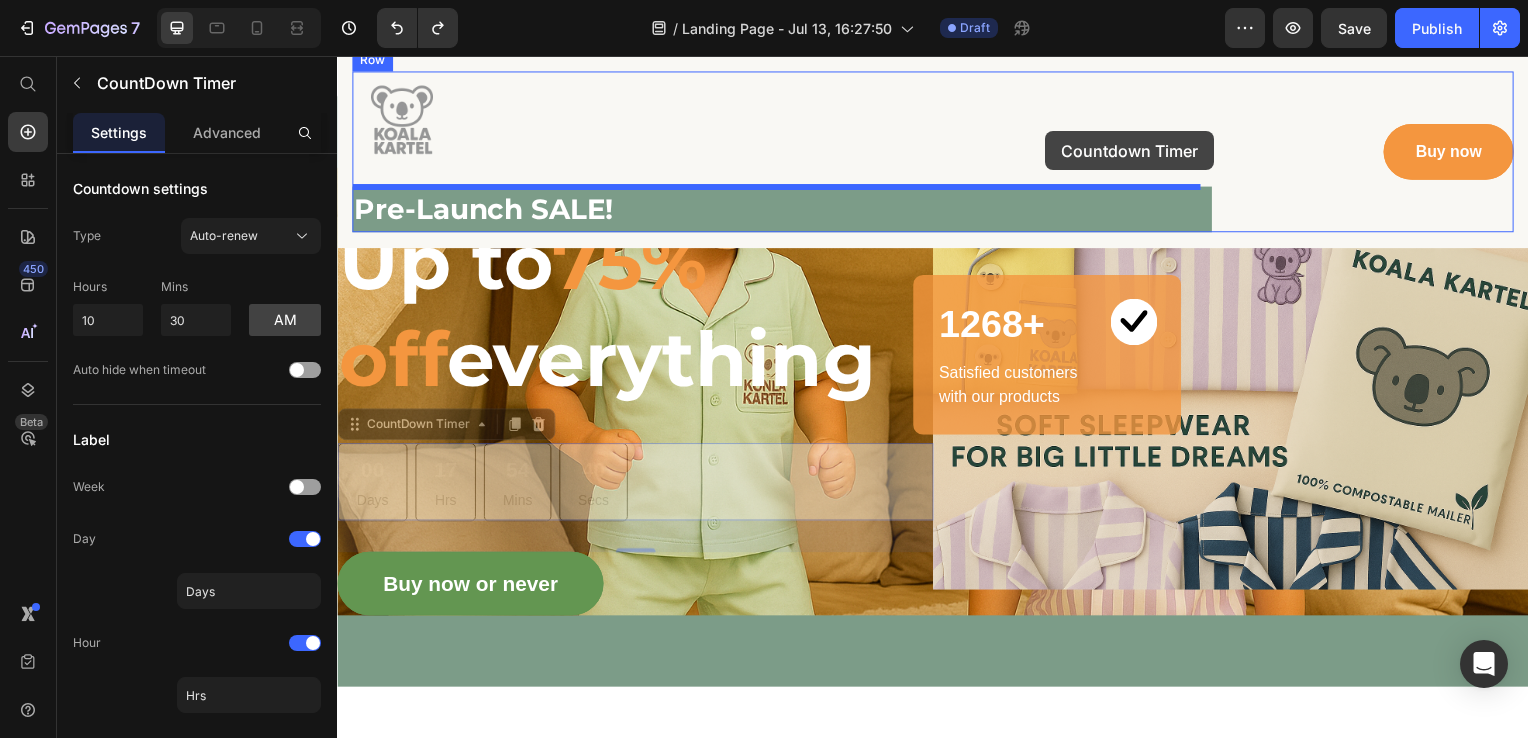 drag, startPoint x: 709, startPoint y: 492, endPoint x: 1050, endPoint y: 132, distance: 495.8639 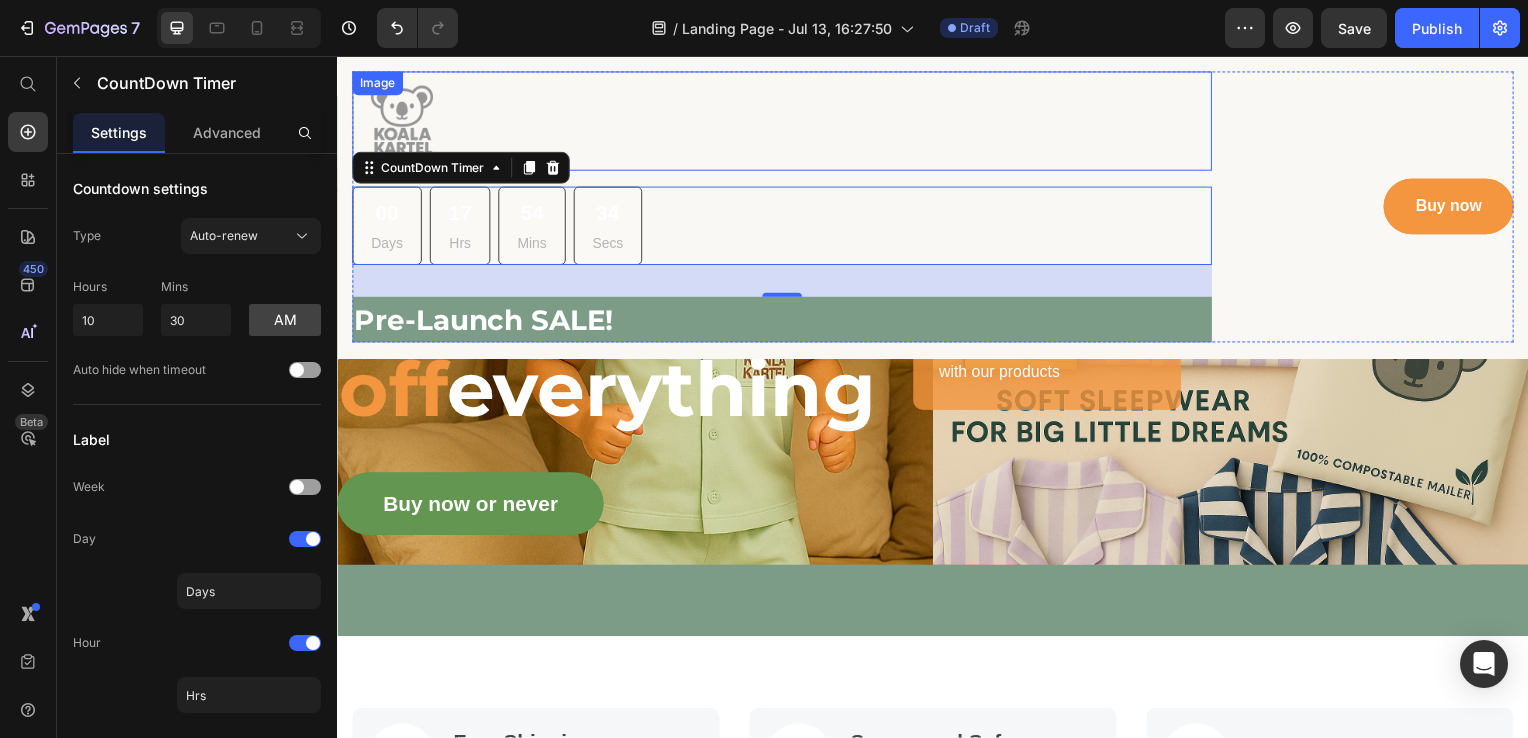click at bounding box center [785, 122] 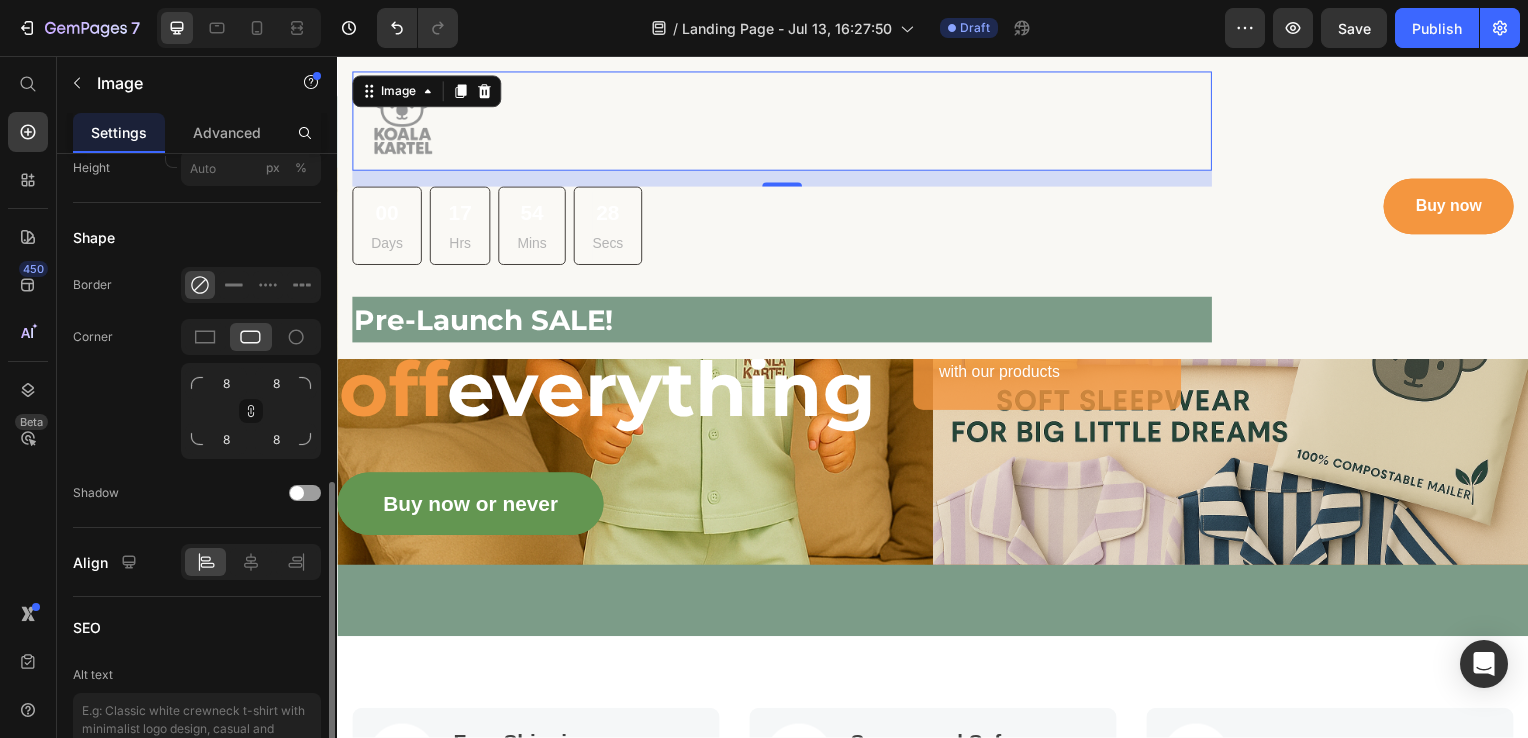 scroll, scrollTop: 756, scrollLeft: 0, axis: vertical 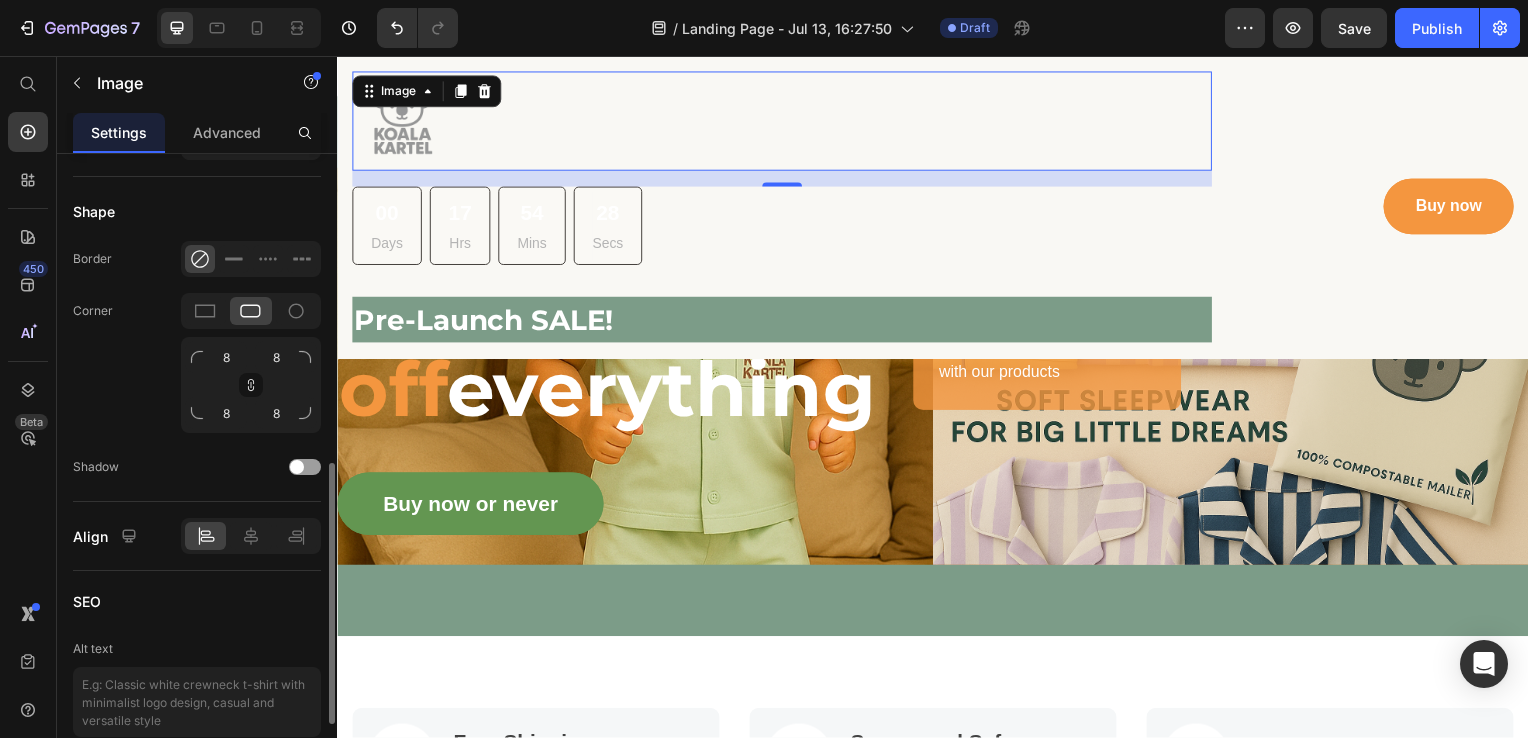 click at bounding box center (785, 122) 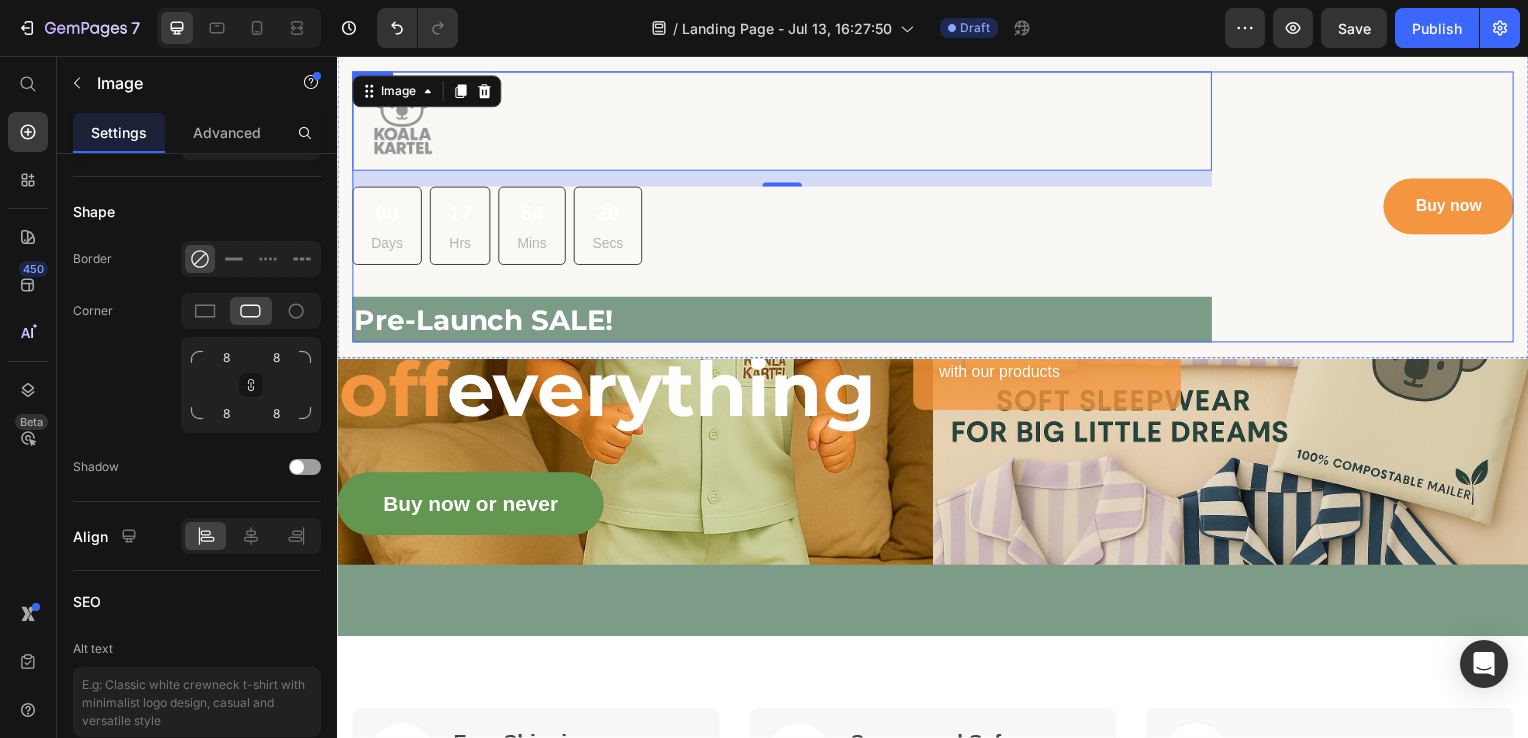 click on "Buy now Button" at bounding box center (1378, 208) 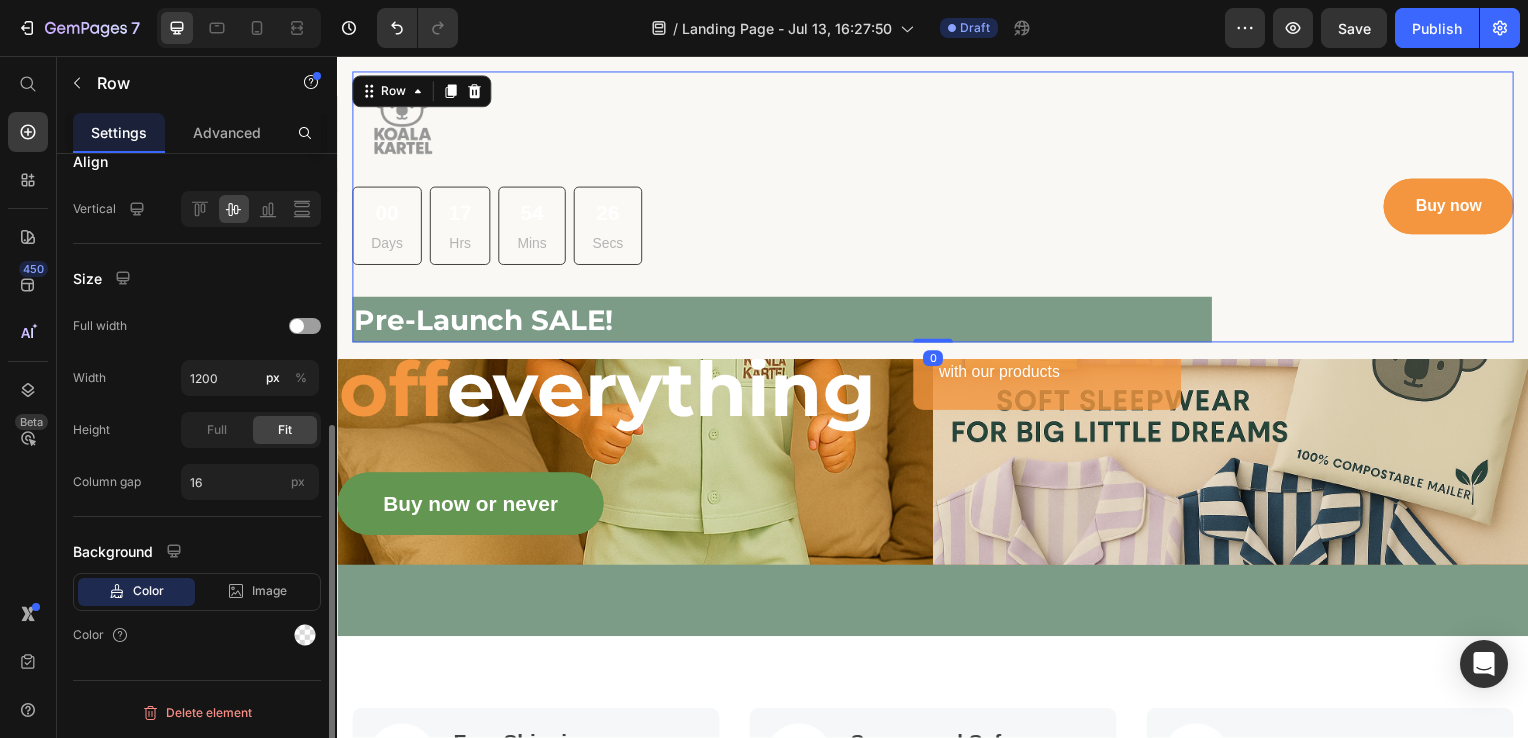 scroll, scrollTop: 0, scrollLeft: 0, axis: both 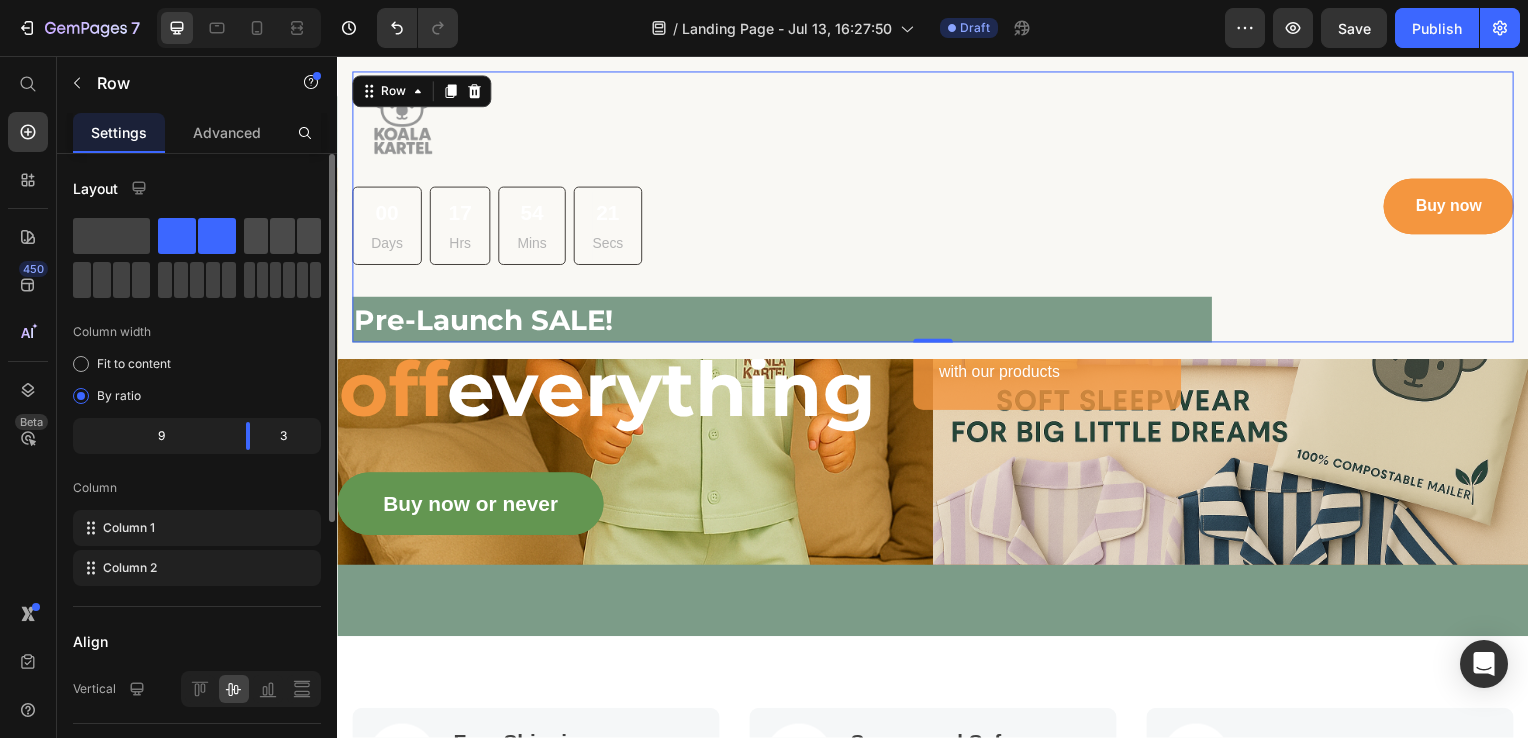 click 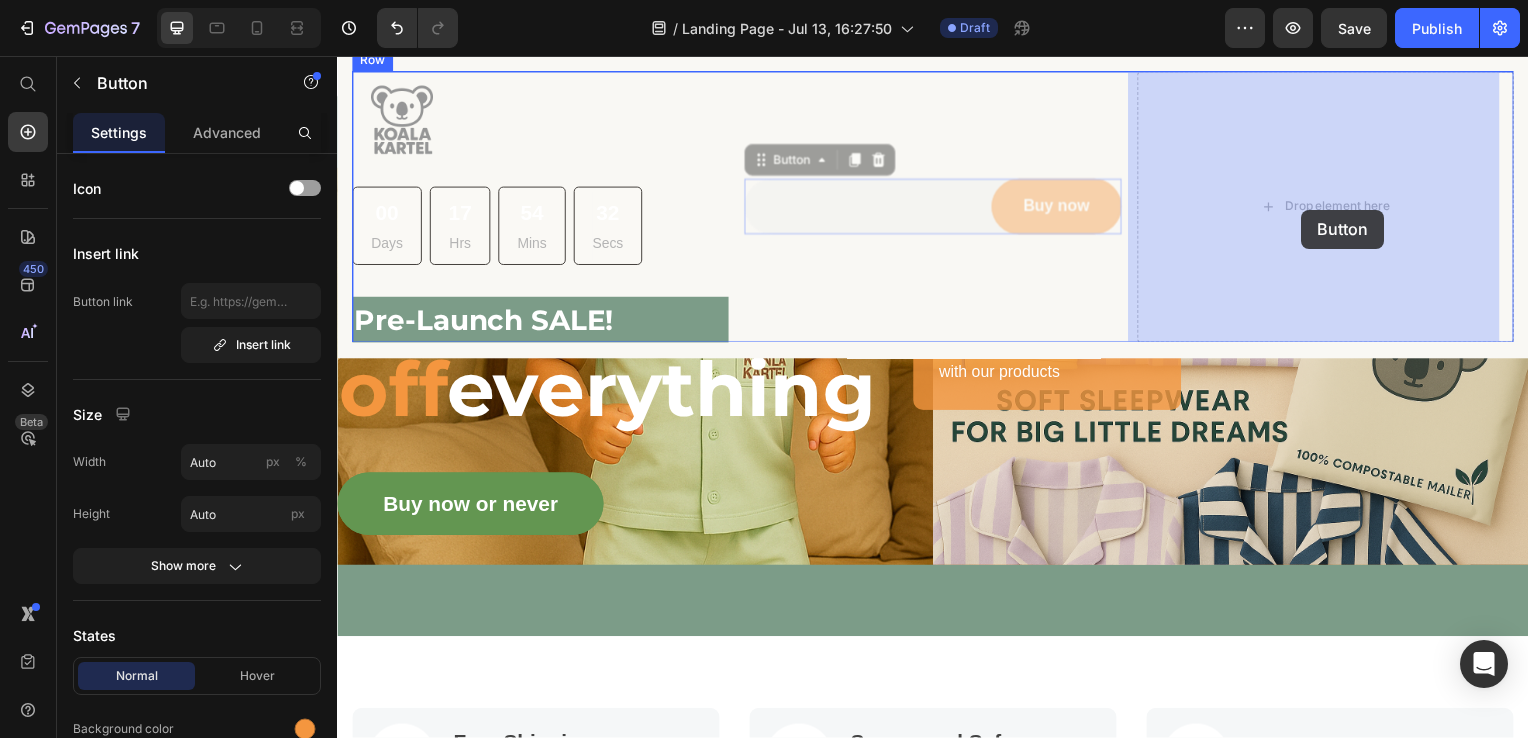 drag, startPoint x: 913, startPoint y: 191, endPoint x: 1308, endPoint y: 211, distance: 395.506 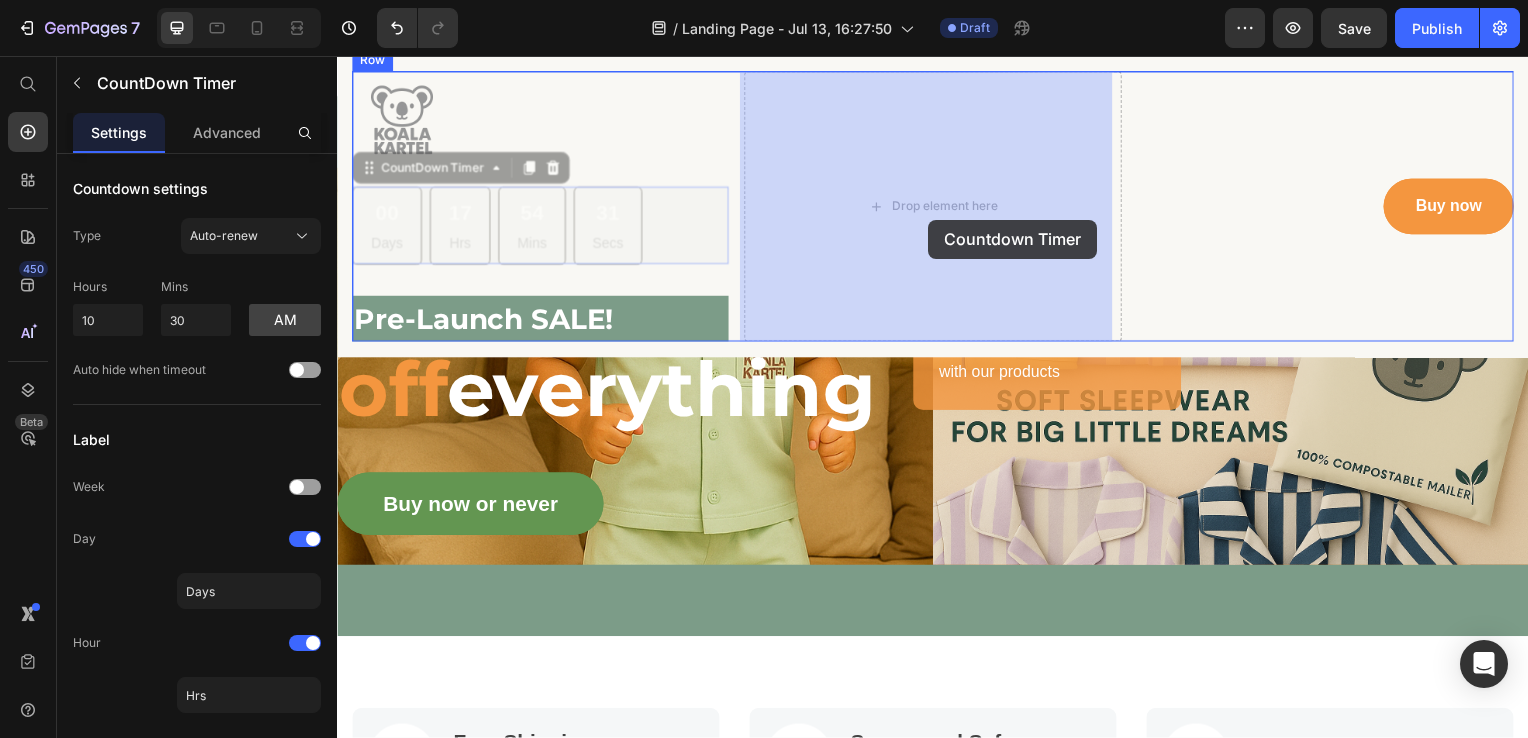 drag, startPoint x: 566, startPoint y: 231, endPoint x: 933, endPoint y: 221, distance: 367.1362 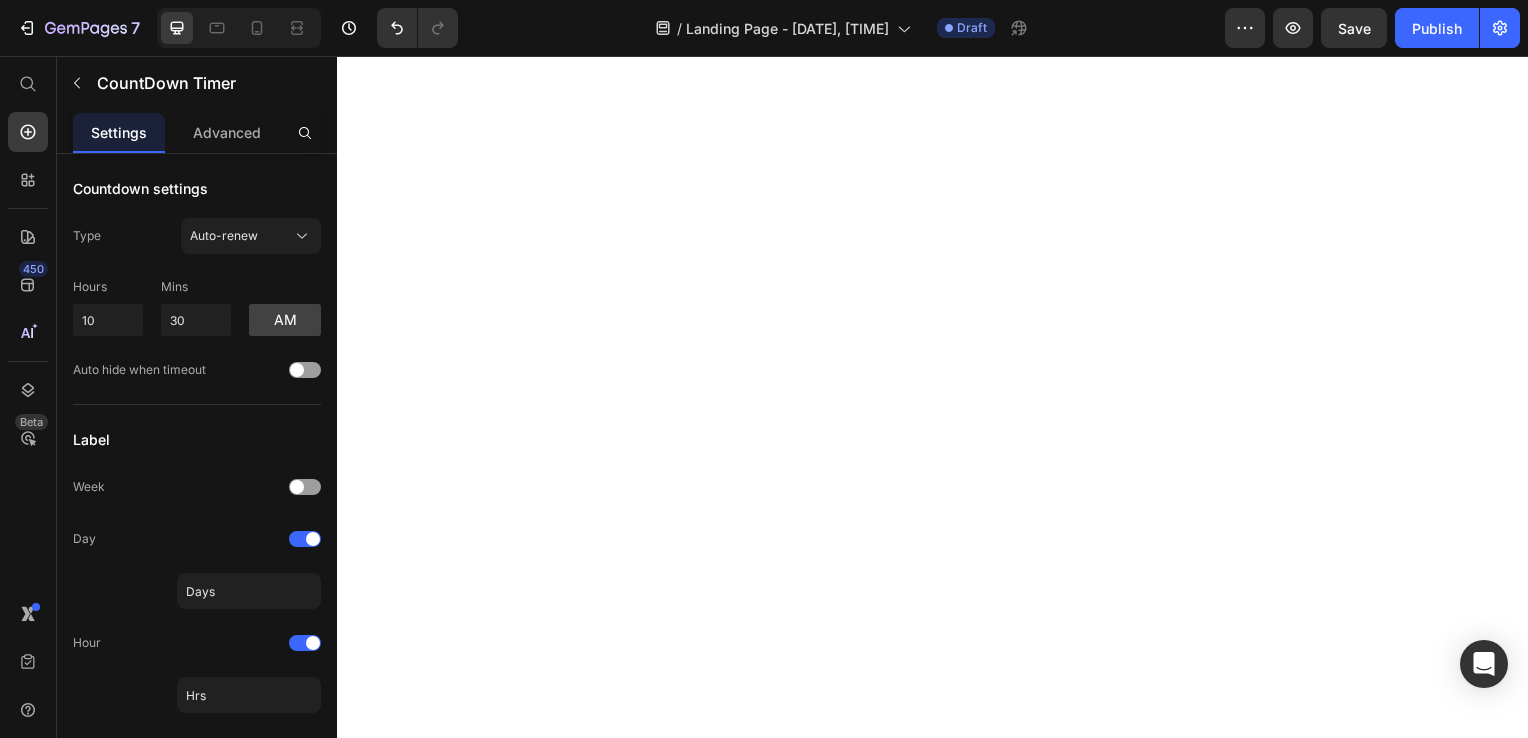 scroll, scrollTop: 0, scrollLeft: 0, axis: both 